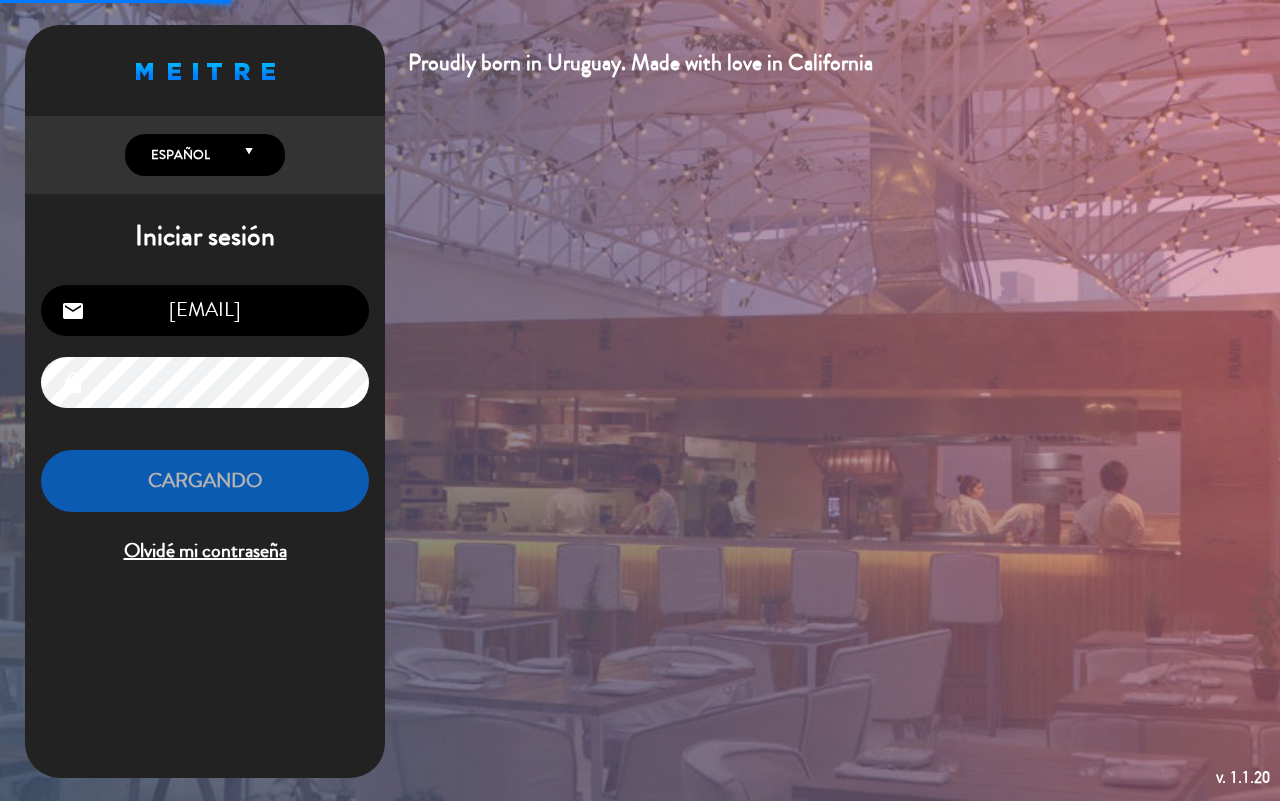 scroll, scrollTop: 0, scrollLeft: 0, axis: both 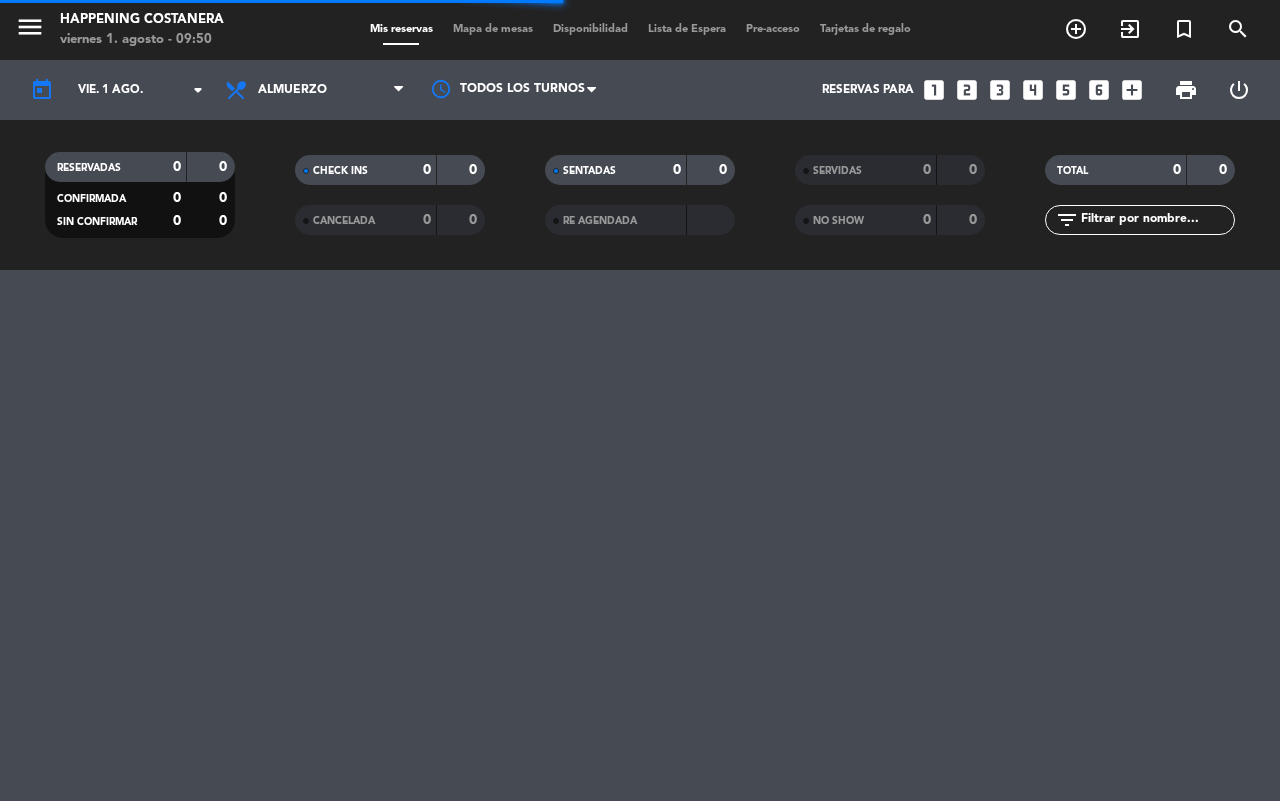 click on "Mapa de mesas" at bounding box center [493, 29] 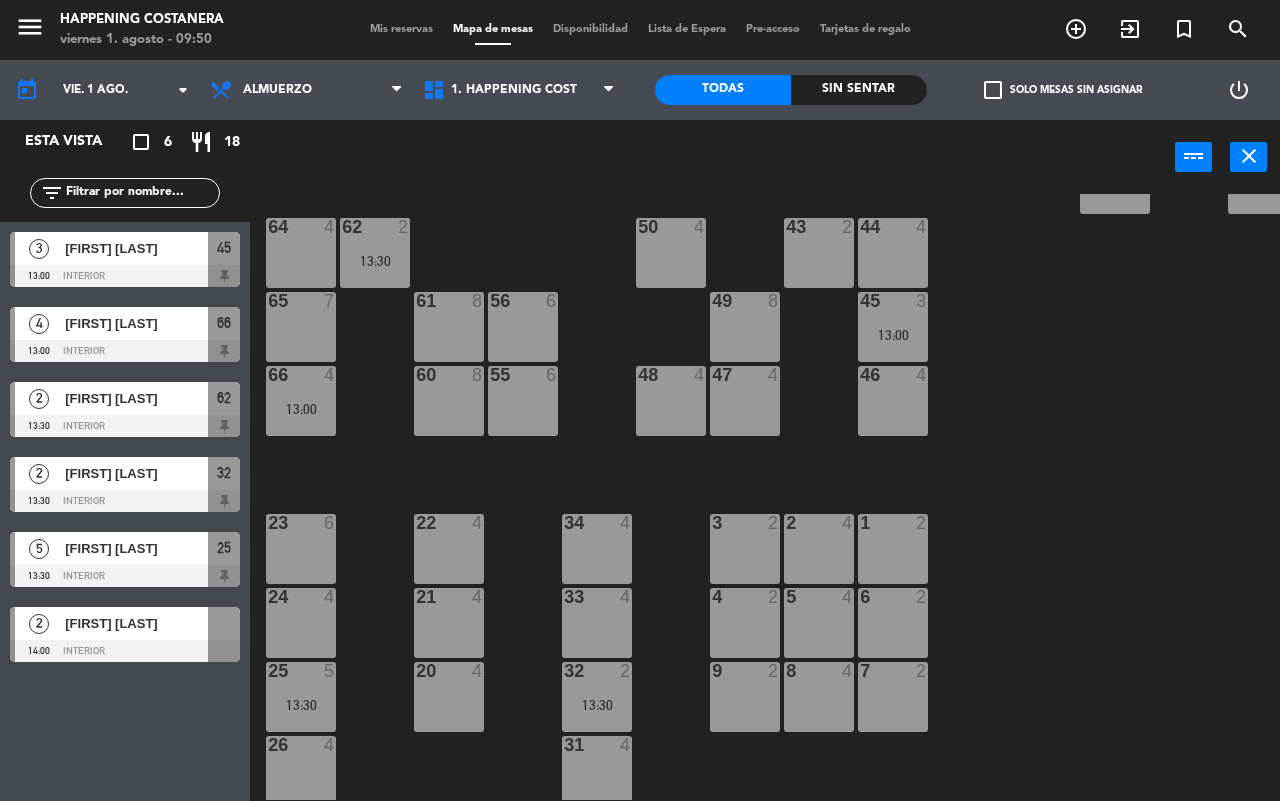 scroll, scrollTop: 500, scrollLeft: 0, axis: vertical 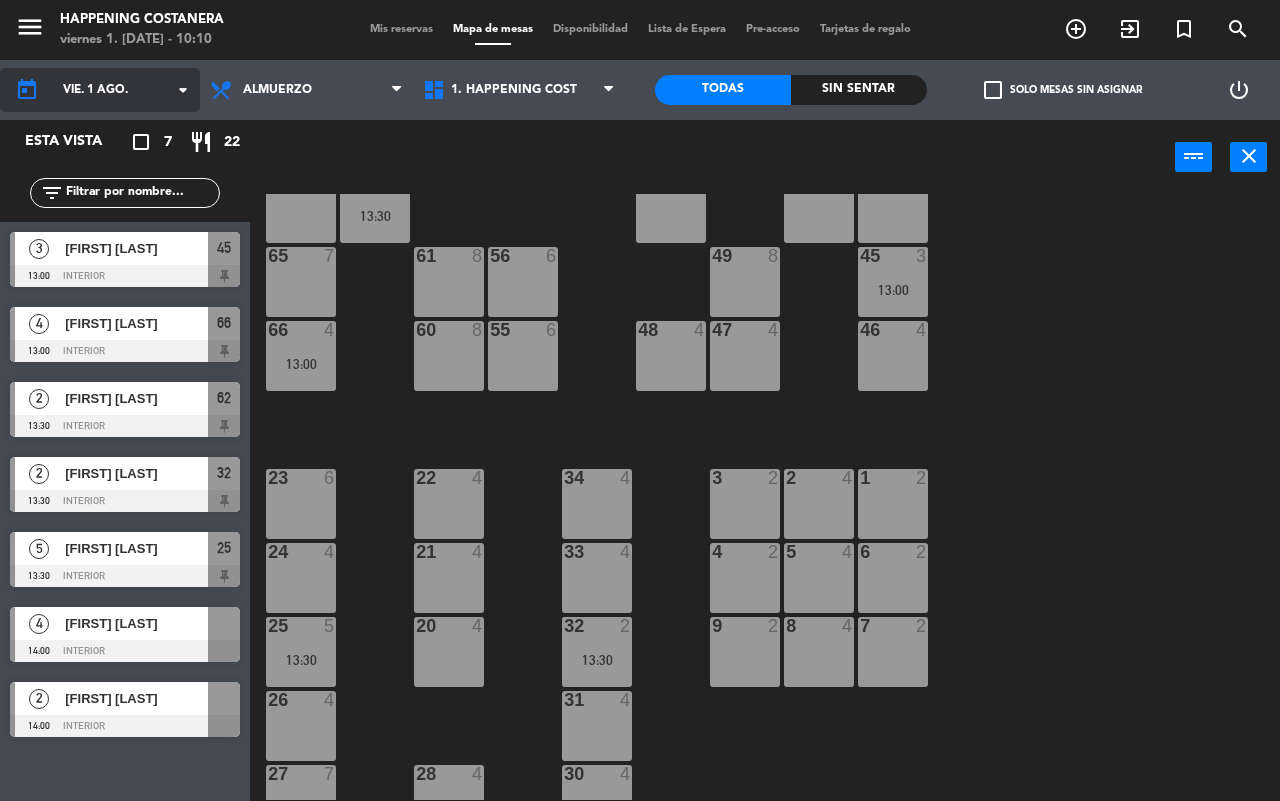 click on "vie. 1 ago." 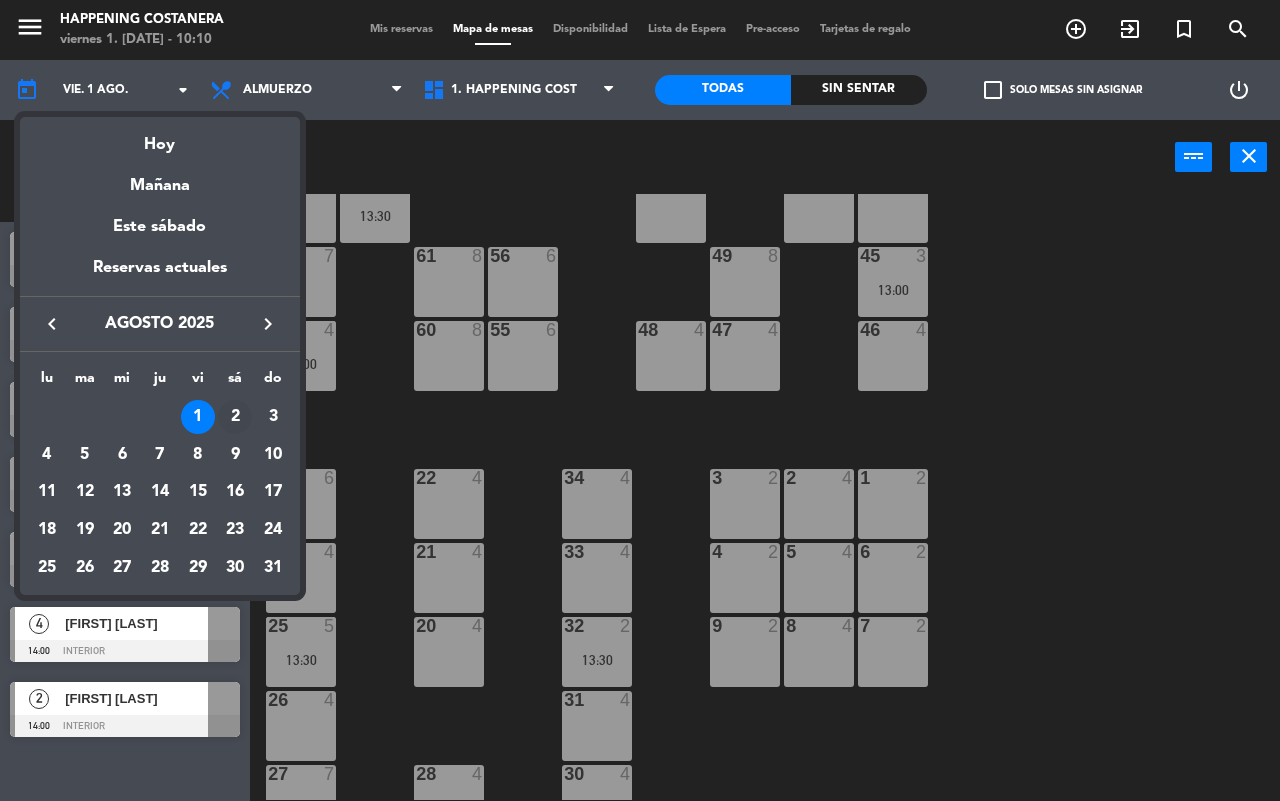 click on "2" at bounding box center (235, 417) 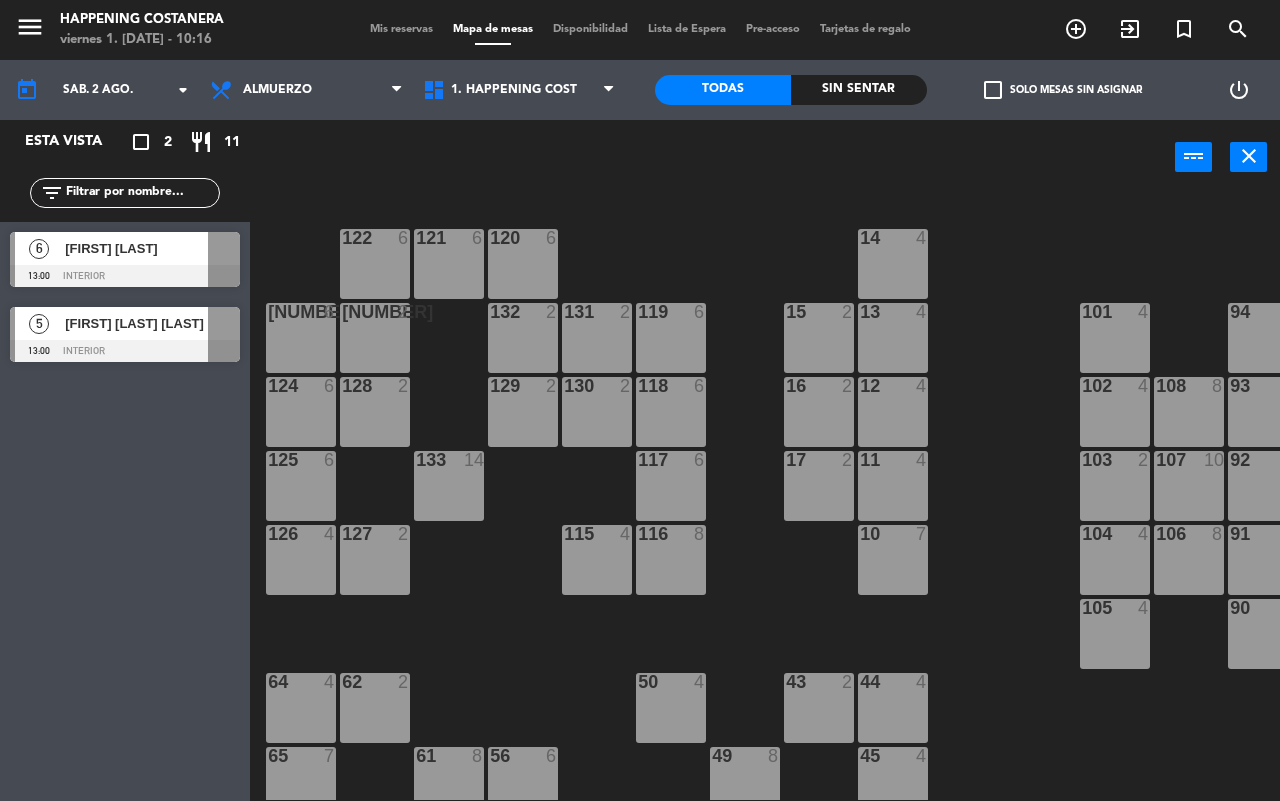 scroll, scrollTop: 375, scrollLeft: 0, axis: vertical 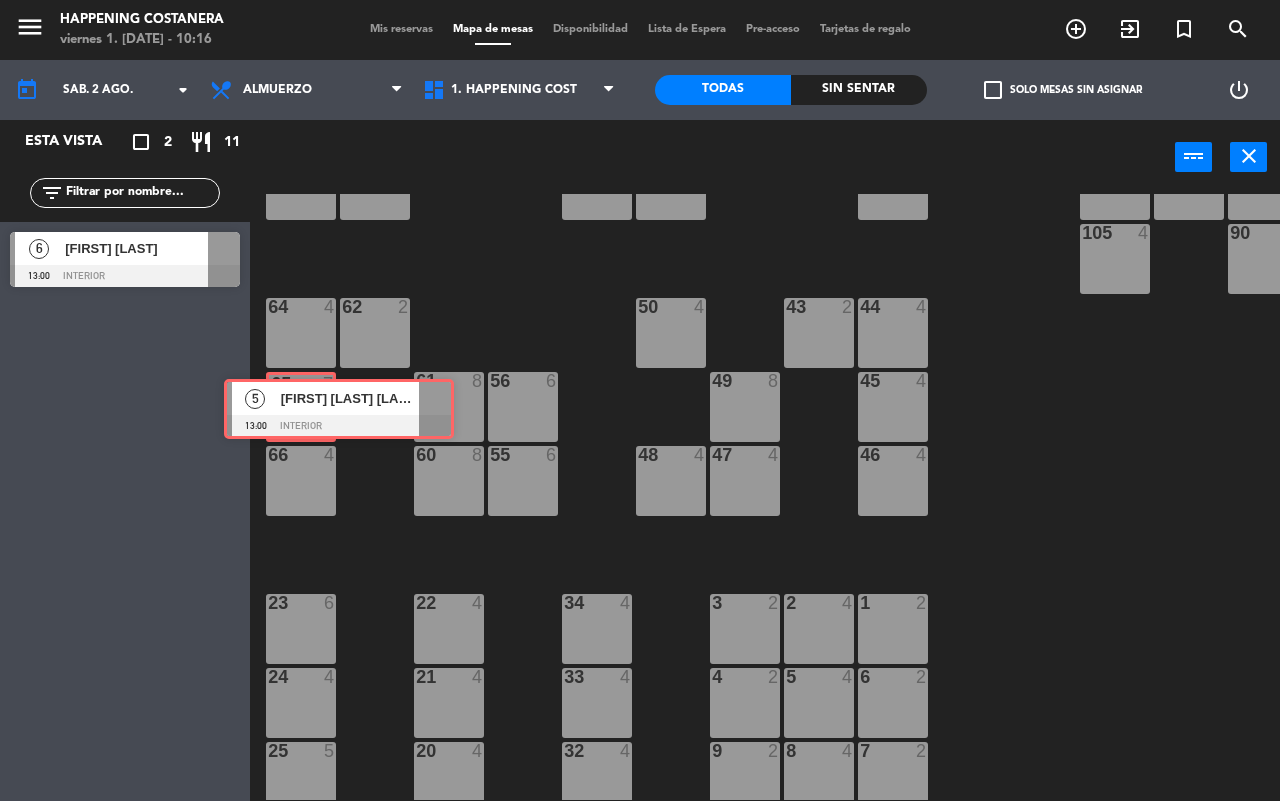 drag, startPoint x: 117, startPoint y: 323, endPoint x: 331, endPoint y: 395, distance: 225.7875 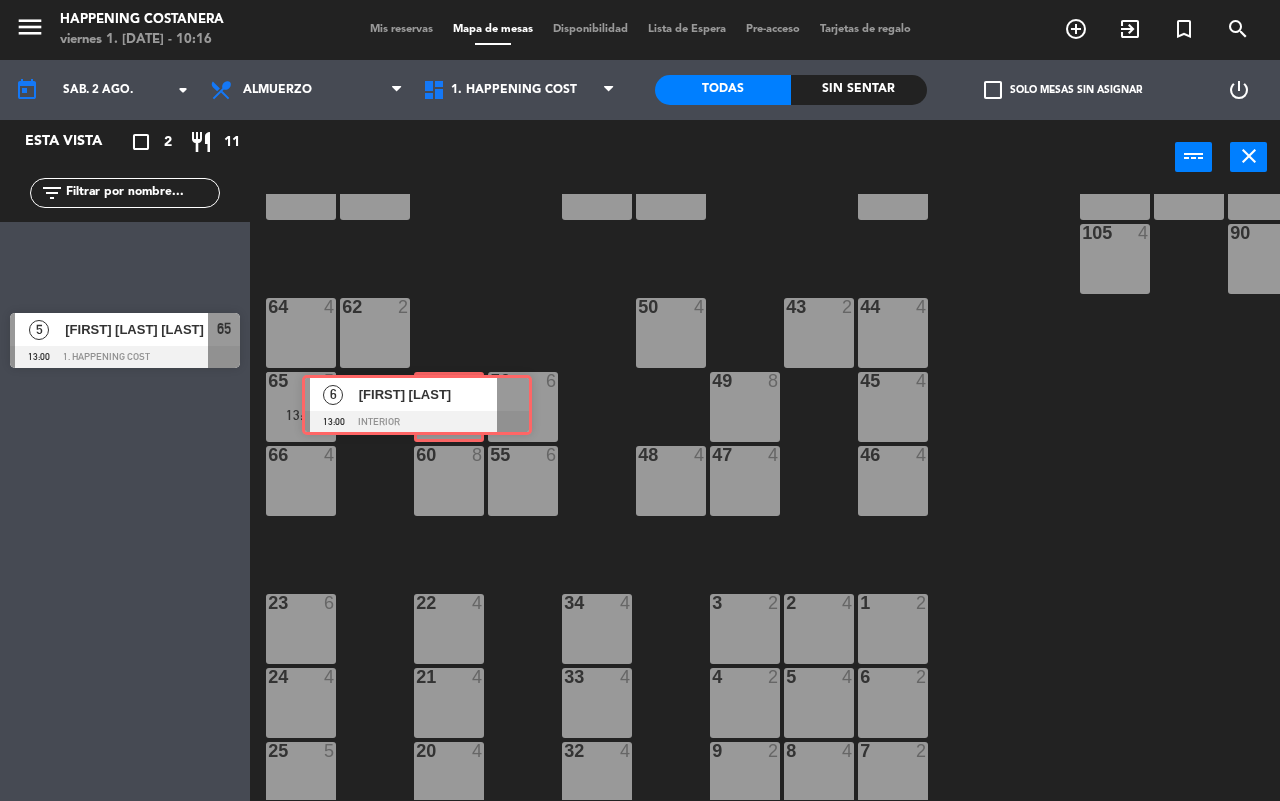 drag, startPoint x: 158, startPoint y: 253, endPoint x: 450, endPoint y: 398, distance: 326.01993 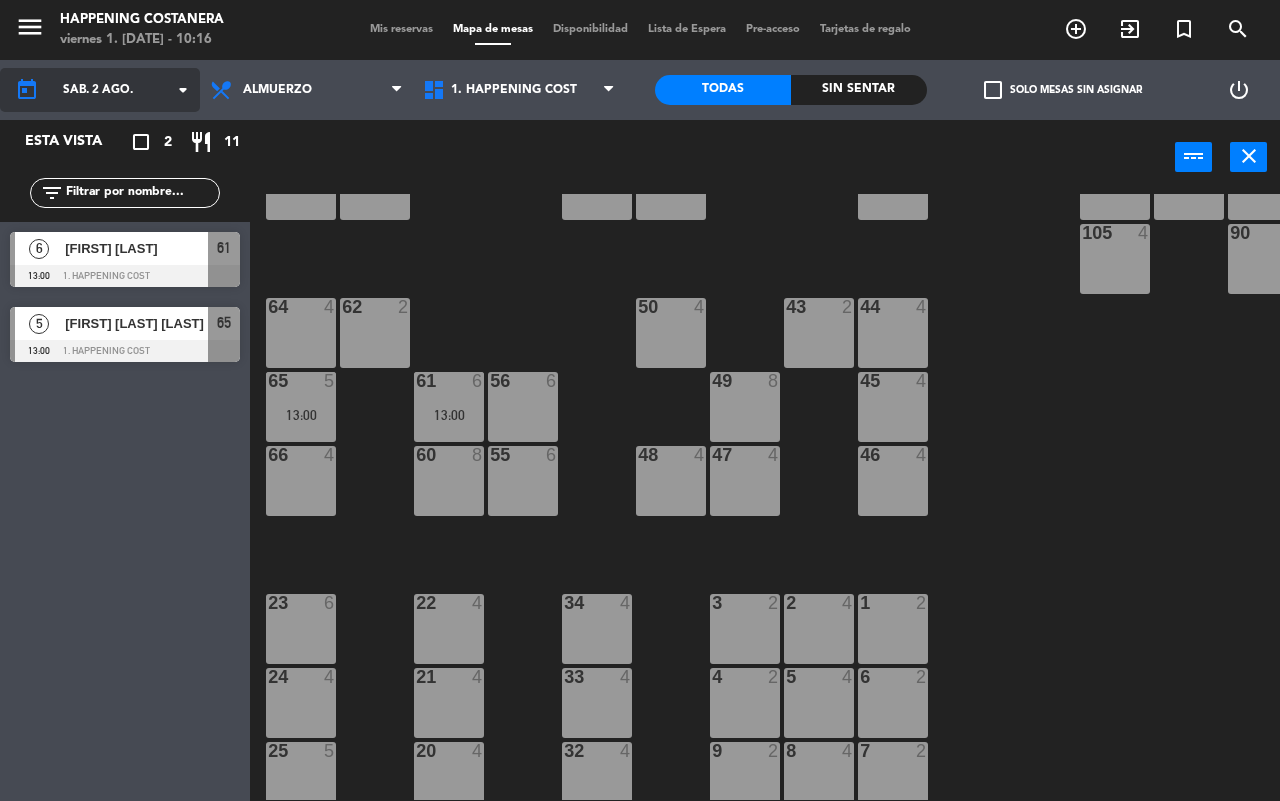 click on "sáb. 2 ago." 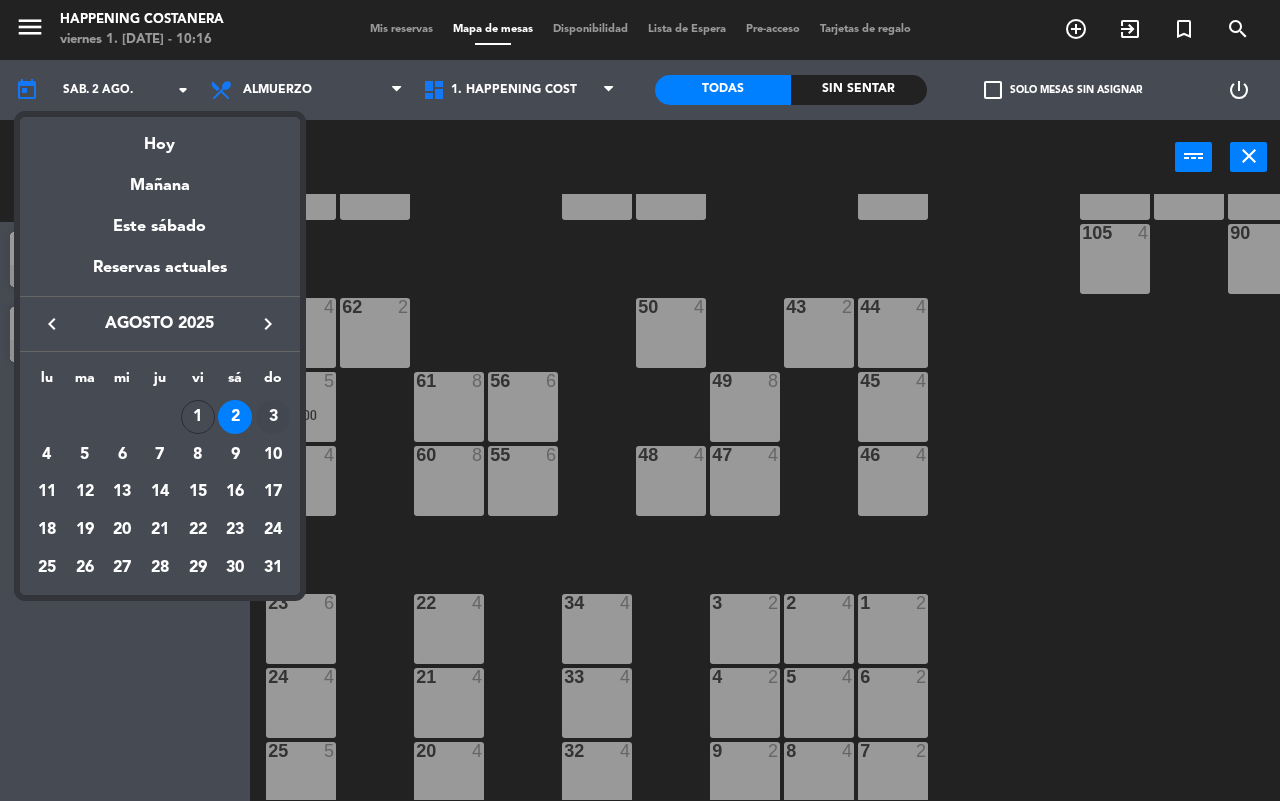 click on "3" at bounding box center [273, 417] 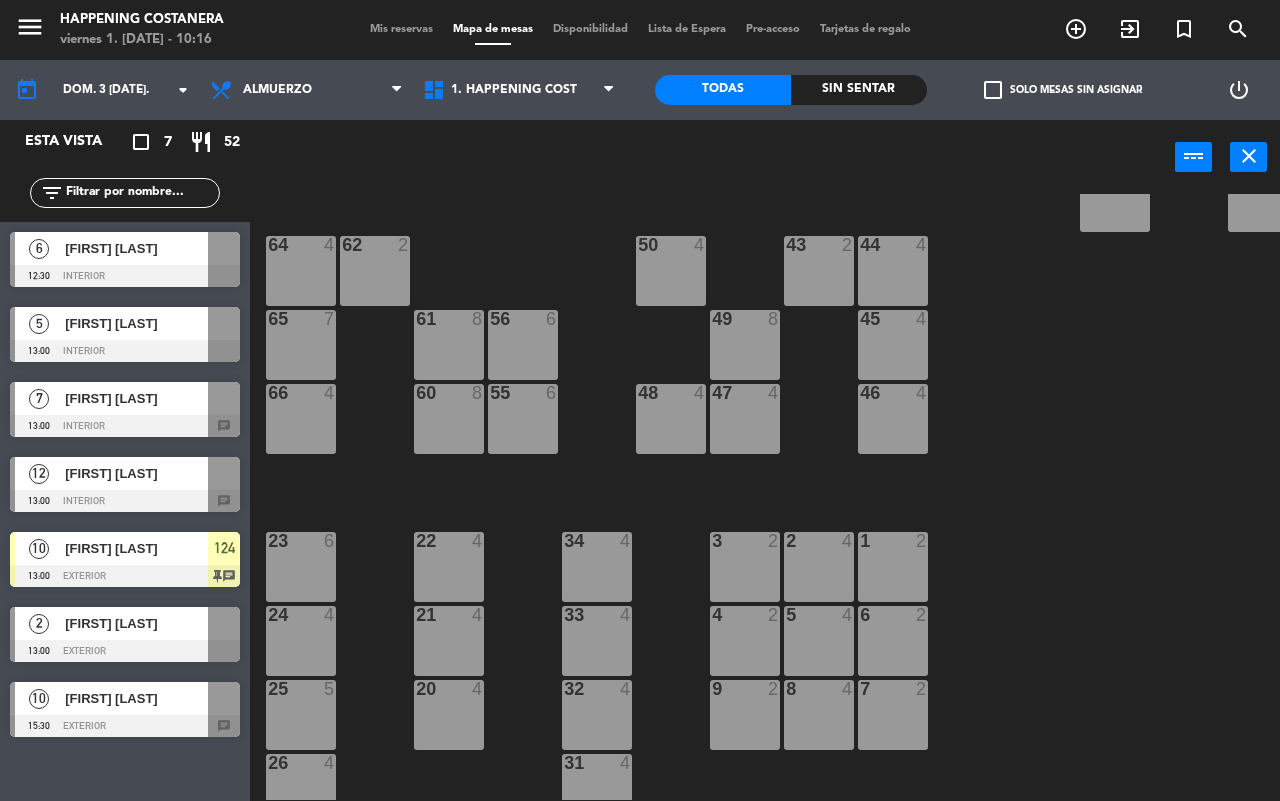 scroll, scrollTop: 500, scrollLeft: 0, axis: vertical 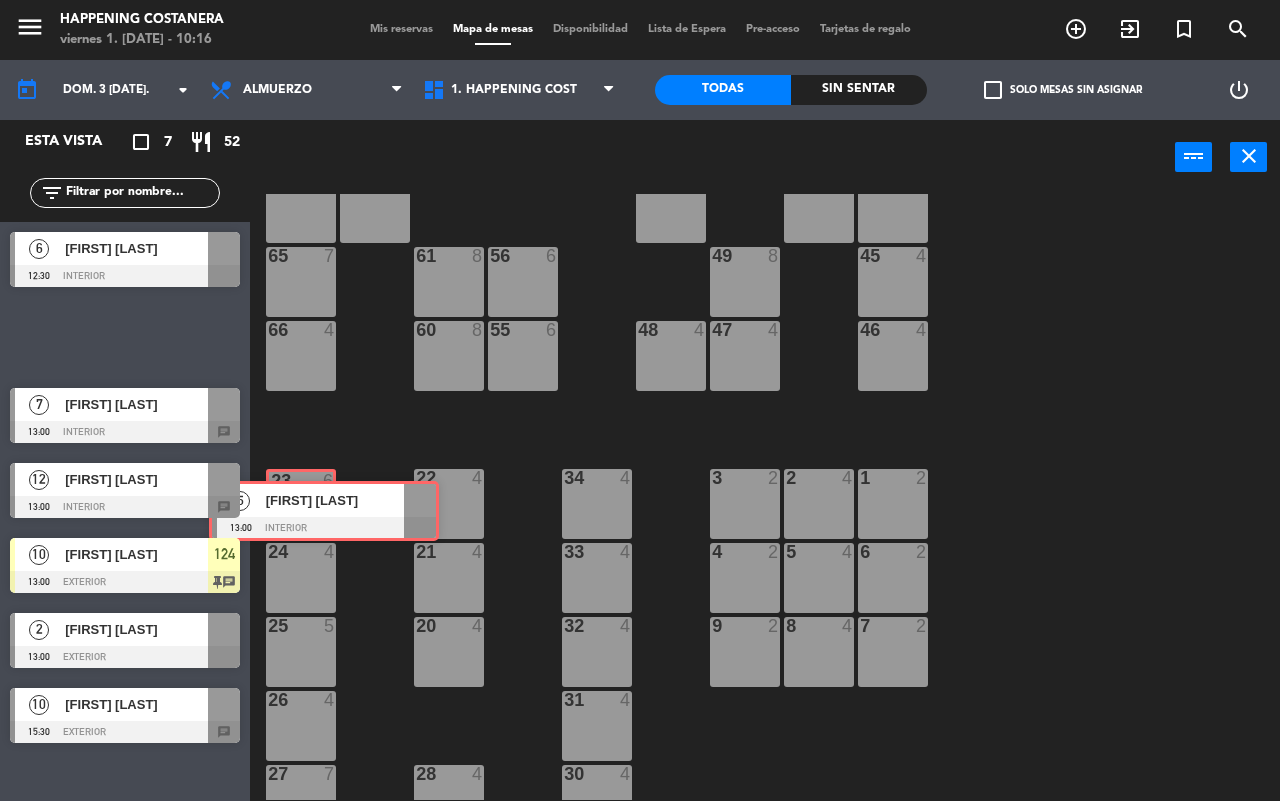 drag, startPoint x: 102, startPoint y: 323, endPoint x: 300, endPoint y: 497, distance: 263.5906 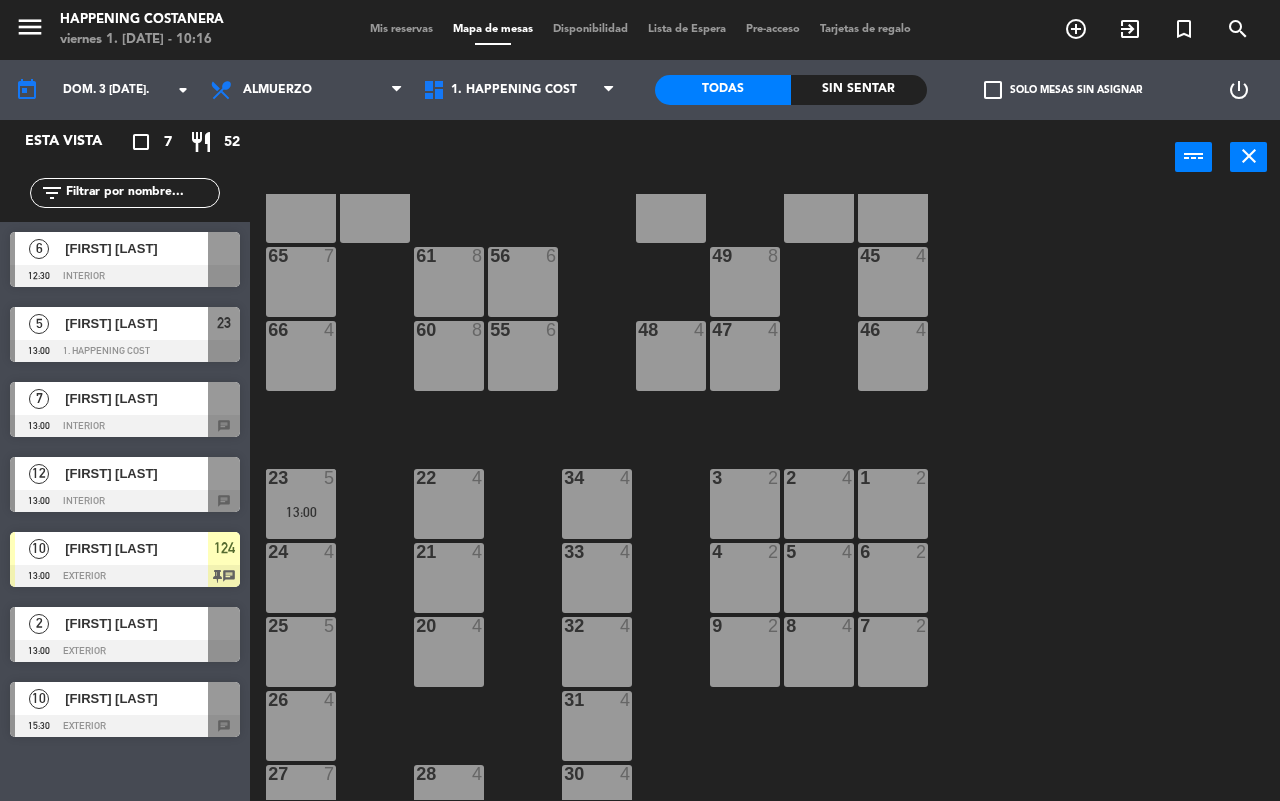 click on "[FIRST] [LAST]" at bounding box center [135, 398] 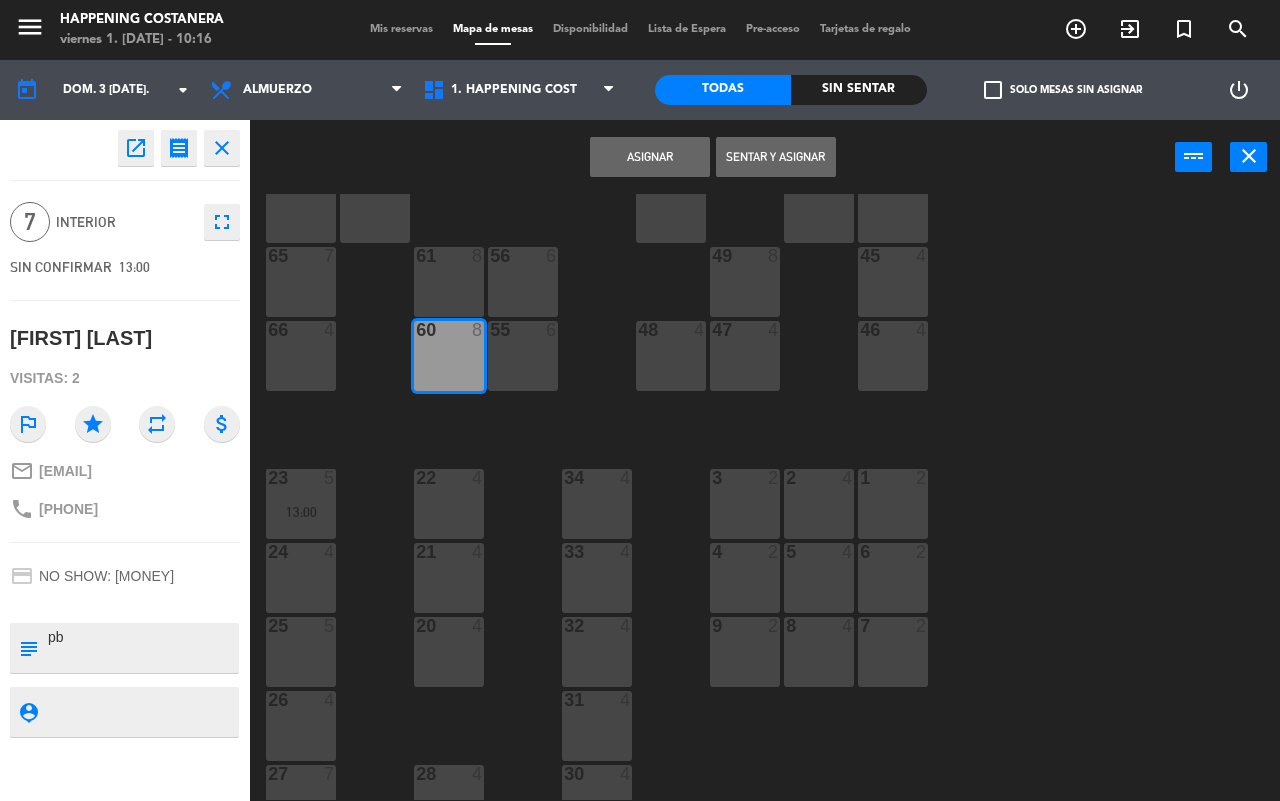 click on "Asignar" at bounding box center [650, 157] 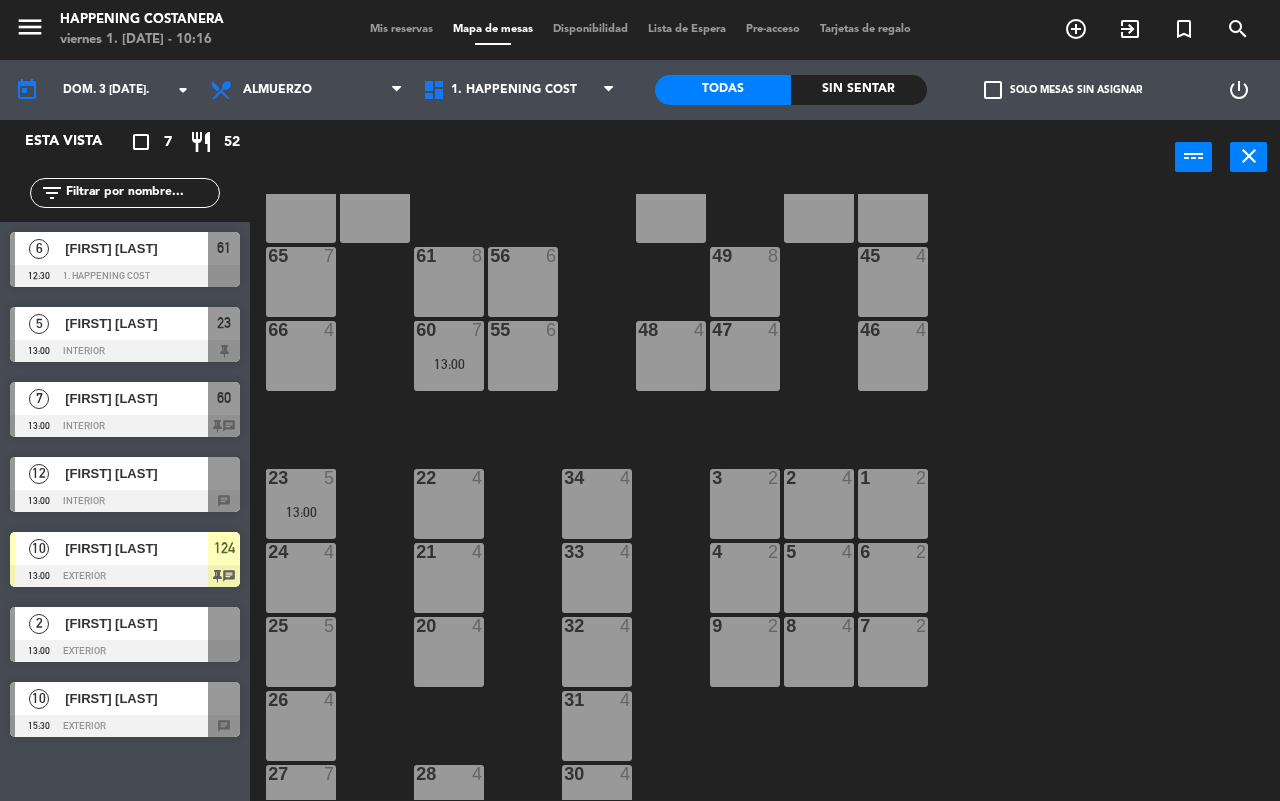 drag, startPoint x: 148, startPoint y: 273, endPoint x: 435, endPoint y: 290, distance: 287.50305 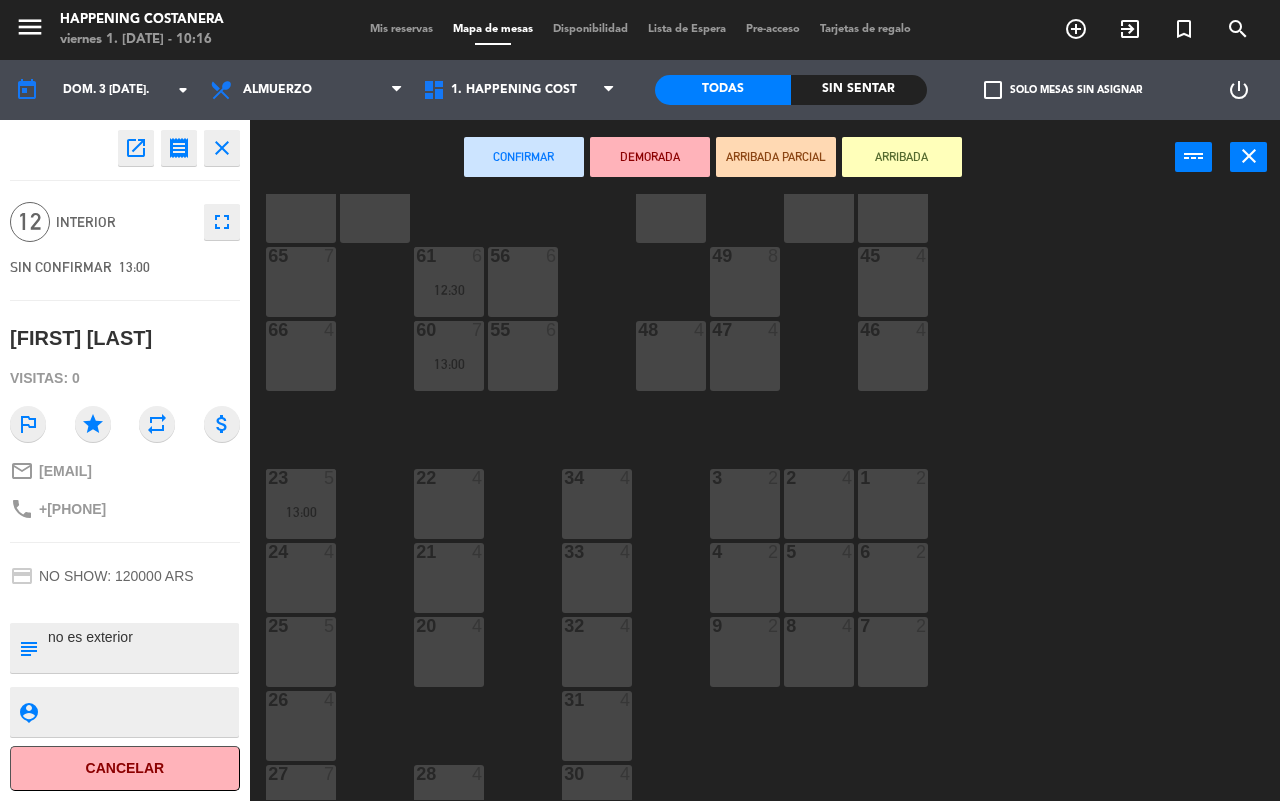 click on "69  2  122  6  121  6  120  6  14  4  CAVA  22  101  4  94  2  70  2  123  6  131  2  134  2  132  2  13  4  119  6  15  2  102  4  80  6  93  4  108  3   13:00  129  2  12  4  118  6  16  2  128  2  103  2  107  10  82  6  72  2  92  4  133  14  125  6  11  4  117  6  17  2  104  4  91  4  84  6  106  8  73  2  126  4  127  2  115  4  10  7  116  8  86  6  90  4  74  2  105  4  50  4  62  2  64  4  43  2  75  4  44  4  65  7  56  6  45  4  61  6   12:30  76  2  49  8  66  4  60  7   13:00  46  4  48  4  55  6  47  4  22  4  34  4  3  2  1  2  23  5   13:00  2  4  24  4  33  4  21  4  6  2  5  4  4  2  32  4  9  2  7  2  20  4  8  4  25  5  26  4  31  4  27  7  28  4  30  4" 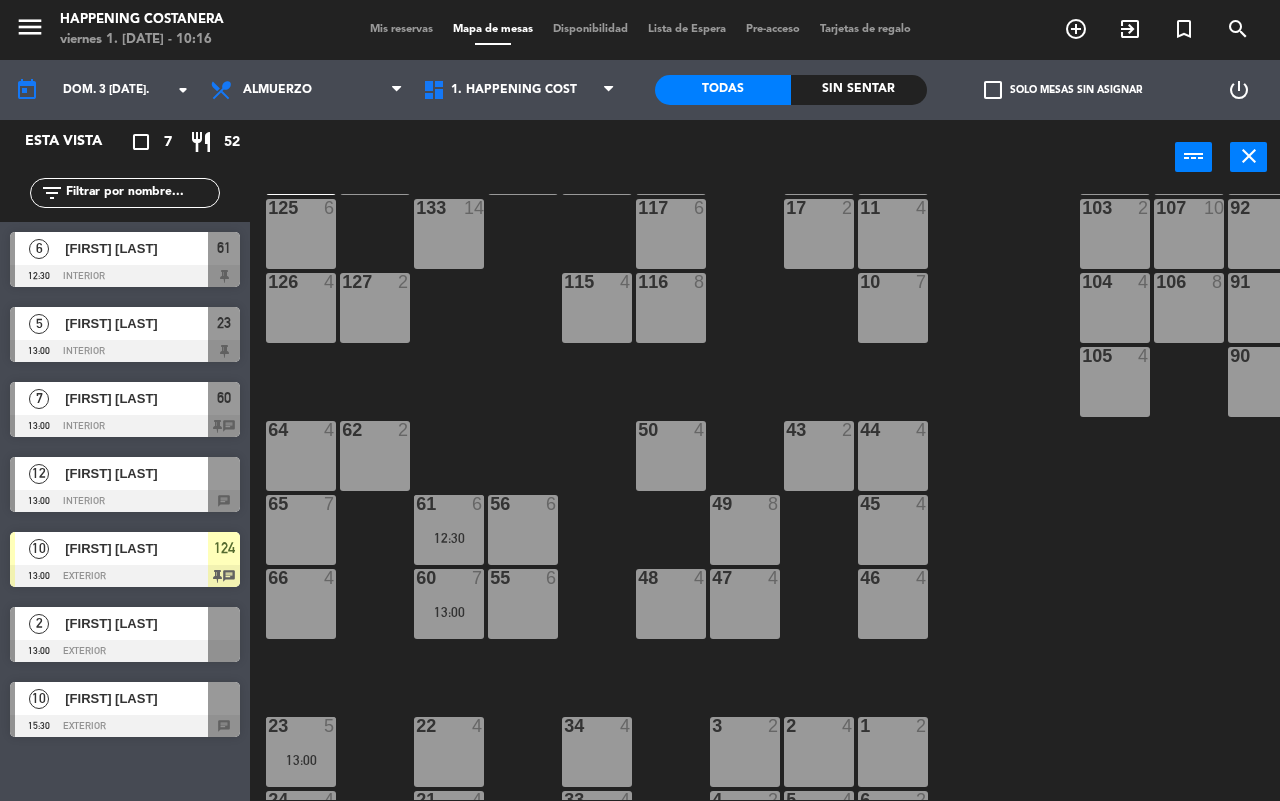 scroll, scrollTop: 250, scrollLeft: 0, axis: vertical 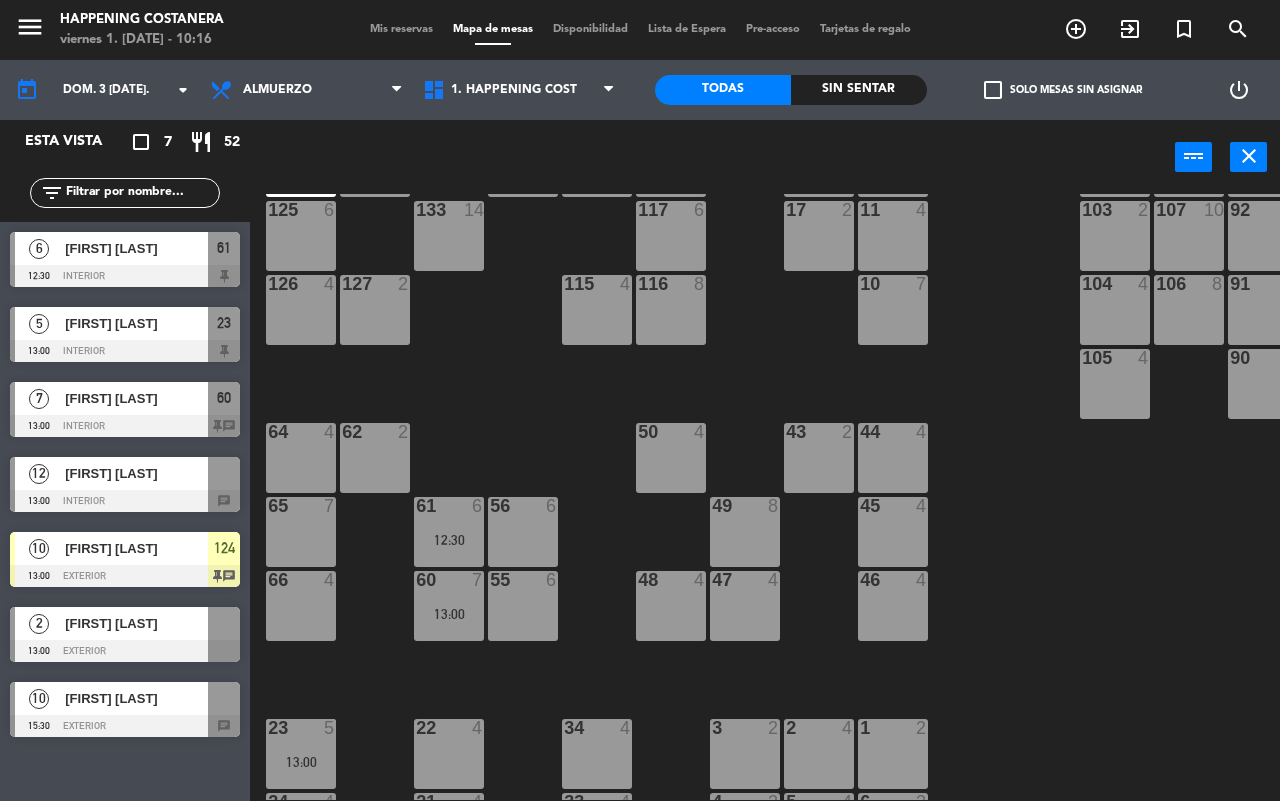 click on "[FIRST] [LAST]" at bounding box center (135, 698) 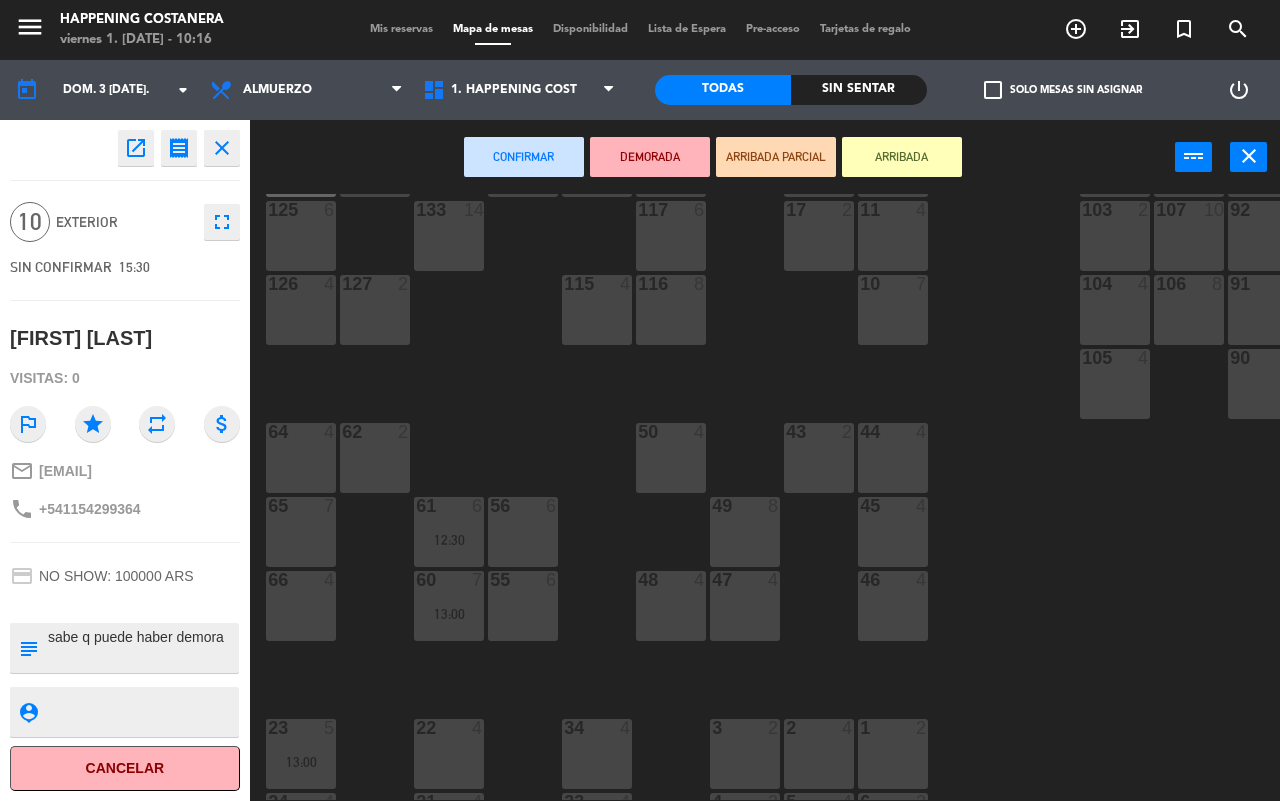 click on "69  2  122  6  121  6  120  6  14  4  CAVA  22  101  4  94  2  70  2  123  6  131  2  134  2  132  2  13  4  119  6  15  2  102  4  80  6  93  4  108  3   13:00  129  2  12  4  118  6  16  2  128  2  103  2  107  10  82  6  72  2  92  4  133  14  125  6  11  4  117  6  17  2  104  4  91  4  84  6  106  8  73  2  126  4  127  2  115  4  10  7  116  8  86  6  90  4  74  2  105  4  50  4  62  2  64  4  43  2  75  4  44  4  65  7  56  6  45  4  61  6   12:30  76  2  49  8  66  4  60  7   13:00  46  4  48  4  55  6  47  4  22  4  34  4  3  2  1  2  23  5   13:00  2  4  24  4  33  4  21  4  6  2  5  4  4  2  32  4  9  2  7  2  20  4  8  4  25  5  26  4  31  4  27  7  28  4  30  4" 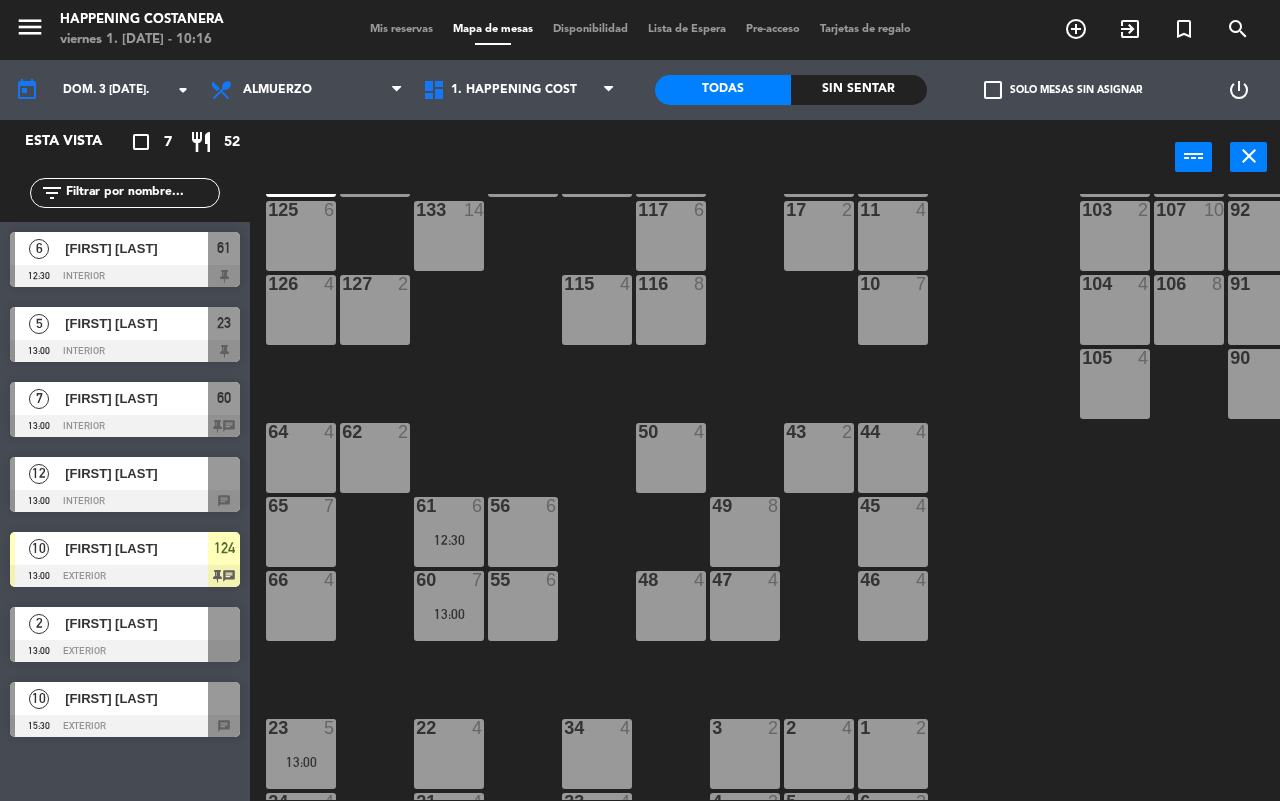scroll, scrollTop: 0, scrollLeft: 0, axis: both 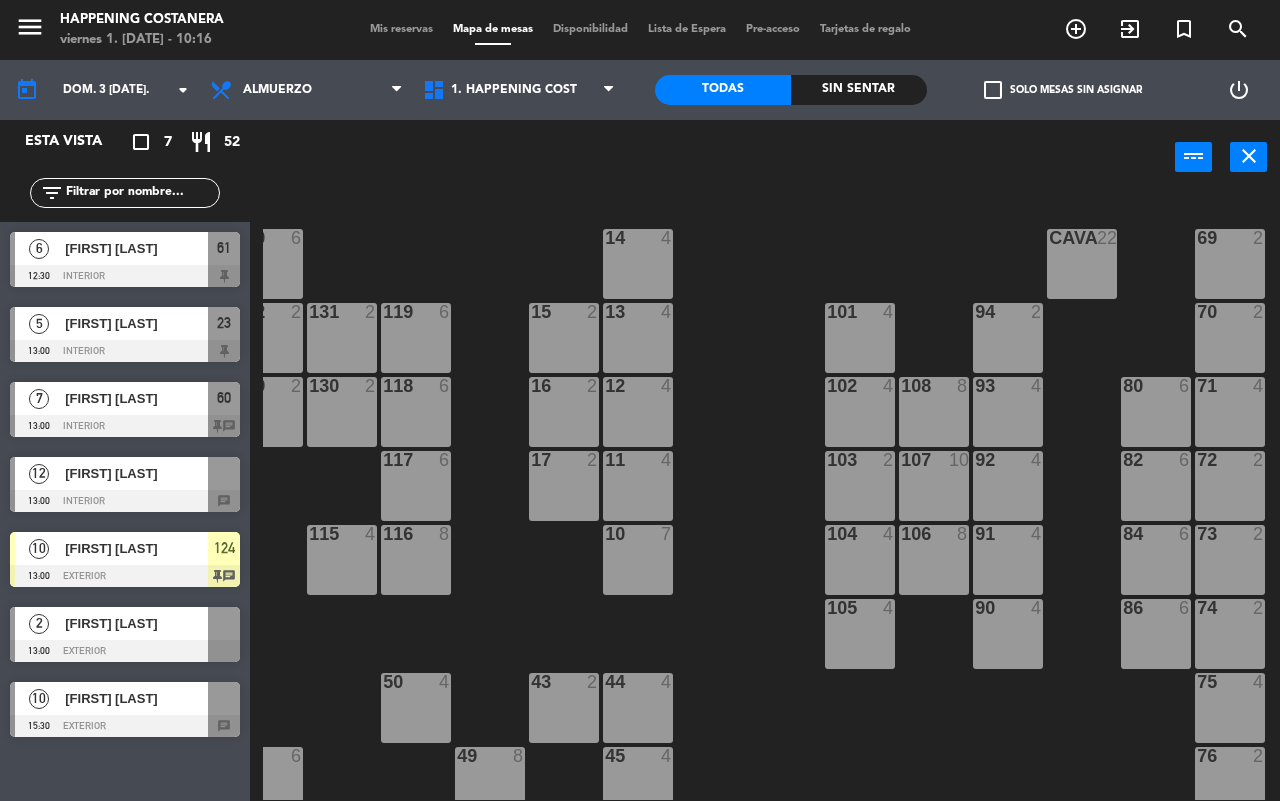click on "[FIRST] [LAST]" at bounding box center [136, 473] 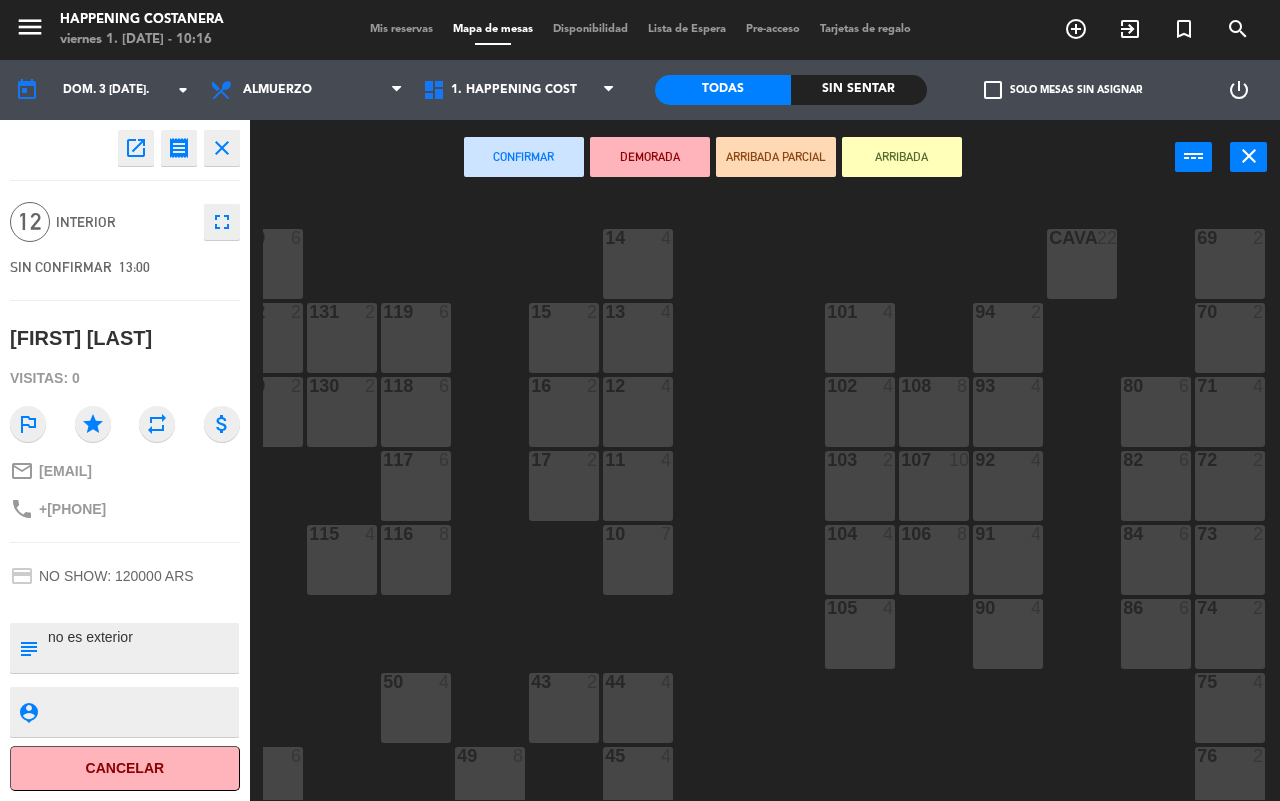 click on "80  6" at bounding box center [1156, 412] 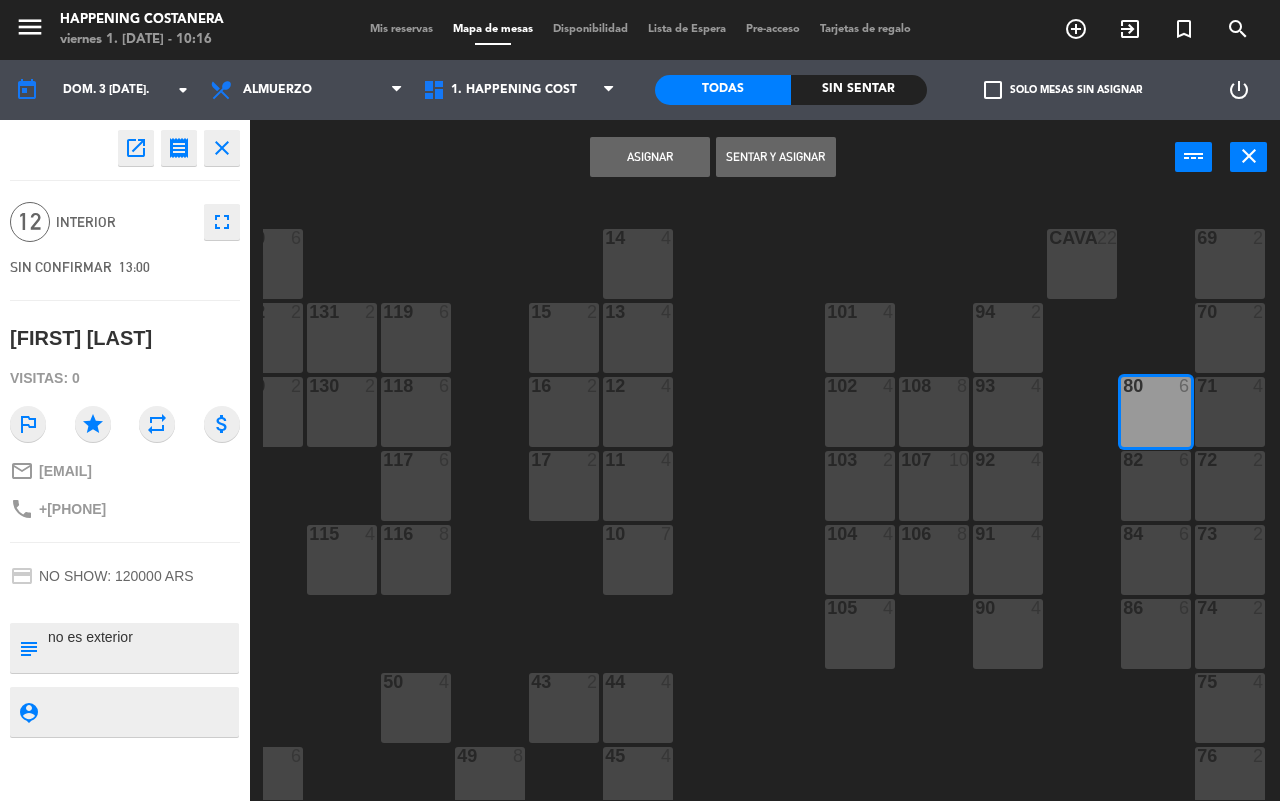 click at bounding box center (1156, 460) 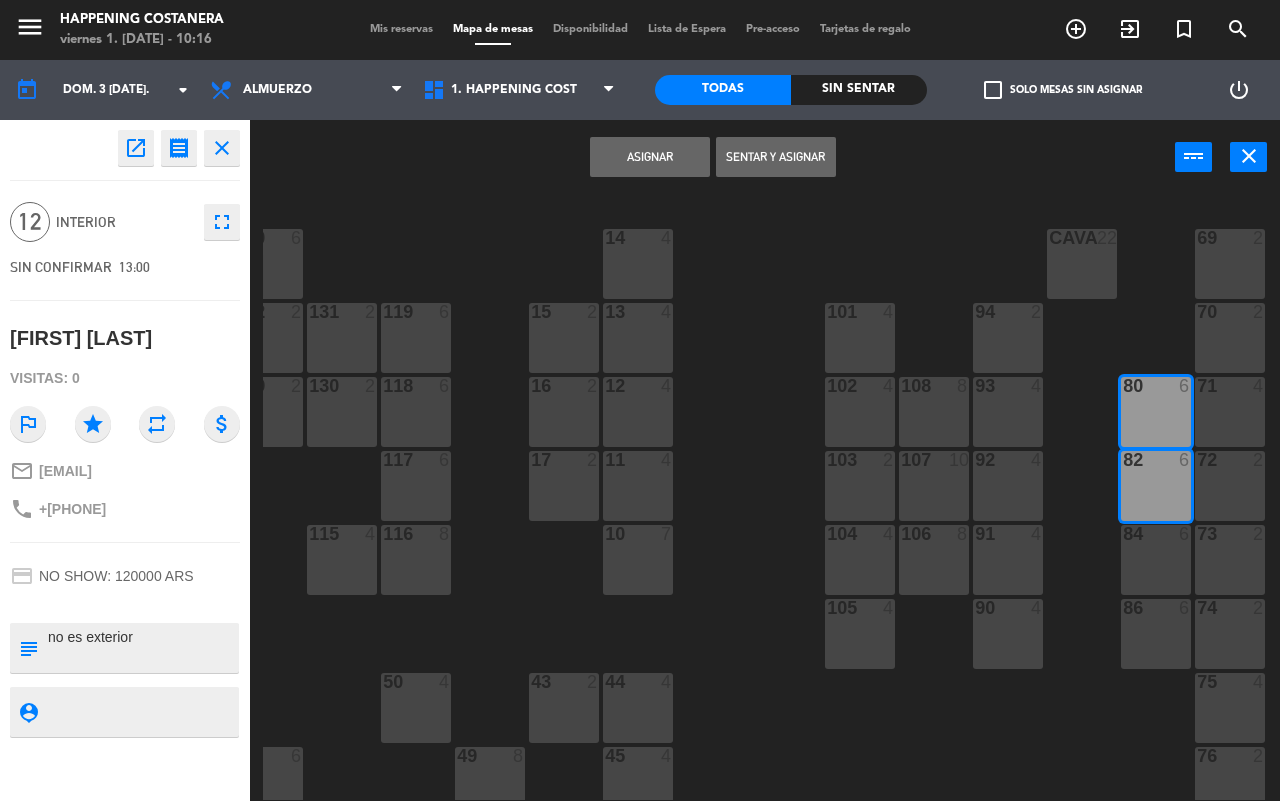 click on "Asignar" at bounding box center (650, 157) 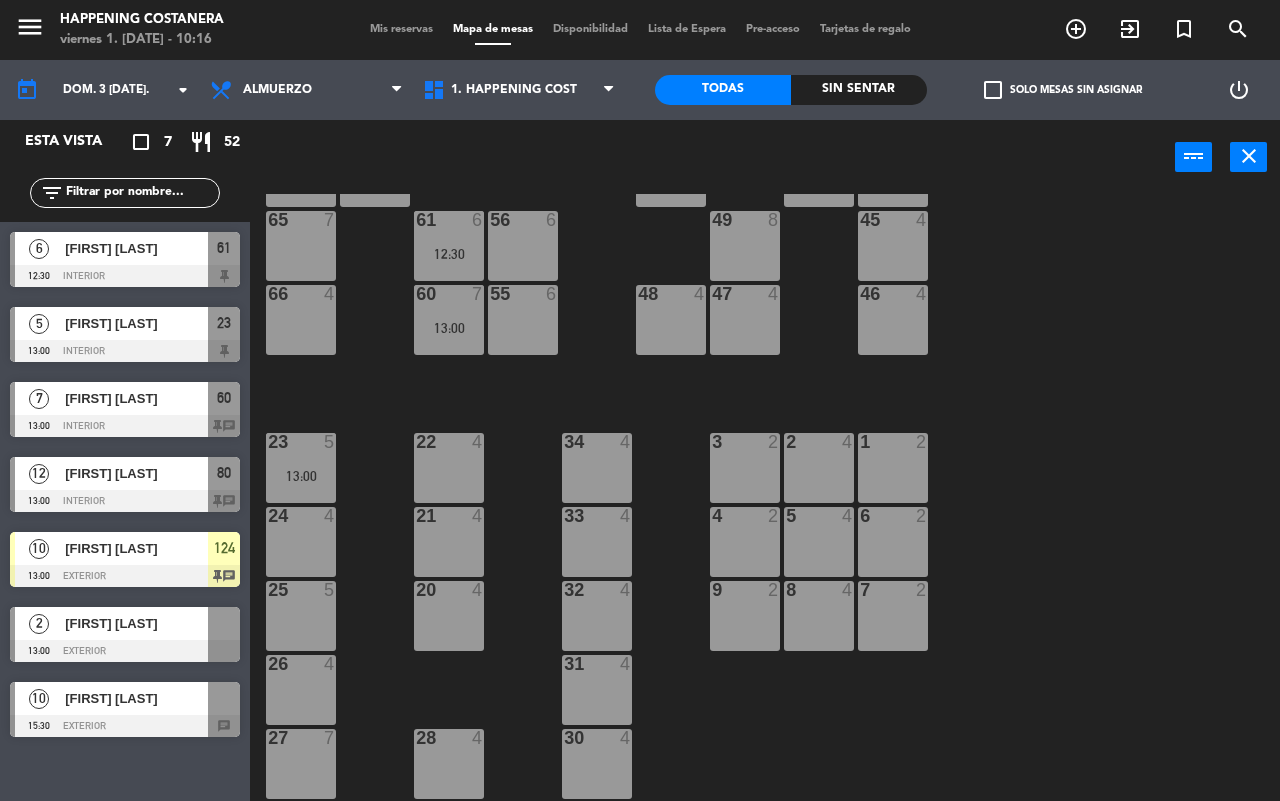 scroll, scrollTop: 546, scrollLeft: 0, axis: vertical 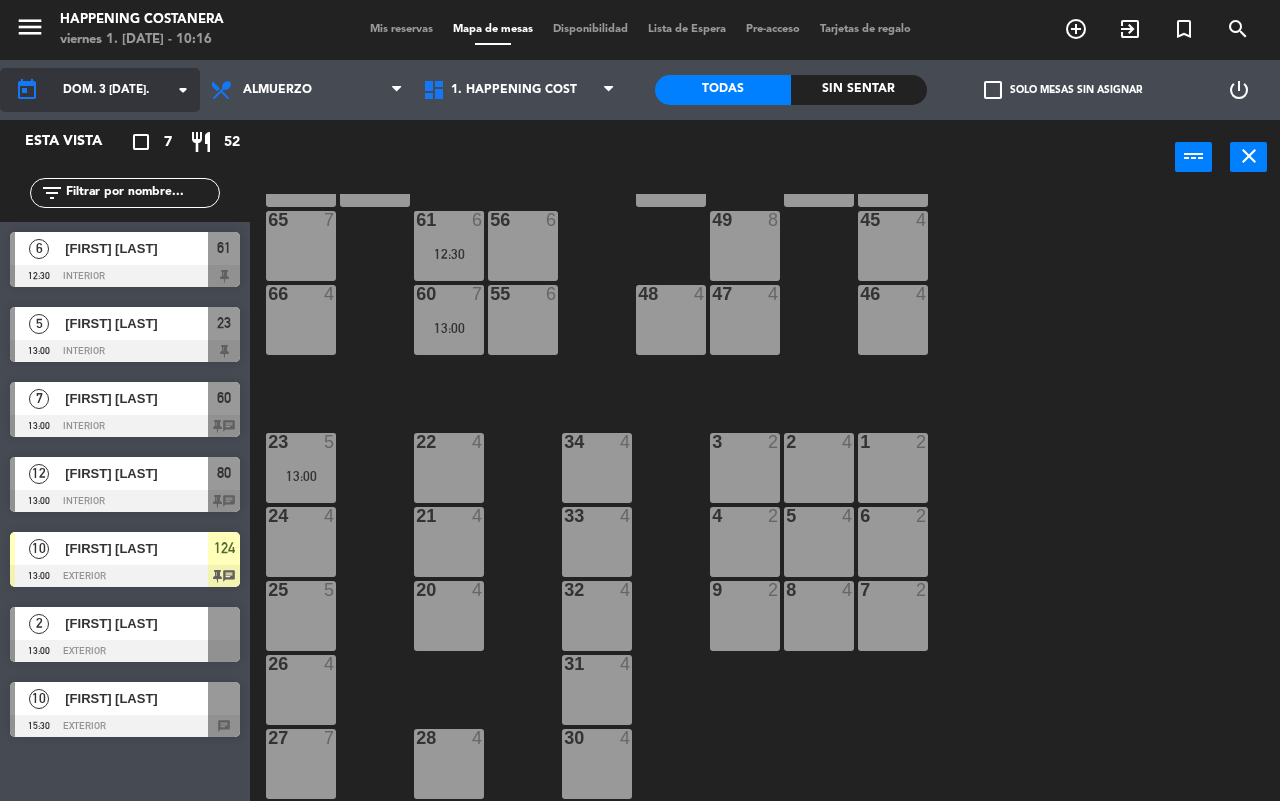 click on "arrow_drop_down" 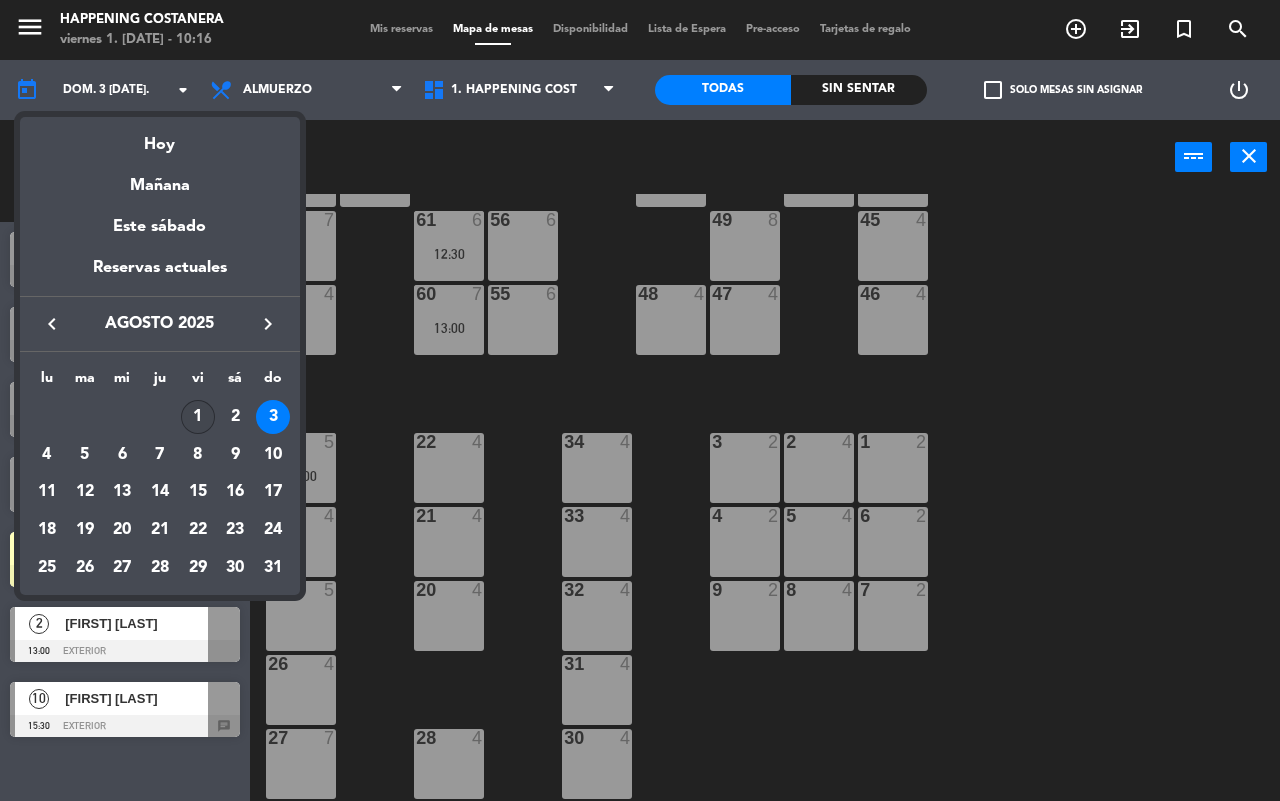 click on "1" at bounding box center [198, 417] 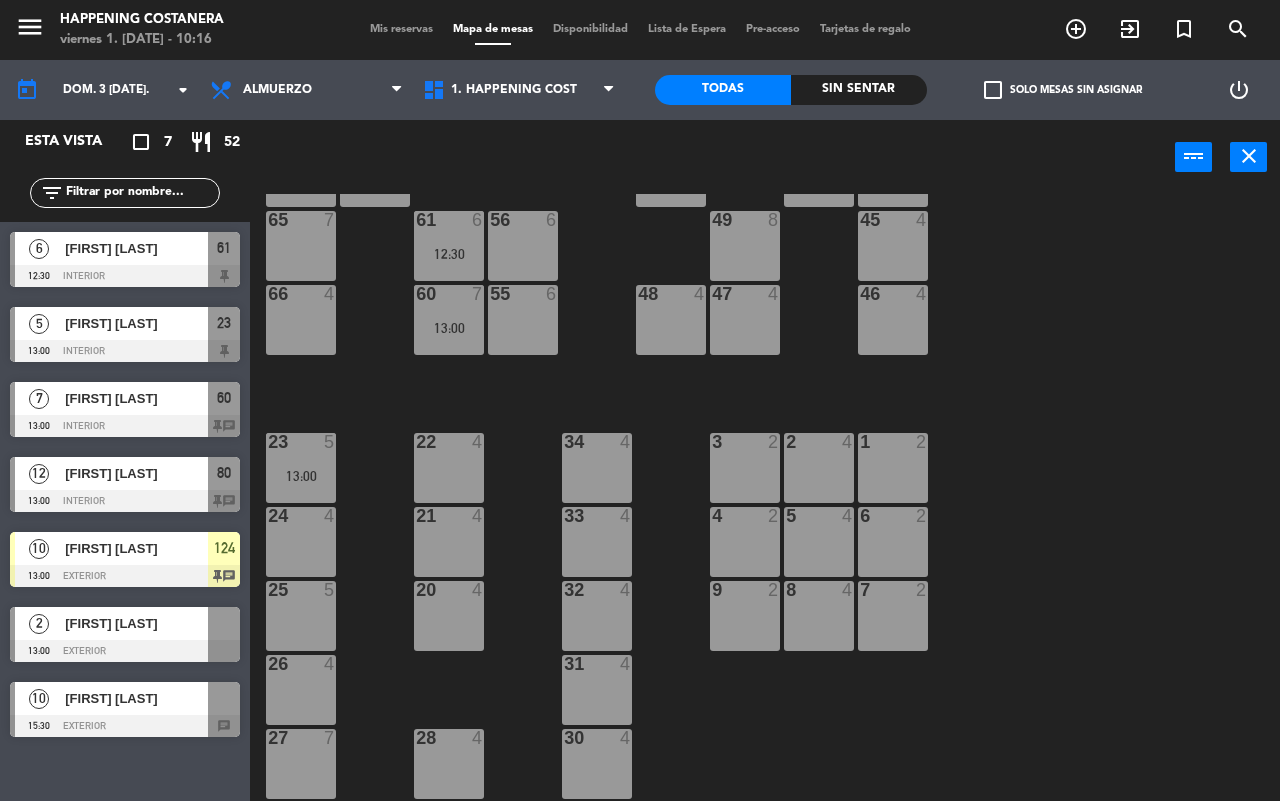 type on "vie. 1 ago." 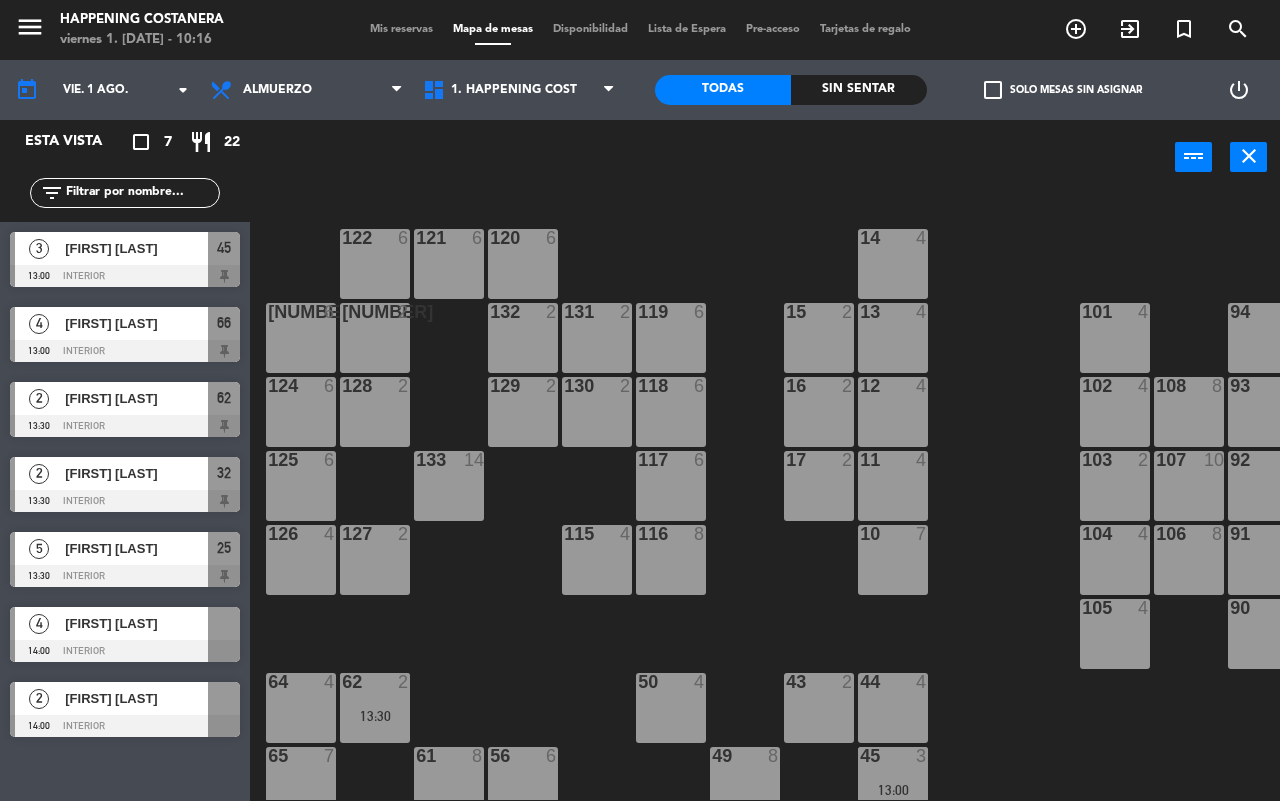 scroll, scrollTop: 375, scrollLeft: 0, axis: vertical 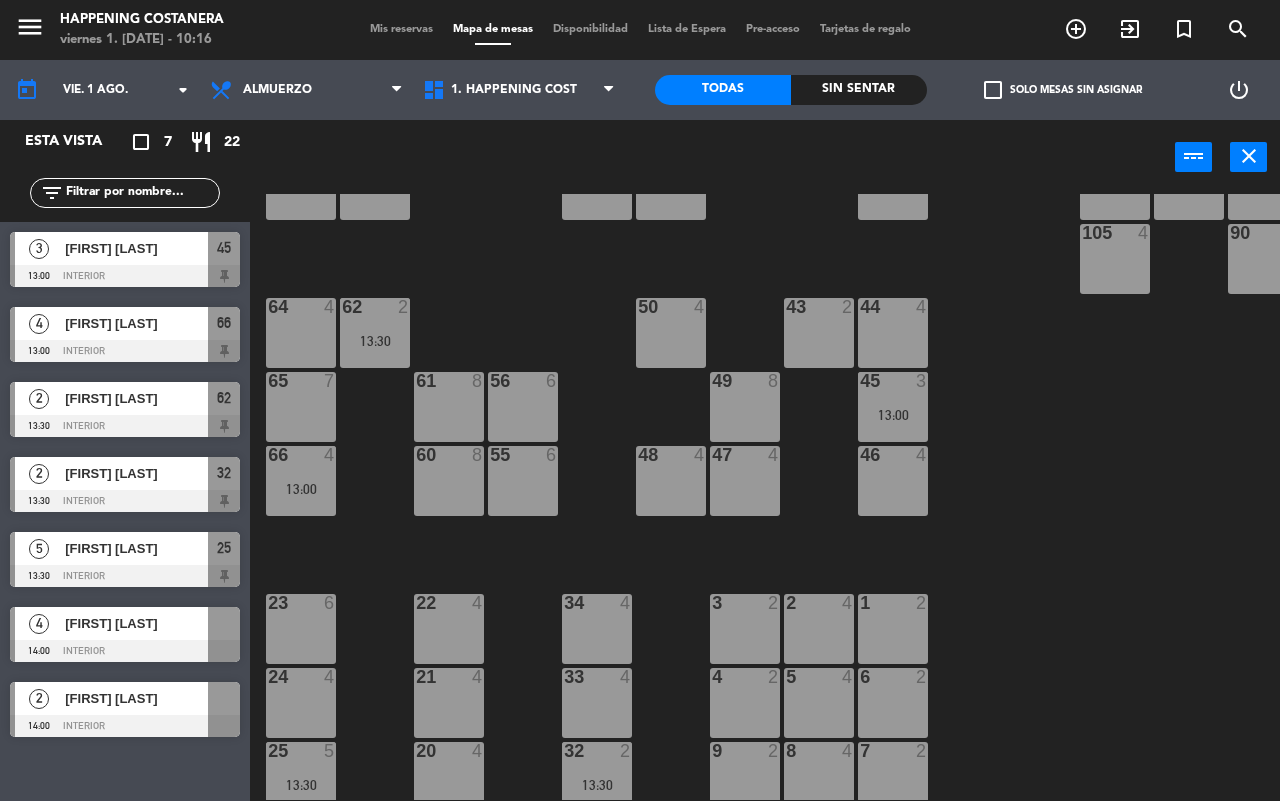 click on "69  2  122  6  121  6  120  6  14  4  CAVA  22  101  4  94  2  70  2  123  6  131  2  134  2  132  2  13  4  119  6  15  2  102  4  80  6  93  4  108  8  71  4  130  2  124  6  129  2  12  4  118  6  16  2  128  2  103  2  107  10  82  6  72  2  92  4  133  14  125  6  11  4  117  6  17  2  104  4  91  4  84  6  106  8  73  2  126  4  127  2  115  4  10  7  116  8  86  6  90  4  74  2  105  4  50  4  62  2   13:30  64  4  43  2  75  4  44  4  65  7  56  6  45  3   13:00  61  8  76  2  49  8  66  4   13:00  60  8  46  4  48  4  55  6  47  4  22  4  34  4  3  2  1  2  23  6  2  4  24  4  33  4  21  4  6  2  5  4  4  2  32  2   13:30  9  2  7  2  20  4  8  4  25  5   13:30  26  4  31  4  27  7  28  4  30  4" 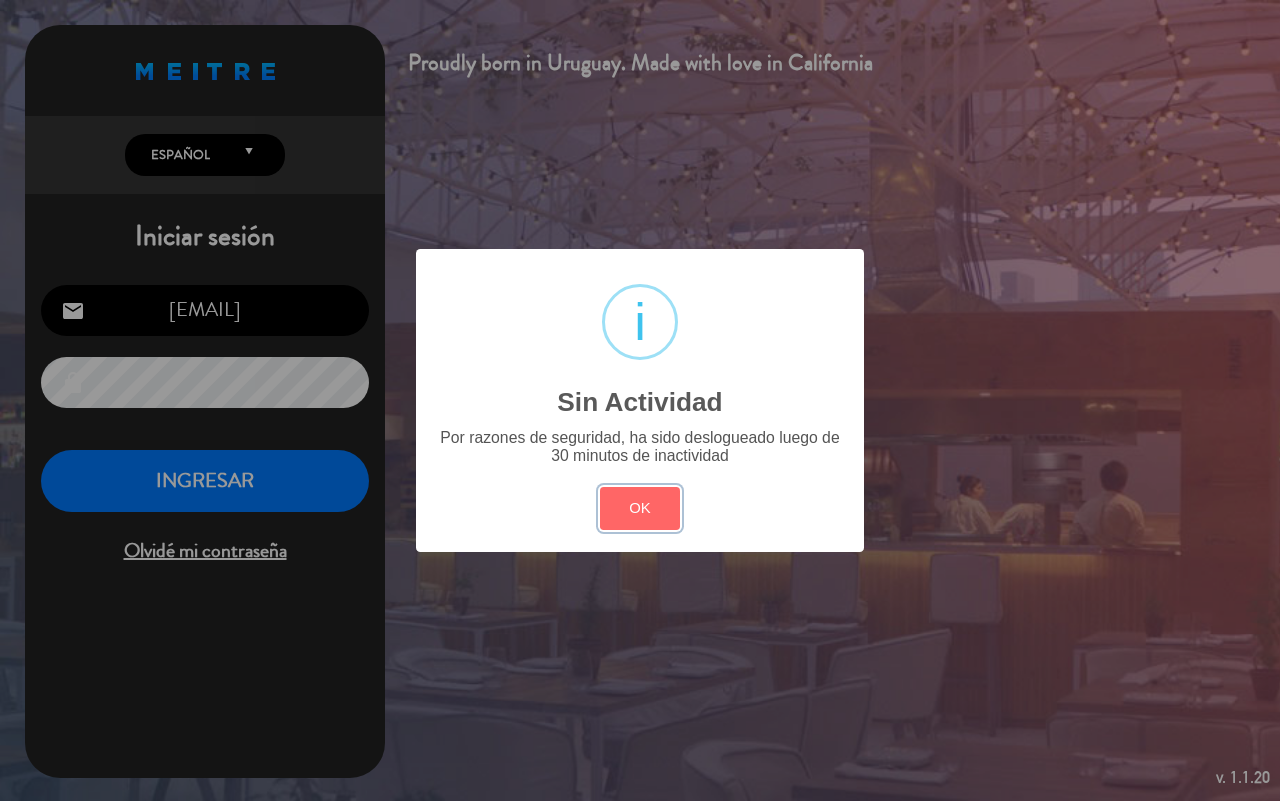 drag, startPoint x: 630, startPoint y: 512, endPoint x: 562, endPoint y: 491, distance: 71.168816 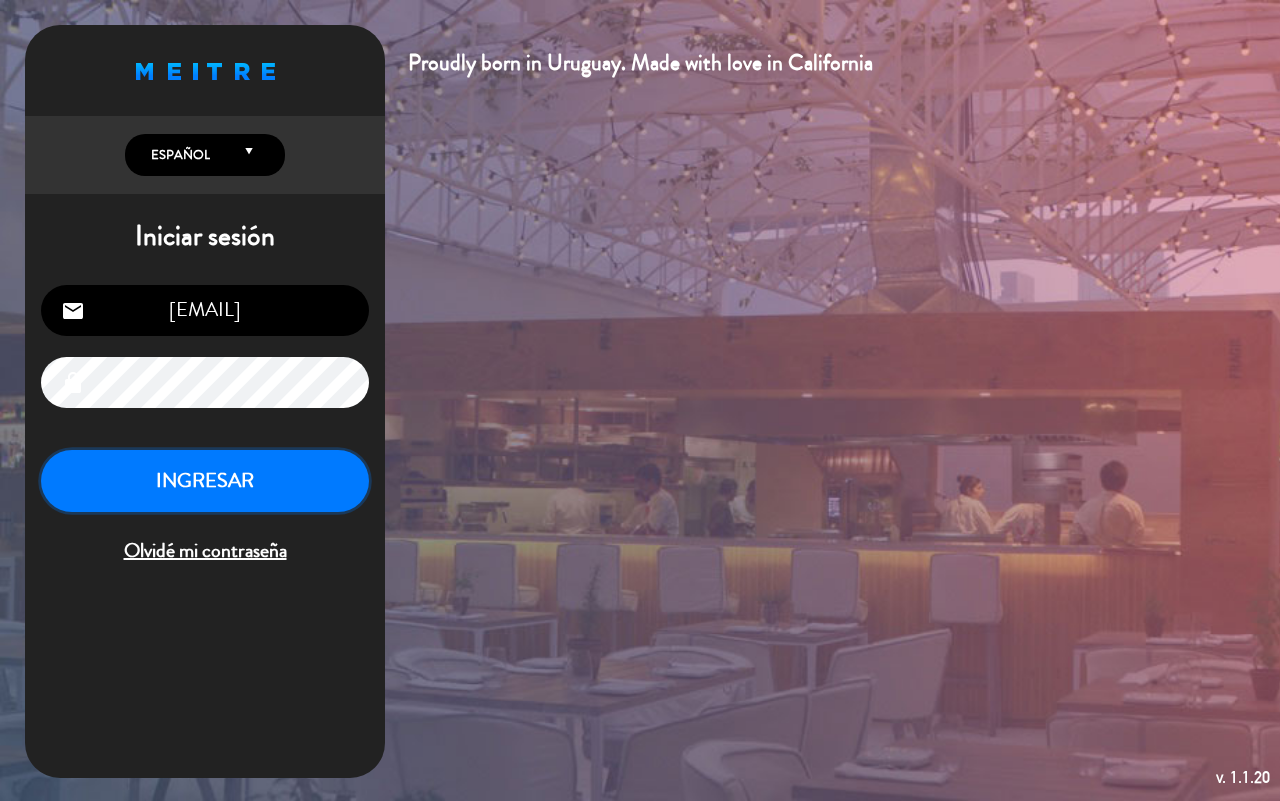 click on "INGRESAR" at bounding box center (205, 481) 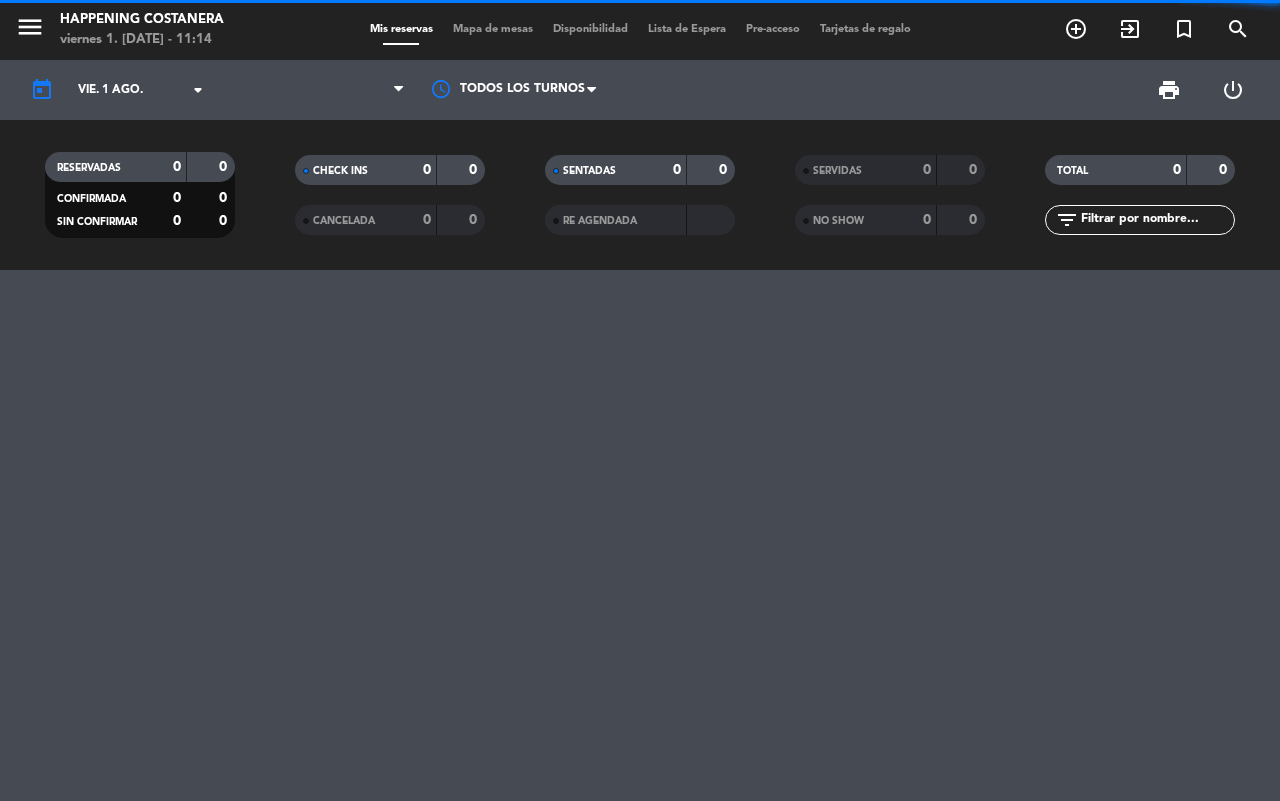 click on "Mis reservas   Mapa de mesas   Disponibilidad   Lista de Espera   Pre-acceso   Tarjetas de regalo" at bounding box center (640, 30) 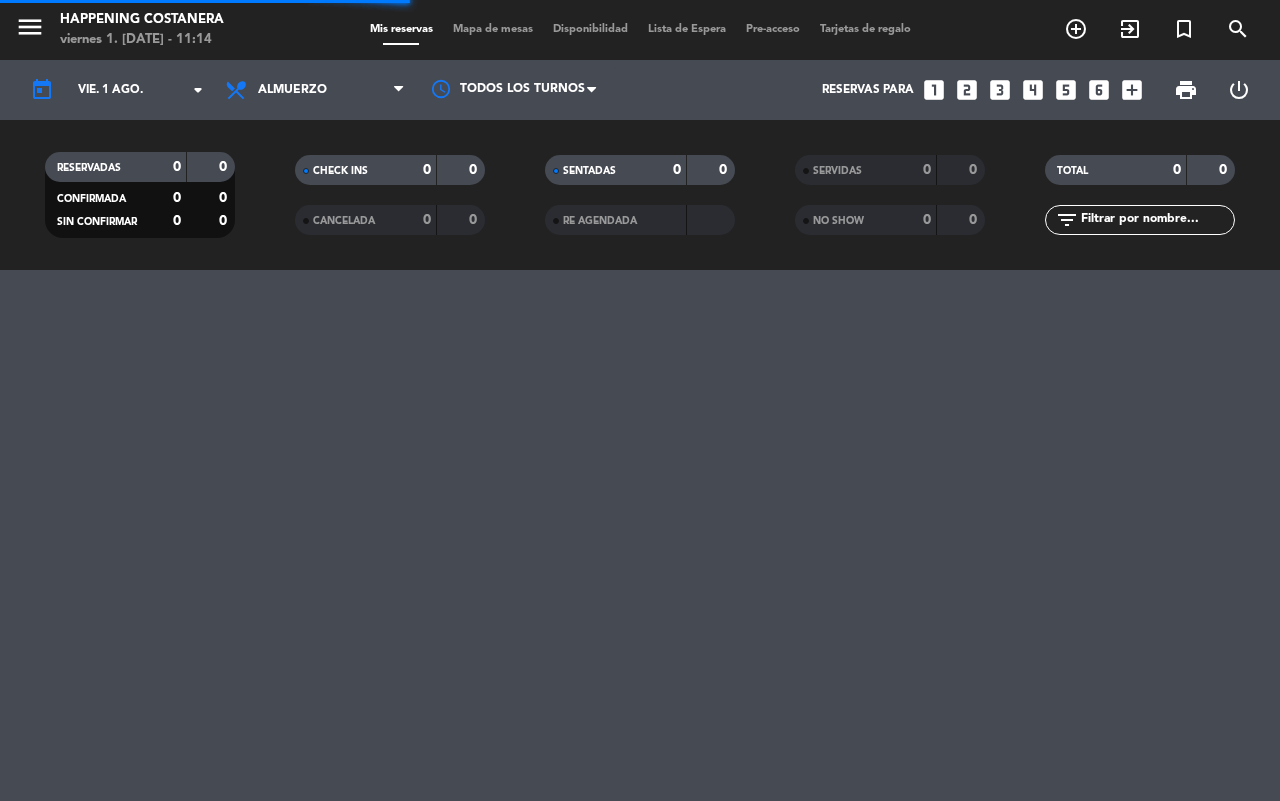 click on "Mapa de mesas" at bounding box center [493, 29] 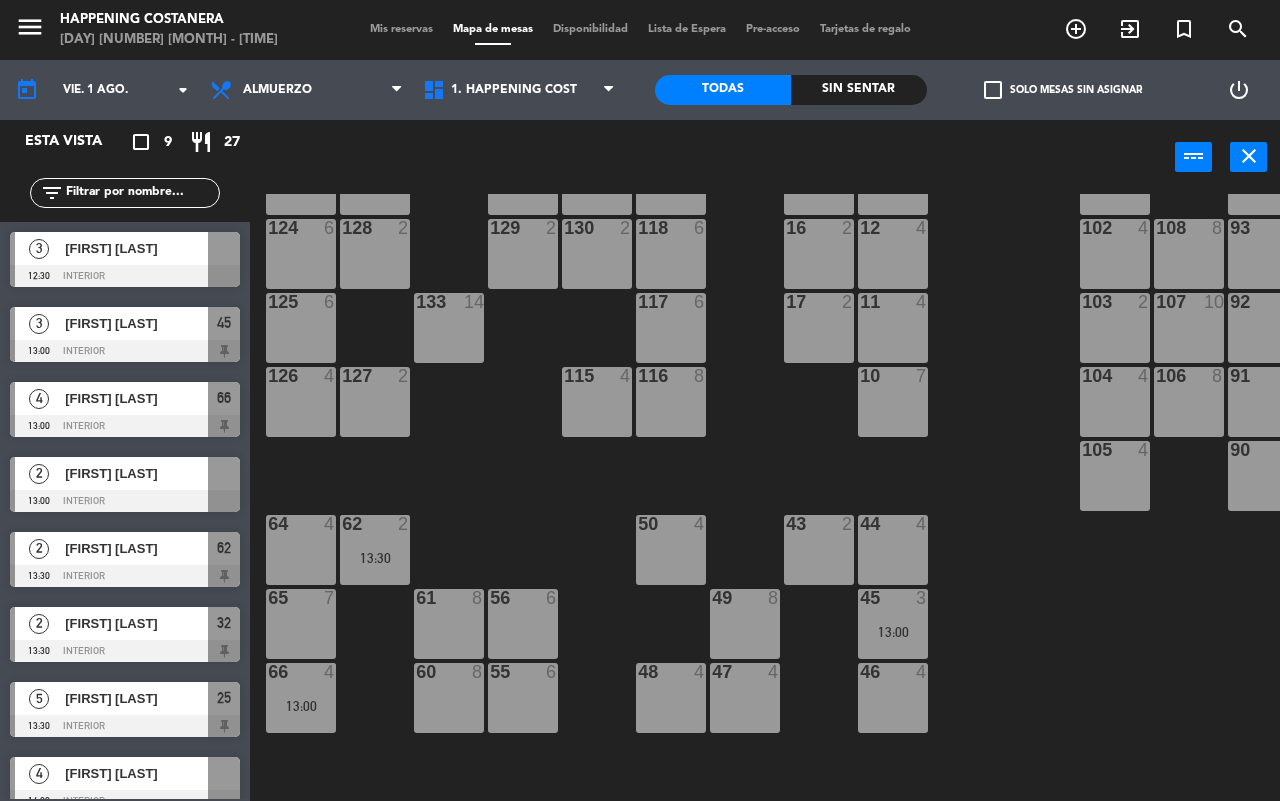 scroll, scrollTop: 375, scrollLeft: 0, axis: vertical 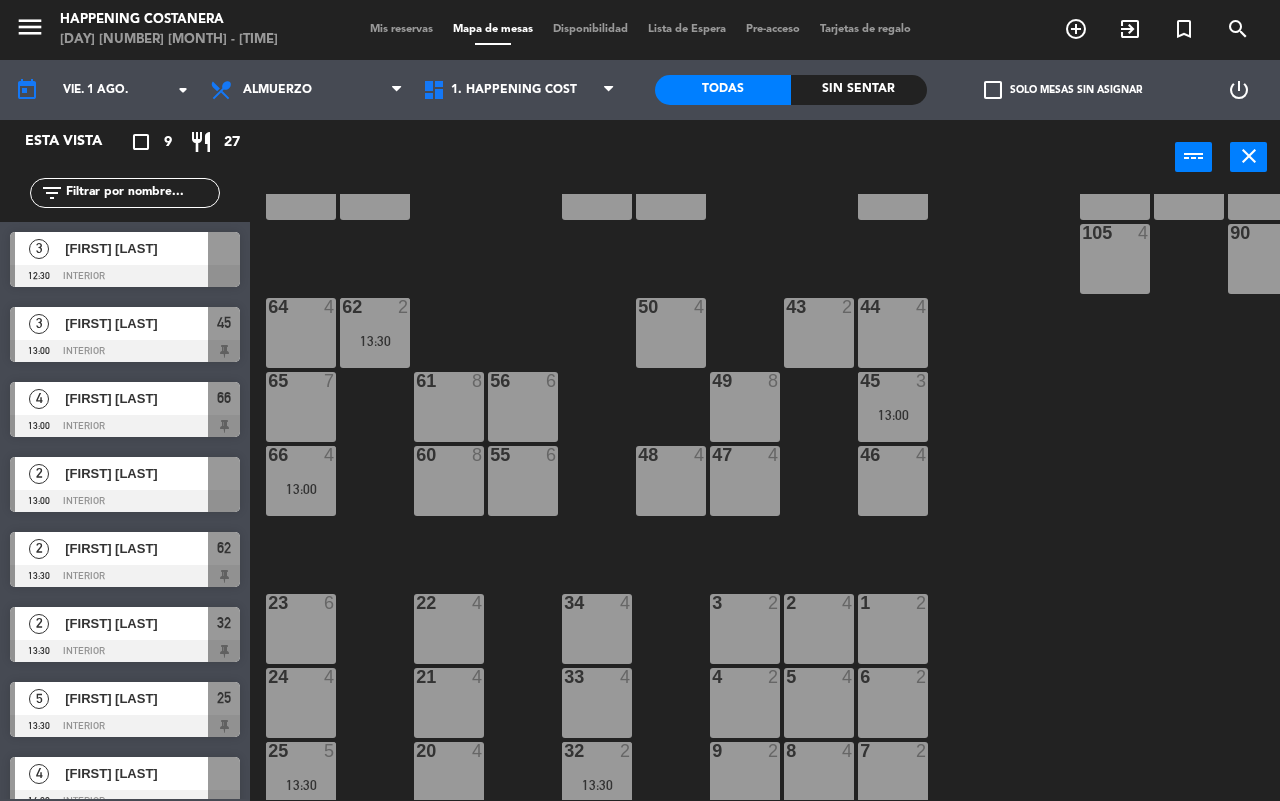 click on "check_box_outline_blank" 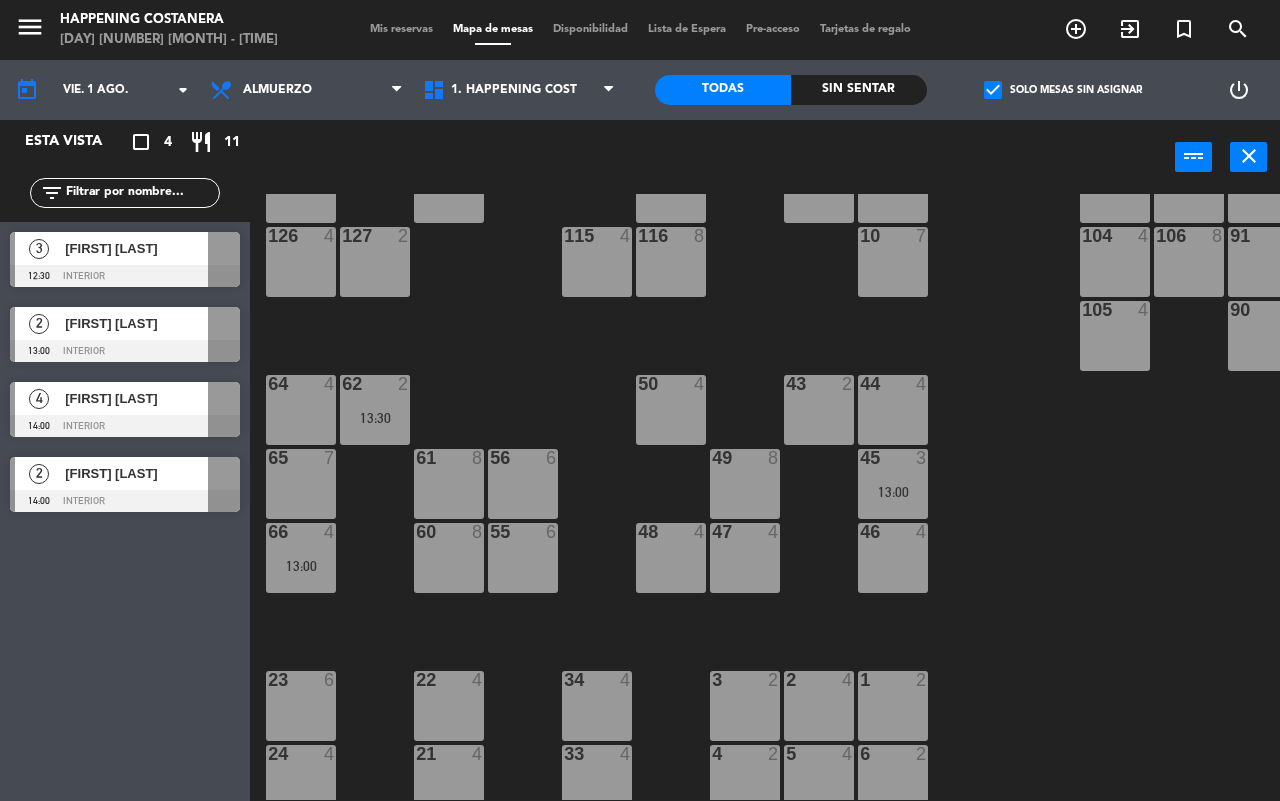 scroll, scrollTop: 296, scrollLeft: 0, axis: vertical 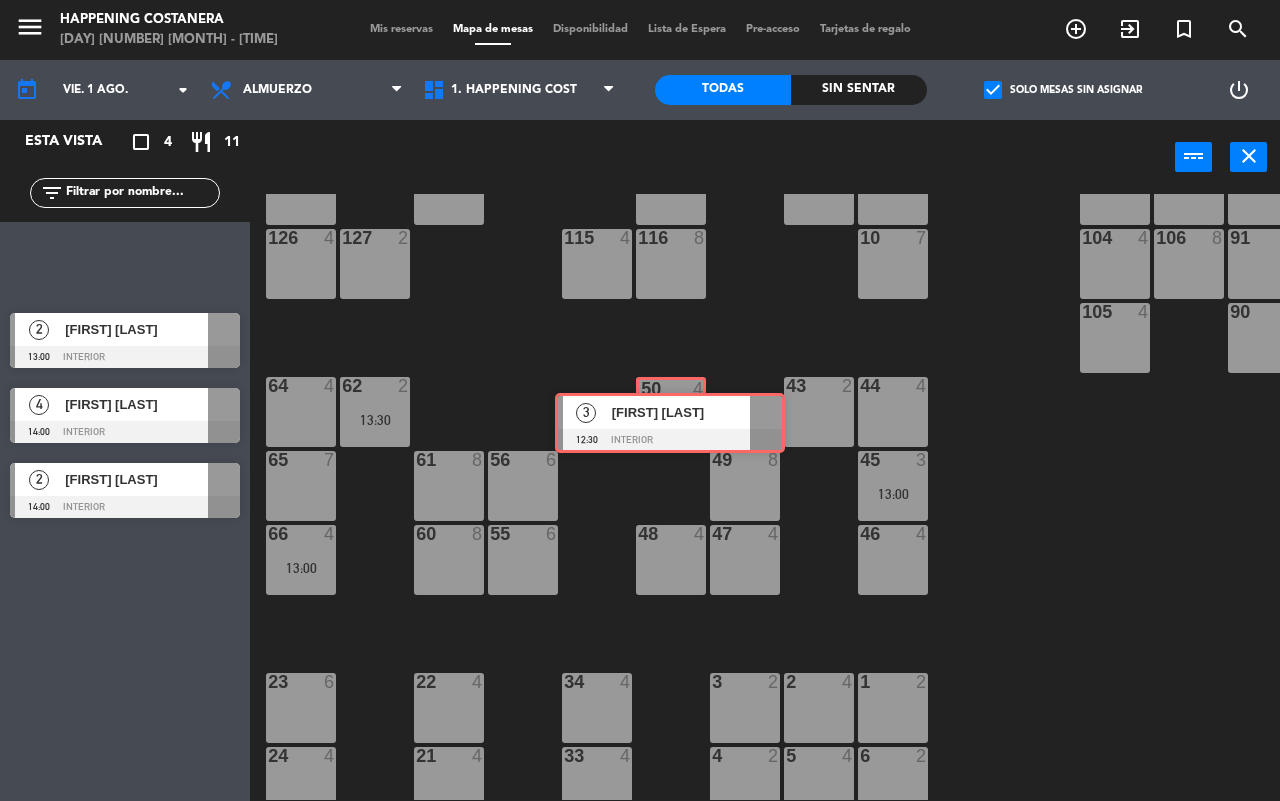 drag, startPoint x: 106, startPoint y: 251, endPoint x: 651, endPoint y: 412, distance: 568.2834 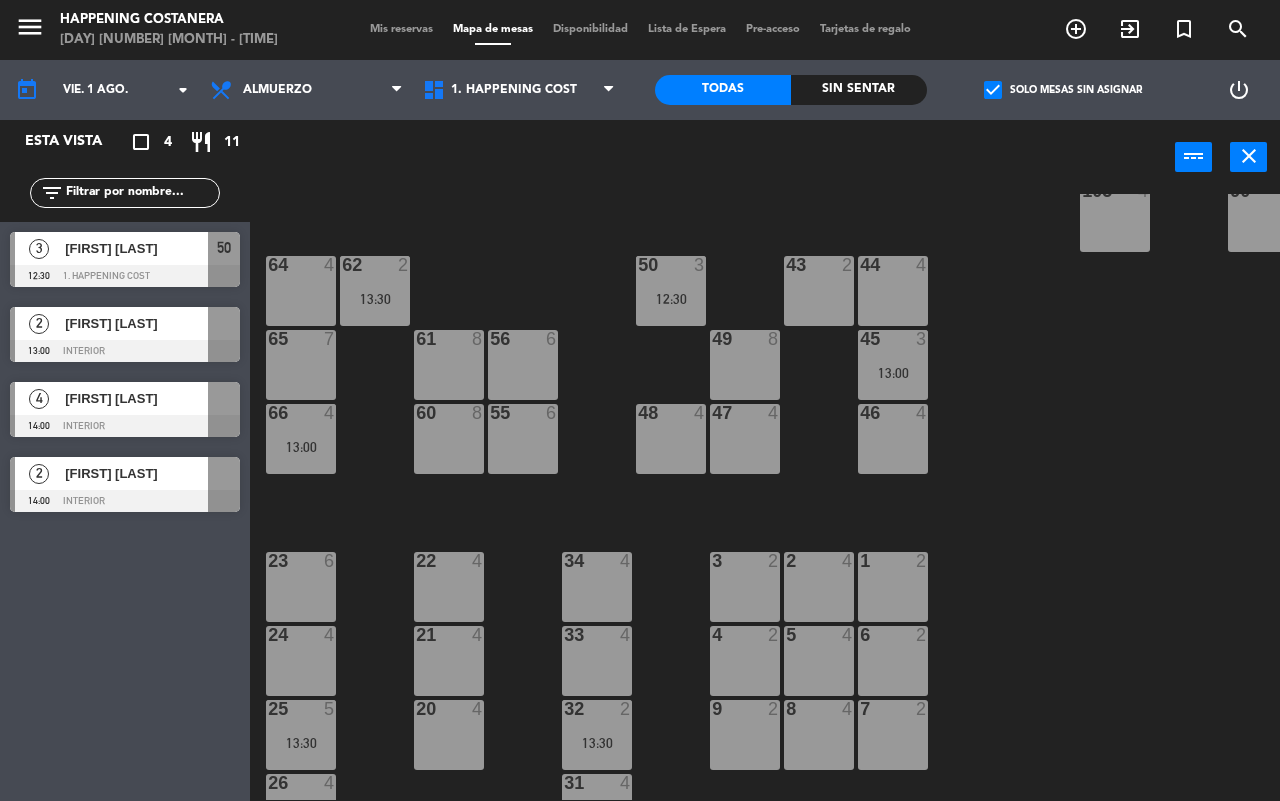 scroll, scrollTop: 546, scrollLeft: 0, axis: vertical 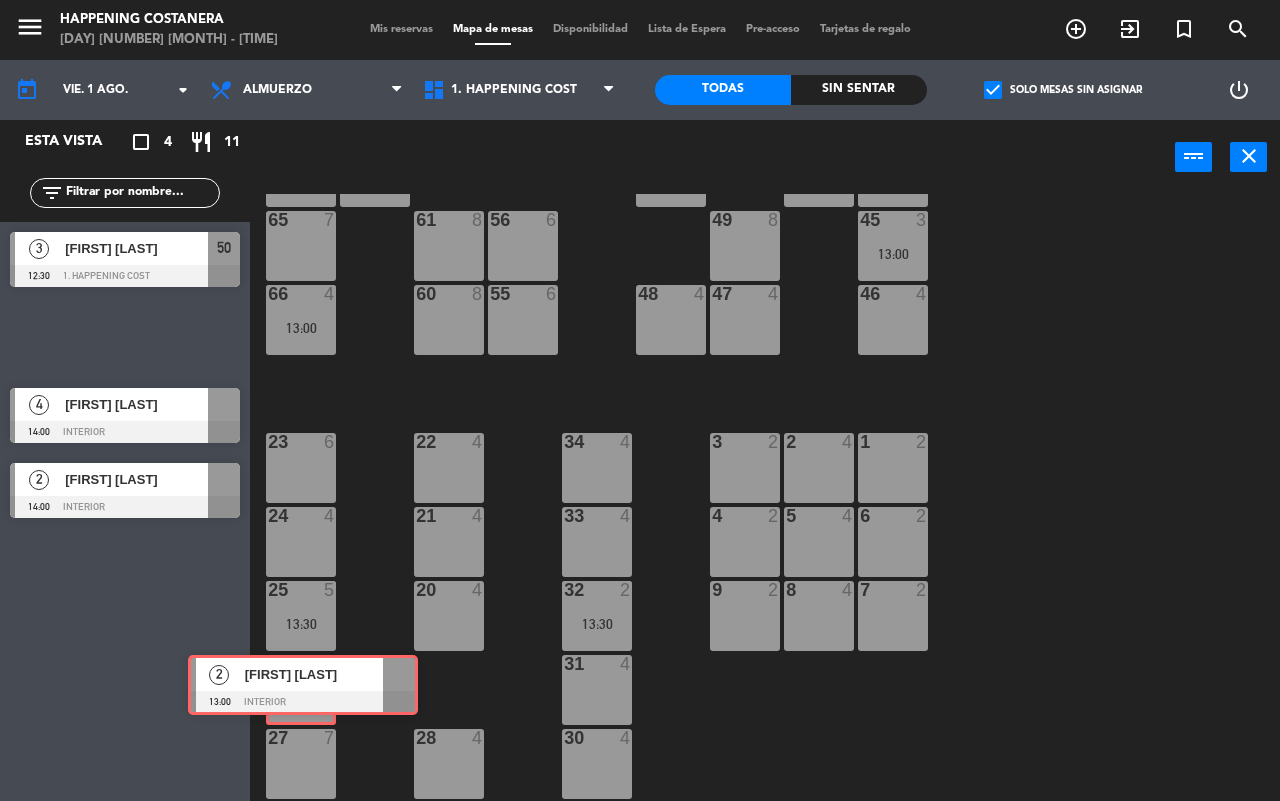 drag, startPoint x: 120, startPoint y: 323, endPoint x: 307, endPoint y: 652, distance: 378.43097 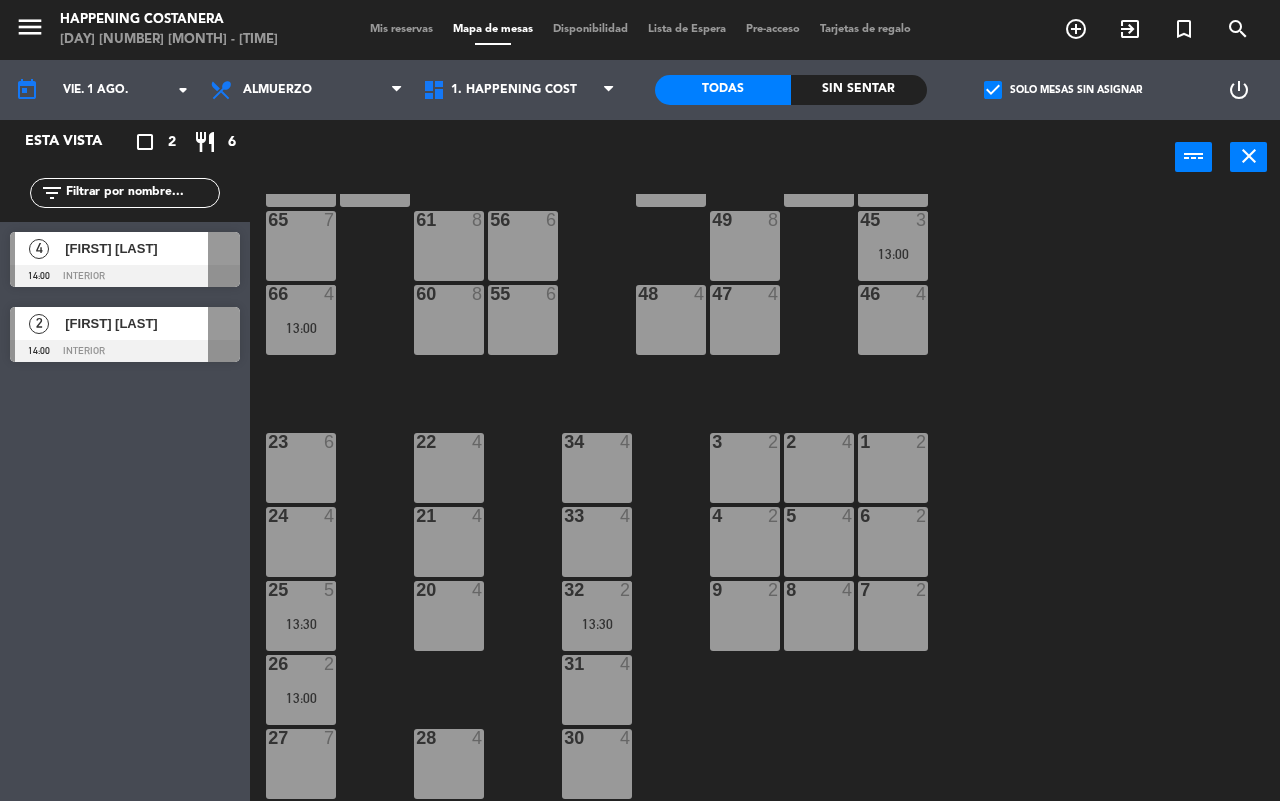click on "check_box" 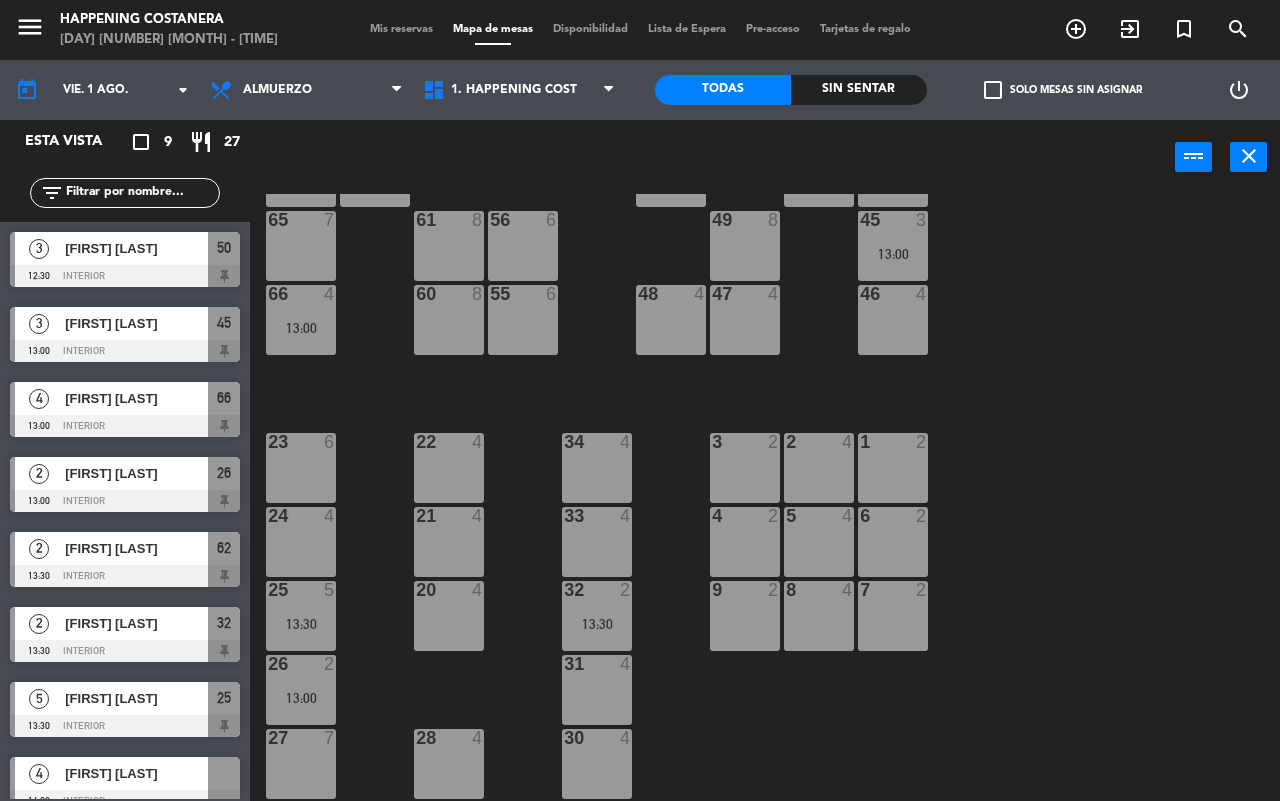 click on "69  2  122  6  121  6  120  6  14  4  CAVA  22  101  4  94  2  70  2  123  6  131  2  134  2  132  2  13  4  119  6  15  2  102  4  80  6  93  4  108  8  71  4  130  2  124  6  129  2  12  4  118  6  16  2  128  2  103  2  107  10  82  6  72  2  92  4  133  14  125  6  11  4  117  6  17  2  104  4  91  4  84  6  106  8  73  2  126  4  127  2  115  4  10  7  116  8  86  6  90  4  74  2  105  4  50  4  62  2  64  4  43  2  75  4  44  4  65  7  56  6  45  4  61  6   12:30  76  2  49  8  66  4  60  7   13:00  46  4  48  4  55  6  47  4  22  4  34  4  3  2  1  2  23  6  2  4  24  4  33  4  21  4  6  2  5  4  4  2  32  2   13:30  9  2  7  2  20  4  8  4  25  5   13:30  26  2   13:00  31  4  27  7  28  4  30  4" 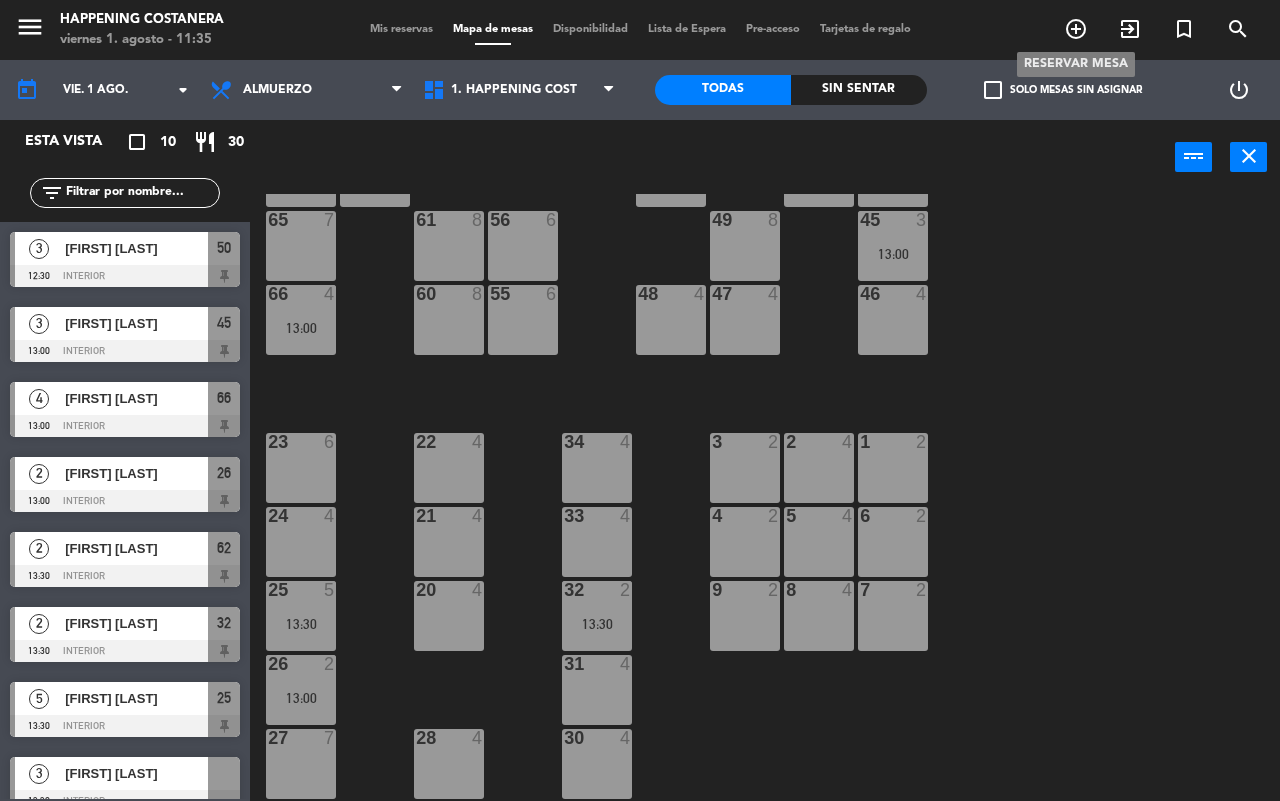 click on "add_circle_outline" at bounding box center [1076, 29] 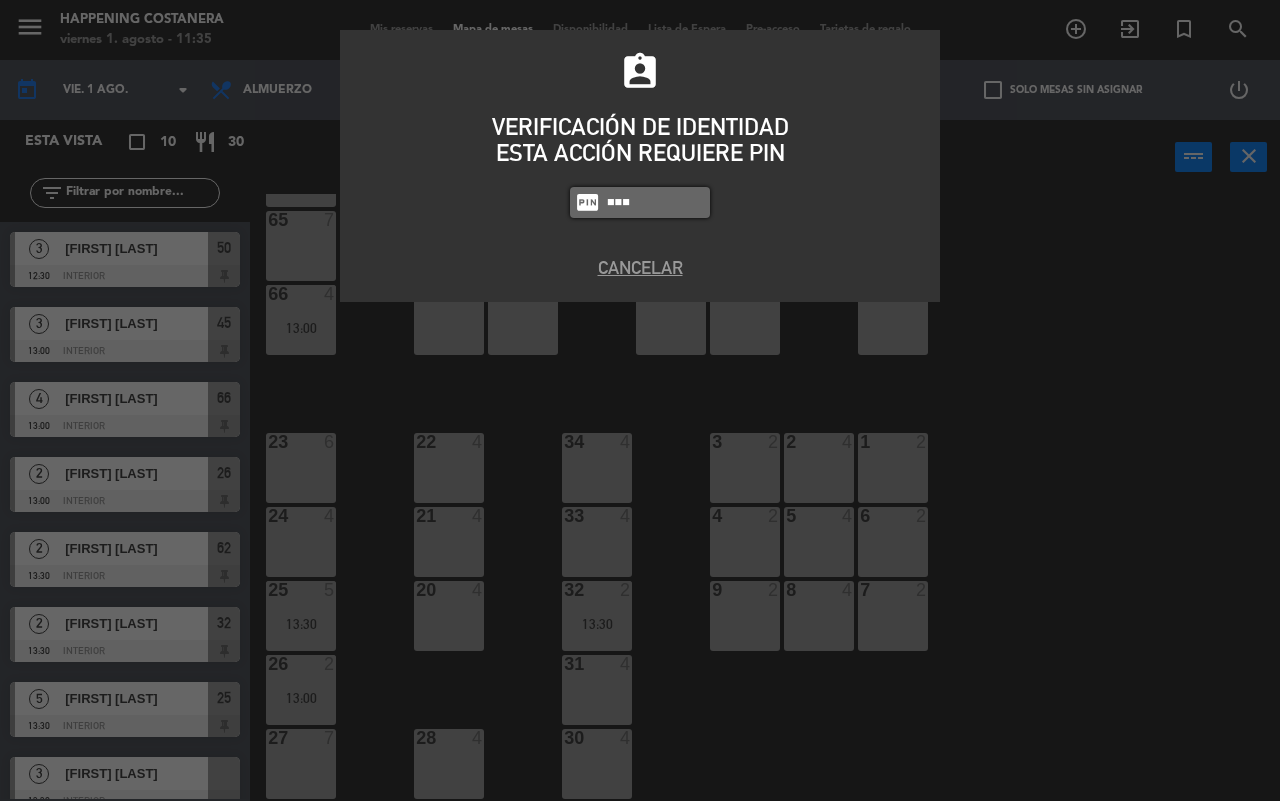 type on "9660" 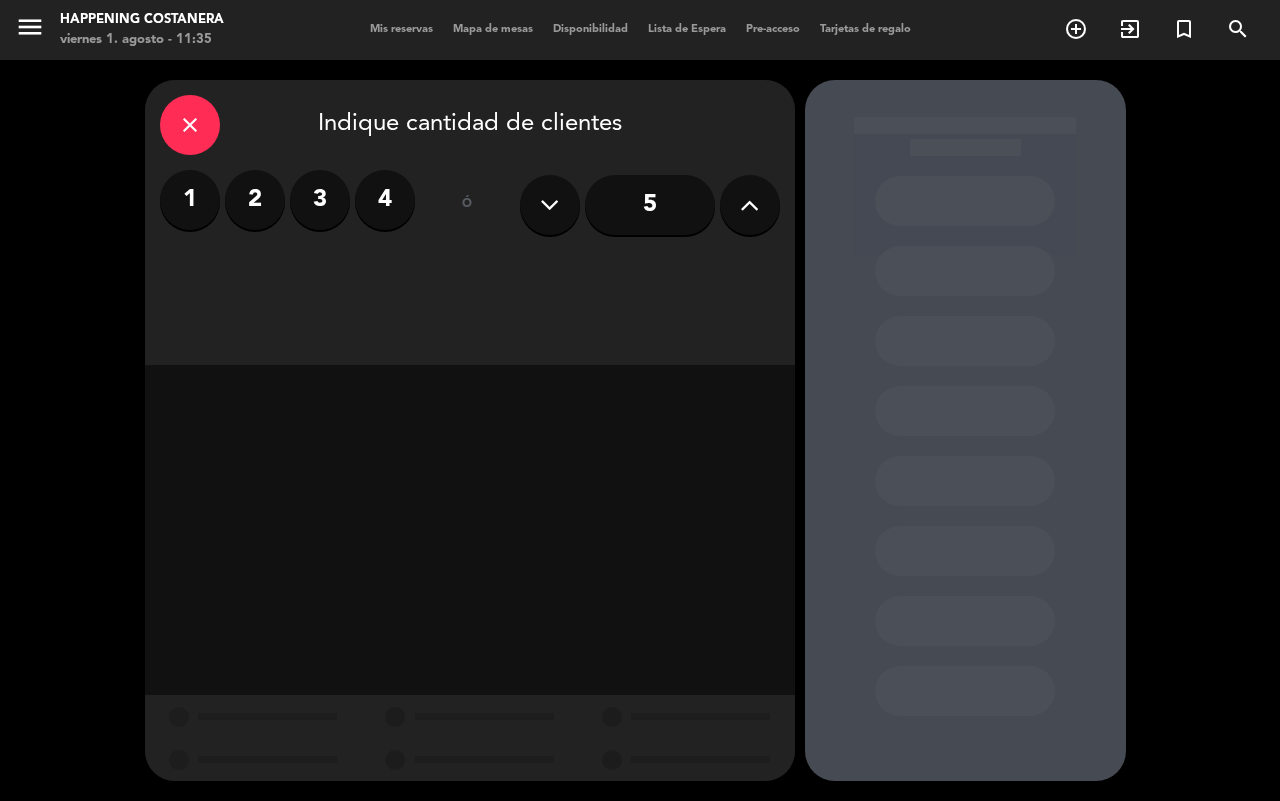 click at bounding box center (750, 205) 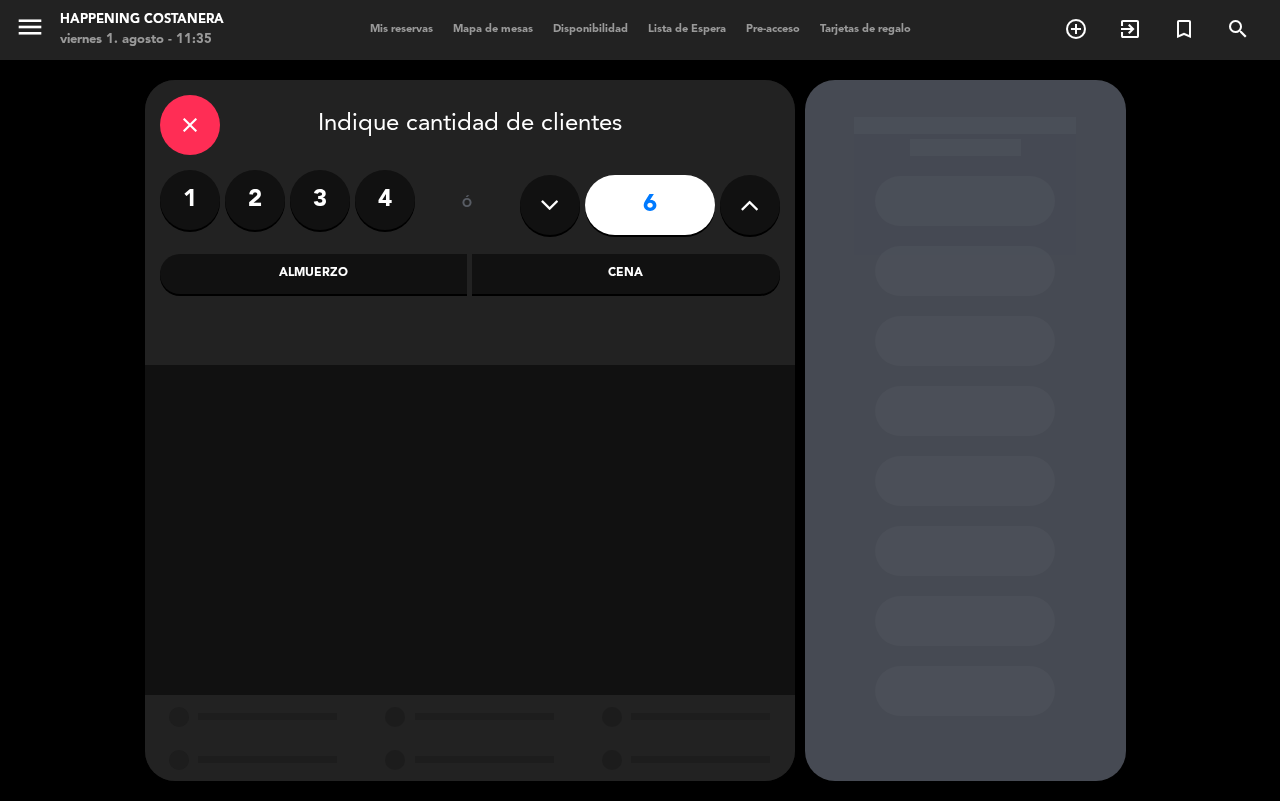 click on "Almuerzo" at bounding box center (314, 274) 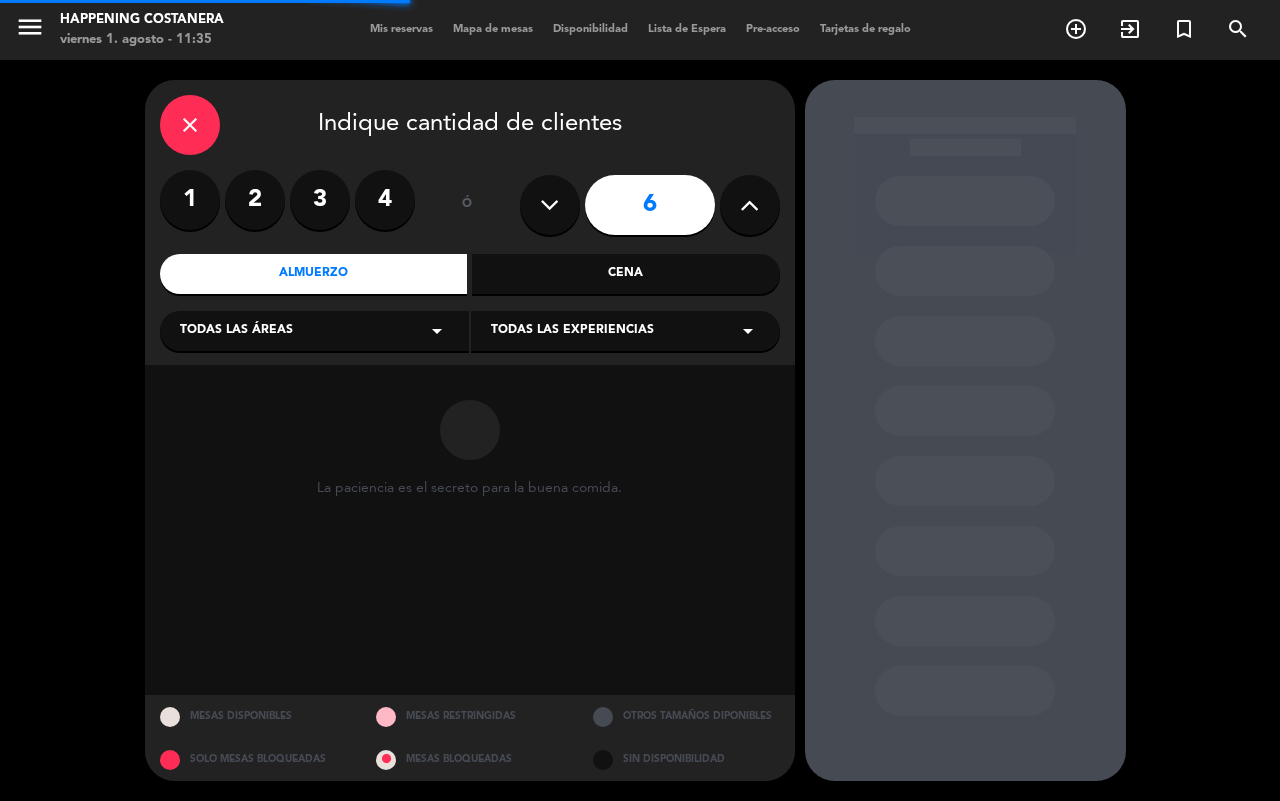 click on "Todas las áreas   arrow_drop_down" at bounding box center [314, 331] 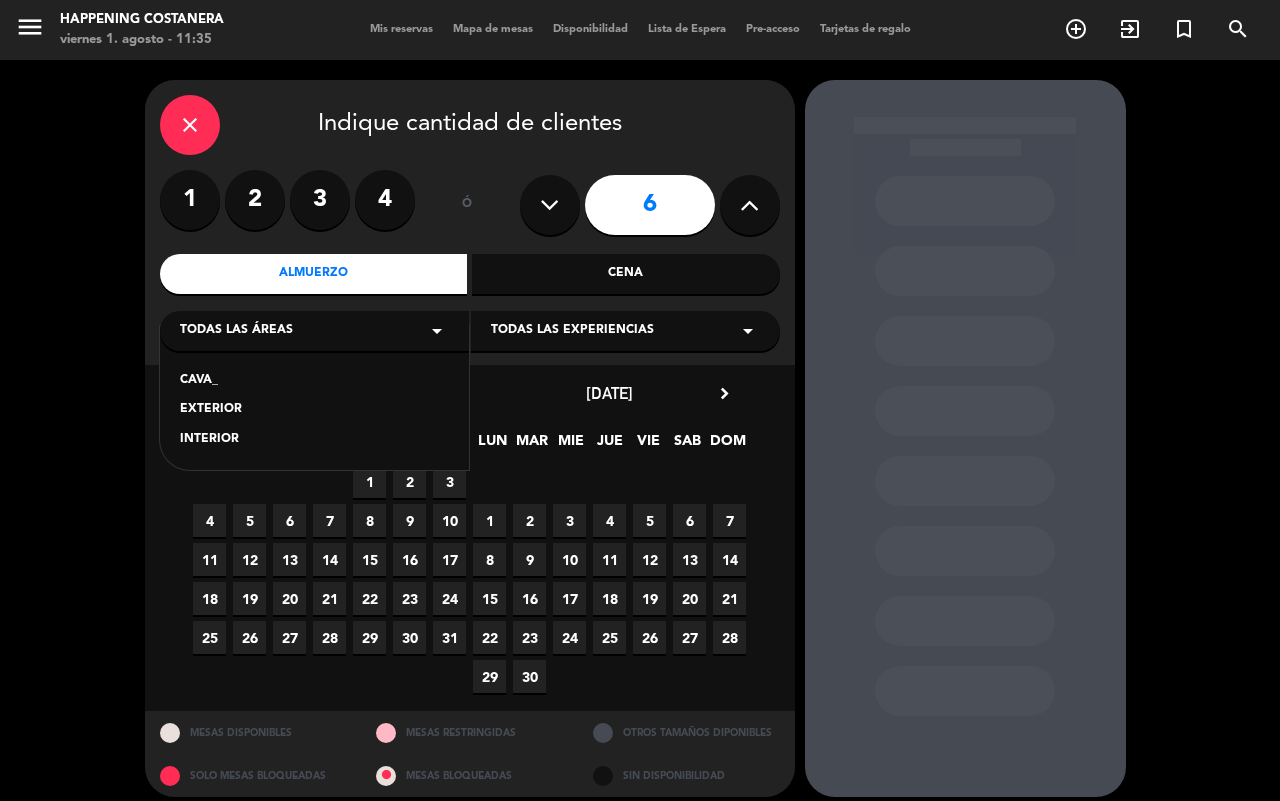 drag, startPoint x: 652, startPoint y: 281, endPoint x: 626, endPoint y: 291, distance: 27.856777 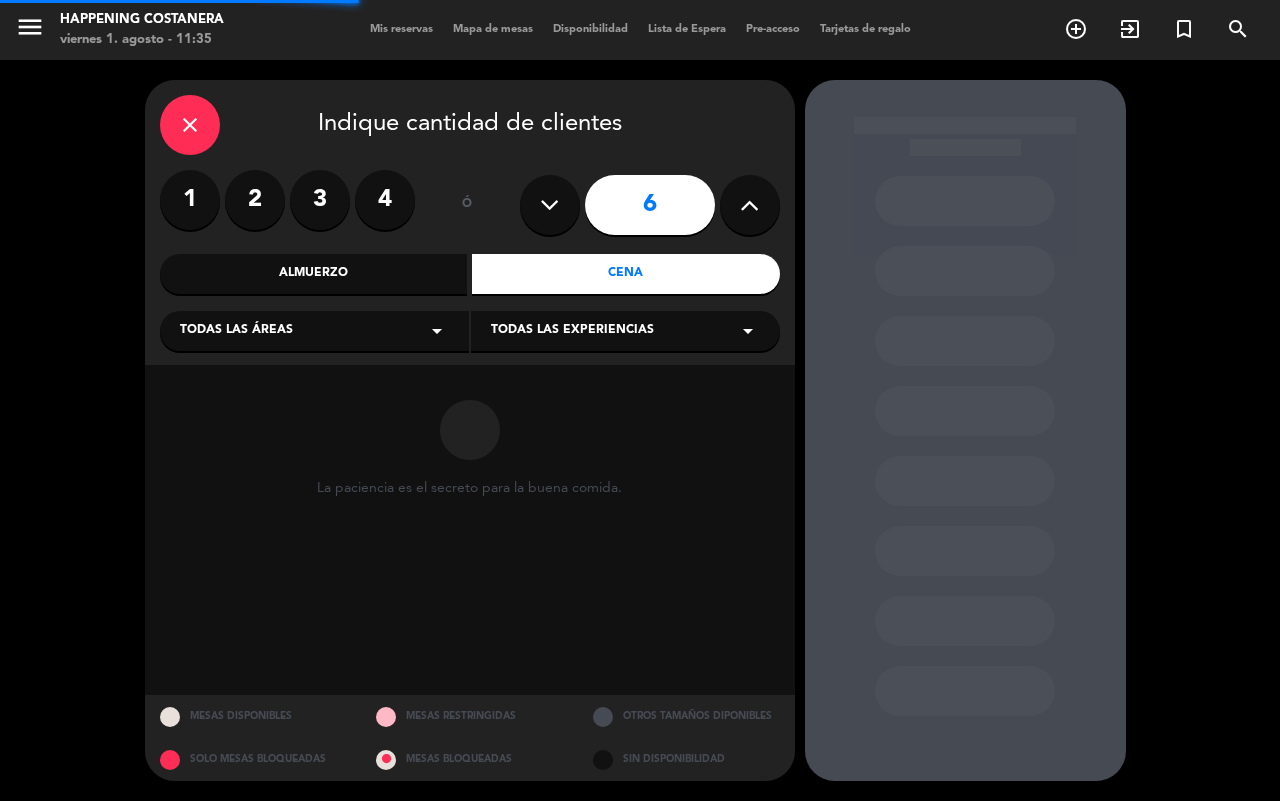 click on "Todas las áreas   arrow_drop_down" at bounding box center [314, 331] 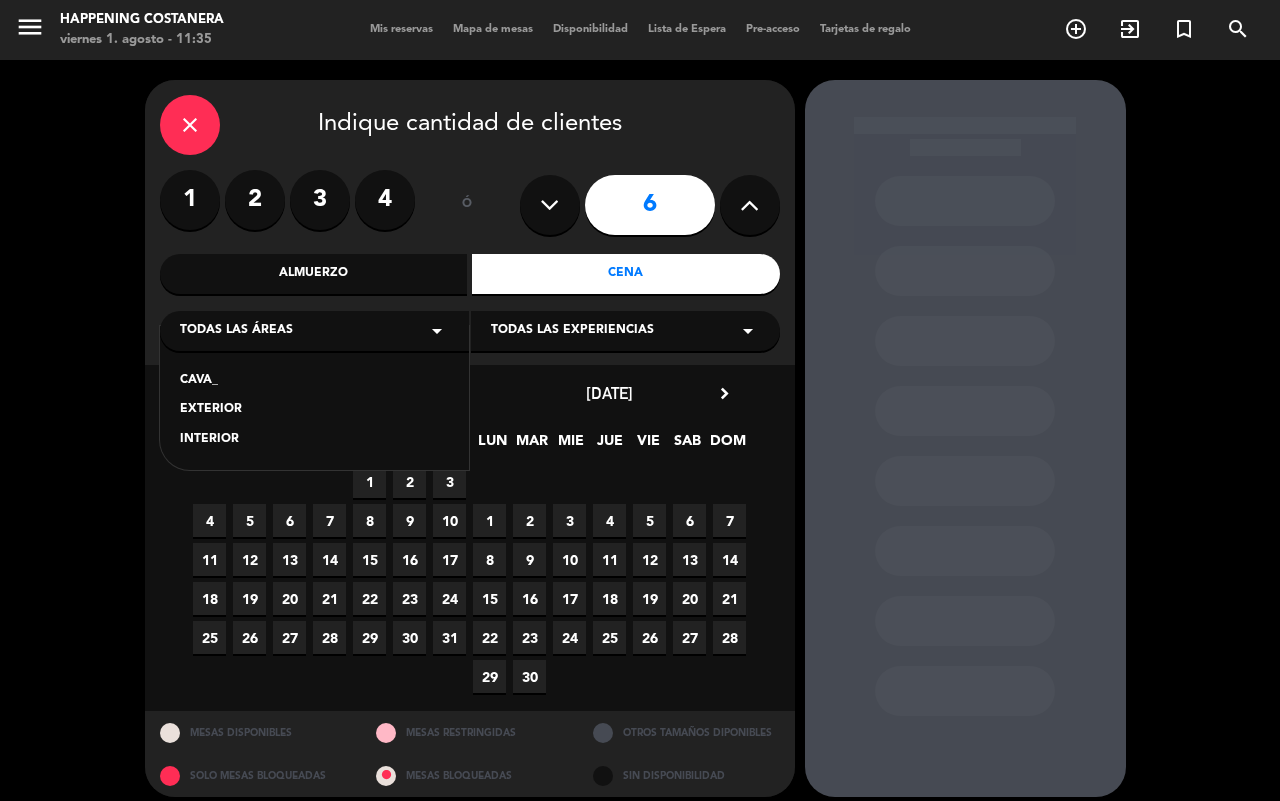 click on "INTERIOR" at bounding box center (314, 440) 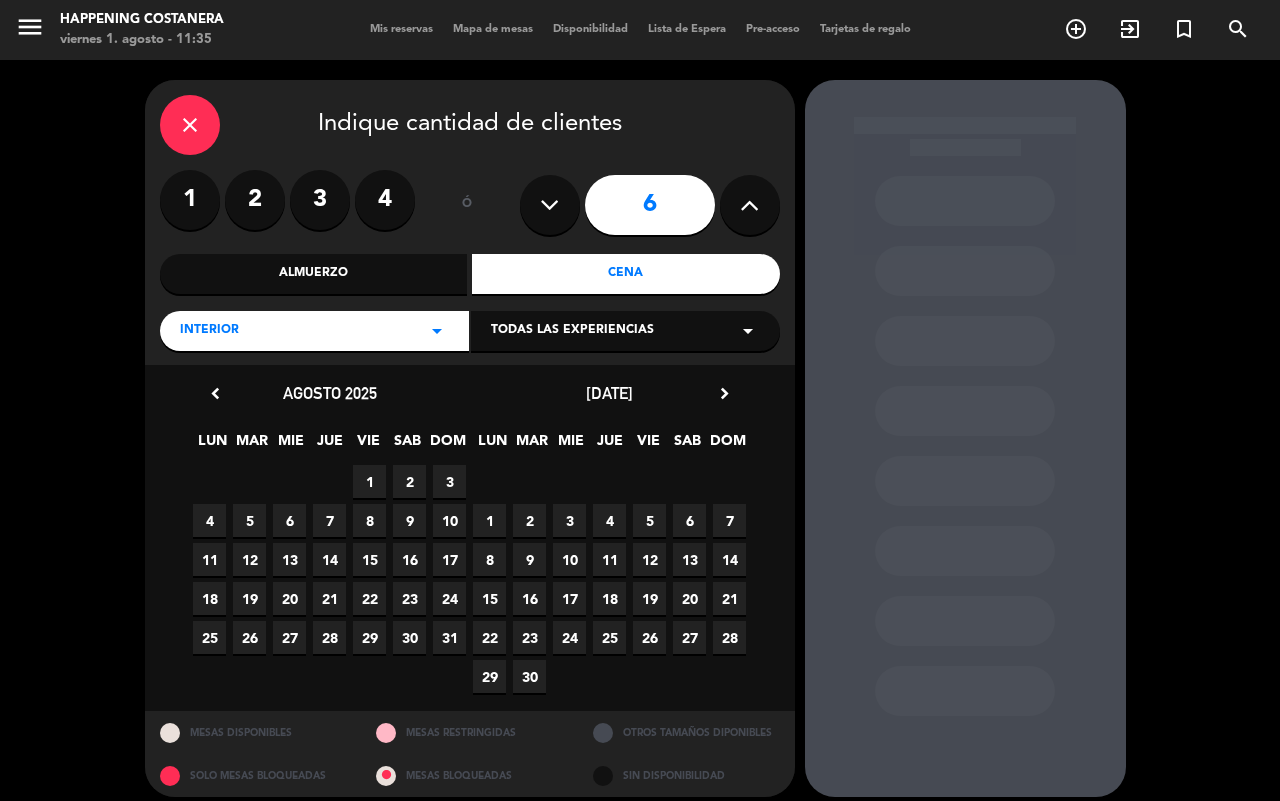 click on "1" at bounding box center (369, 481) 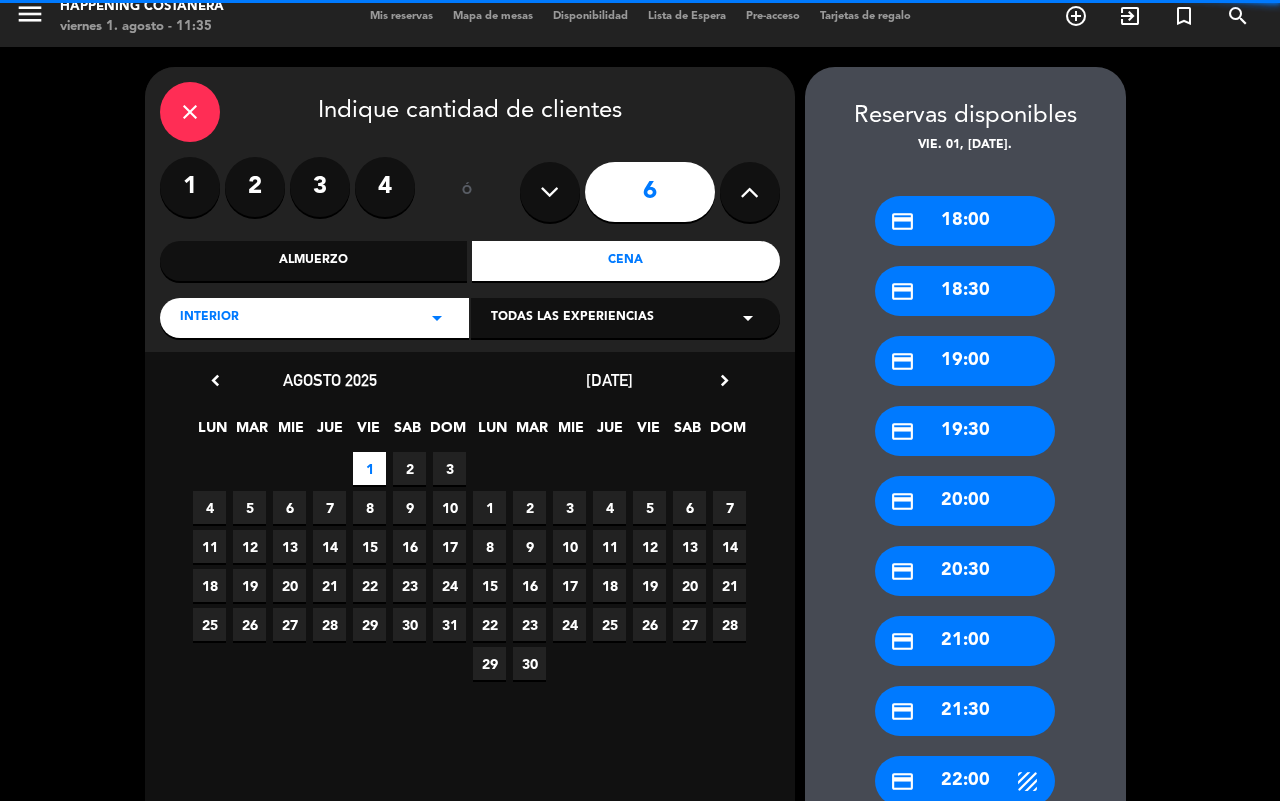 click on "4" at bounding box center [209, 507] 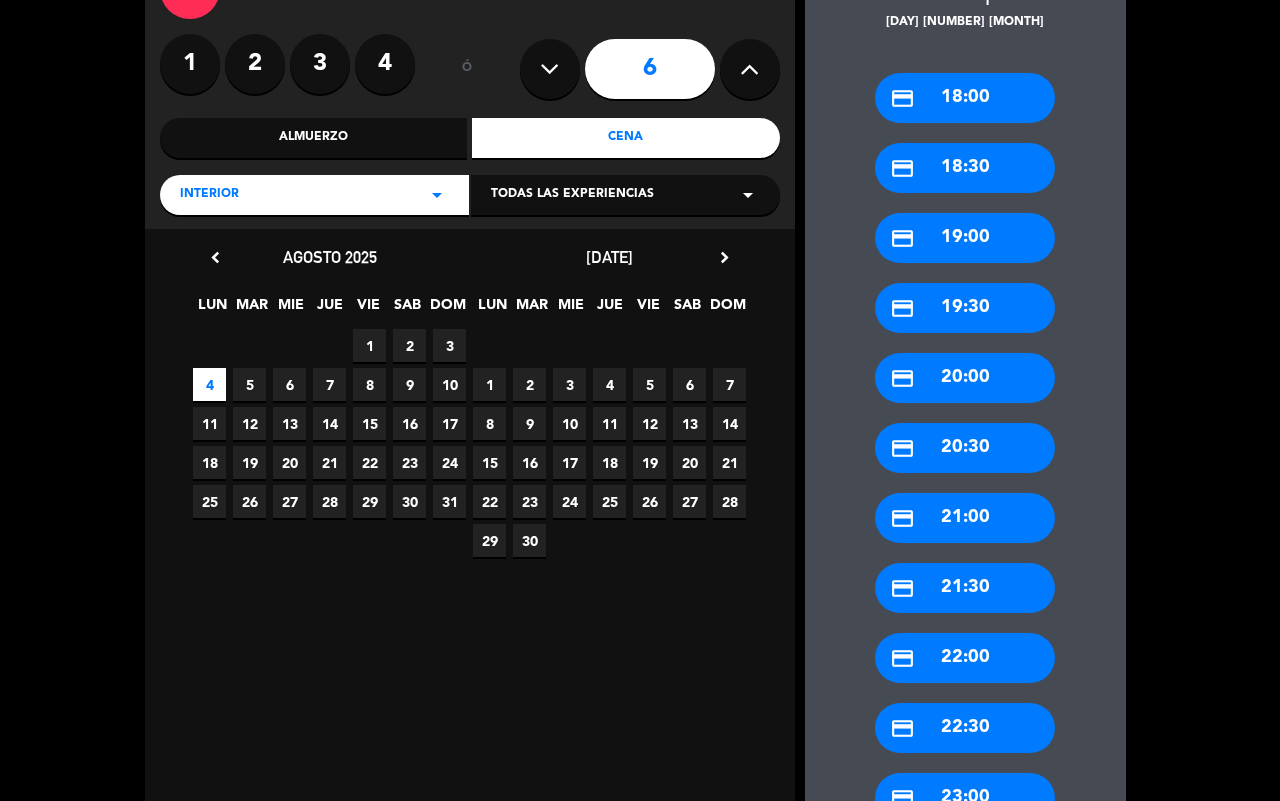 scroll, scrollTop: 353, scrollLeft: 0, axis: vertical 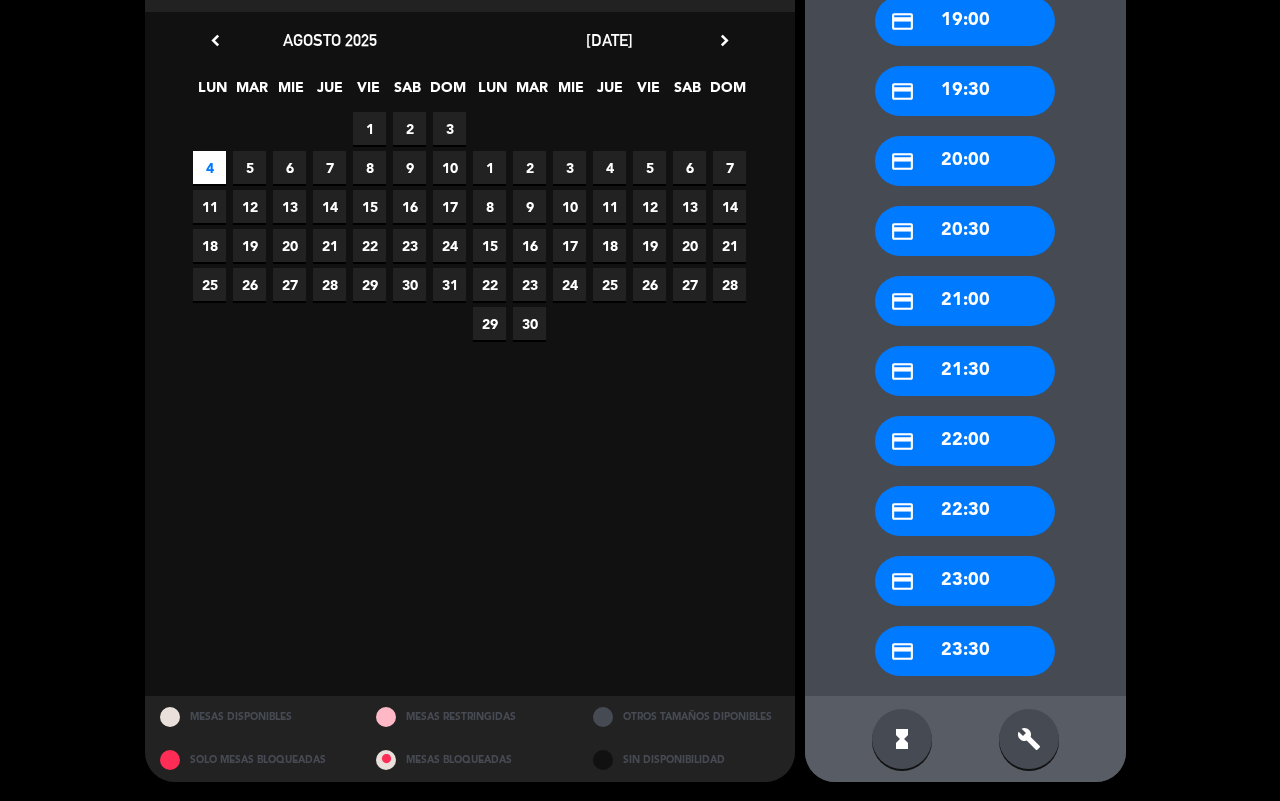 click on "credit_card  21:00" at bounding box center [965, 301] 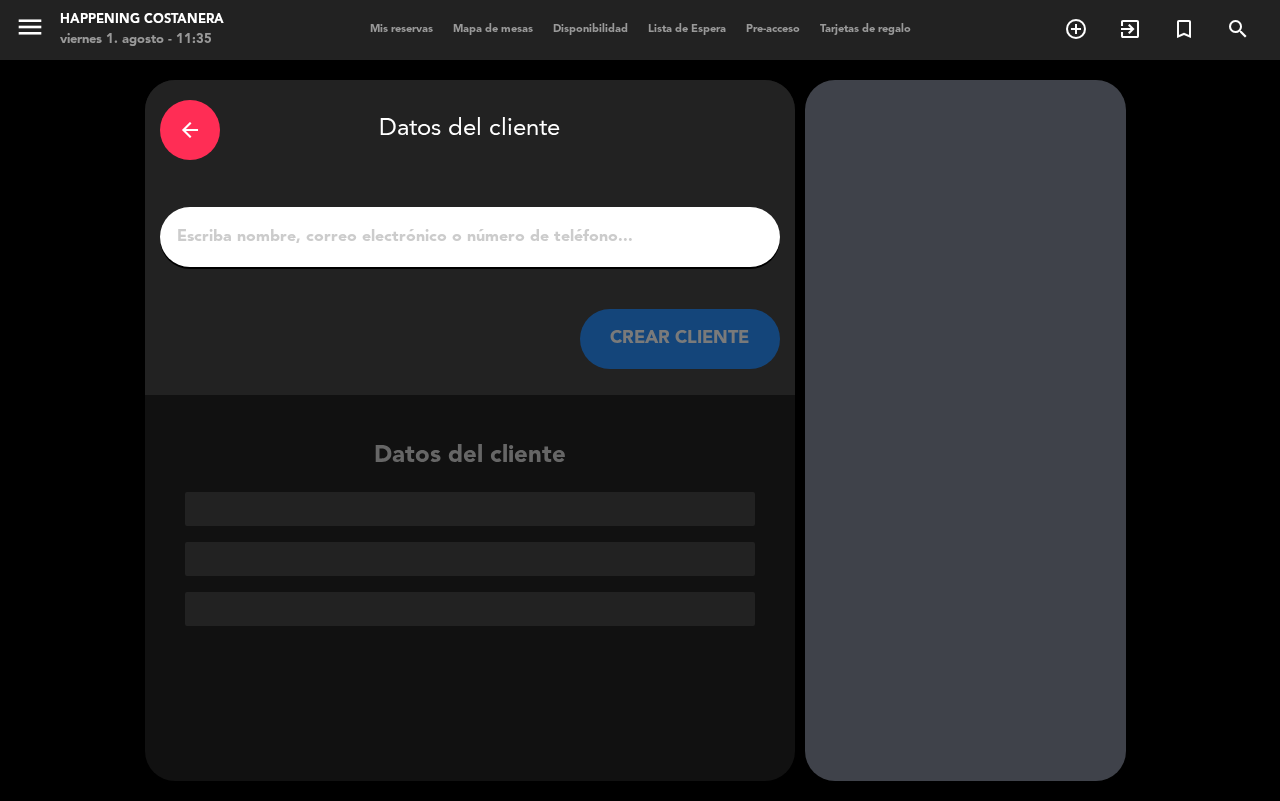 click at bounding box center [470, 237] 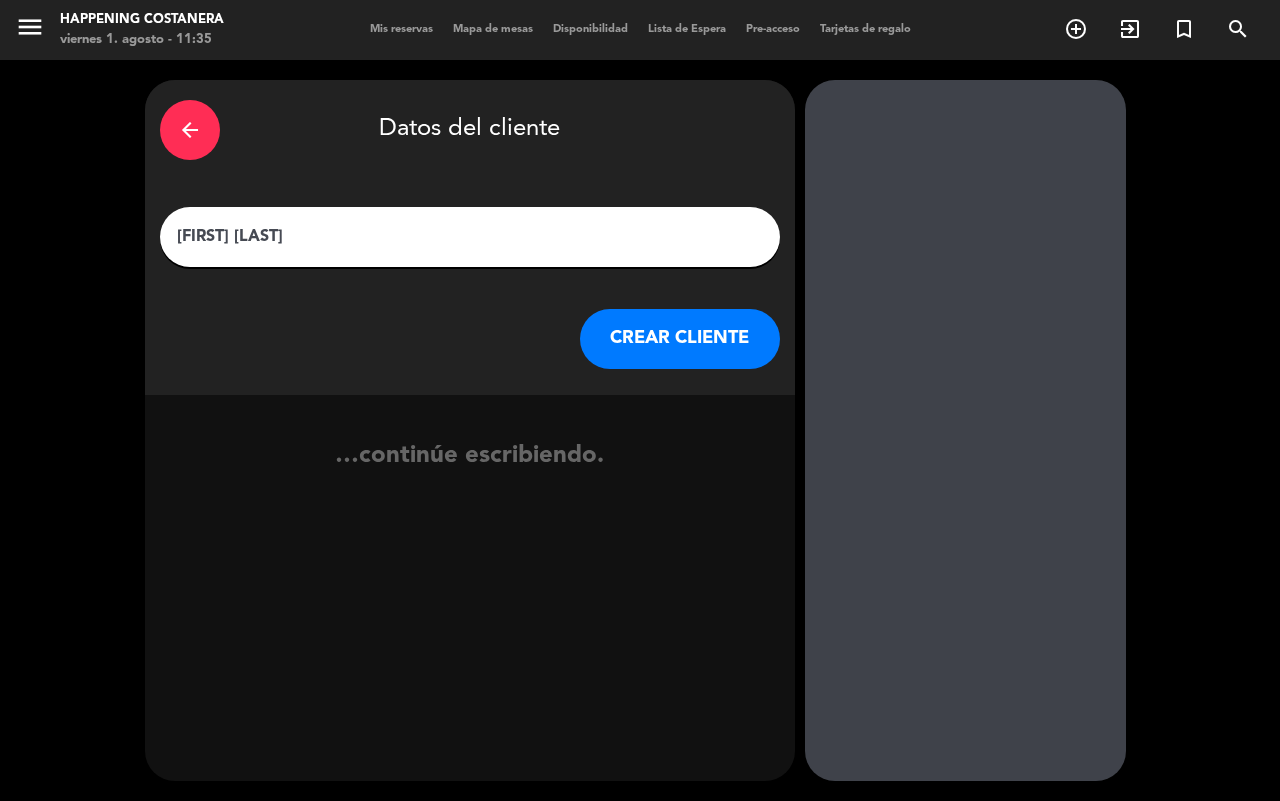 type on "[FIRST] [LAST]" 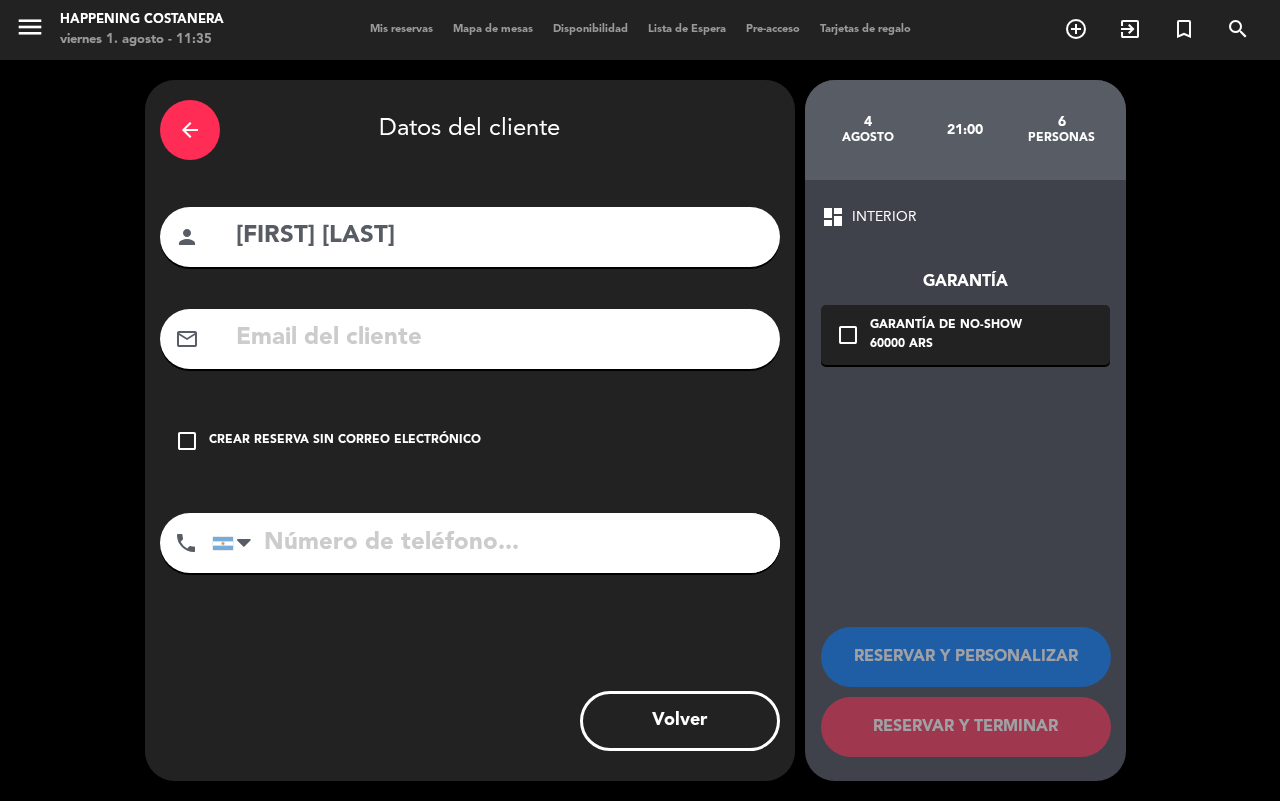 click at bounding box center (496, 543) 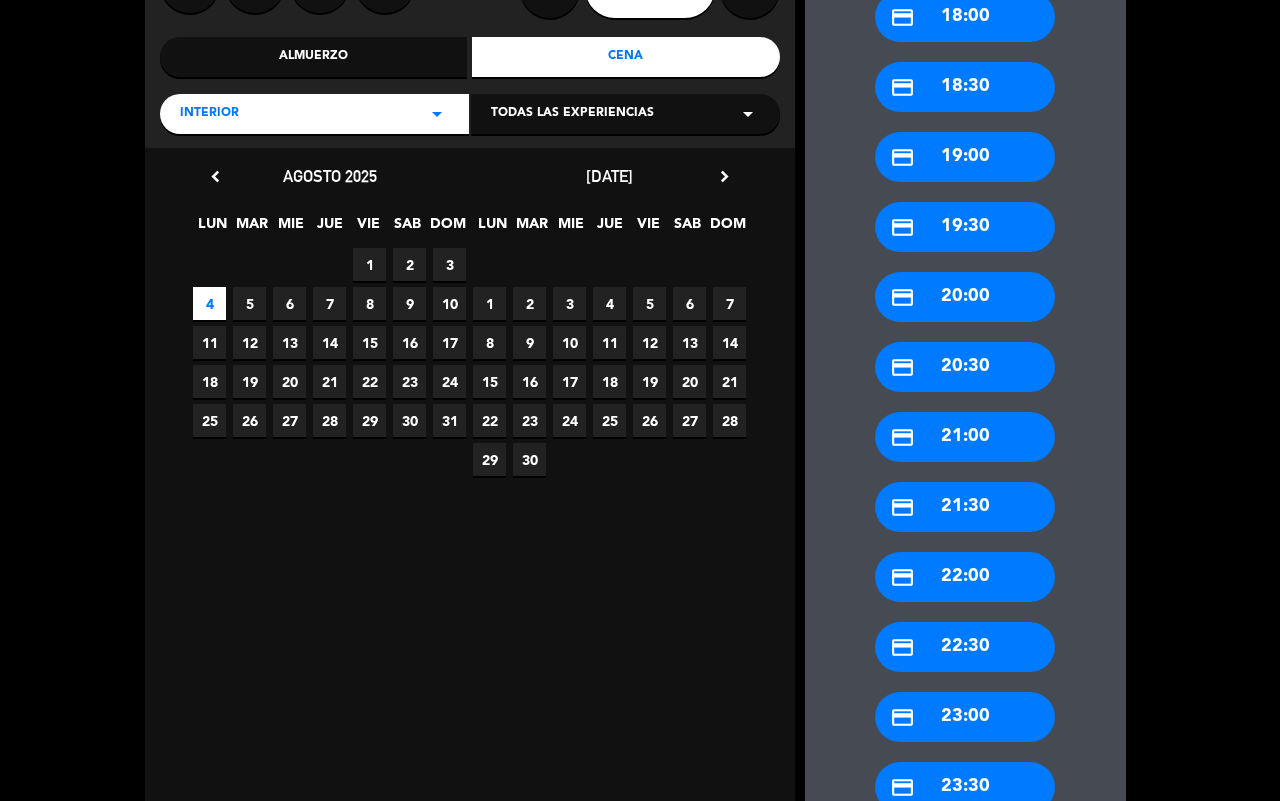 scroll, scrollTop: 353, scrollLeft: 0, axis: vertical 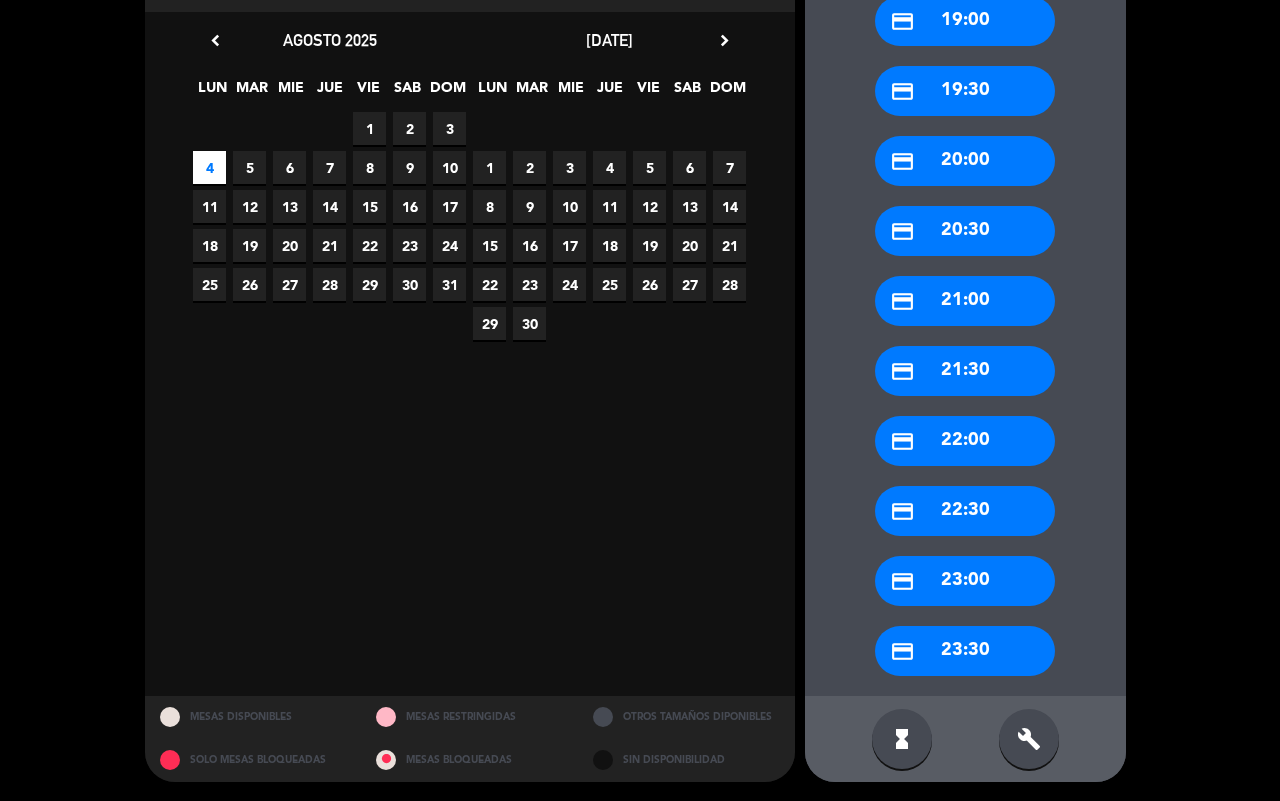 click on "credit_card  [TIME]" at bounding box center (965, 371) 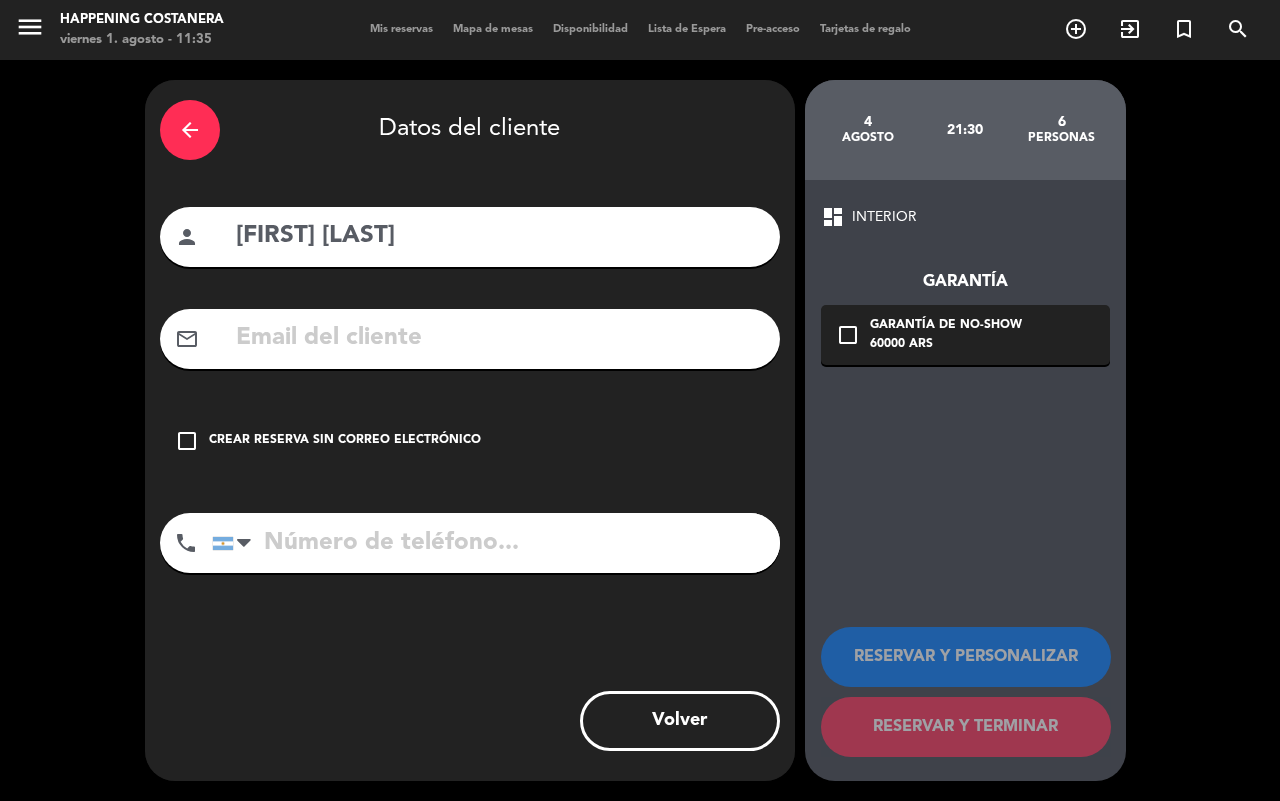 scroll, scrollTop: 0, scrollLeft: 0, axis: both 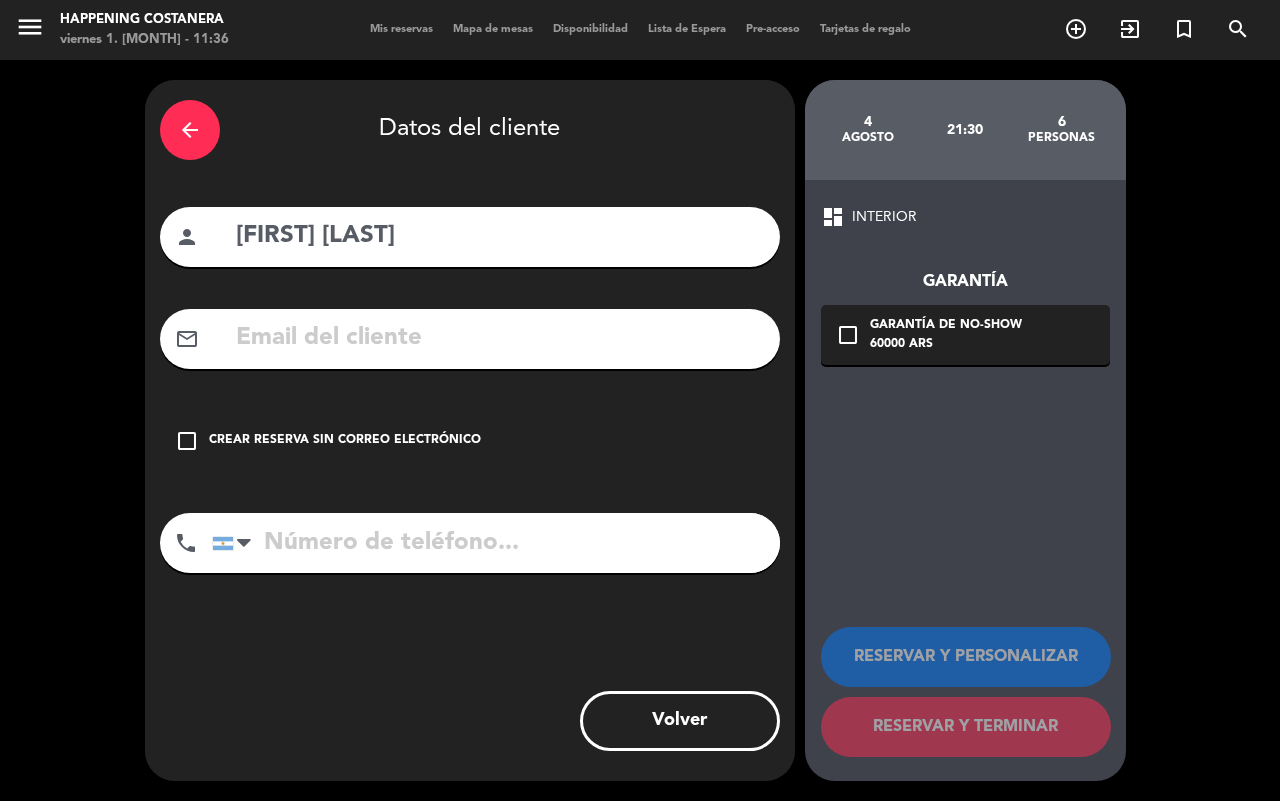 click at bounding box center (499, 338) 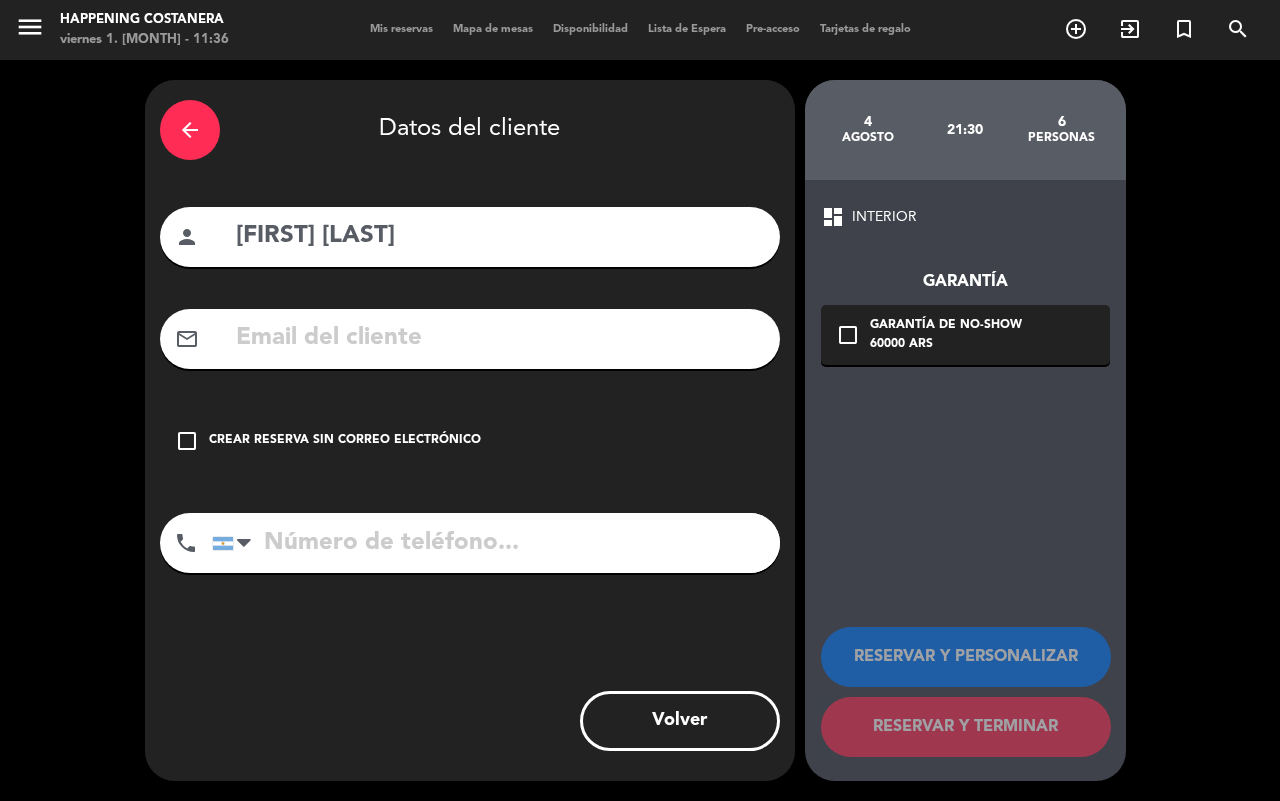 drag, startPoint x: 510, startPoint y: 525, endPoint x: 510, endPoint y: 536, distance: 11 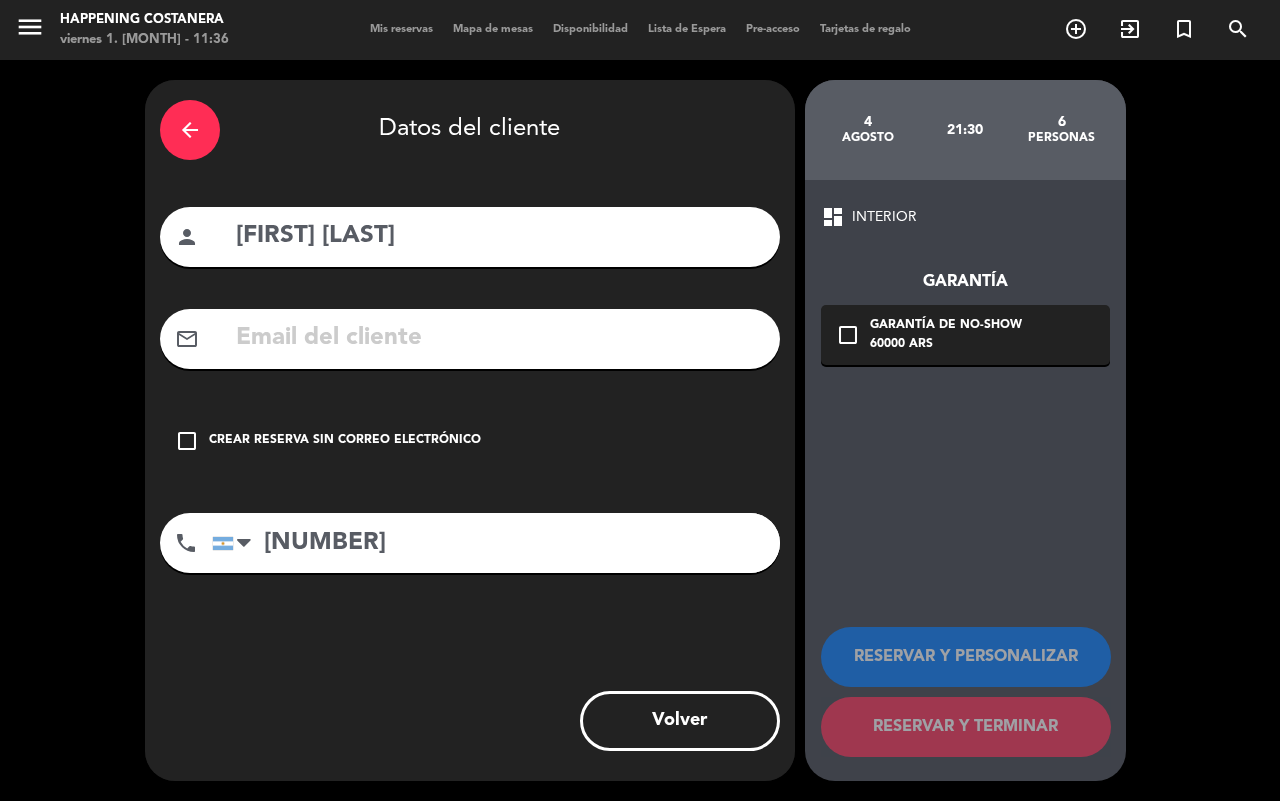 type on "[NUMBER]" 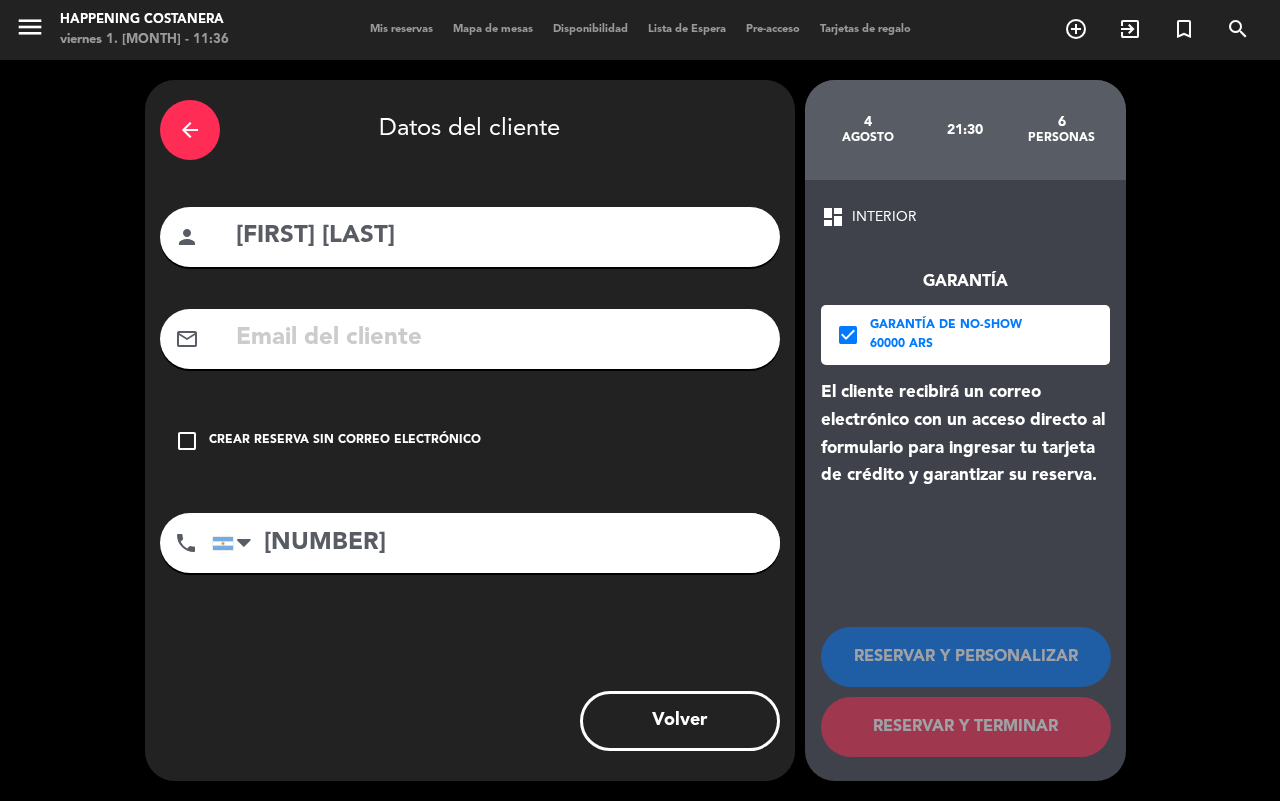 click at bounding box center [499, 338] 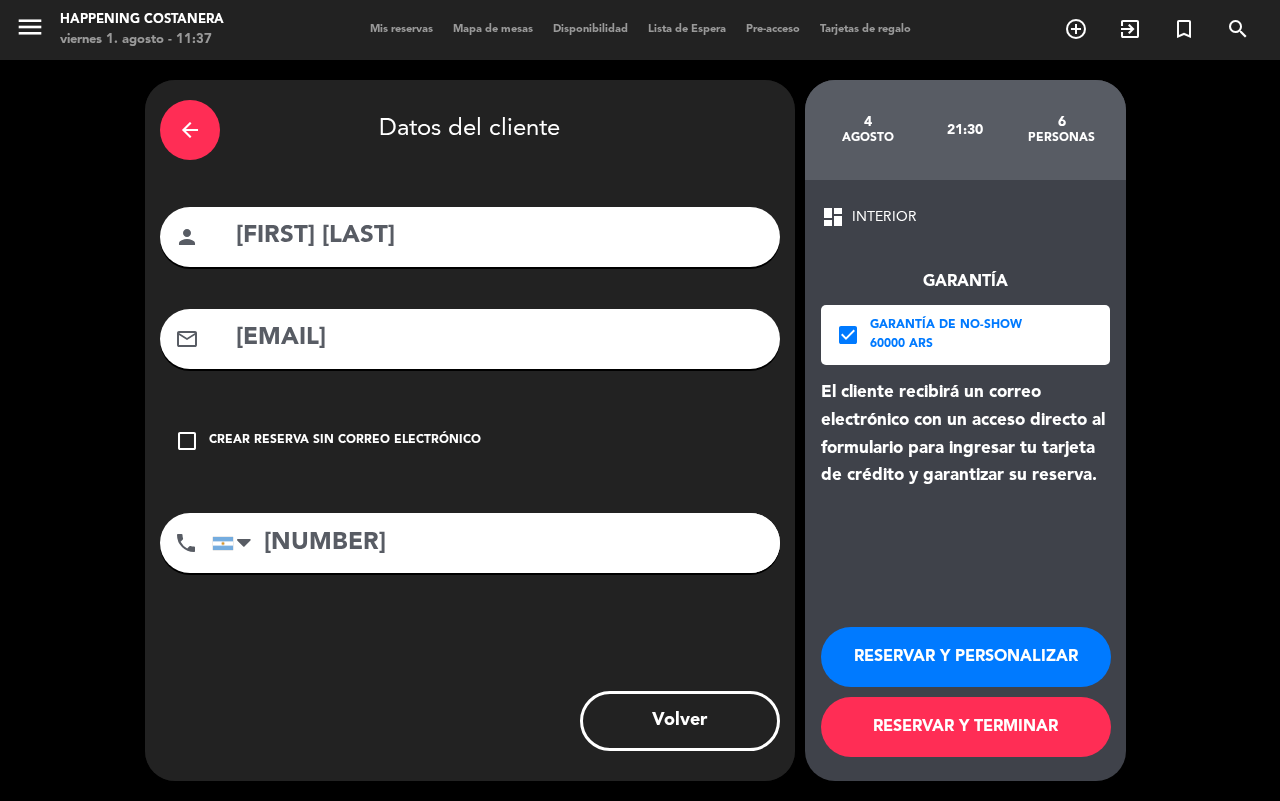 type on "[EMAIL]" 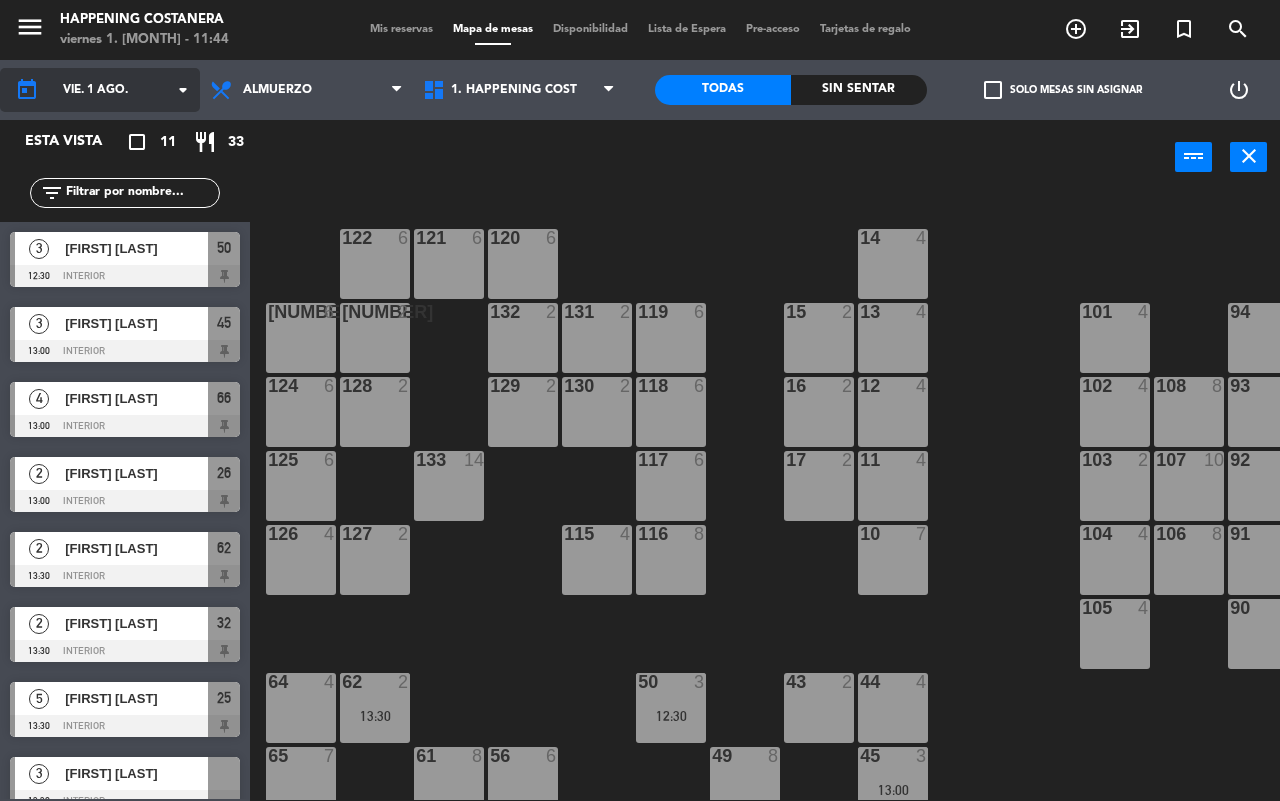 click on "vie. 1 ago." 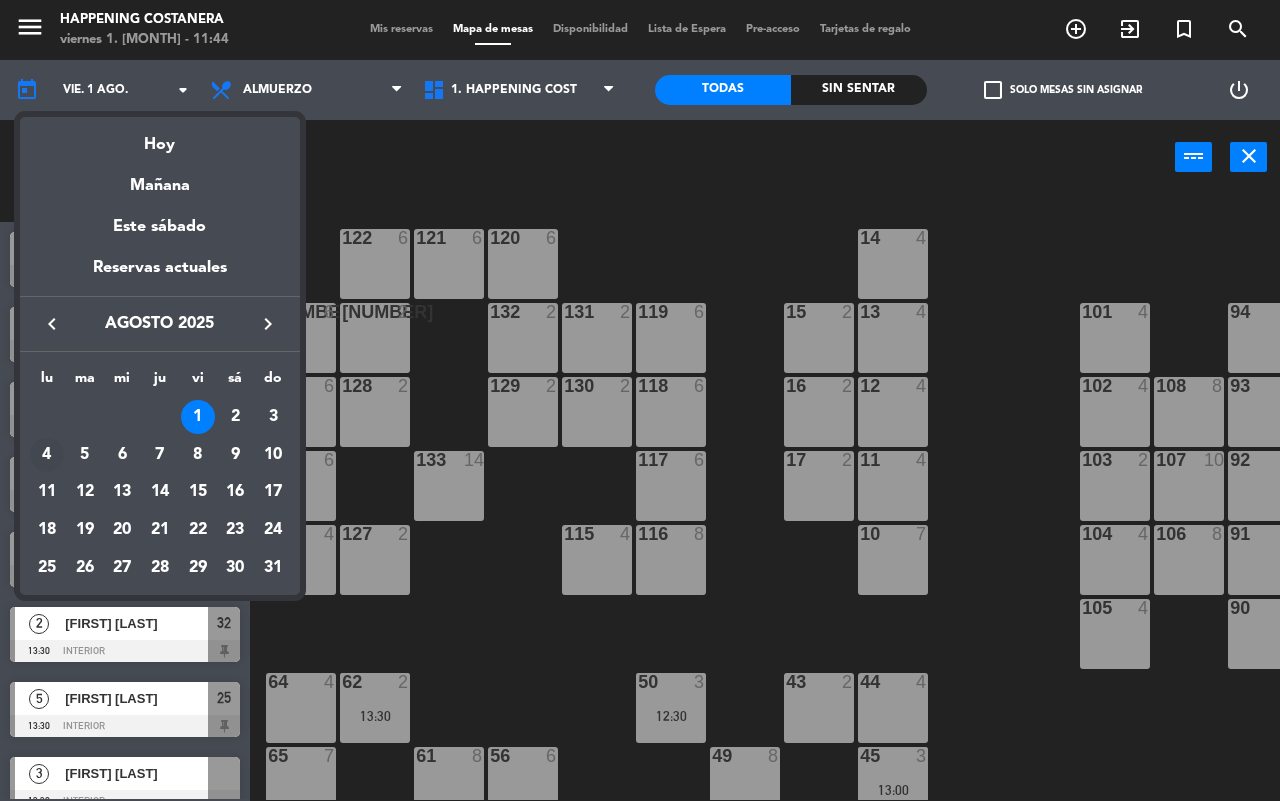click on "4" at bounding box center (47, 455) 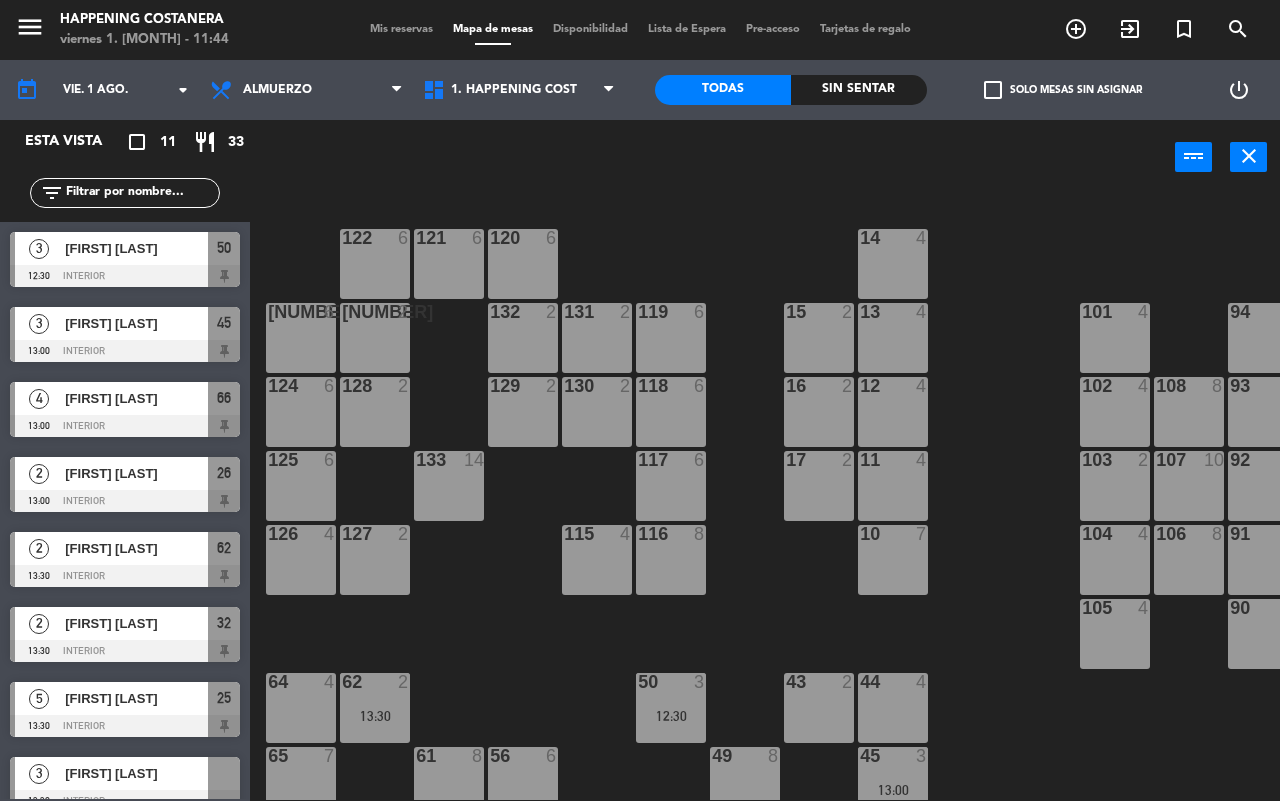type on "lun. 4 ago." 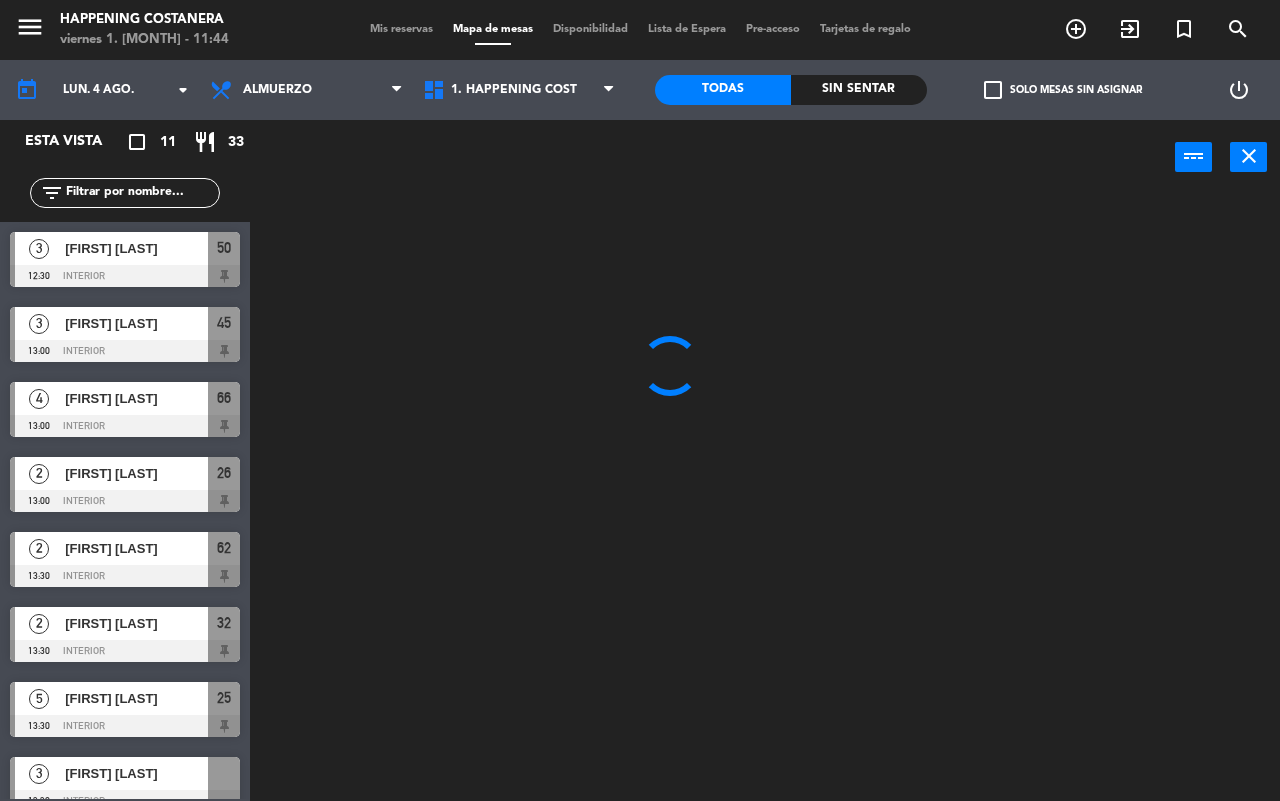 click on "Almuerzo  Cena  Almuerzo  Almuerzo  Cena" 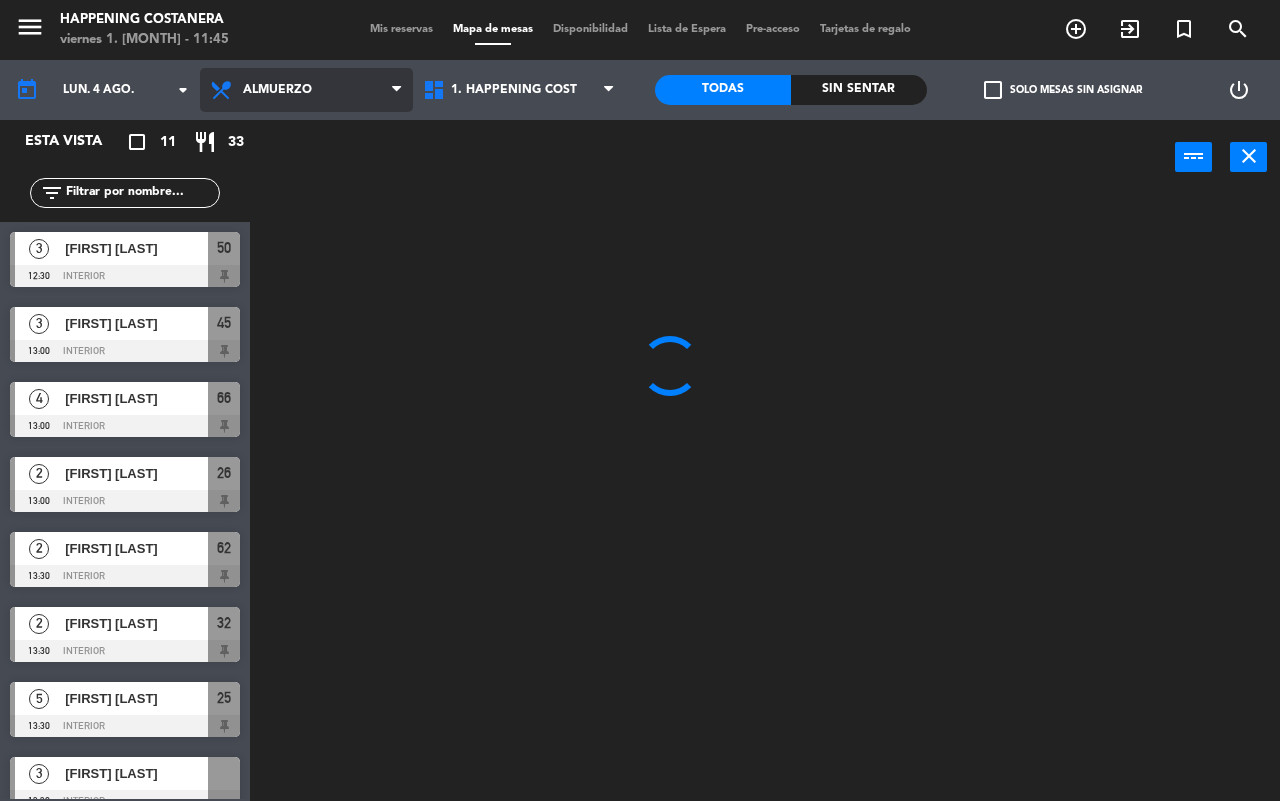 click on "Almuerzo" at bounding box center [306, 90] 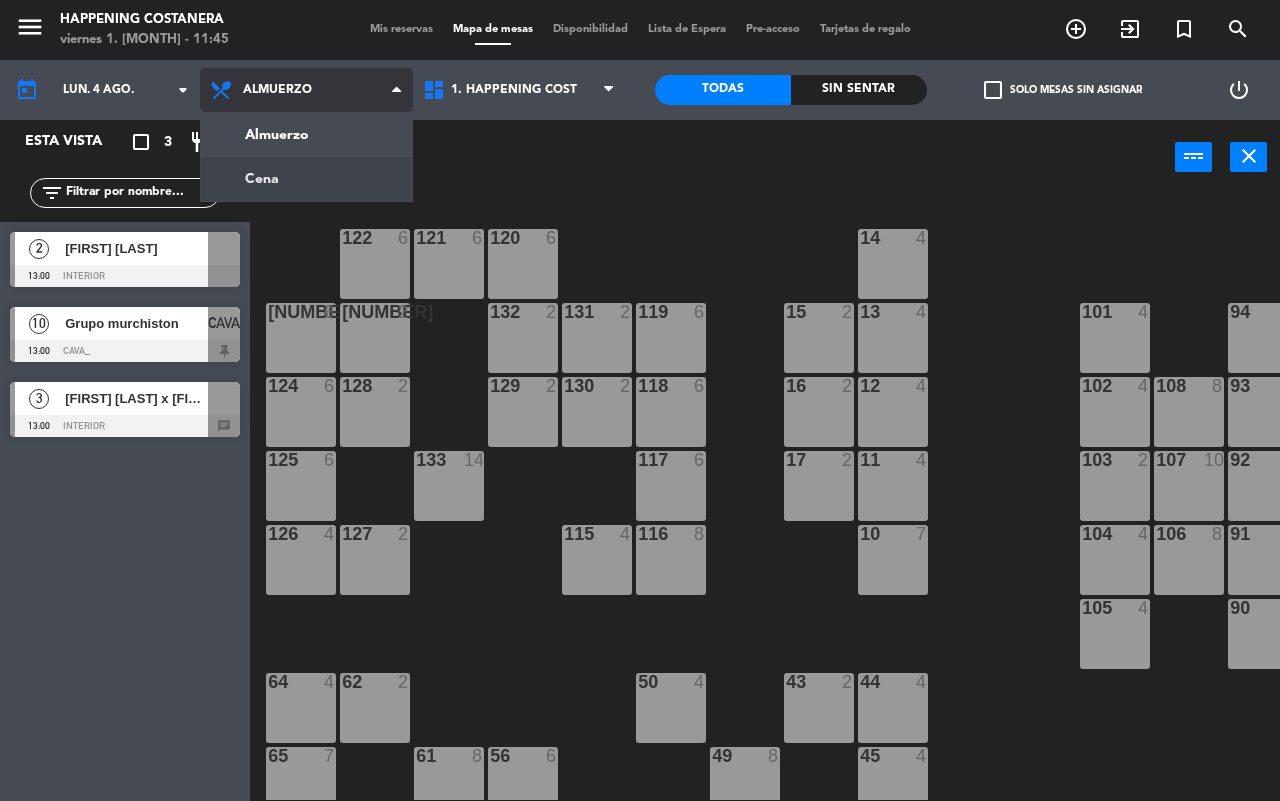 click on "menu  Happening Costanera   [DAY] [NUMBER] [MONTH] - [TIME]   Mis reservas   Mapa de mesas   Disponibilidad   Lista de Espera   Pre-acceso   Tarjetas de regalo  add_circle_outline exit_to_app turned_in_not search today    [DAY] [NUMBER] [MONTH] arrow_drop_down  Almuerzo  Cena  Almuerzo  Almuerzo  Cena  1. HAPPENING COST   1. HAPPENING COST   1. HAPPENING COST   Todas  Sin sentar  check_box_outline_blank   Solo mesas sin asignar   power_settings_new   Esta vista   crop_square  3  restaurant  15 filter_list  2   [FIRST] [LAST]   13:00   INTERIOR   10   Grupo murchiston   13:00   CAVA_  CAVA  3   pepe grossi x paola    13:00   INTERIOR  chat power_input close 69  2  122  6  121  6  120  6  14  4  CAVA  10   13:00  101  4  94  2  70  2  123  6  131  2  134  2  132  2  13  4  119  6  15  2  102  4  80  6  93  4  108  8  71  4  130  2  124  6  129  2  12  4  118  6  16  2  128  2  103  2  107  10  82  6  72  2  92  4  133  14  125  6  11  4  117  6  17  2  104  4  91  4  84  6  106  8  73  2  126  4  127  2  115  4  10  7  116  8  86  6  90  4  74  2  105  4  50  4  62  2  64  4  43  2  75  4  44  4  65  7  56  6  45  4  61  7   20:00  76  2  49  8  66  4  60  8  46  4  48  4  55  6  47  4  22  4  34  4  3  2  1  2  23  6  2  4  24  4  33  4  21  4  6  2  5  4  4  2  32  4  9  2  7  2  20  4  8  4  25  5  26  4  31  4  27  7  28  4  30  4" 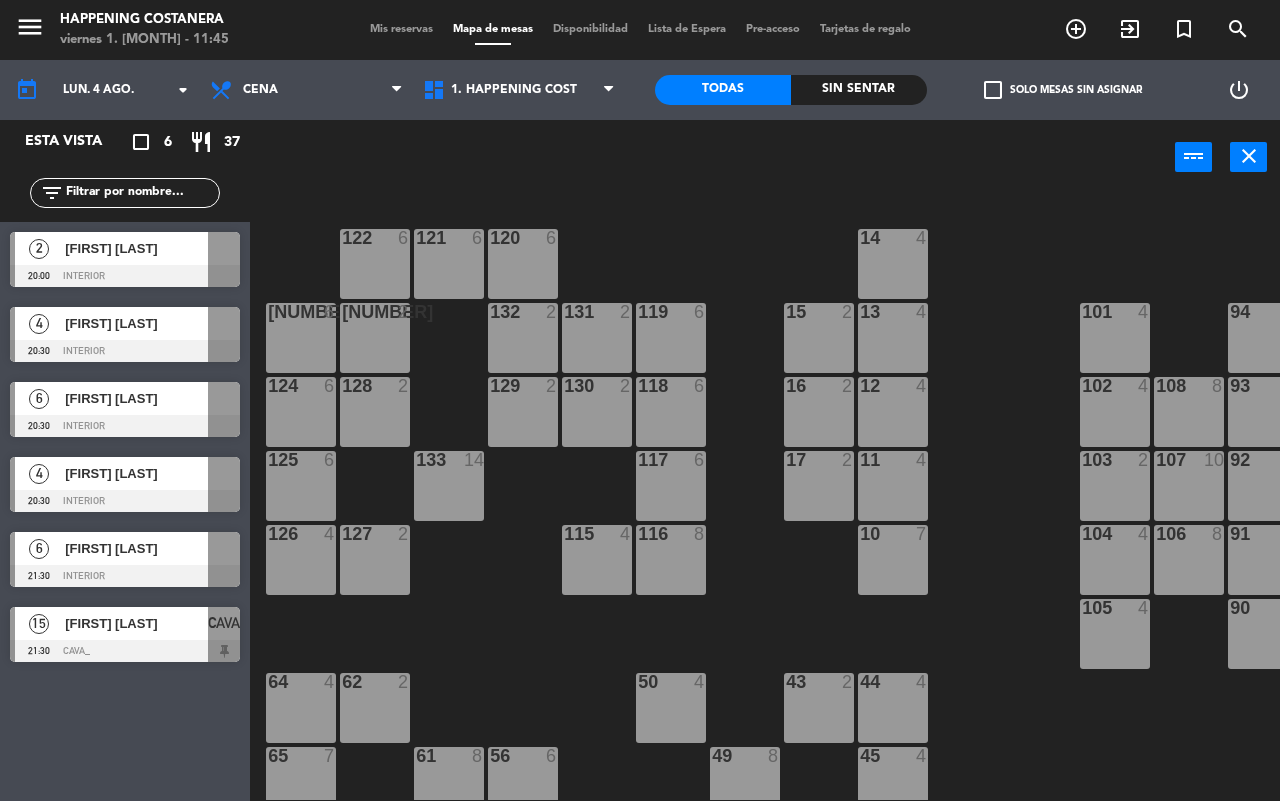 click at bounding box center (125, 576) 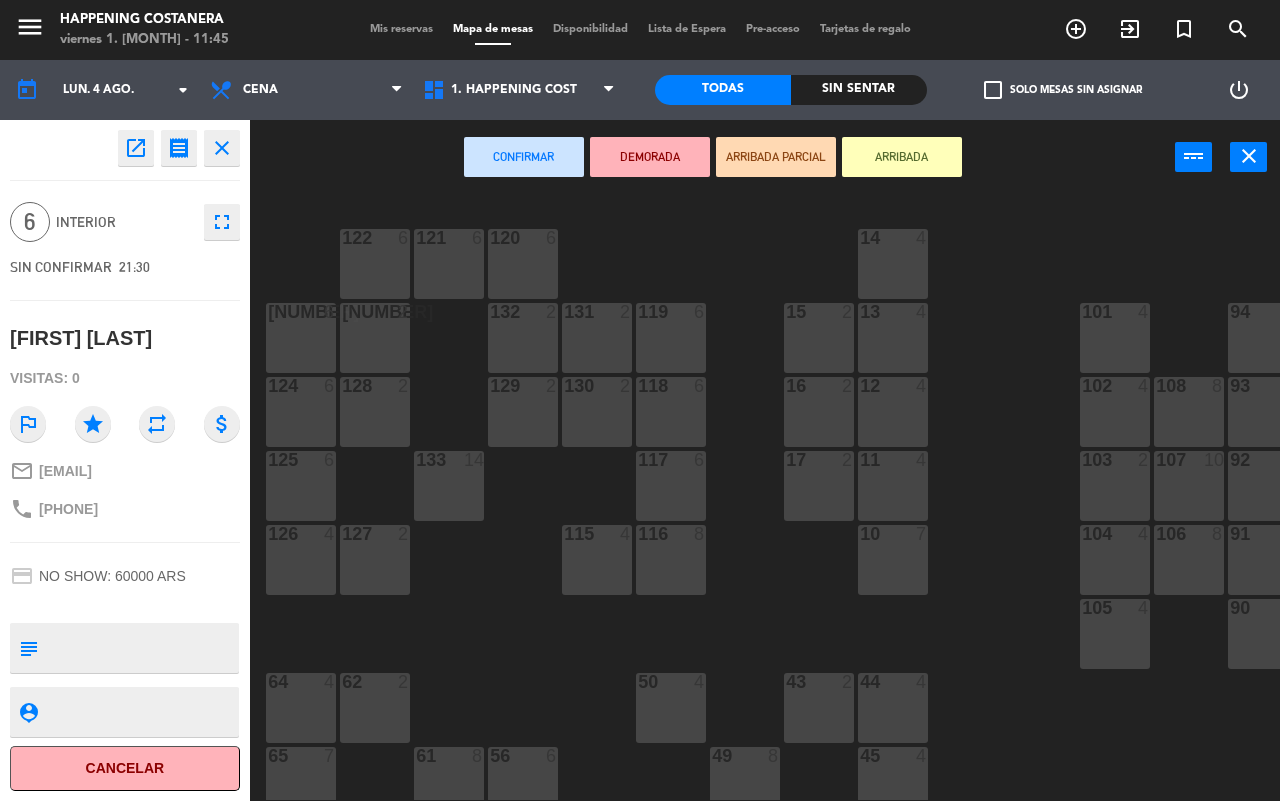 click on "open_in_new" 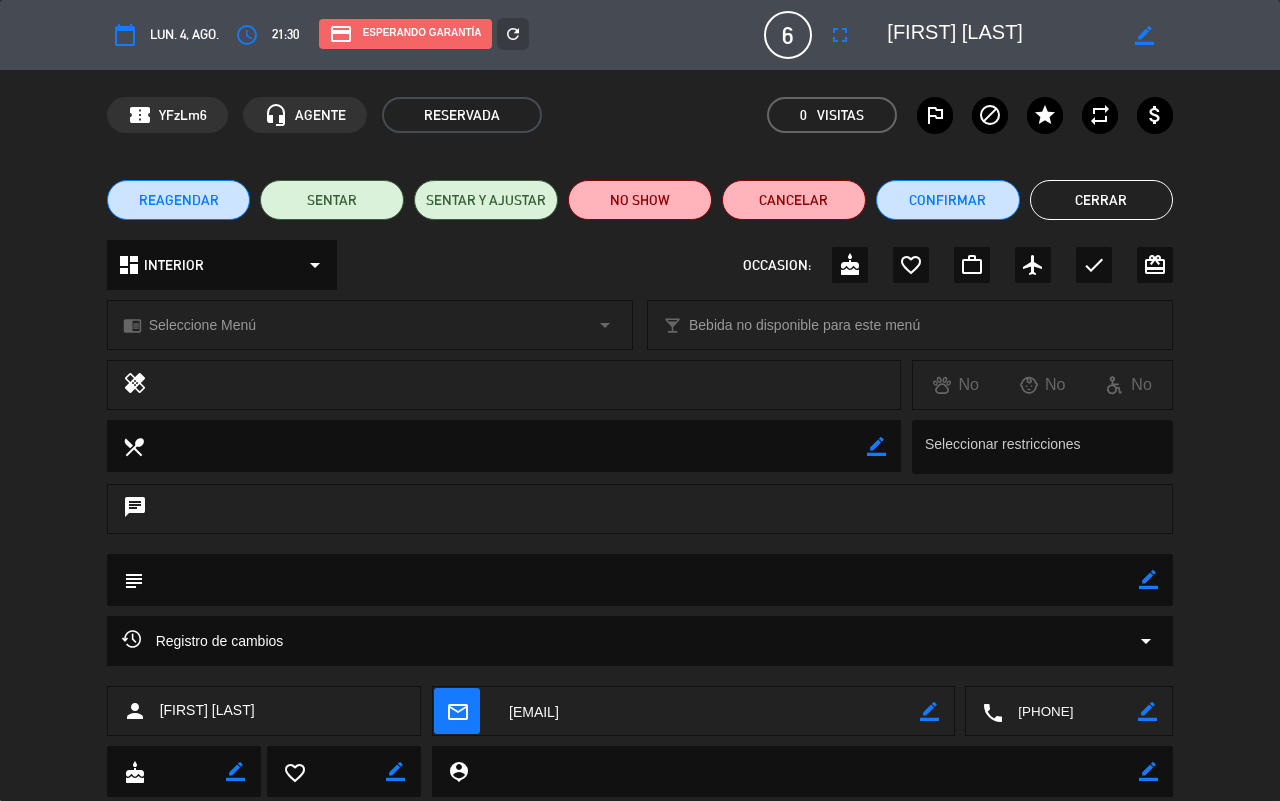 scroll, scrollTop: 55, scrollLeft: 0, axis: vertical 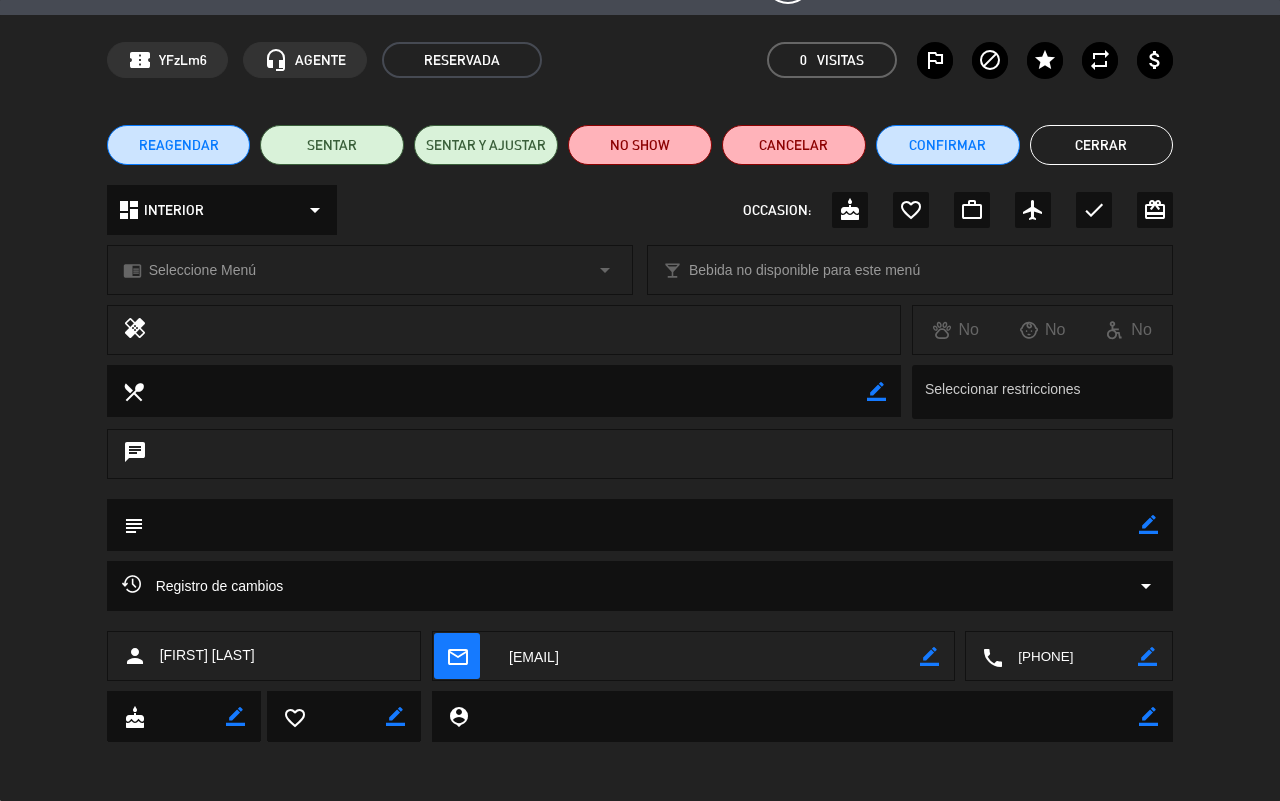 click on "border_color" 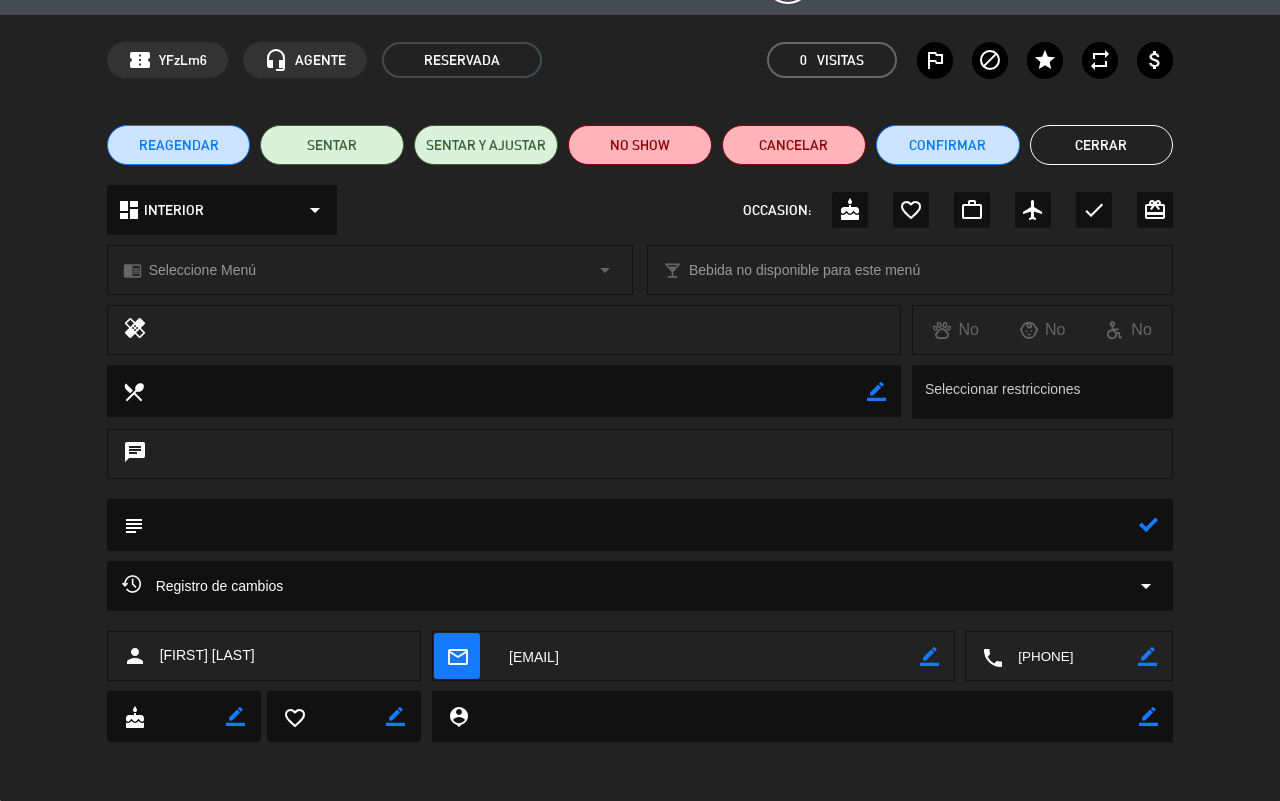 click 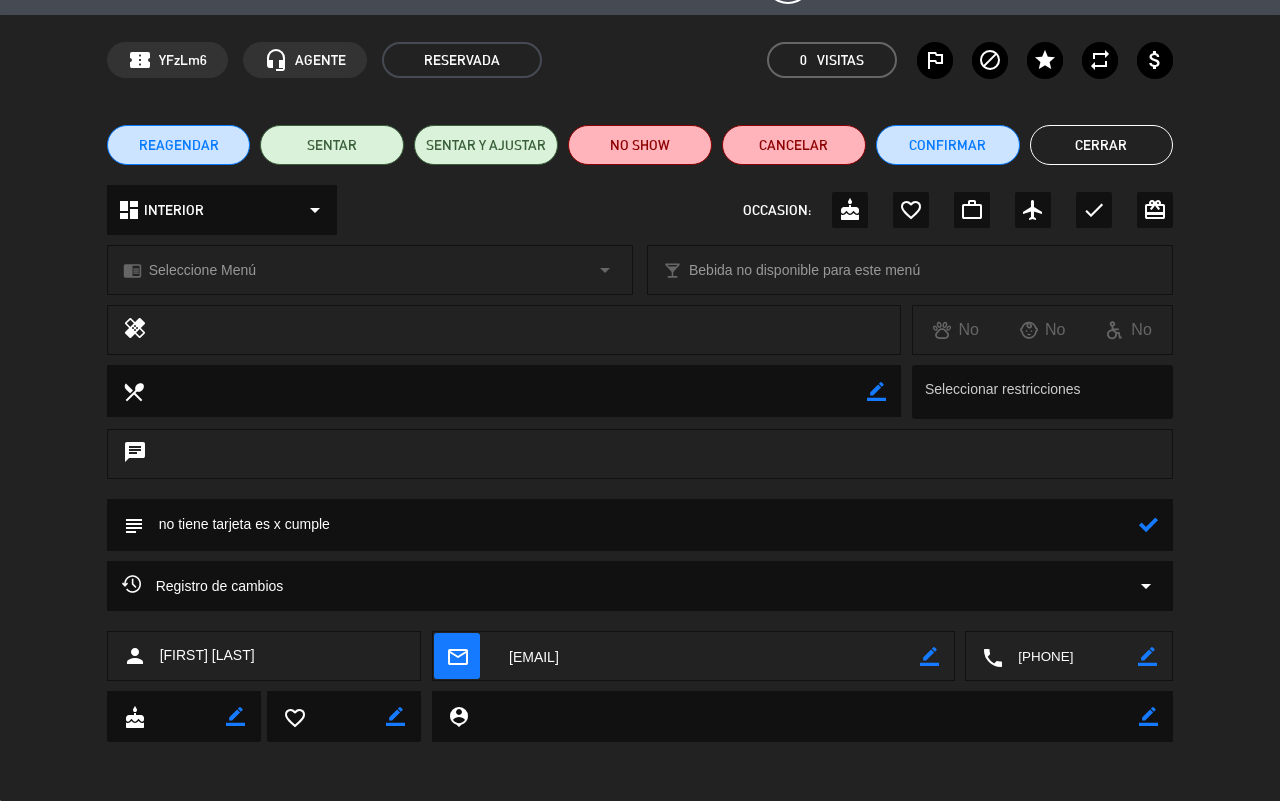 type on "no tiene tarjeta es x cumple" 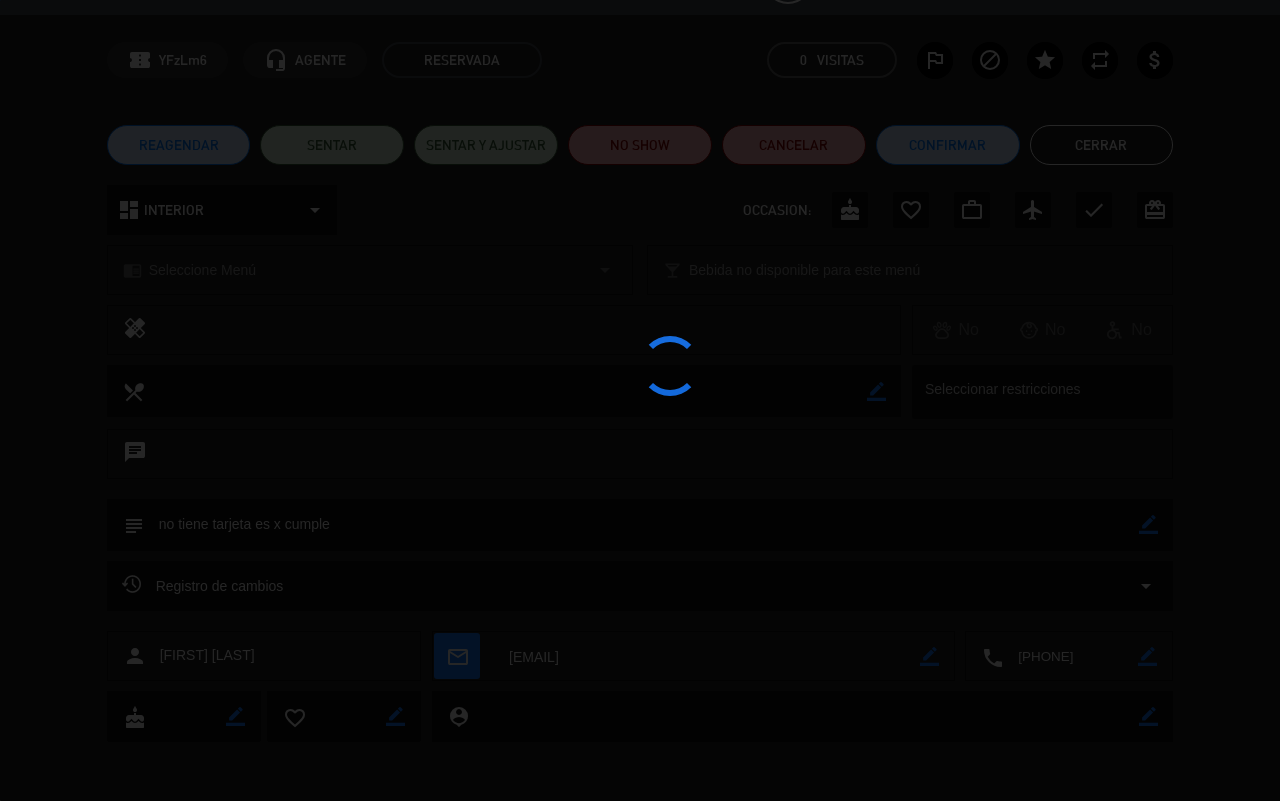 type on "no tiene tarjeta es x cumple" 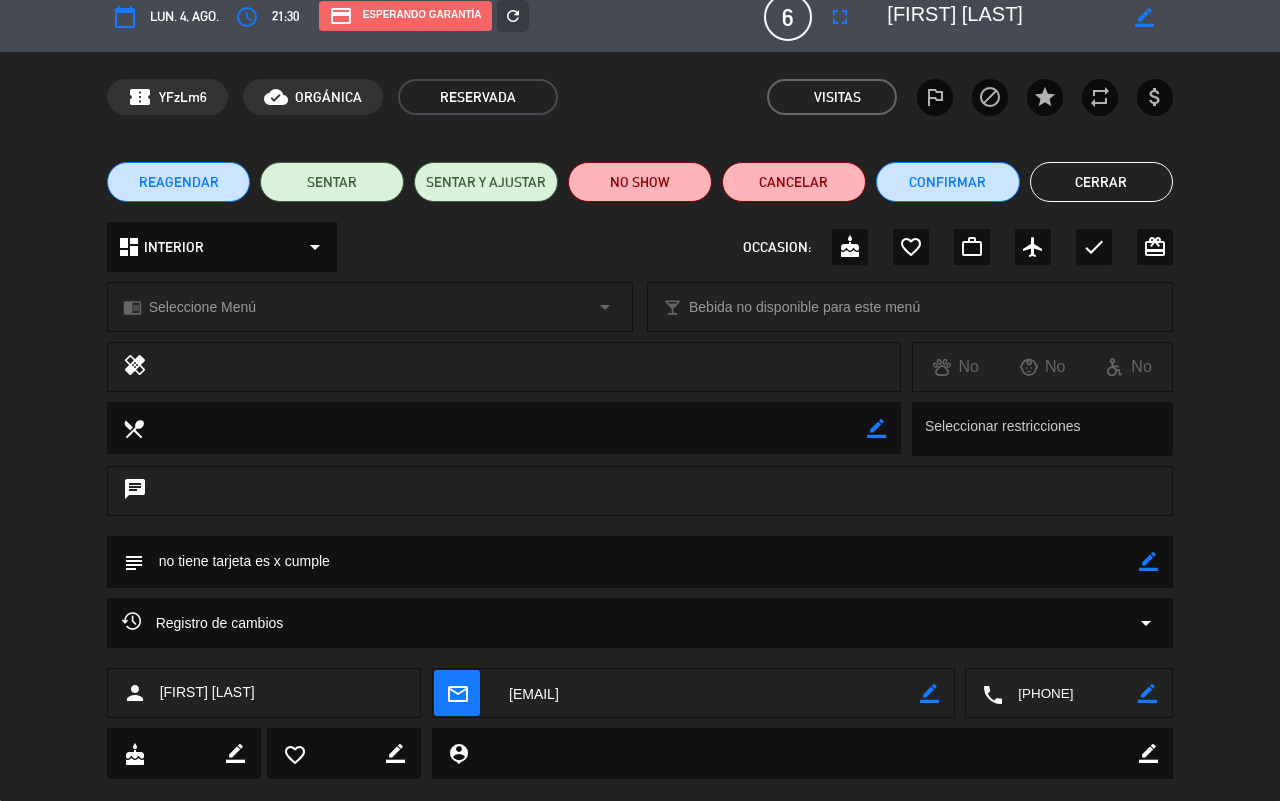 scroll, scrollTop: 0, scrollLeft: 0, axis: both 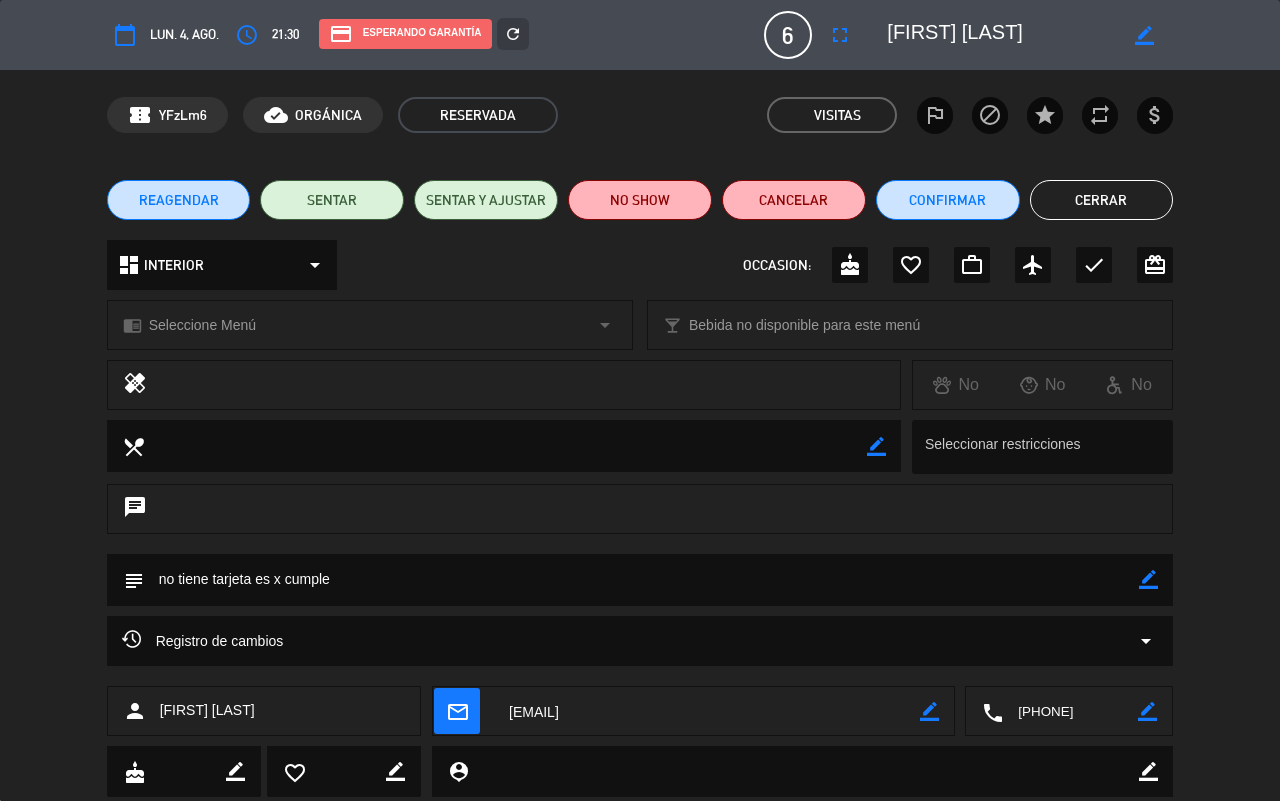 click on "Cerrar" 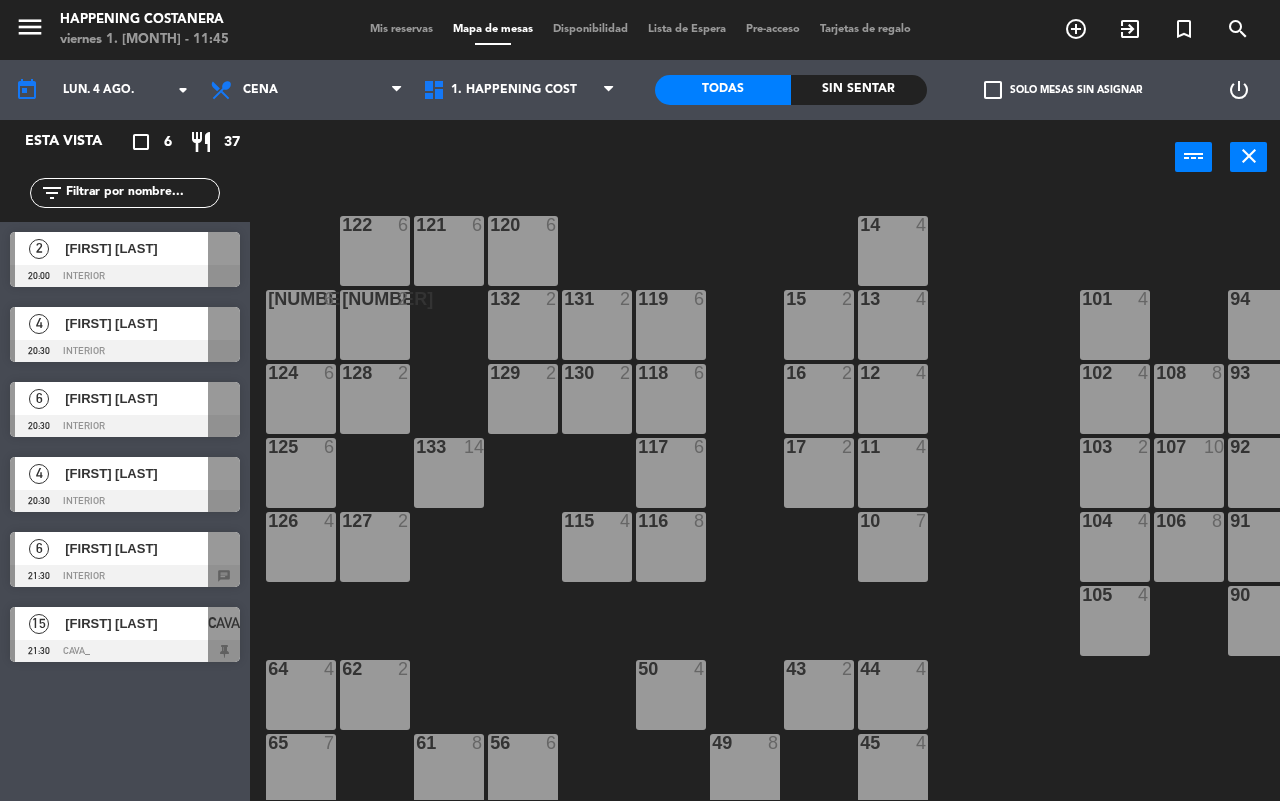 scroll, scrollTop: 0, scrollLeft: 0, axis: both 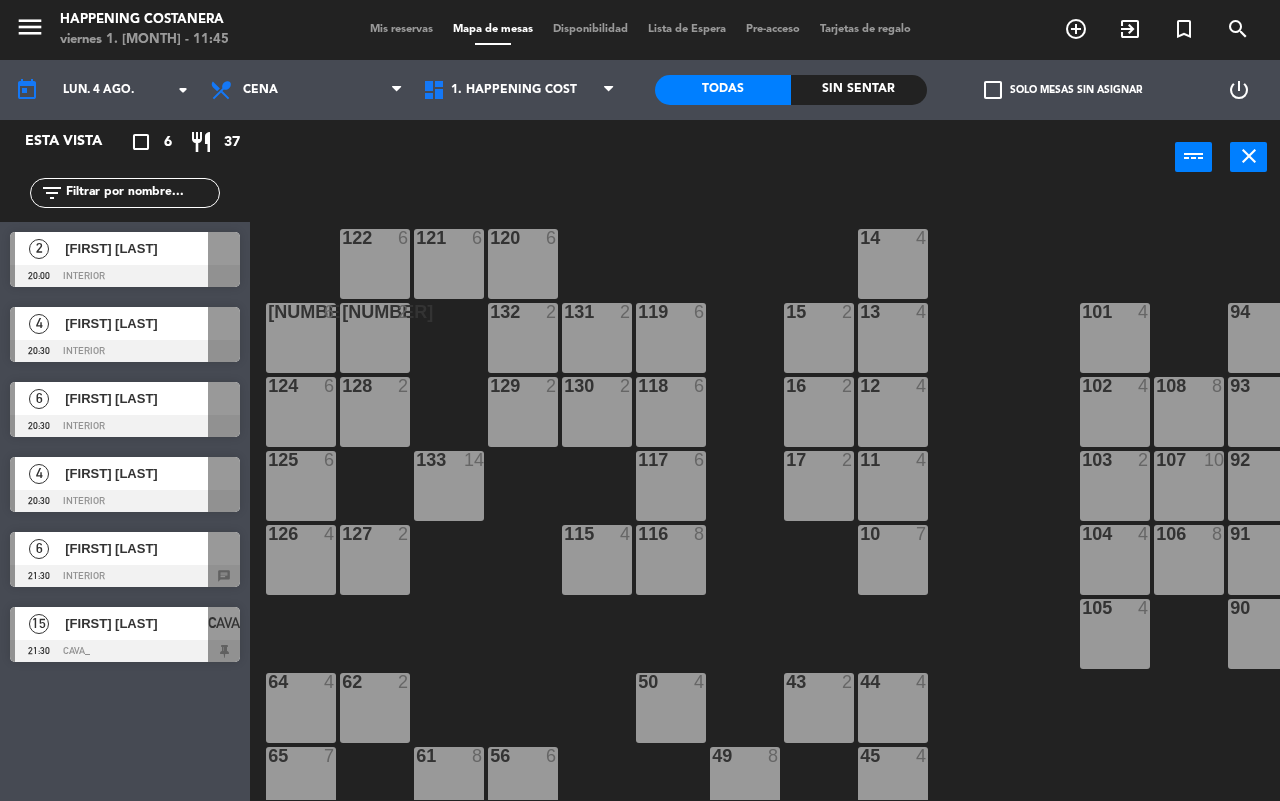click on "check_box_outline_blank" 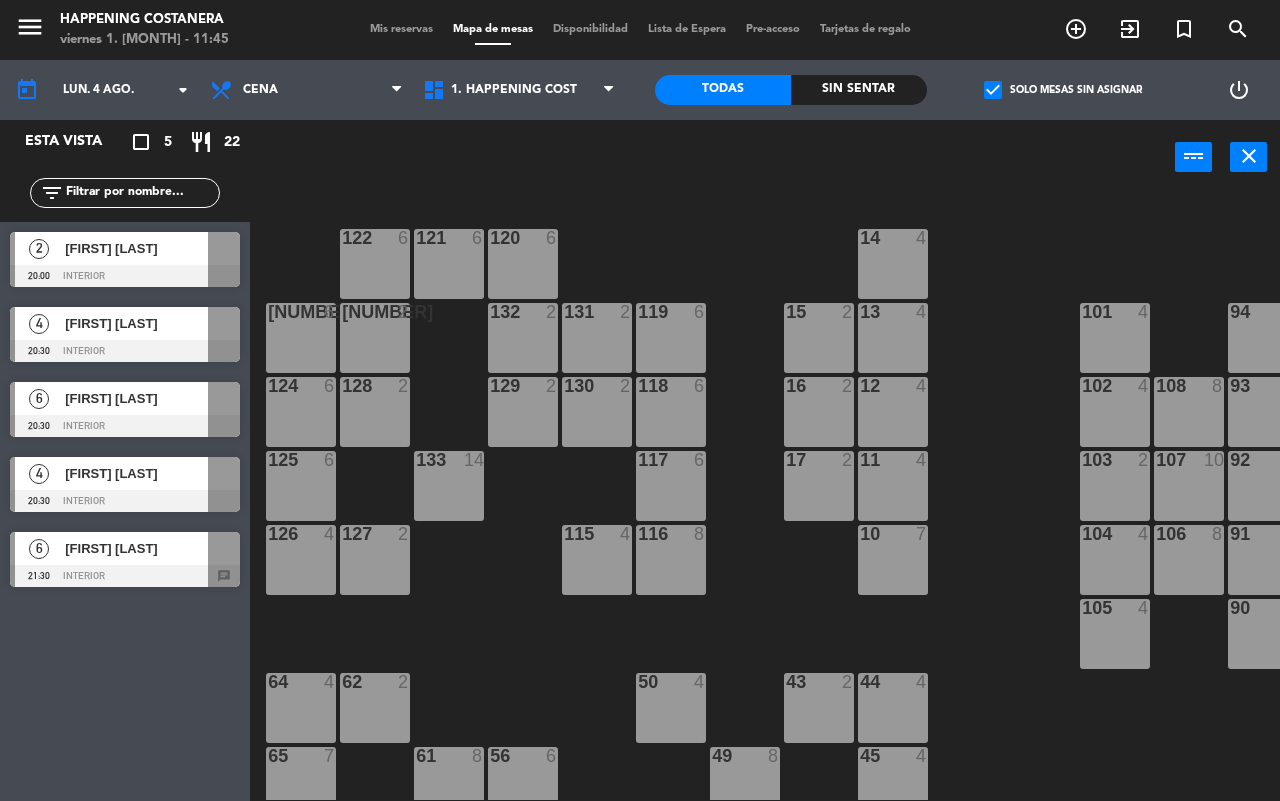 click on "check_box" 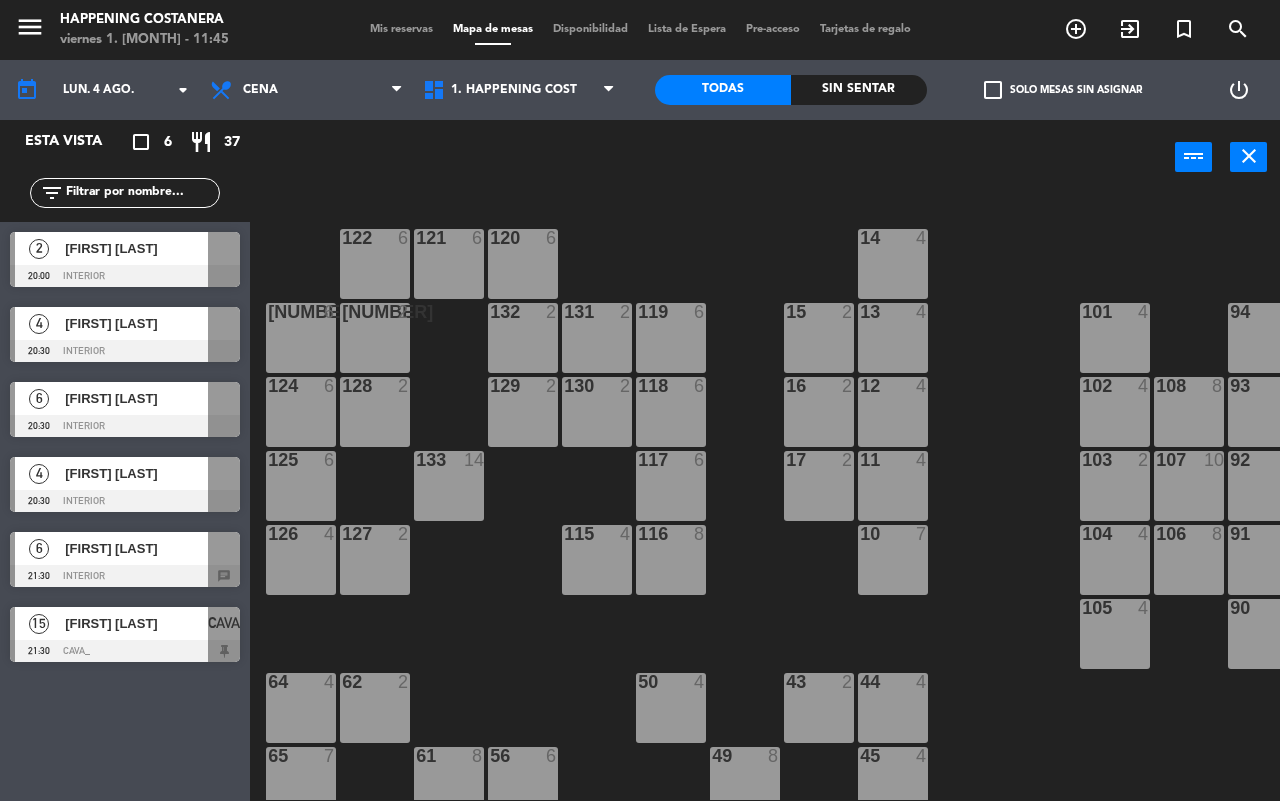 click on "check_box_outline_blank" 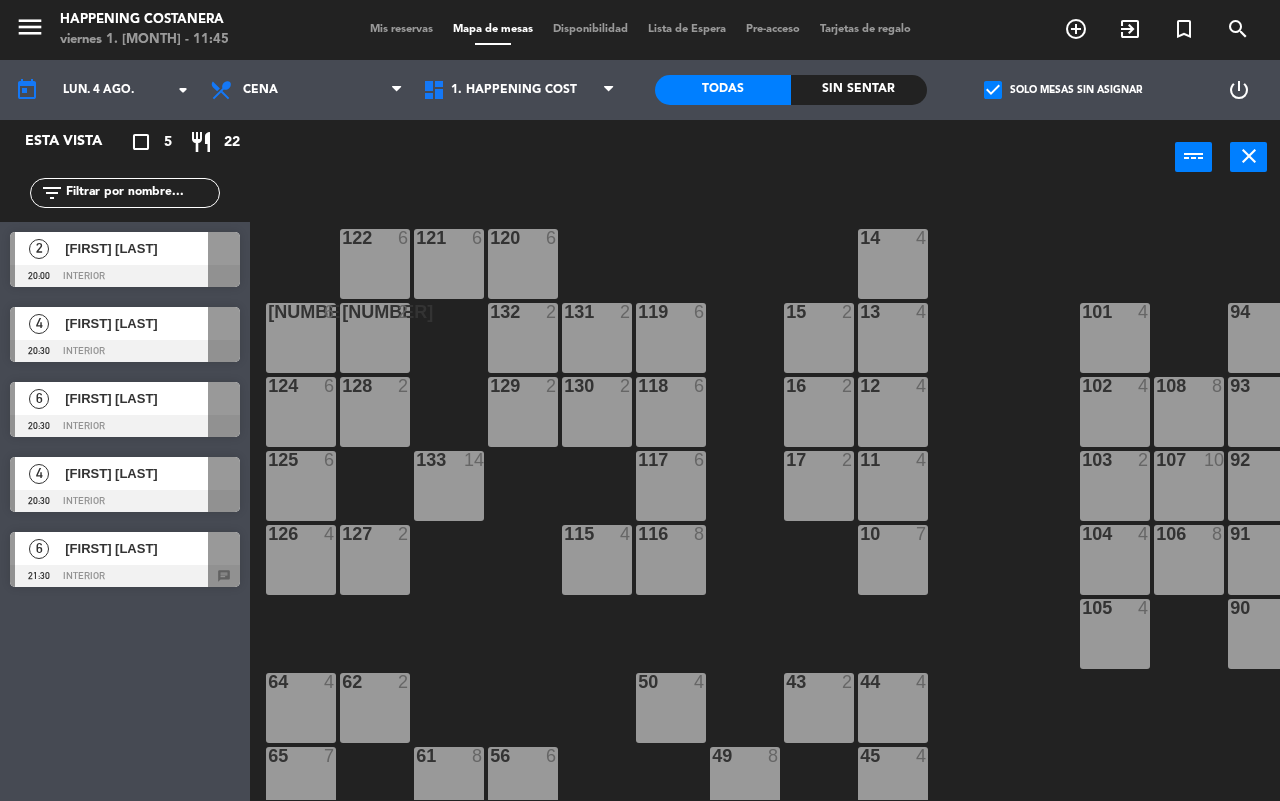 click on "check_box" 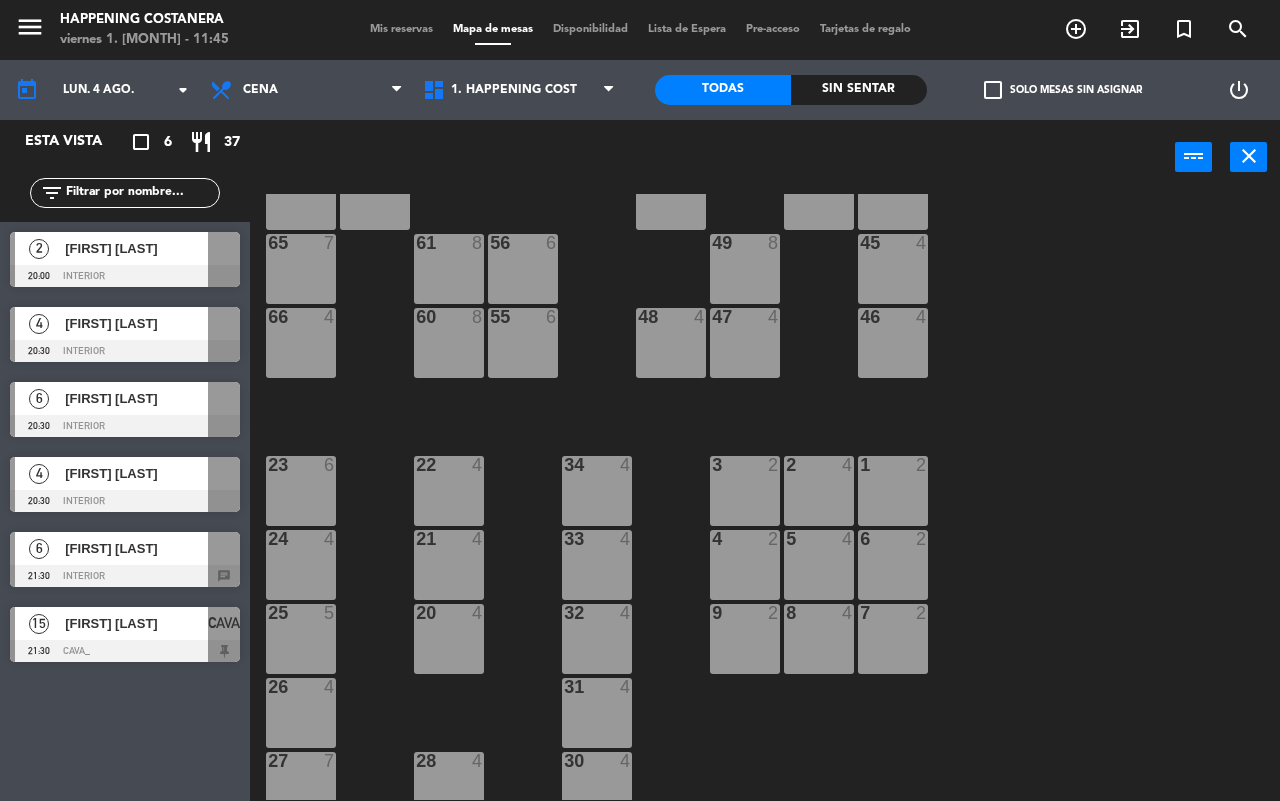 scroll, scrollTop: 546, scrollLeft: 0, axis: vertical 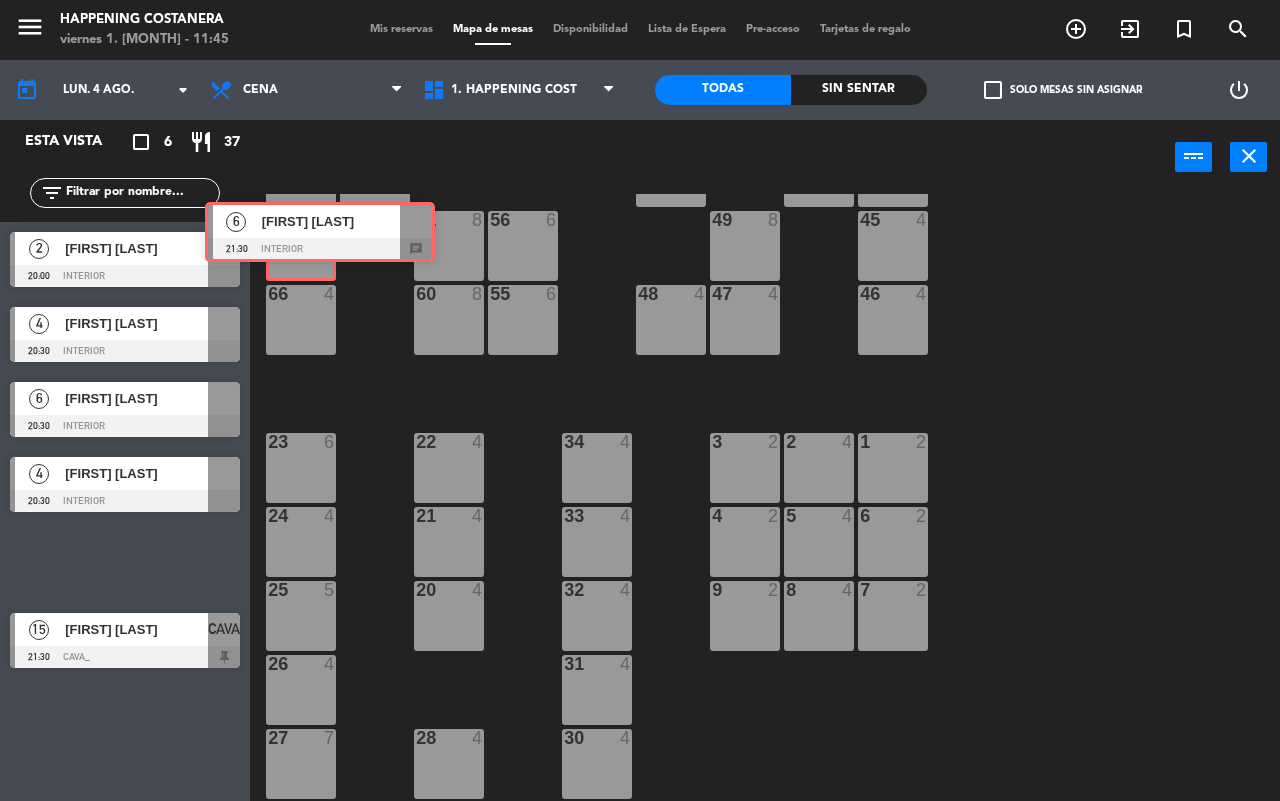 drag, startPoint x: 102, startPoint y: 555, endPoint x: 297, endPoint y: 225, distance: 383.30798 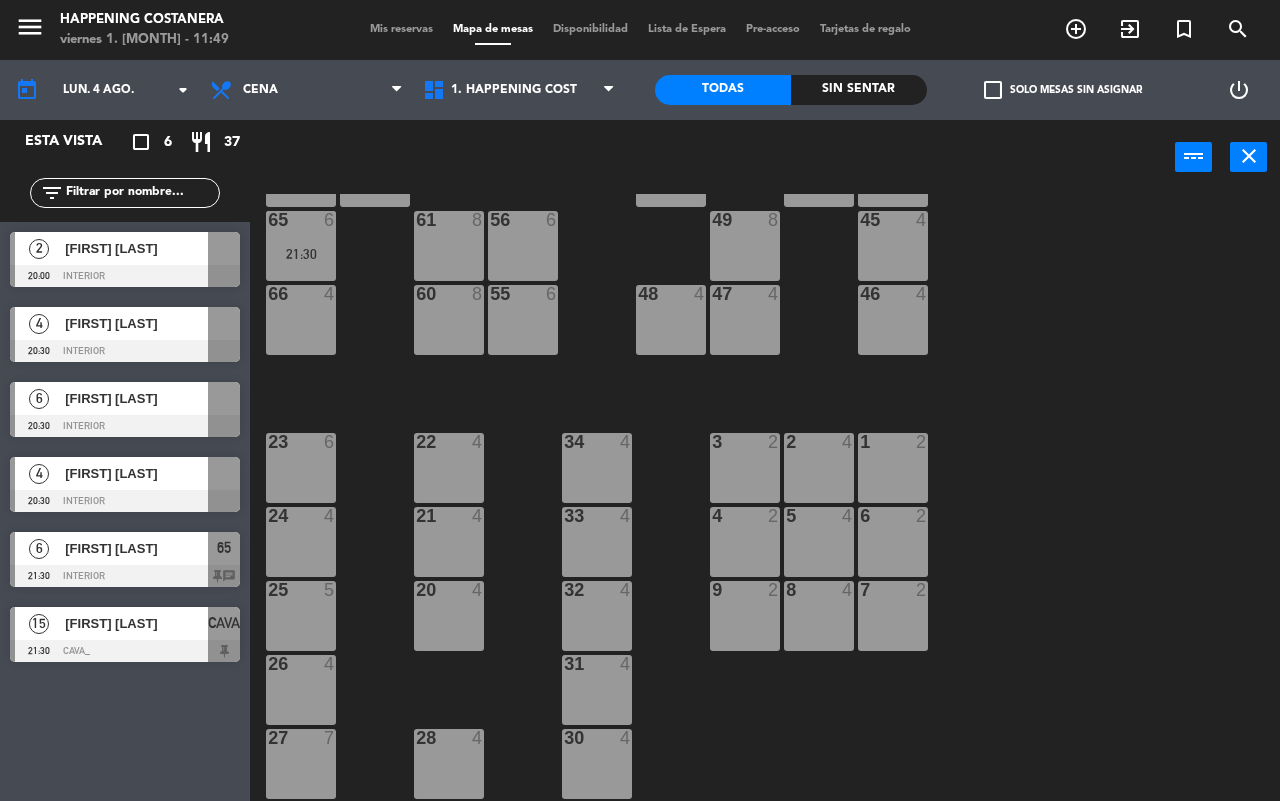 click on "Todas" 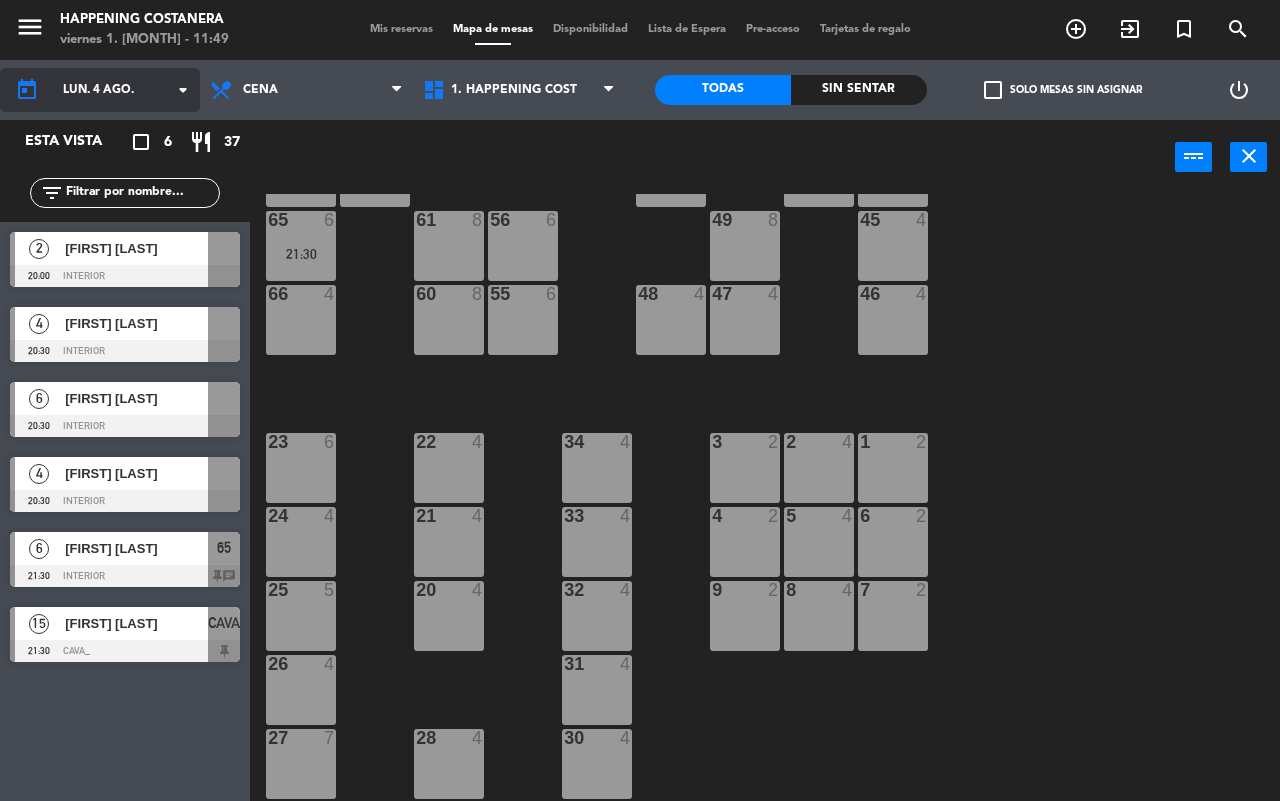 click on "lun. 4 ago." 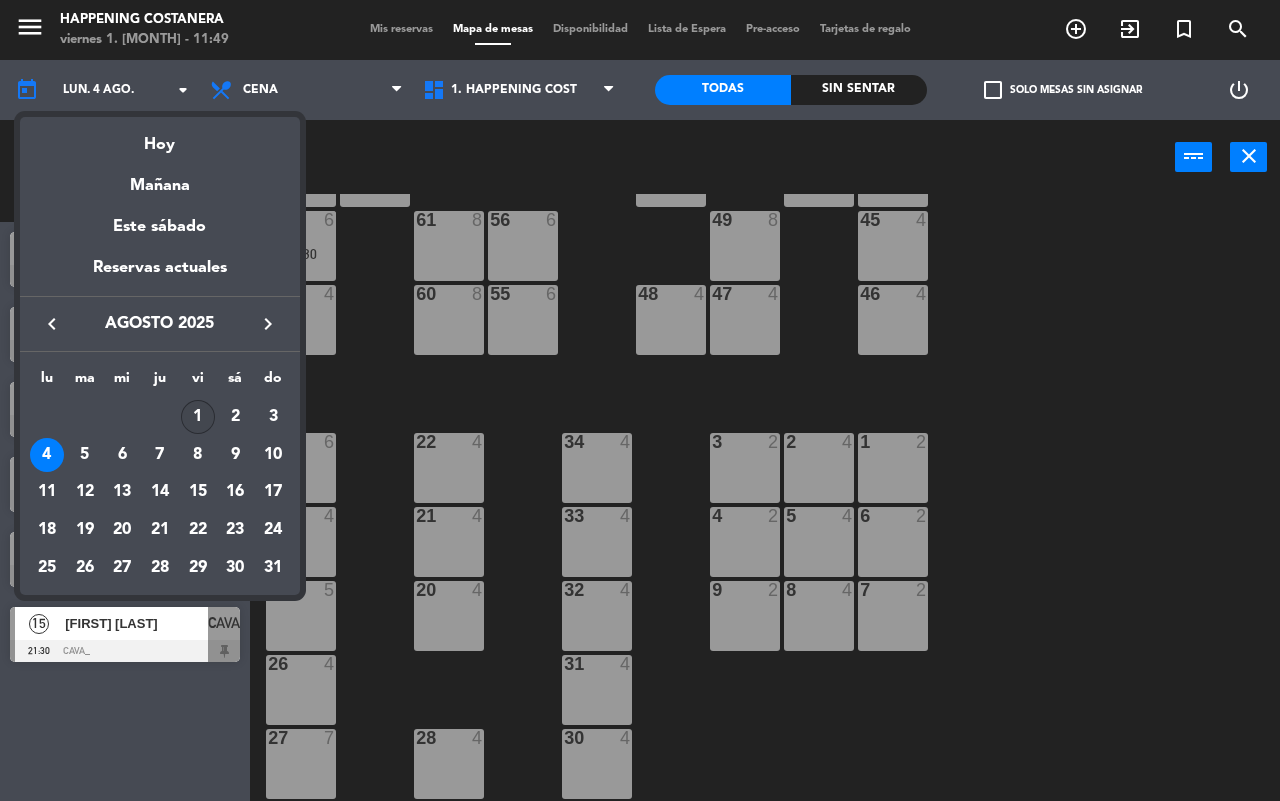 click on "1" at bounding box center (198, 417) 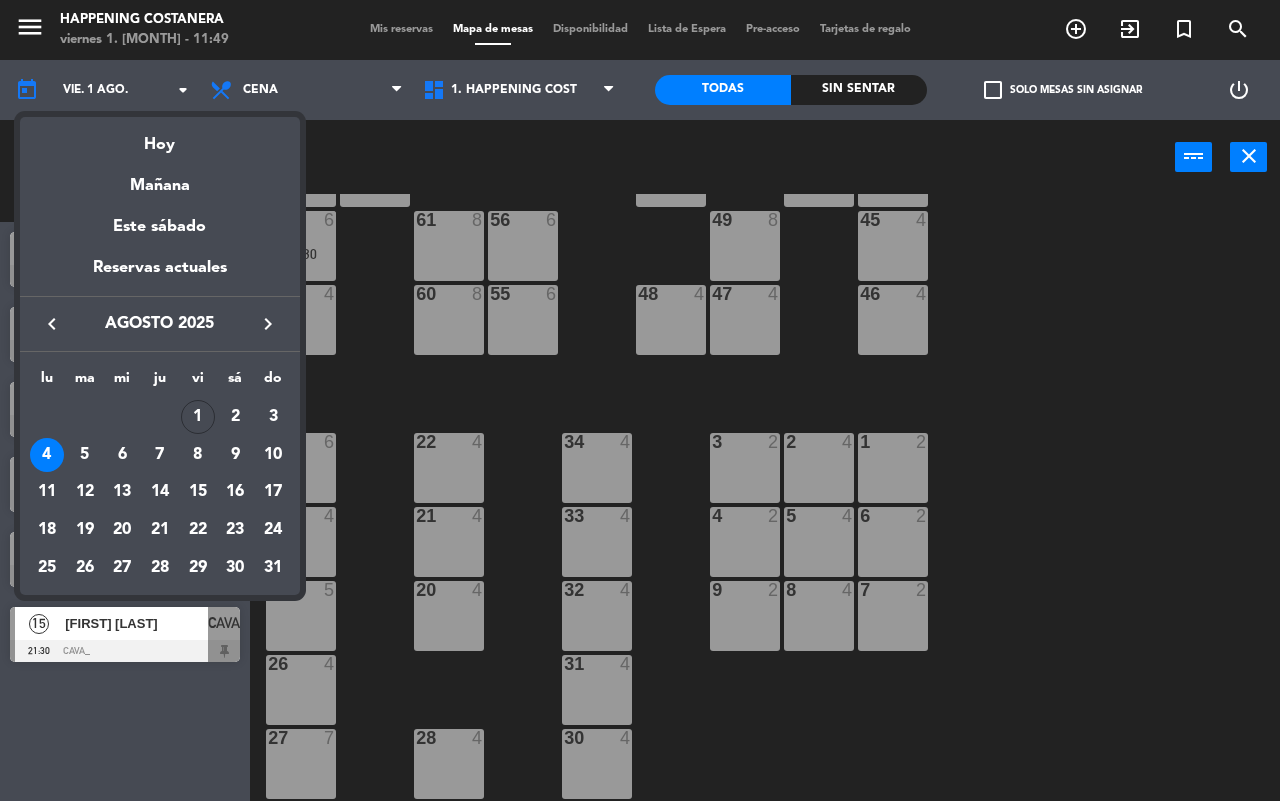 scroll, scrollTop: 0, scrollLeft: 0, axis: both 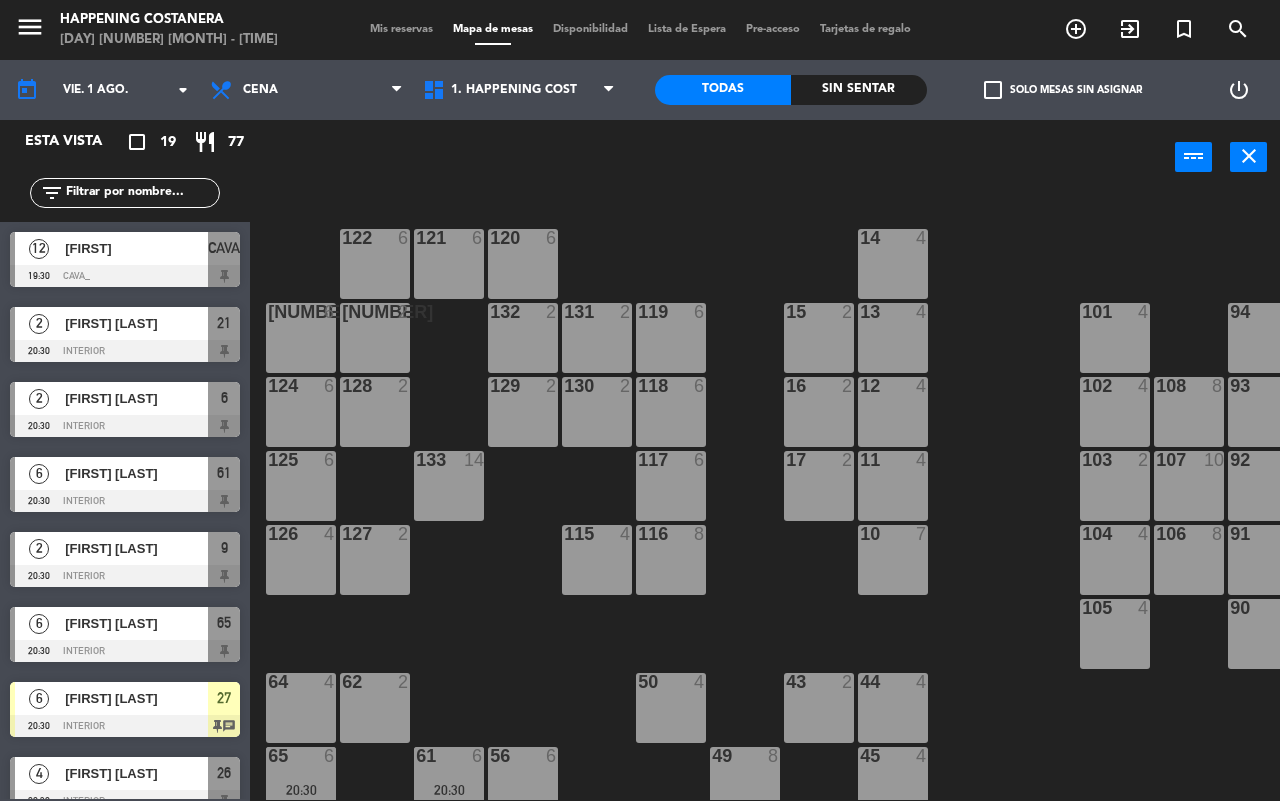 click on "check_box_outline_blank" 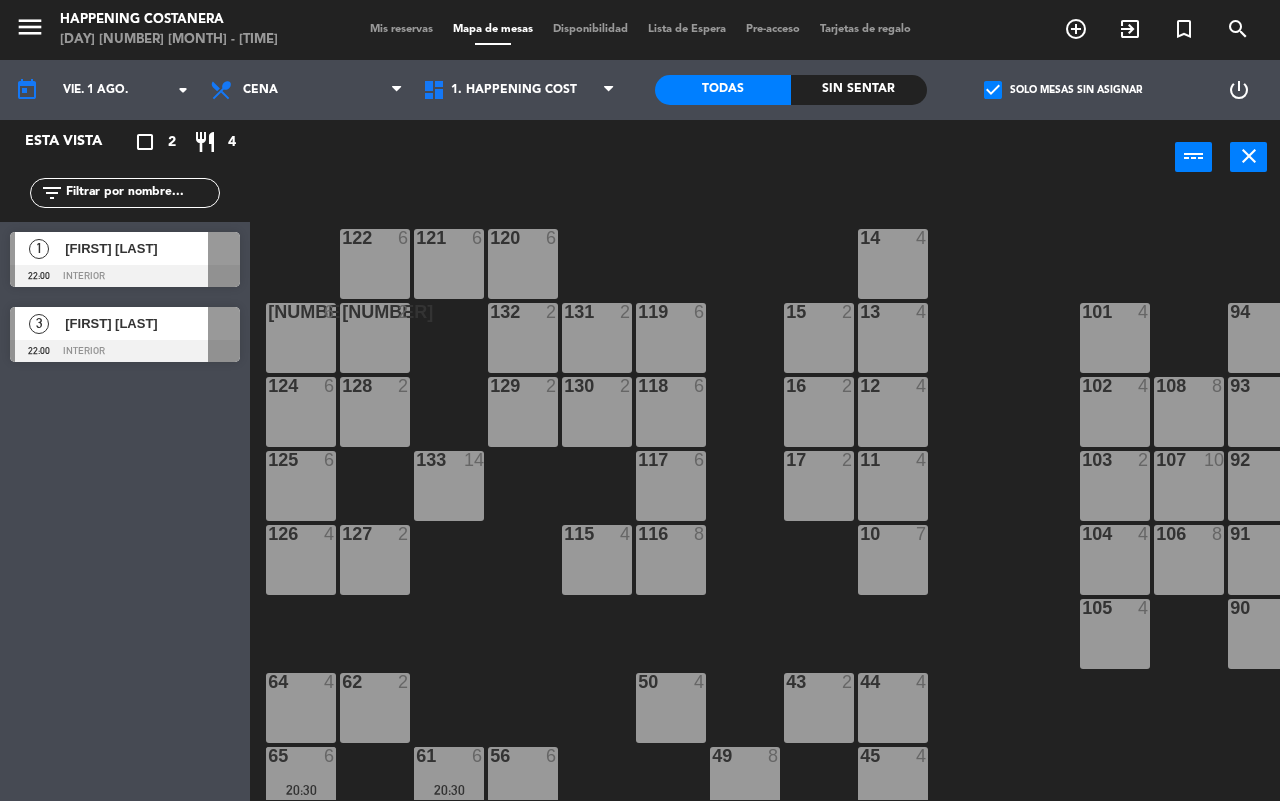 click on "check_box" 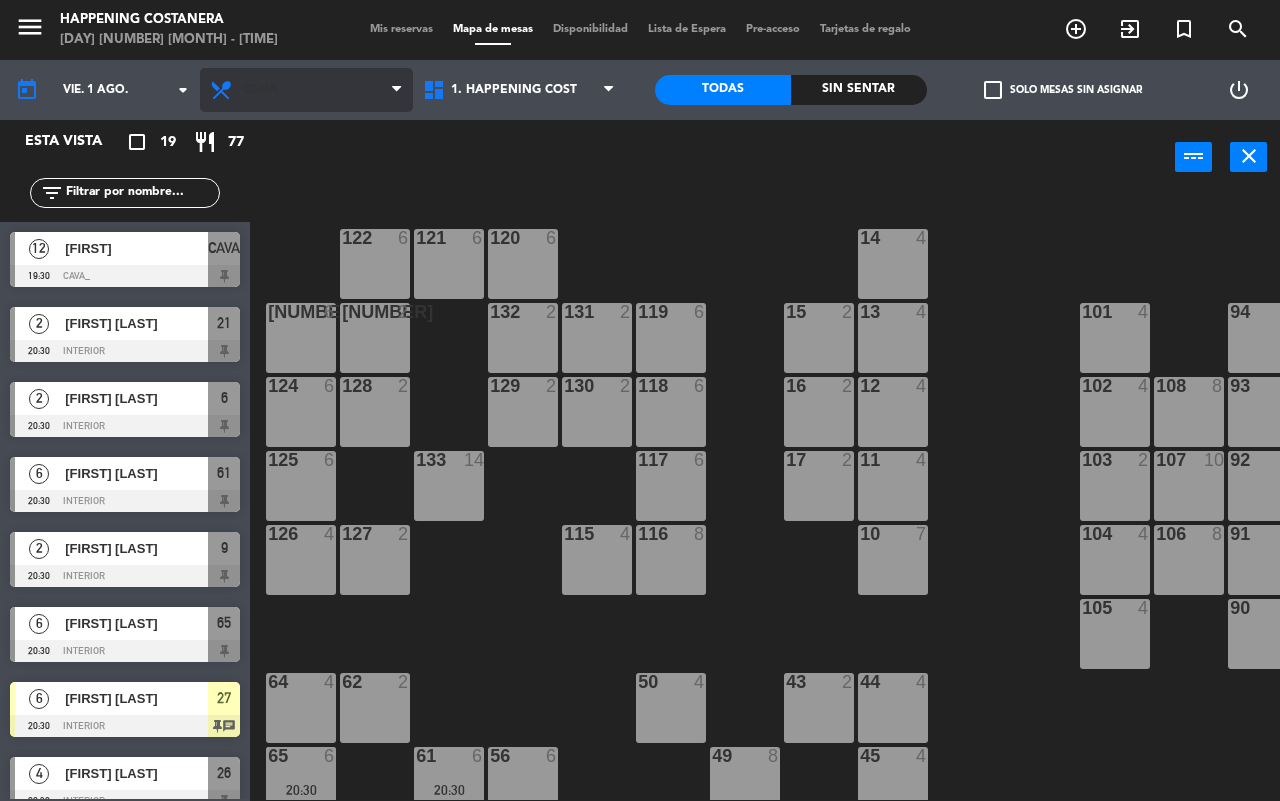 click on "Cena" at bounding box center [306, 90] 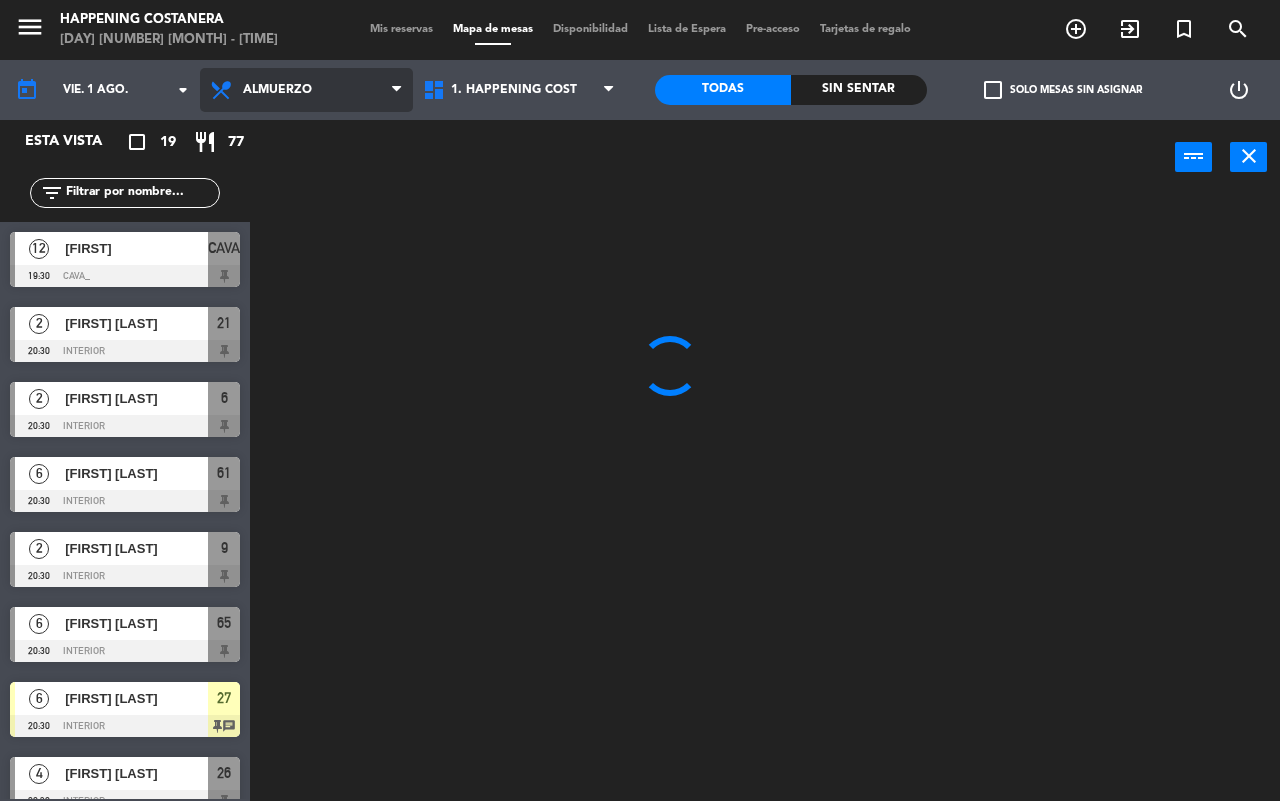 click on "menu  Happening Costanera   viernes 1. [DATE] - 11:50   Mis reservas   Mapa de mesas   Disponibilidad   Lista de Espera   Pre-acceso   Tarjetas de regalo  add_circle_outline exit_to_app turned_in_not search today    vie. 1 [DATE]. arrow_drop_down  Almuerzo  Cena  Almuerzo  Almuerzo  Cena  1. HAPPENING COST   1. HAPPENING COST   1. HAPPENING COST   Todas  Sin sentar  check_box_outline_blank   Solo mesas sin asignar   power_settings_new   Esta vista   crop_square  19  restaurant  77 filter_list  12   [FIRST]   19:30   CAVA_  CAVA  2   [FIRST] [LAST]   20:30   INTERIOR  21  2   [FIRST] [LAST]   20:30   INTERIOR  6  6   [FIRST] [LAST]   20:30   INTERIOR  61  2   [FIRST] [LAST]   20:30   INTERIOR  9  6   [FIRST] [LAST]   20:30   INTERIOR  65  6   [FIRST] [LAST]   20:30   INTERIOR  27 chat  4   [FIRST] [LAST]   20:30   INTERIOR  26  7   [FIRST] [LAST]   20:30   INTERIOR  60  2   [FIRST] [LAST]   21:00   INTERIOR  1  4   [FIRST] [LAST]   21:00   INTERIOR  24  4   [FIRST] [LAST]   21:00   INTERIOR  34  4" 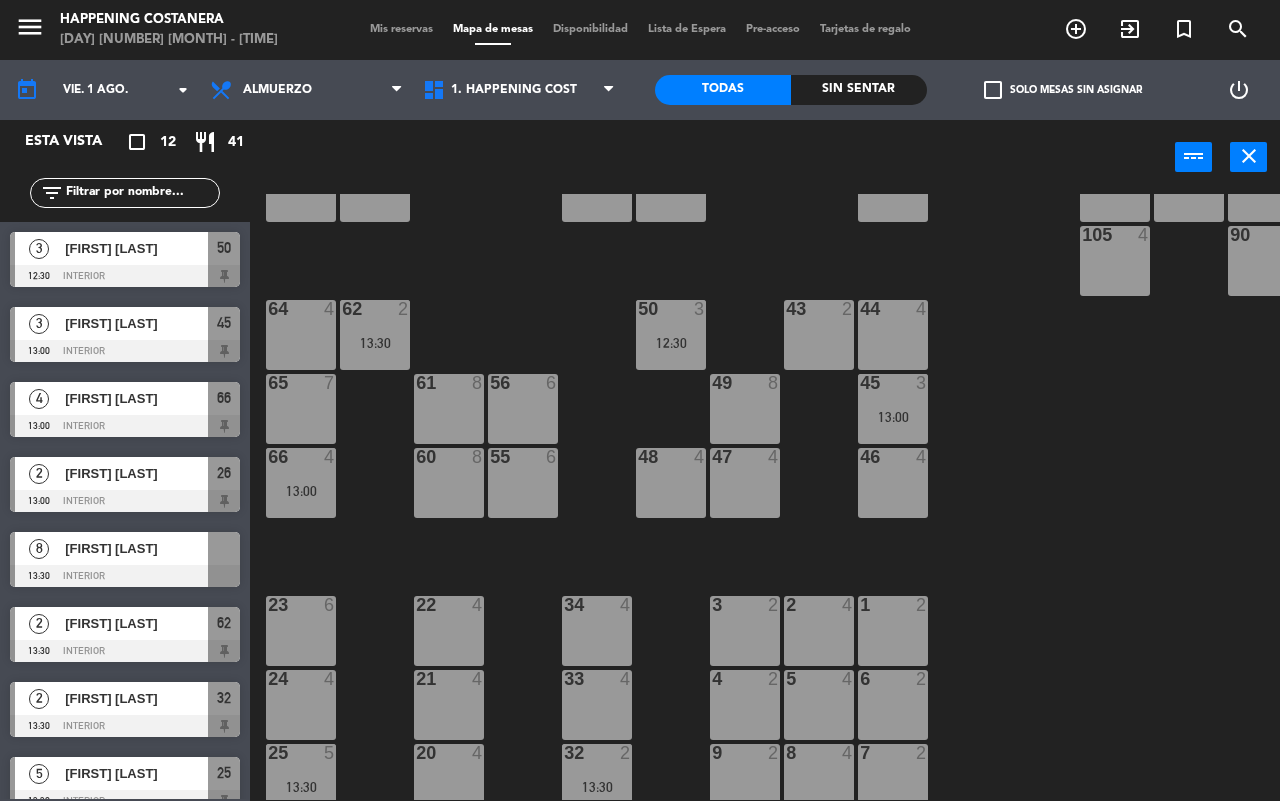 scroll, scrollTop: 375, scrollLeft: 0, axis: vertical 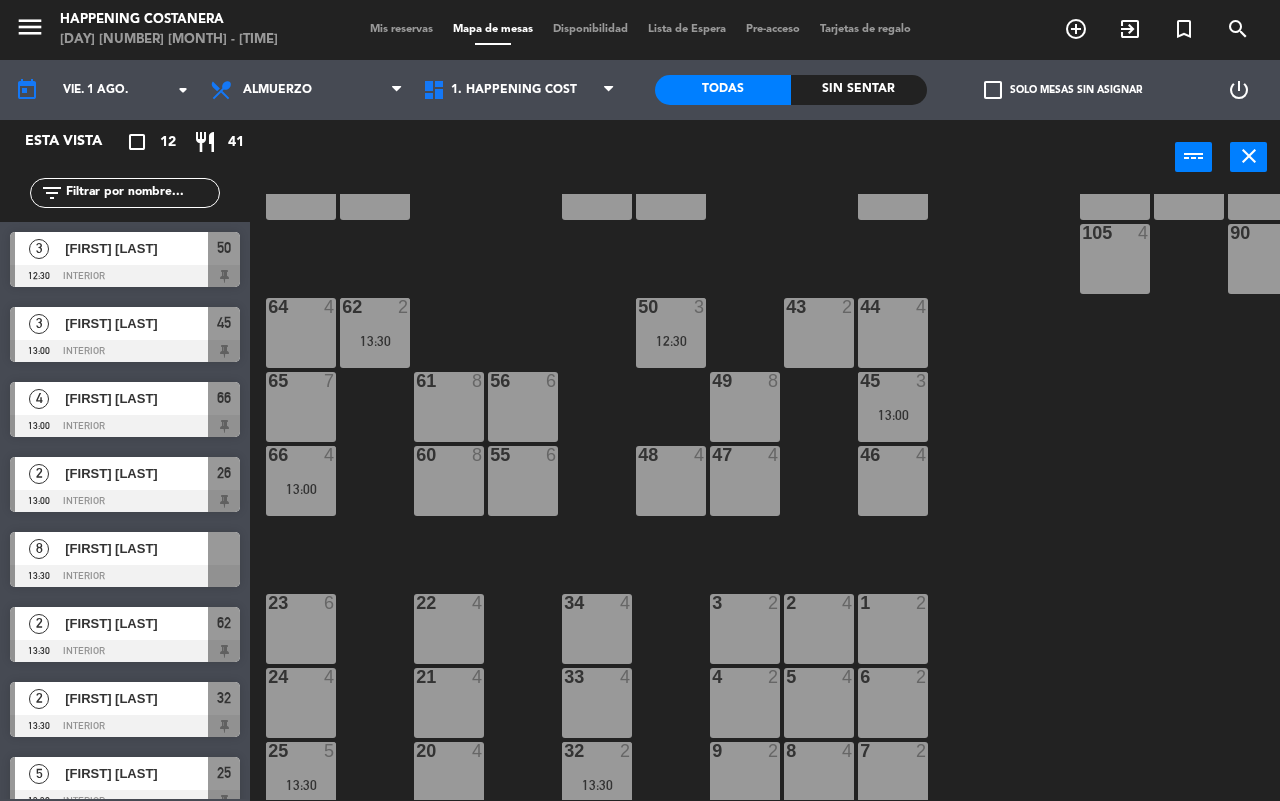 click on "check_box_outline_blank" 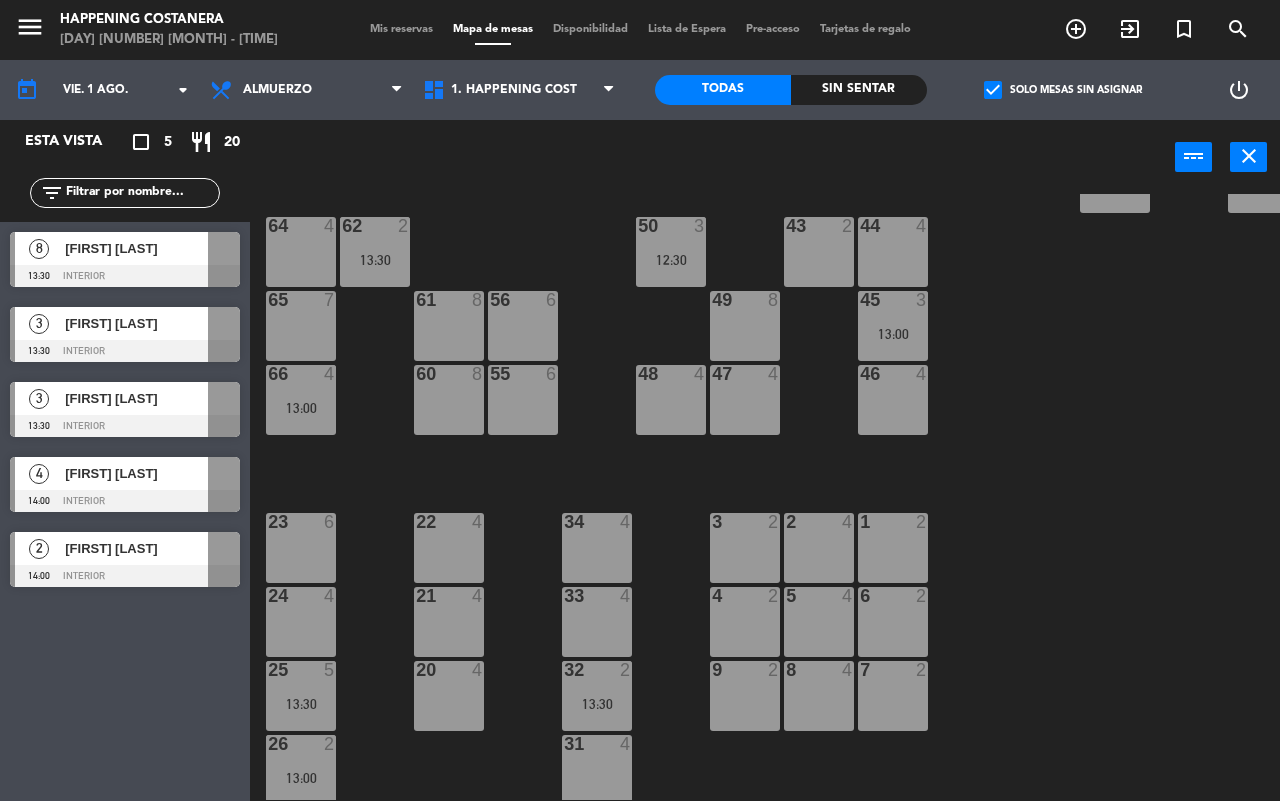 scroll, scrollTop: 500, scrollLeft: 0, axis: vertical 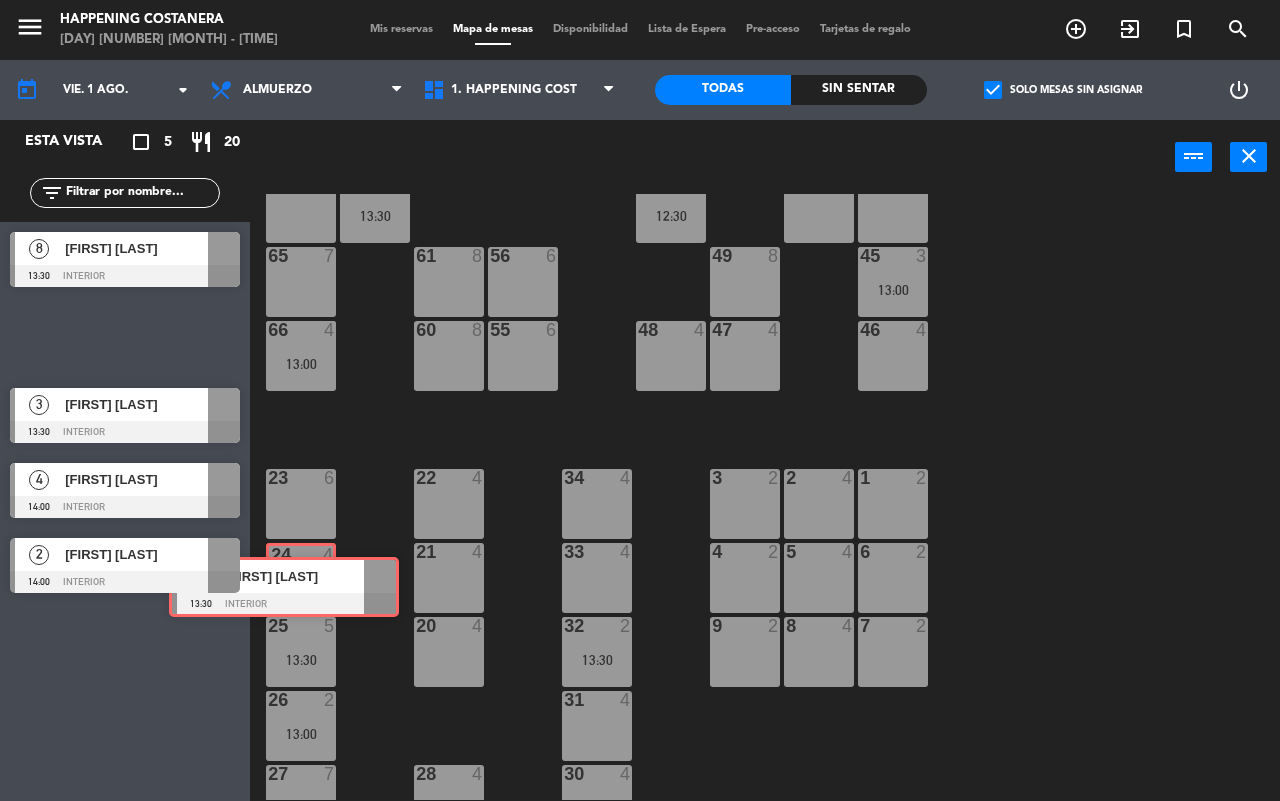 drag, startPoint x: 127, startPoint y: 335, endPoint x: 286, endPoint y: 585, distance: 296.2786 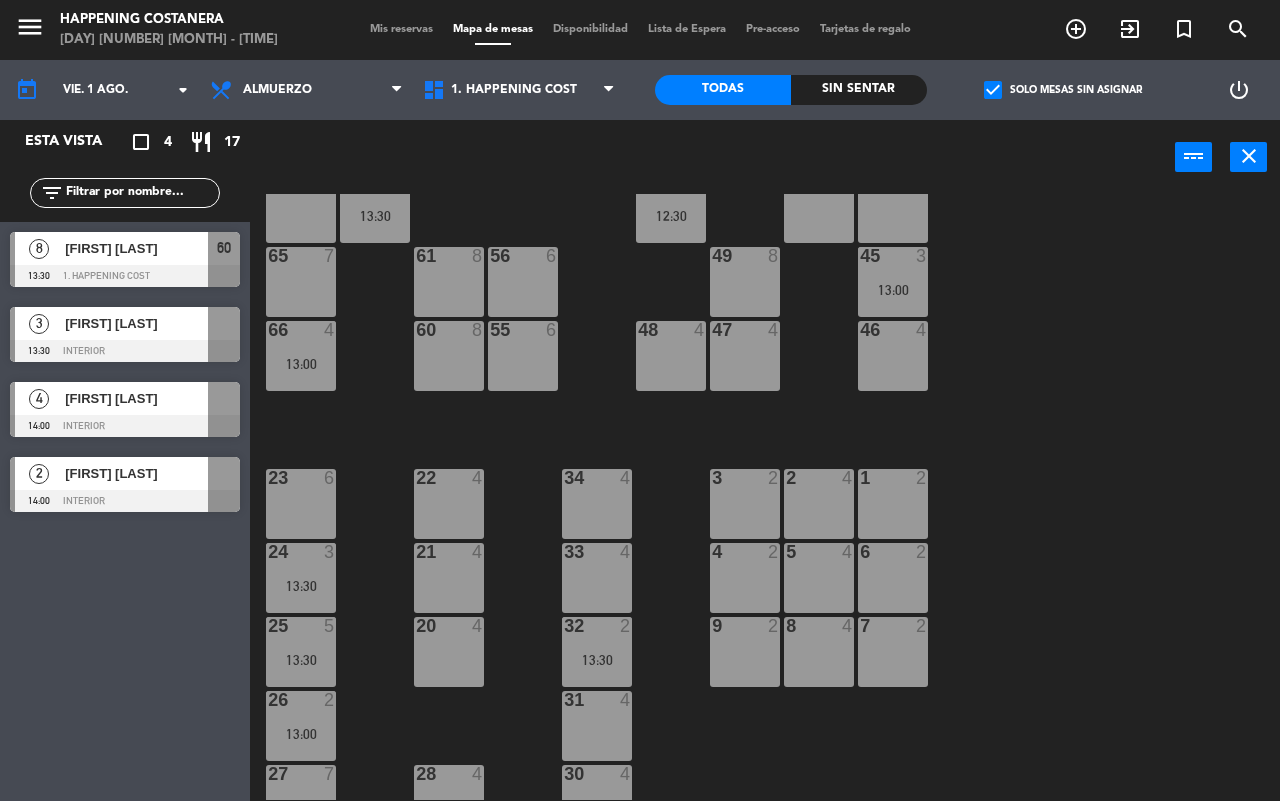 drag, startPoint x: 91, startPoint y: 266, endPoint x: 446, endPoint y: 352, distance: 365.2684 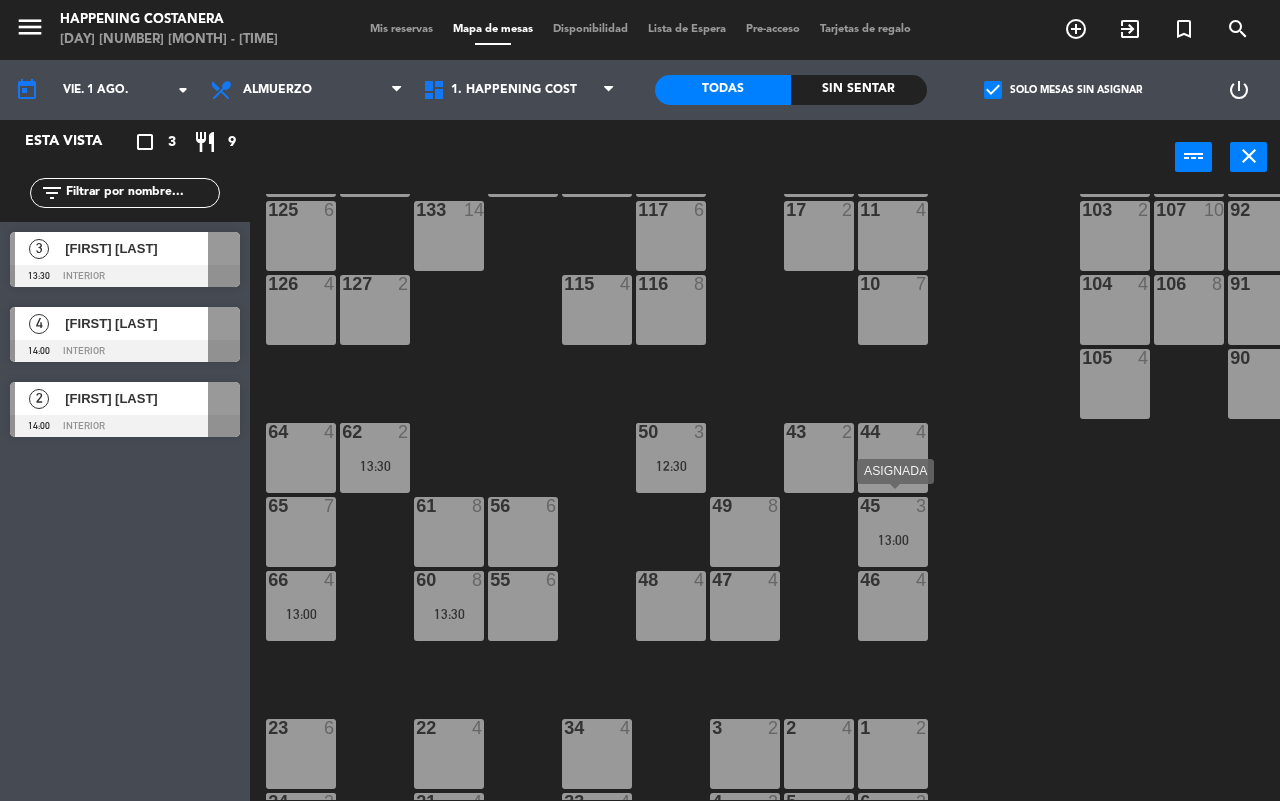 scroll, scrollTop: 375, scrollLeft: 0, axis: vertical 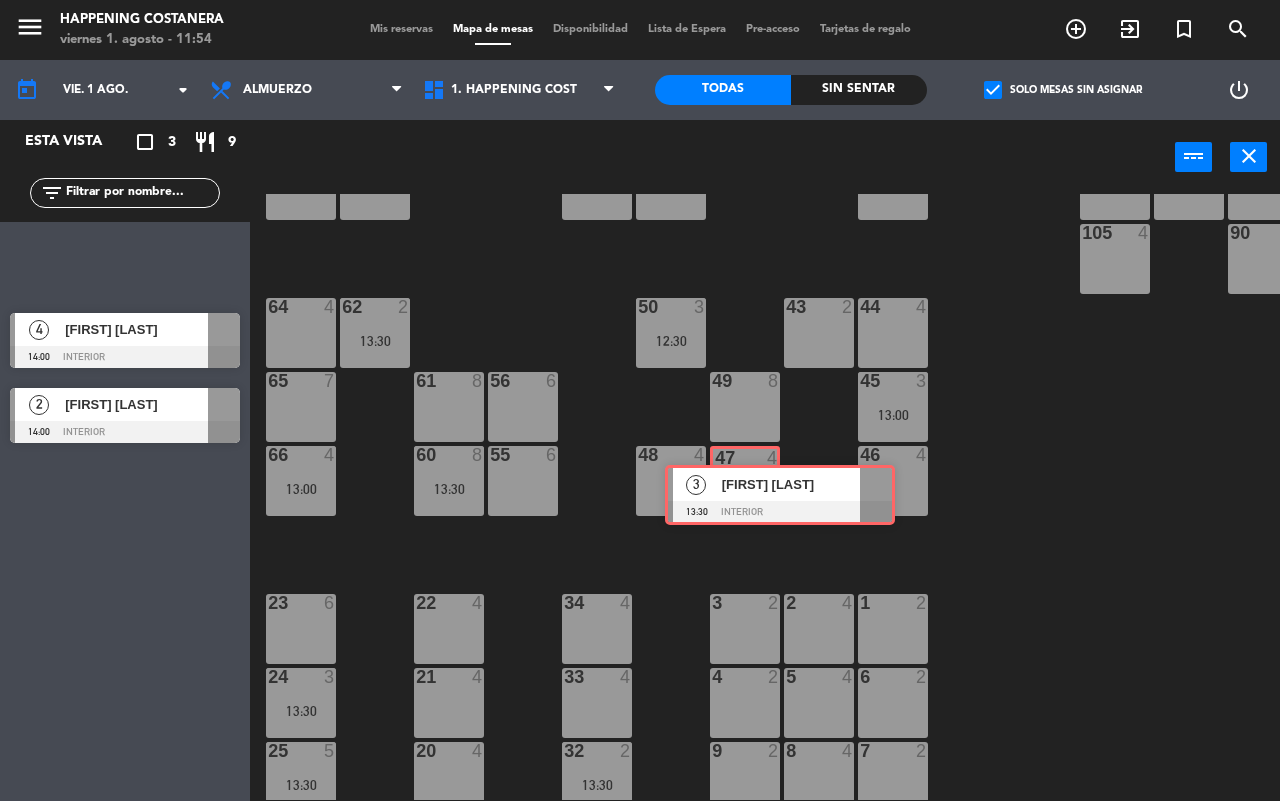 drag, startPoint x: 83, startPoint y: 255, endPoint x: 738, endPoint y: 488, distance: 695.2079 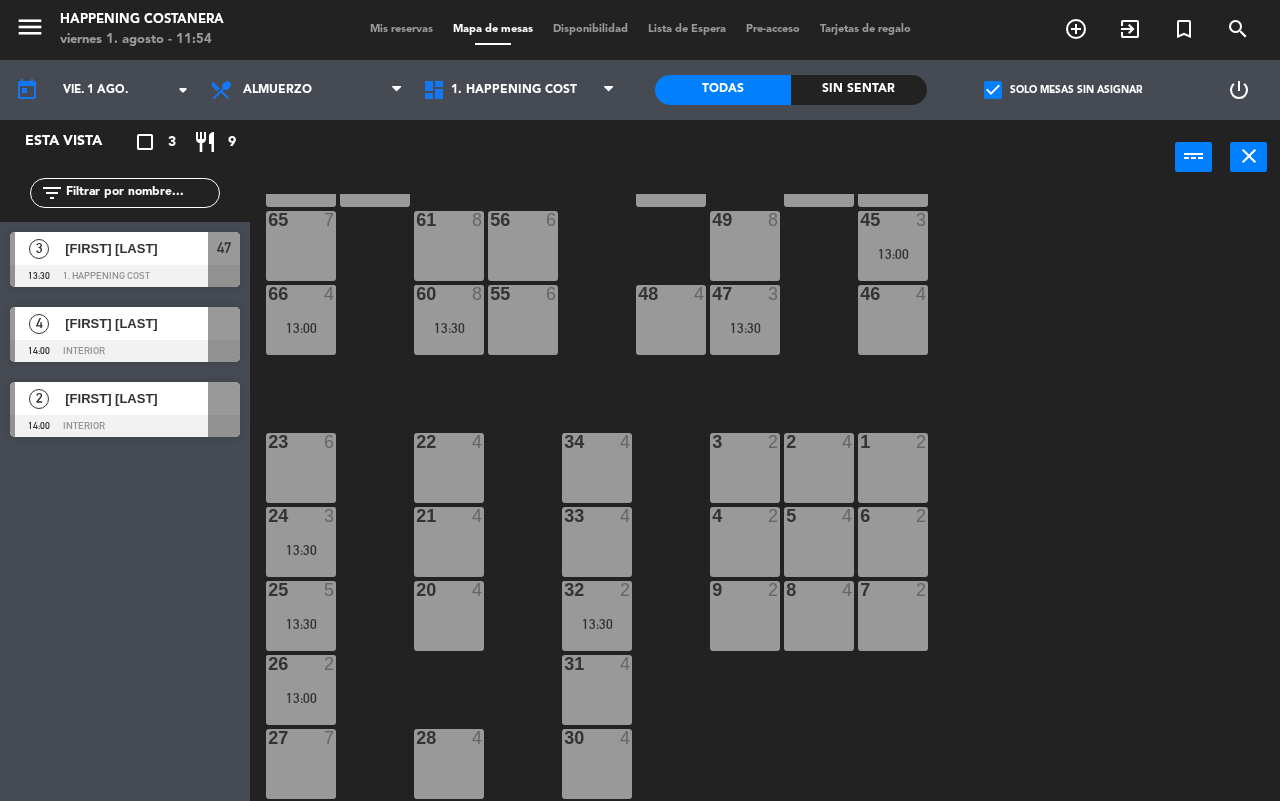 scroll, scrollTop: 546, scrollLeft: 0, axis: vertical 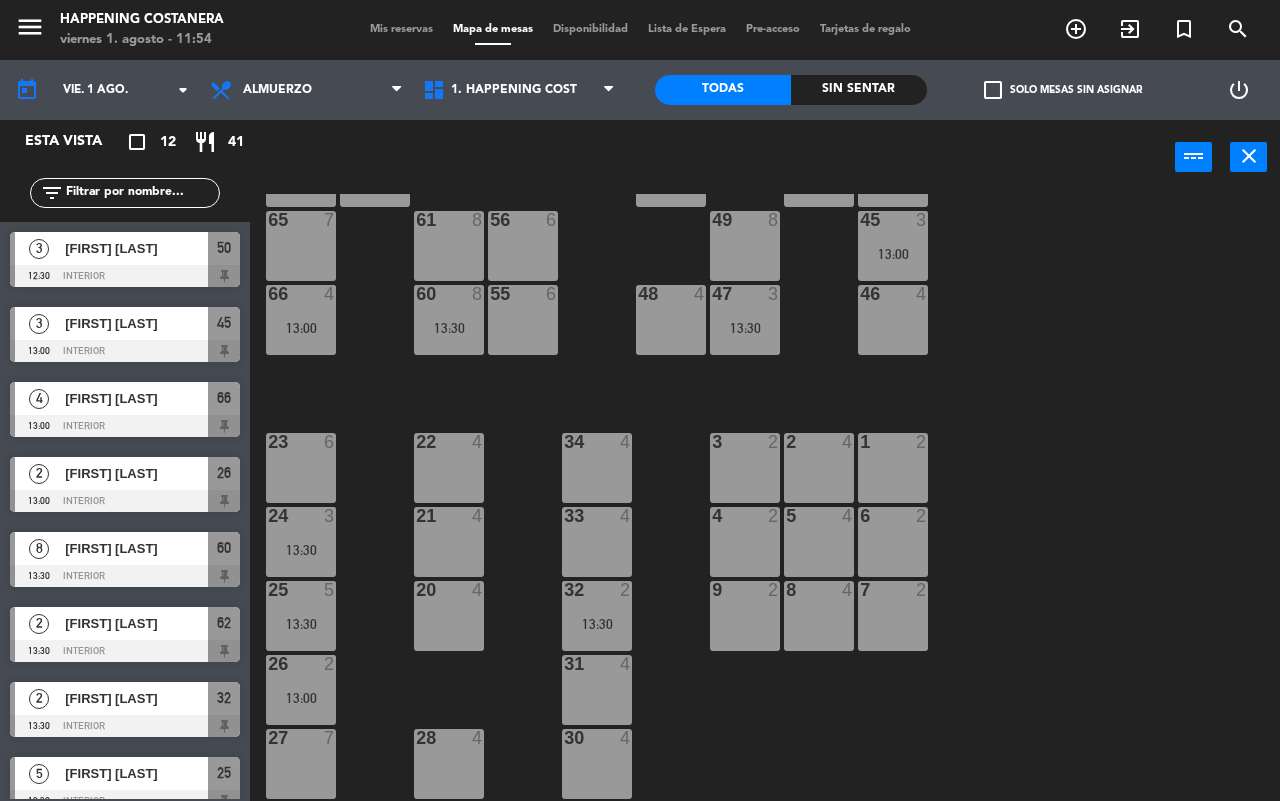 click on "69  2  122  6  121  6  120  6  14  4  CAVA  22  101  4  94  2  70  2  123  6  131  2  134  2  132  2  13  4  119  6  15  2  102  4  80  6  93  4  108  8  71  4  130  2  124  6  129  2  12  4  118  6  16  2  128  2  103  2  107  10  82  6  72  2  92  4  133  14  125  6  11  4  117  6  17  2  104  4  91  4  84  6  106  8  73  2  126  4  127  2  115  4  10  7  116  8  86  6  90  4  74  2  105  4  50  3   12:30  62  2   13:30  64  4  43  2  75  4  44  4  65  7  56  6  45  3   13:00  61  8  76  2  49  8  66  4   13:00  60  8   13:30  46  4  48  4  55  6  47  3   13:30  22  4  34  4  3  2  1  2  23  6  2  4  24  3   13:30  33  4  21  4  6  2  5  4  4  2  32  2   13:30  9  2  7  2  20  4  8  4  25  5   13:30  26  2   13:00  31  4  27  7  28  4  30  4" 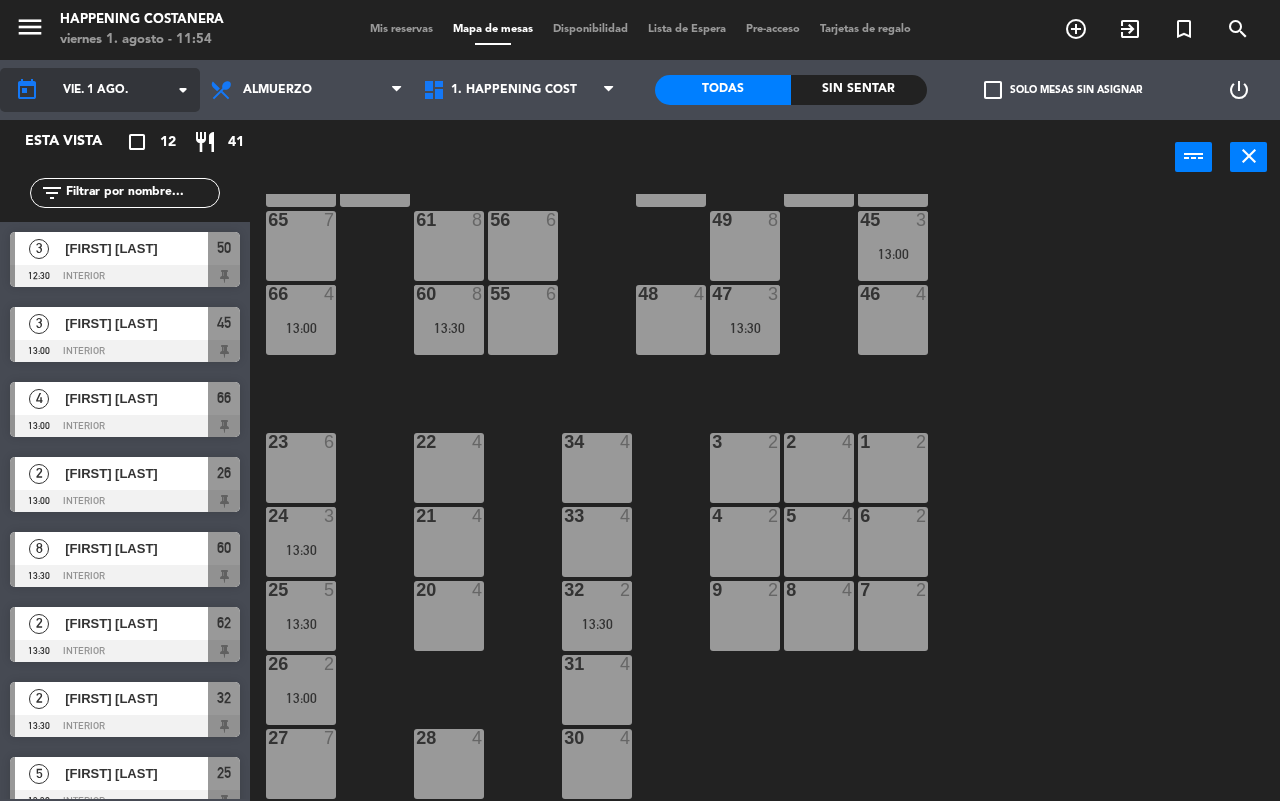 click on "vie. 1 ago." 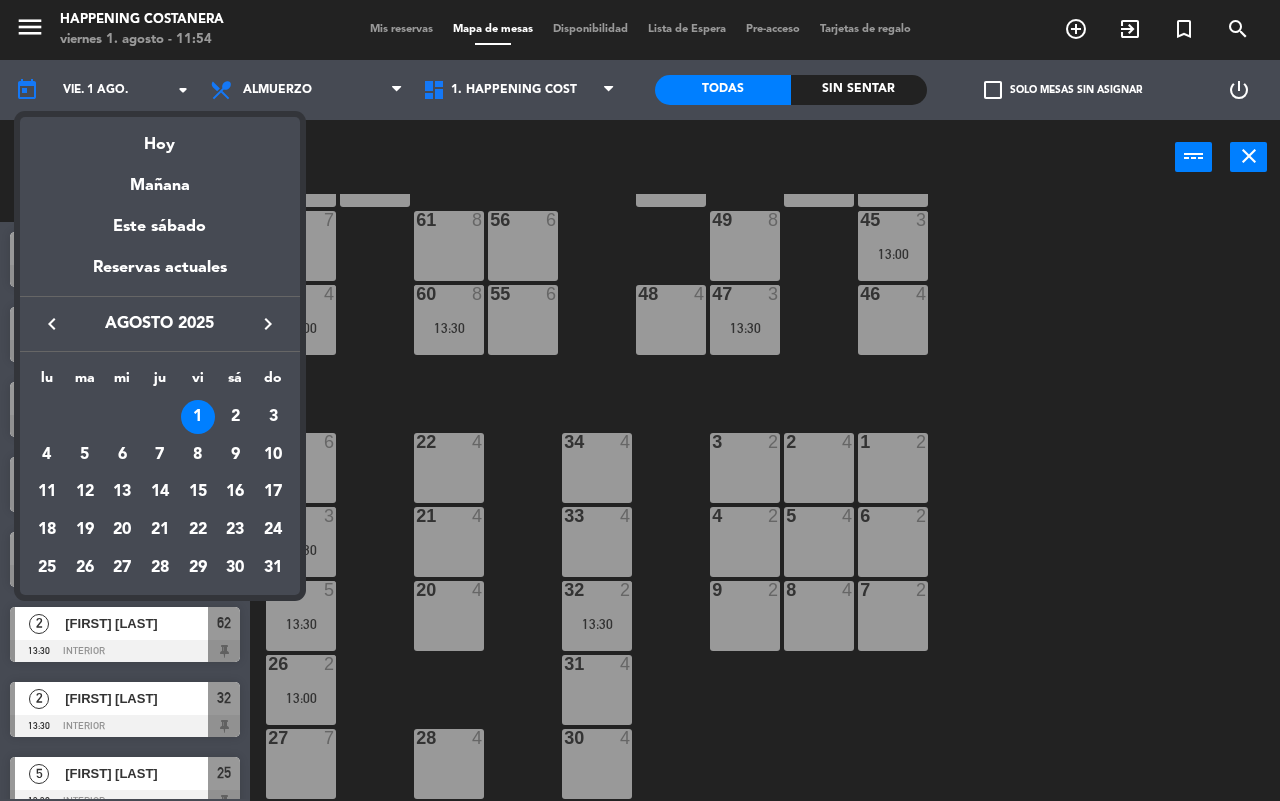 click on "keyboard_arrow_right" at bounding box center (268, 324) 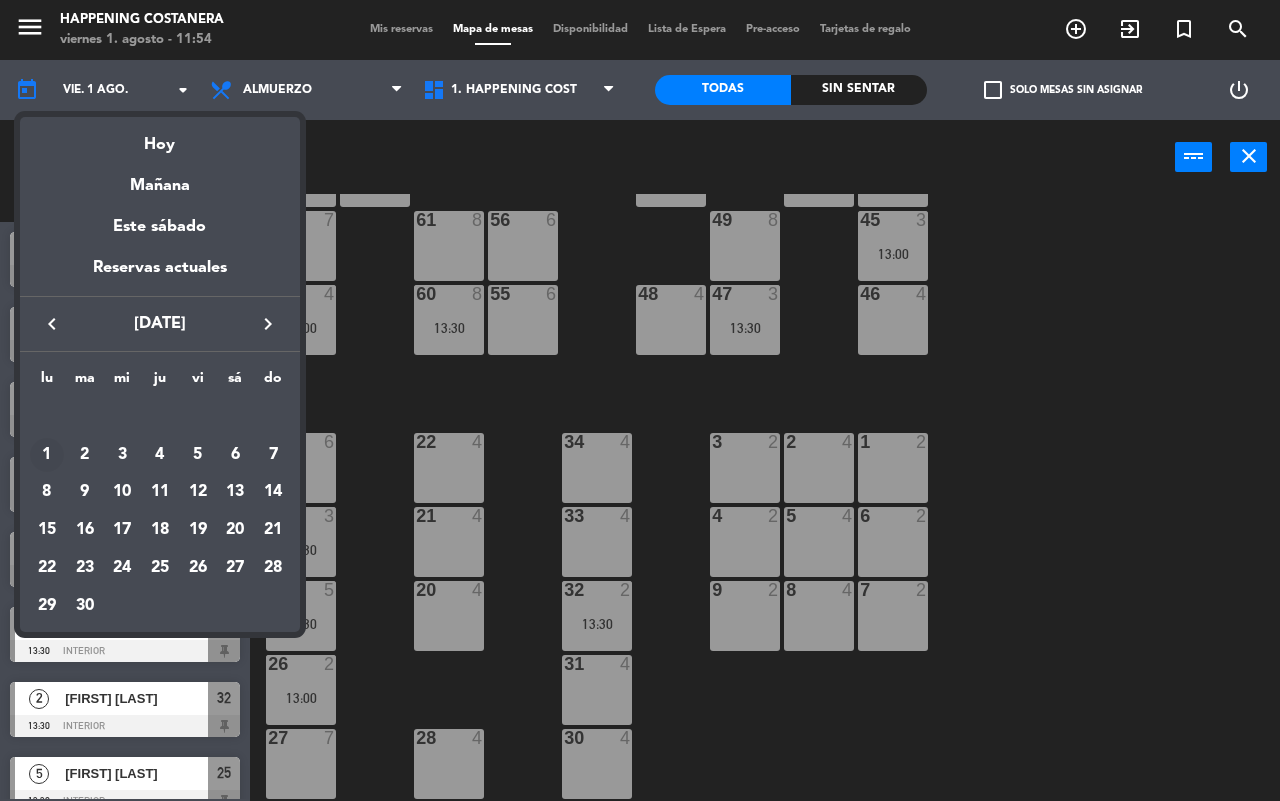 click on "1" at bounding box center [47, 455] 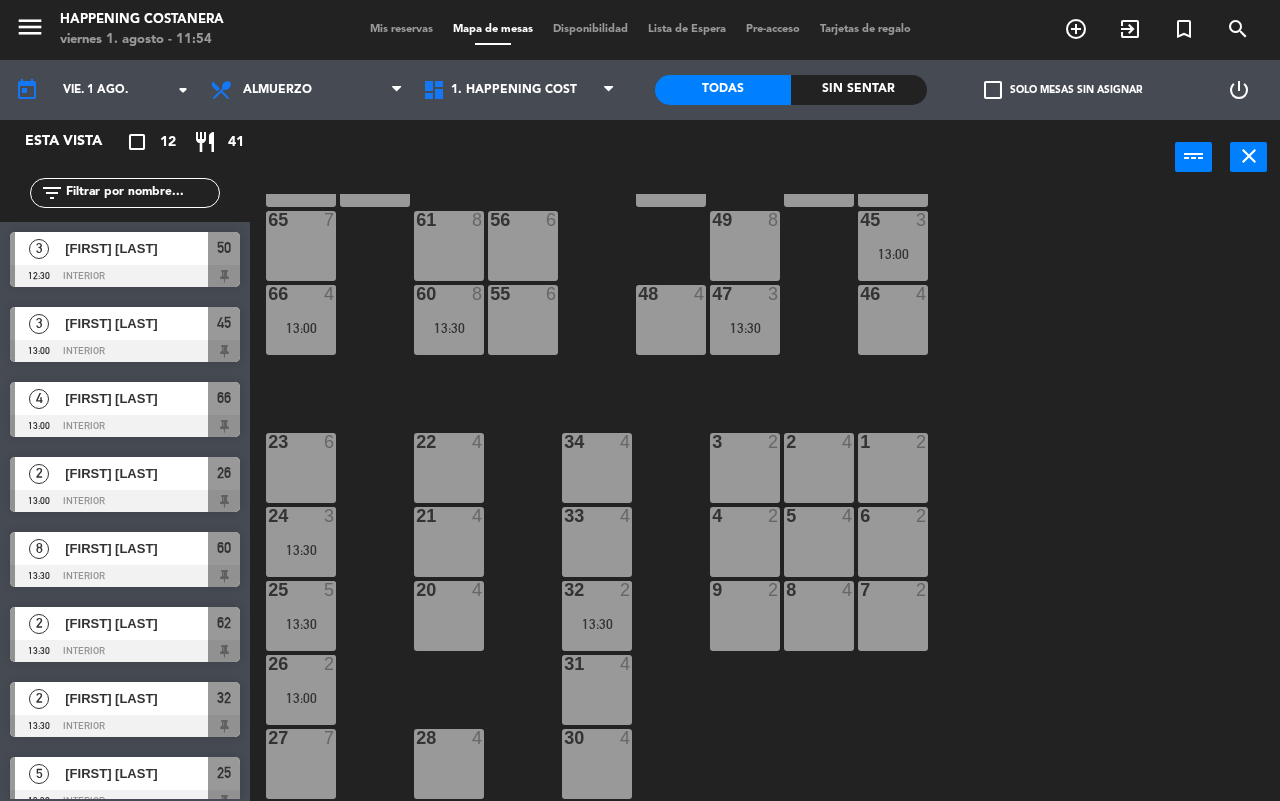 type on "[DAY] [NUMBER] [MONTH]" 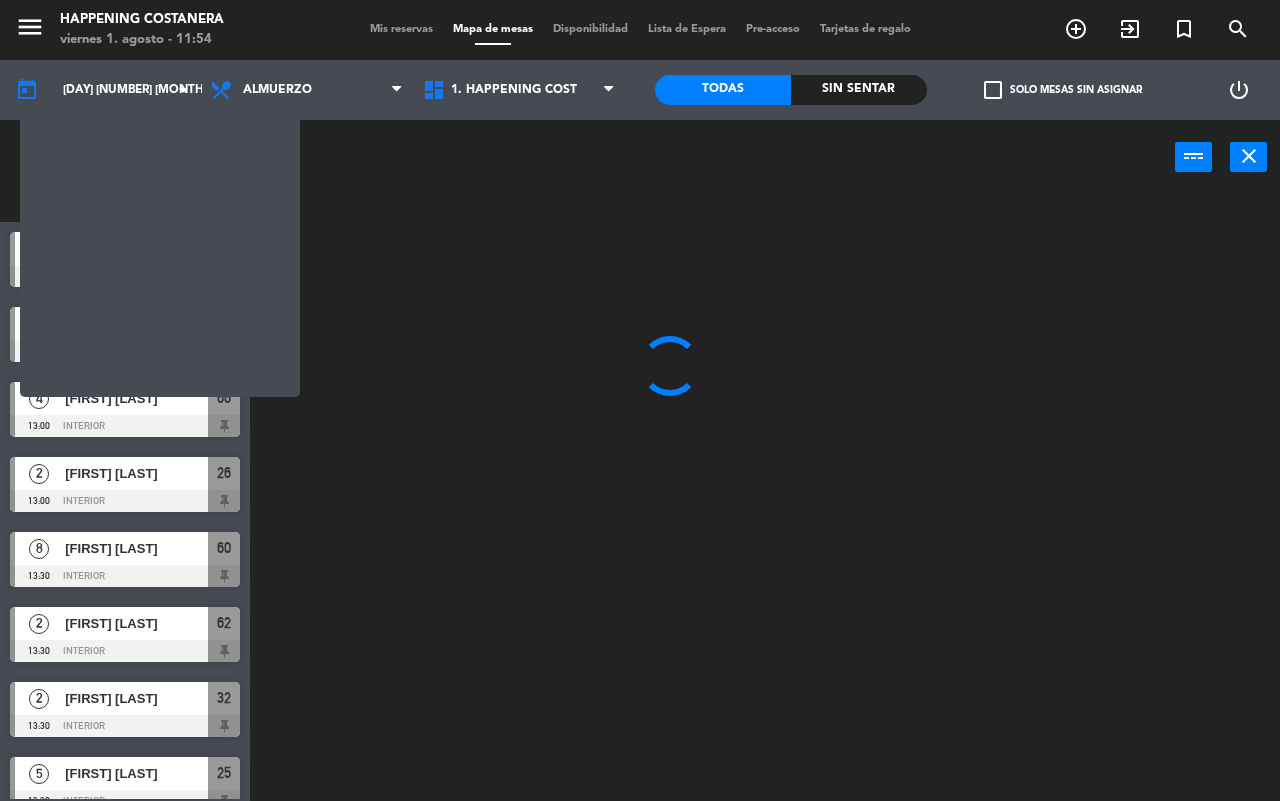 scroll, scrollTop: 0, scrollLeft: 0, axis: both 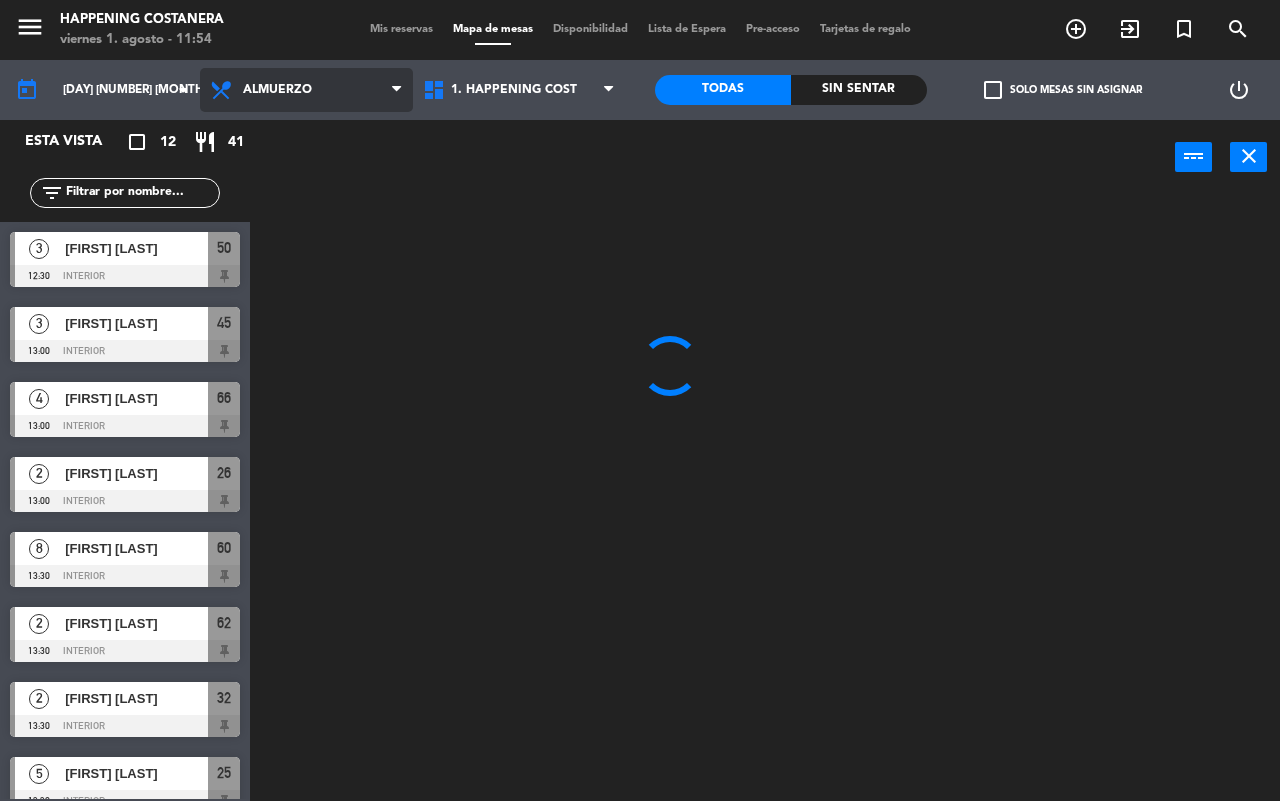 click on "Almuerzo" at bounding box center (306, 90) 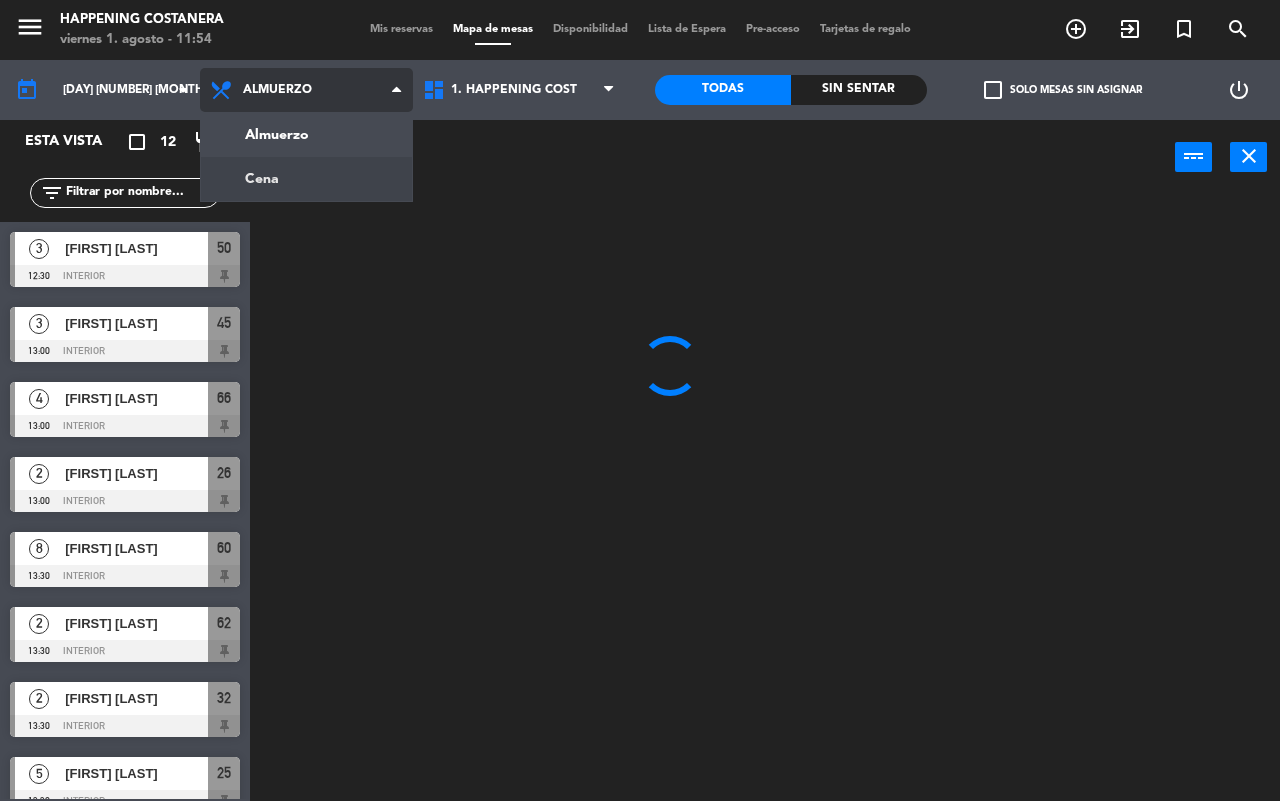 click on "menu  Happening Costanera   viernes 1. [DATE] - 11:54   Mis reservas   Mapa de mesas   Disponibilidad   Lista de Espera   Pre-acceso   Tarjetas de regalo  add_circle_outline exit_to_app turned_in_not search today    lun. 1 [DATE]. arrow_drop_down  Almuerzo  Cena  Almuerzo  Almuerzo  Cena  1. HAPPENING COST   1. HAPPENING COST   1. HAPPENING COST   Todas  Sin sentar  check_box_outline_blank   Solo mesas sin asignar   power_settings_new   Esta vista   crop_square  12  restaurant  41 filter_list  3   [FIRST] [LAST]   12:30   INTERIOR  50  3   [FIRST] [LAST]   13:00   INTERIOR  45  4   [FIRST] [LAST]   13:00   INTERIOR  66  2   [FIRST] [LAST]   13:00   INTERIOR  26  8   [FIRST] [LAST]   13:30   INTERIOR  60  2   [FIRST] [LAST]   13:30   INTERIOR  62  2   [FIRST] [LAST]   13:30   INTERIOR  32  5   [FIRST] [LAST]   13:30   INTERIOR  25  3   [FIRST] [LAST]   13:30   INTERIOR  24  3   [FIRST] [LAST]   13:30   INTERIOR  47  4   [FIRST] [LAST]   14:00   INTERIOR   2   [FIRST] [LAST]   14:00   INTERIOR  close" 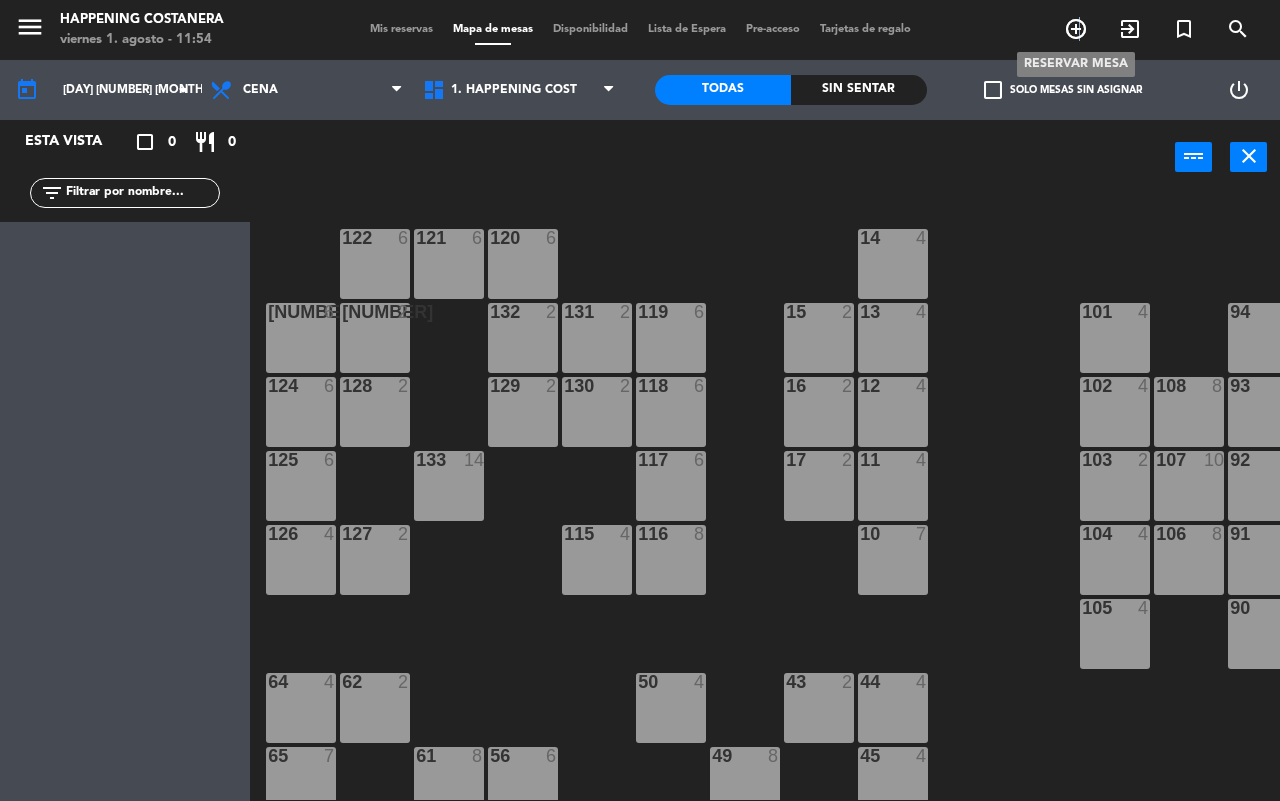click on "add_circle_outline" at bounding box center [1076, 29] 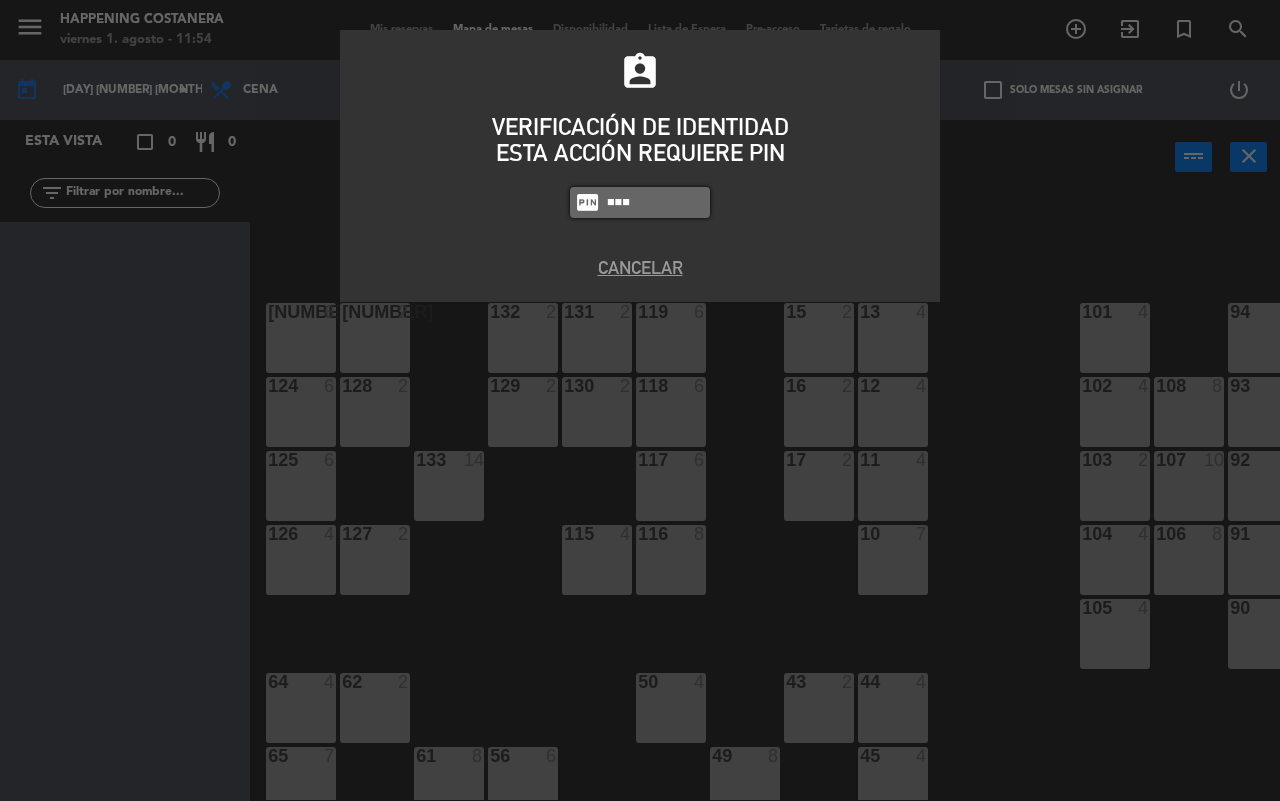 type on "9660" 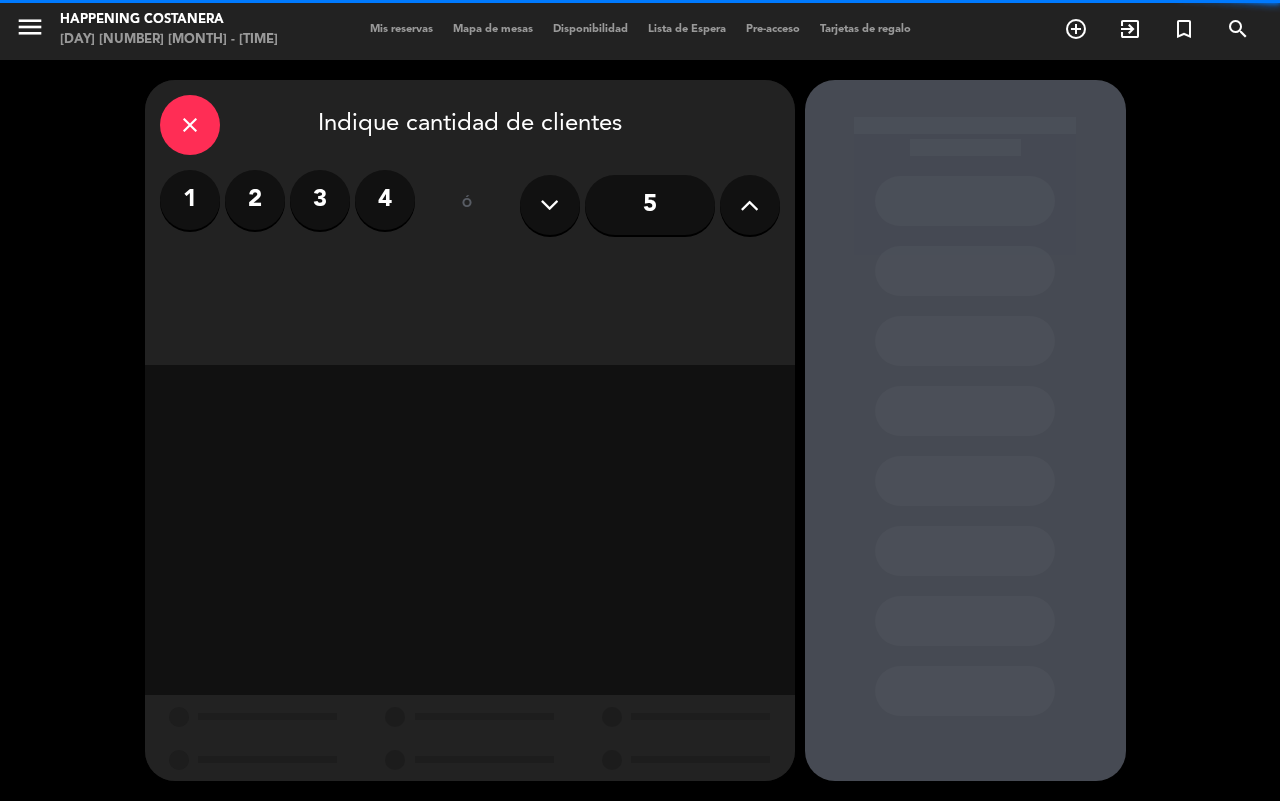 click at bounding box center (749, 205) 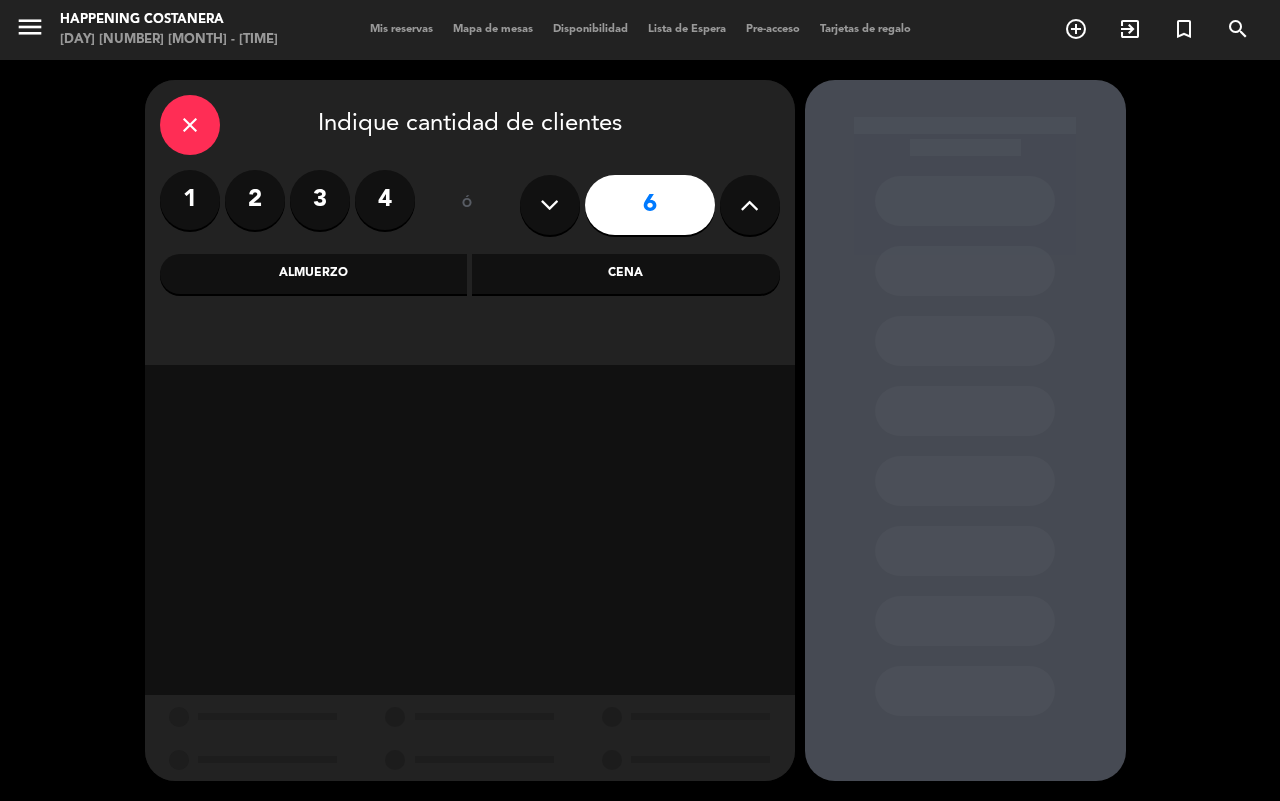 click at bounding box center (749, 205) 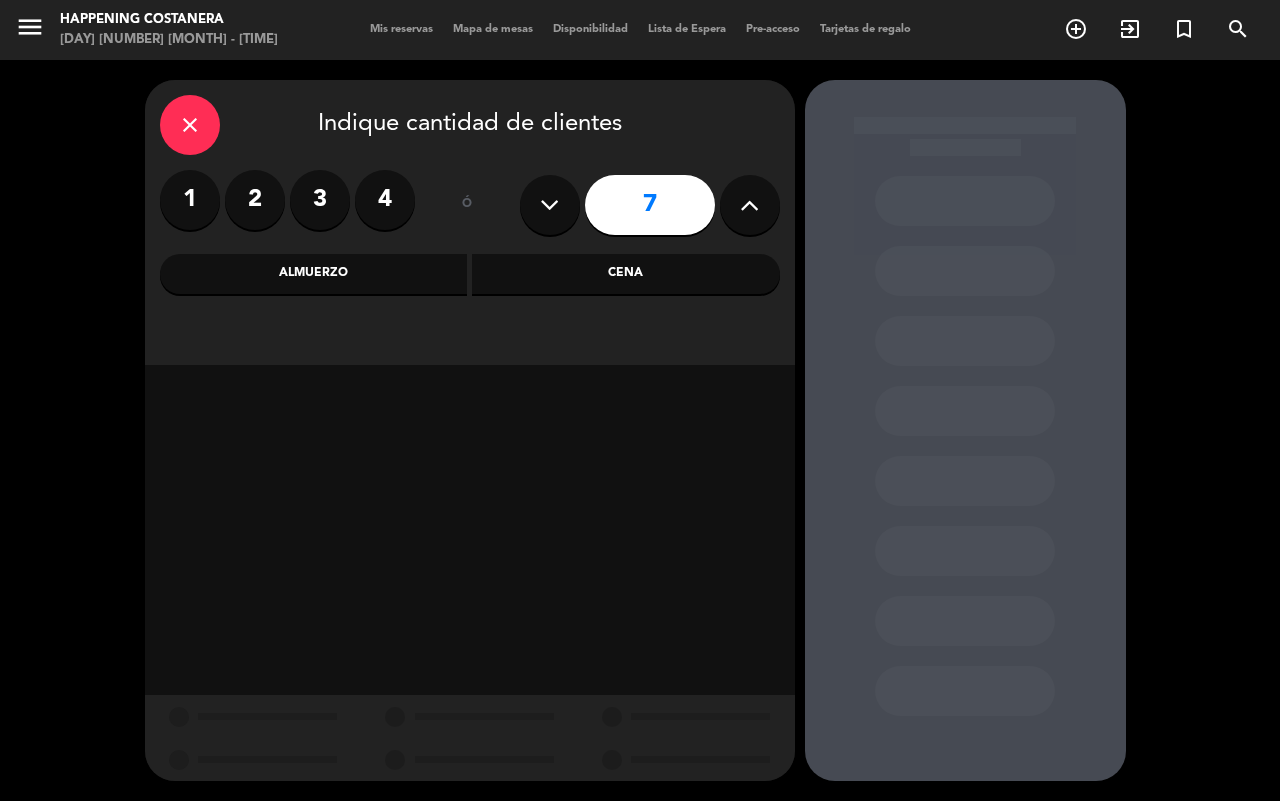 click on "Cena" at bounding box center (626, 274) 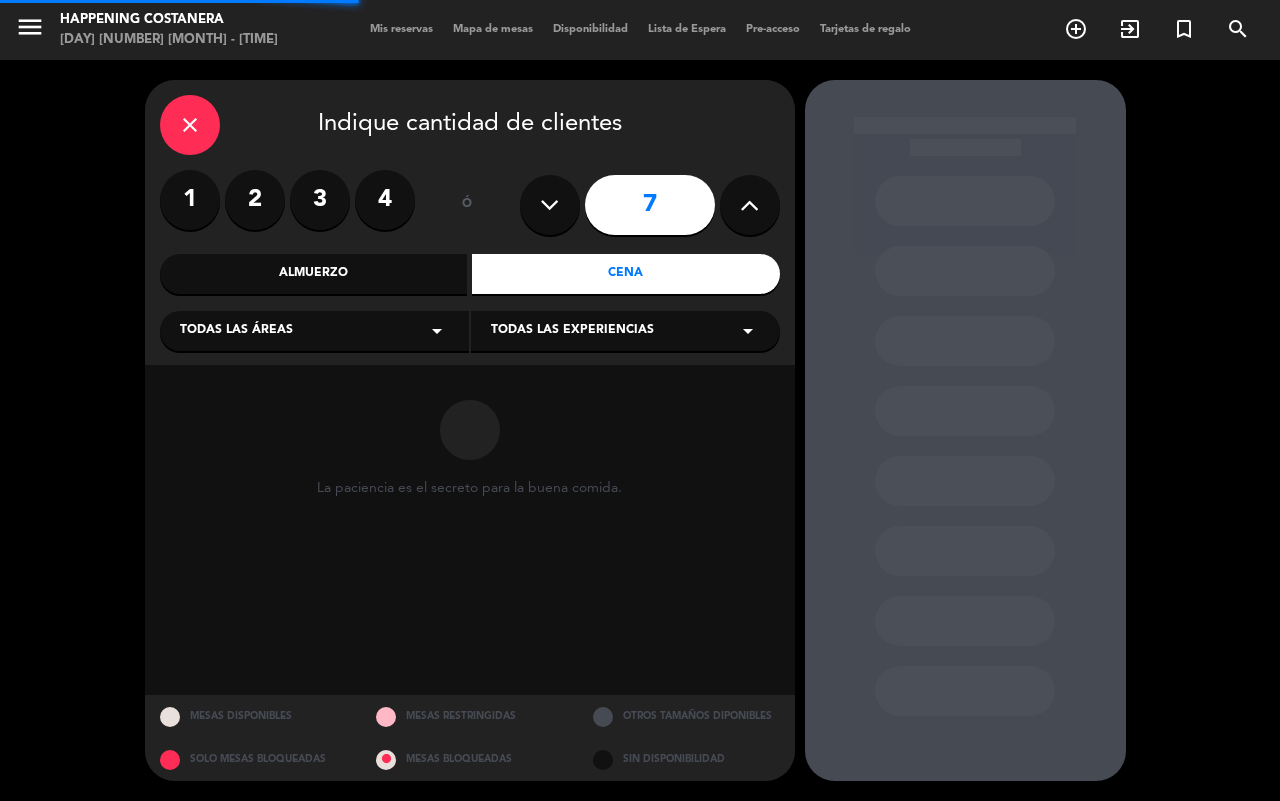 click on "Todas las áreas   arrow_drop_down" at bounding box center [314, 331] 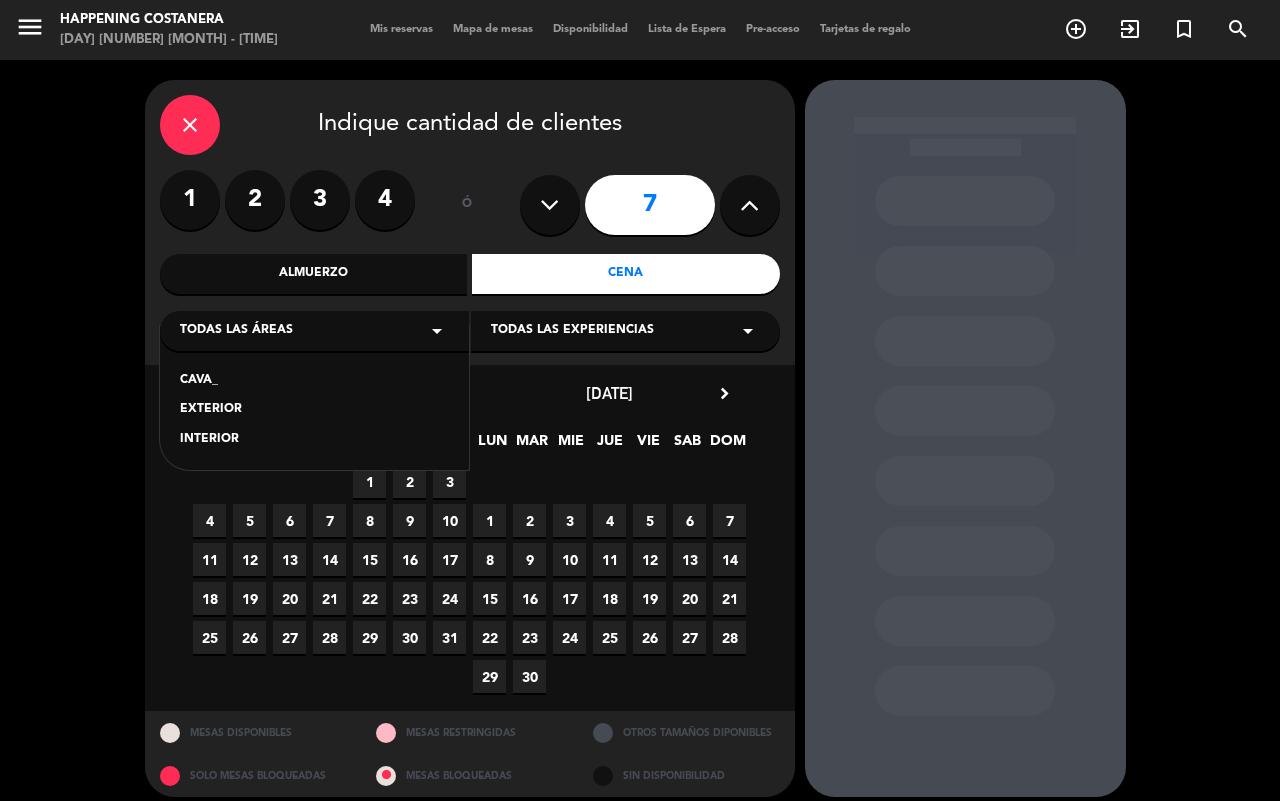 click on "INTERIOR" at bounding box center [314, 440] 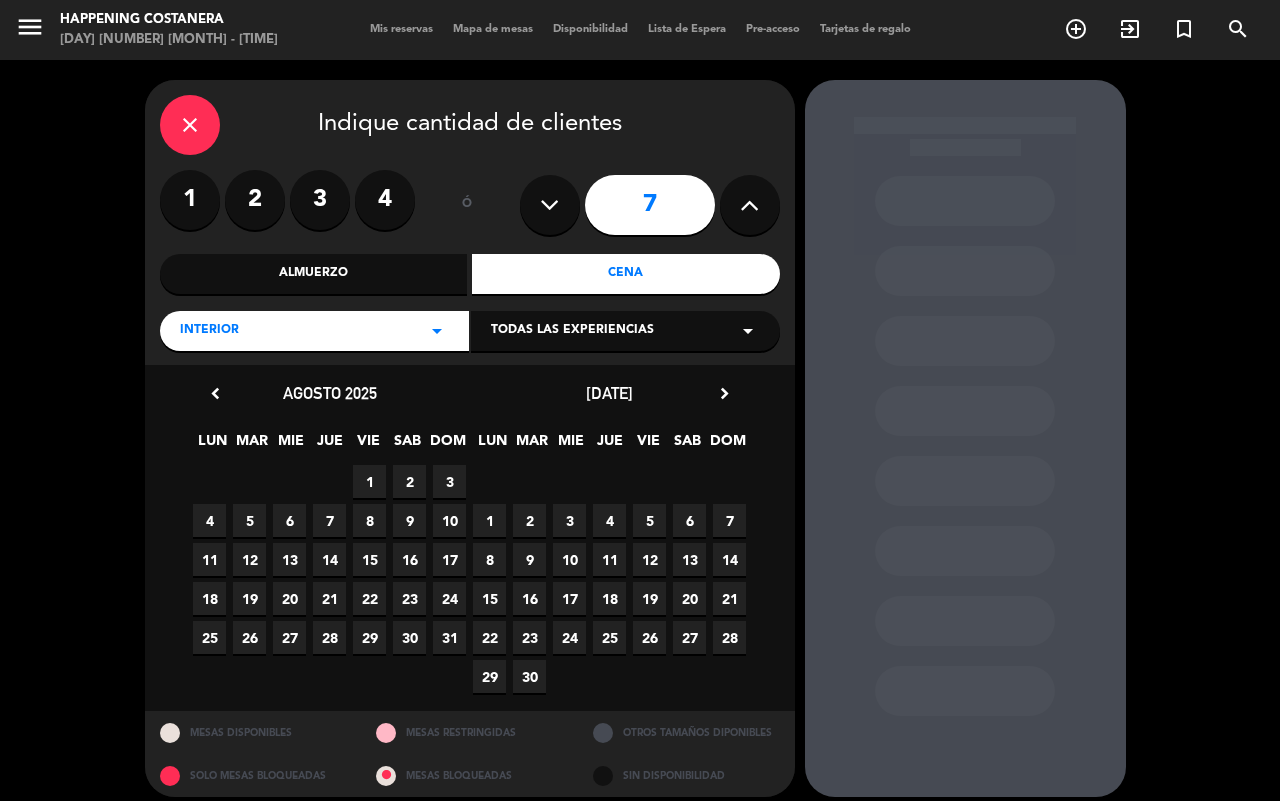 click on "1" at bounding box center (489, 520) 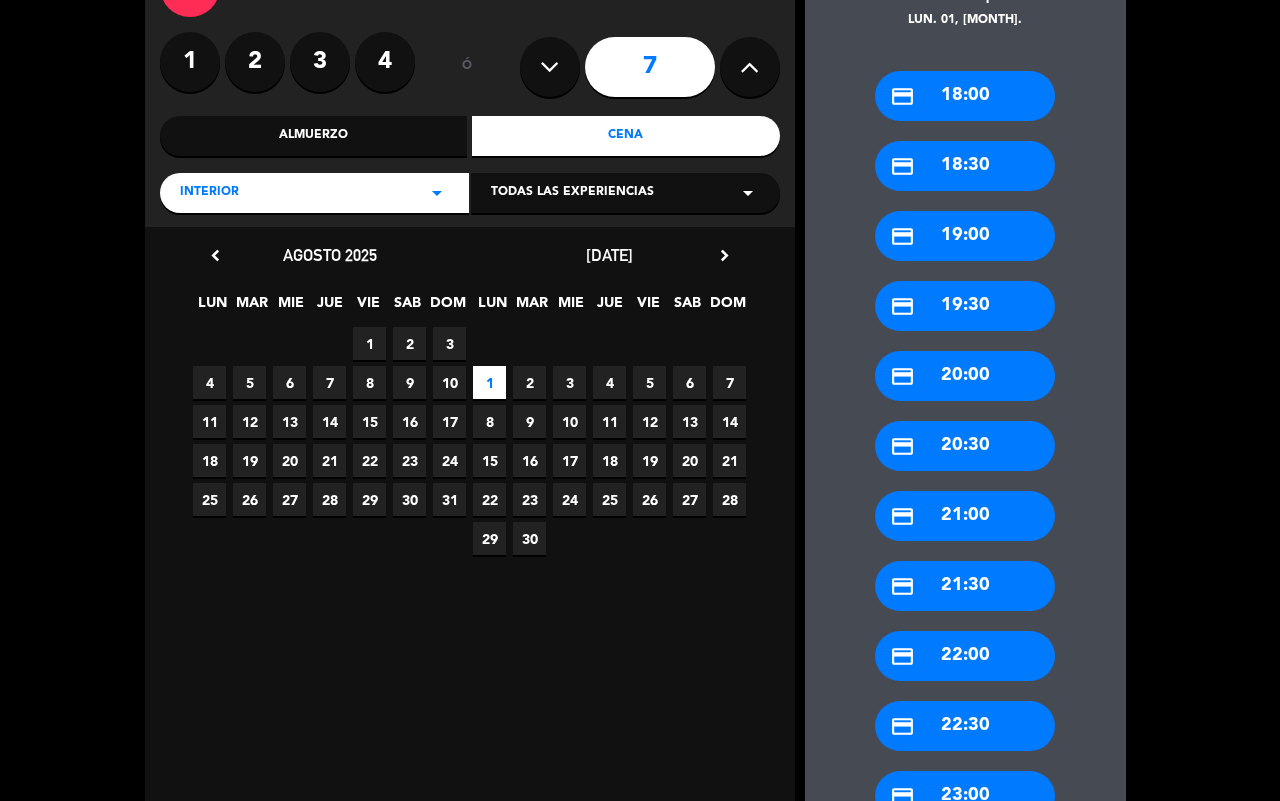scroll, scrollTop: 13, scrollLeft: 0, axis: vertical 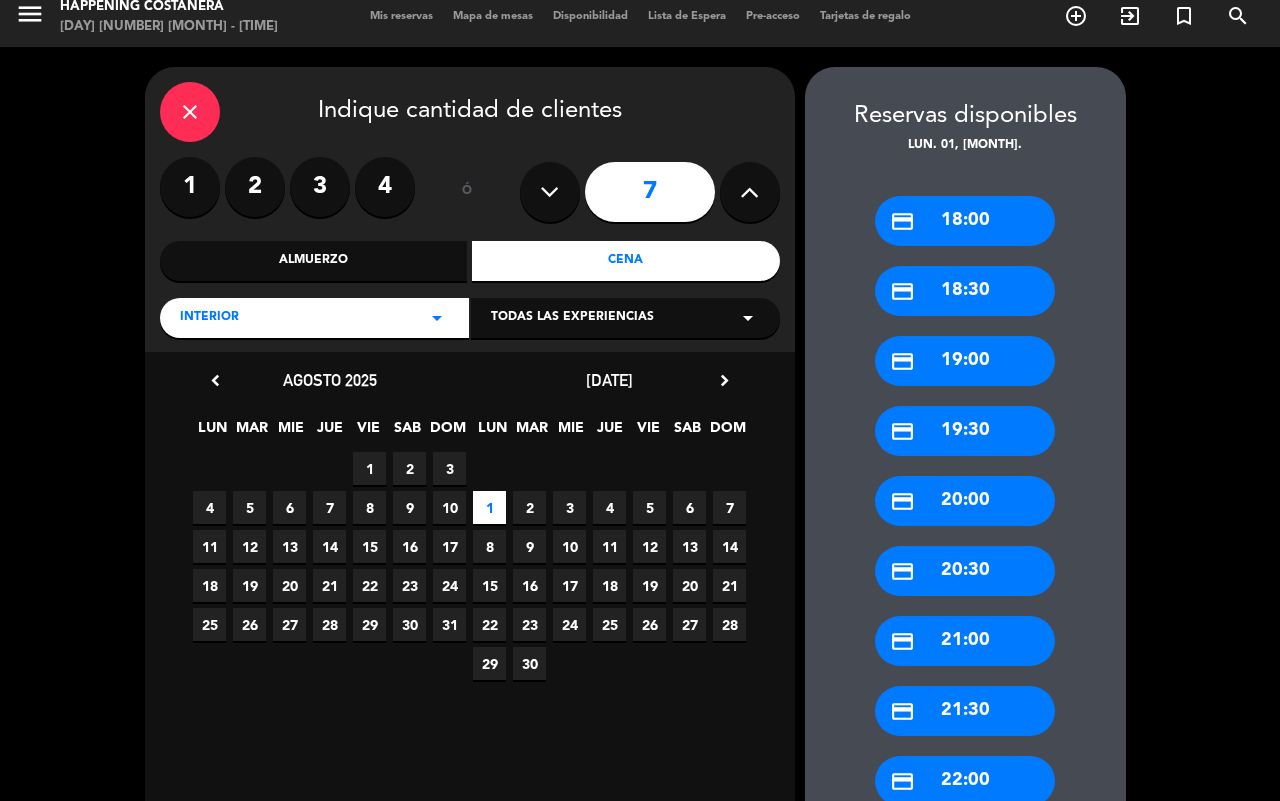 click on "credit_card  20:00" at bounding box center (965, 501) 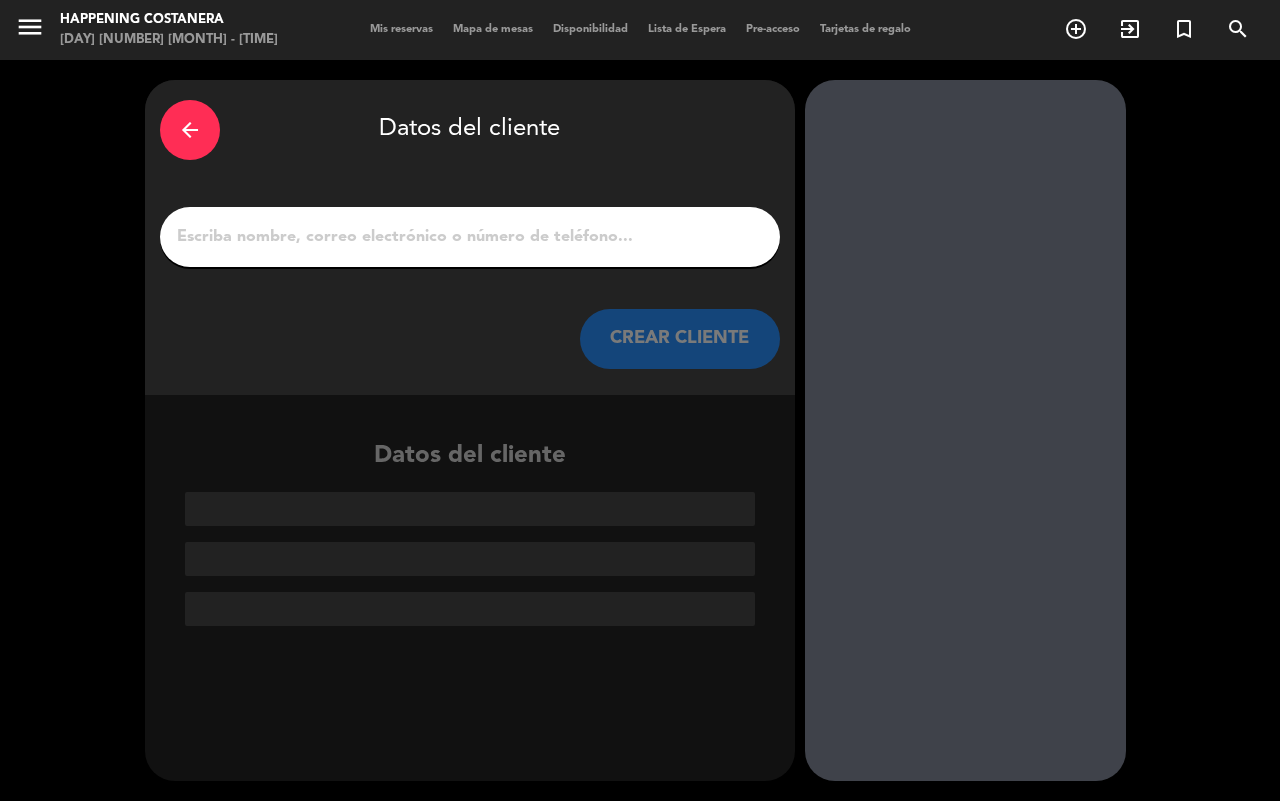 click at bounding box center [470, 237] 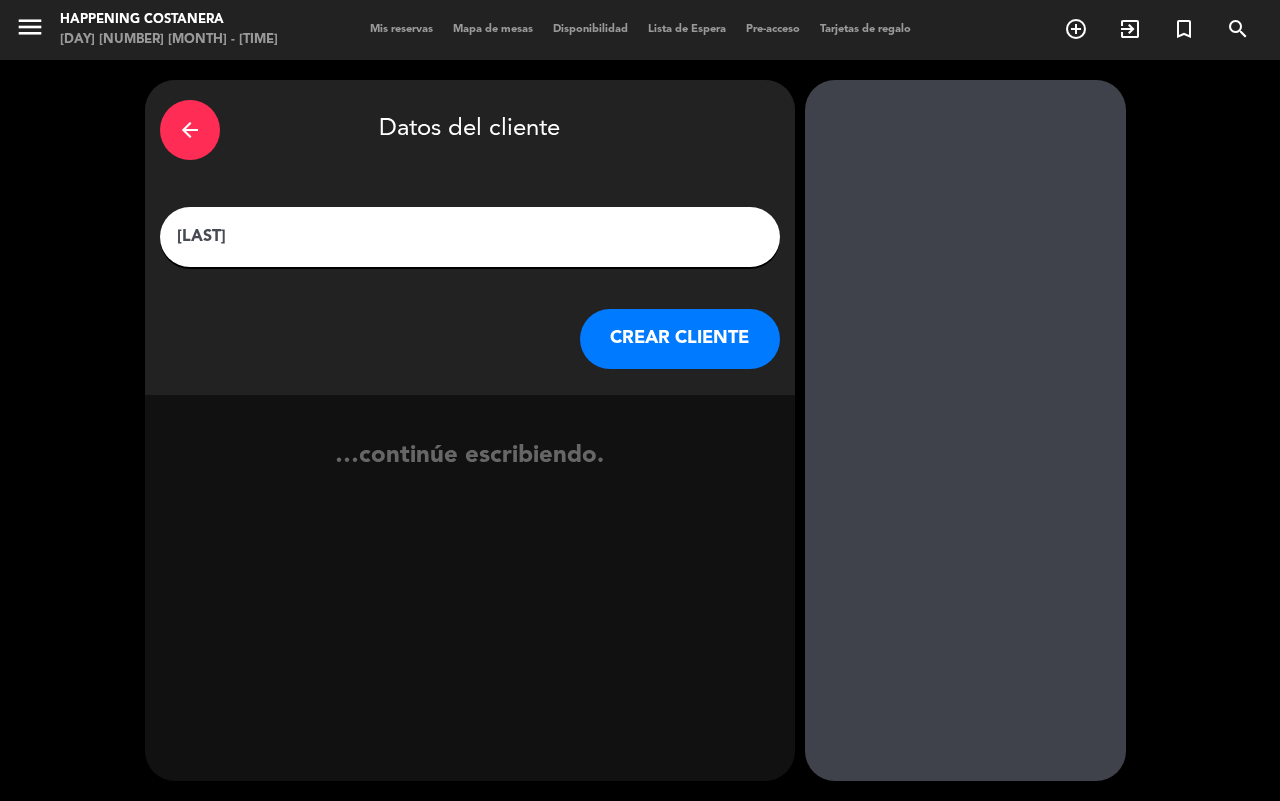 type on "[LAST]" 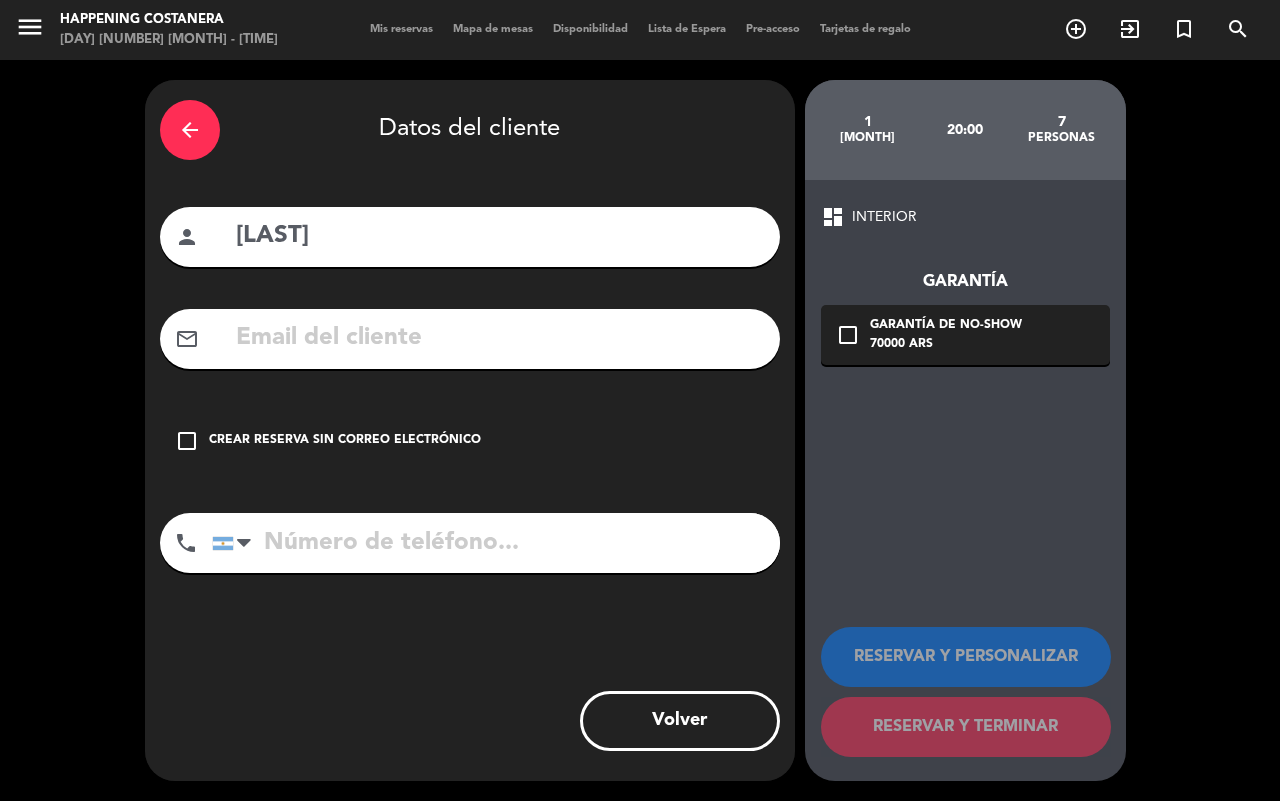 click at bounding box center [496, 543] 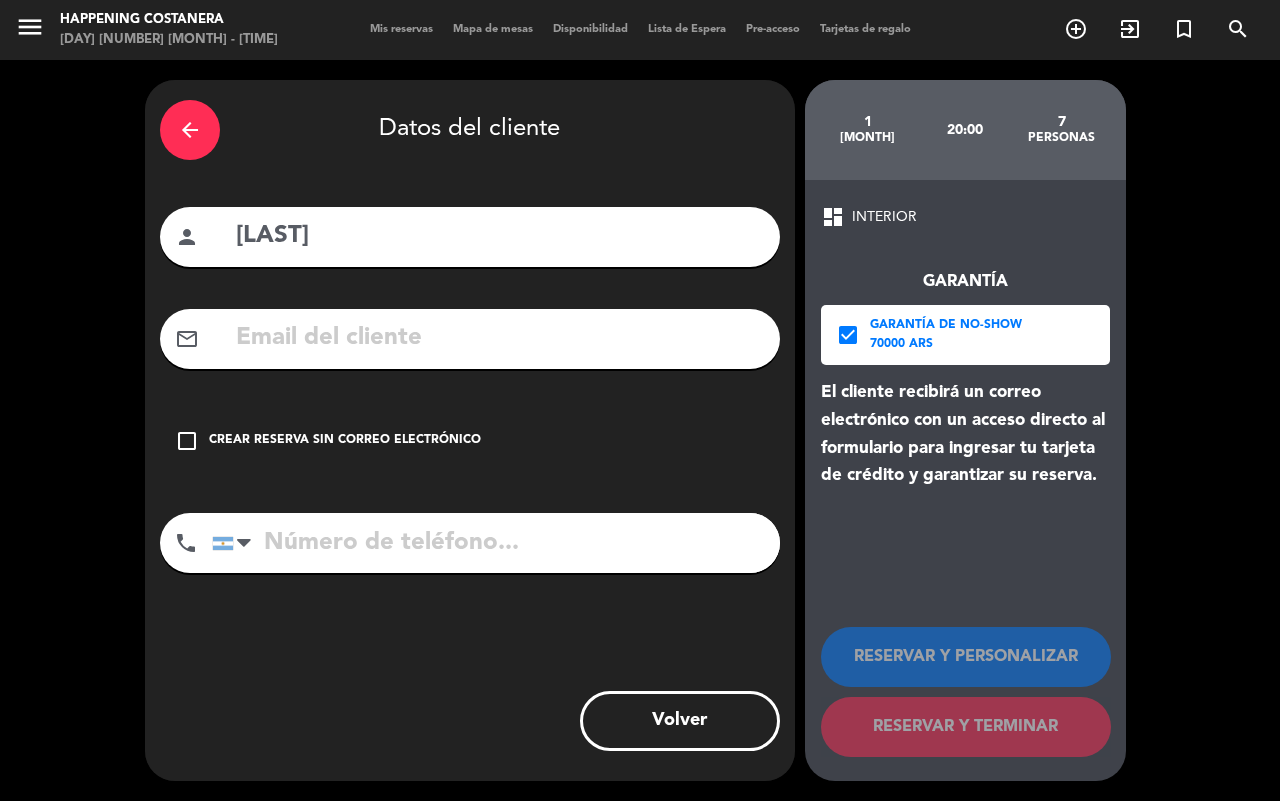 click at bounding box center [496, 543] 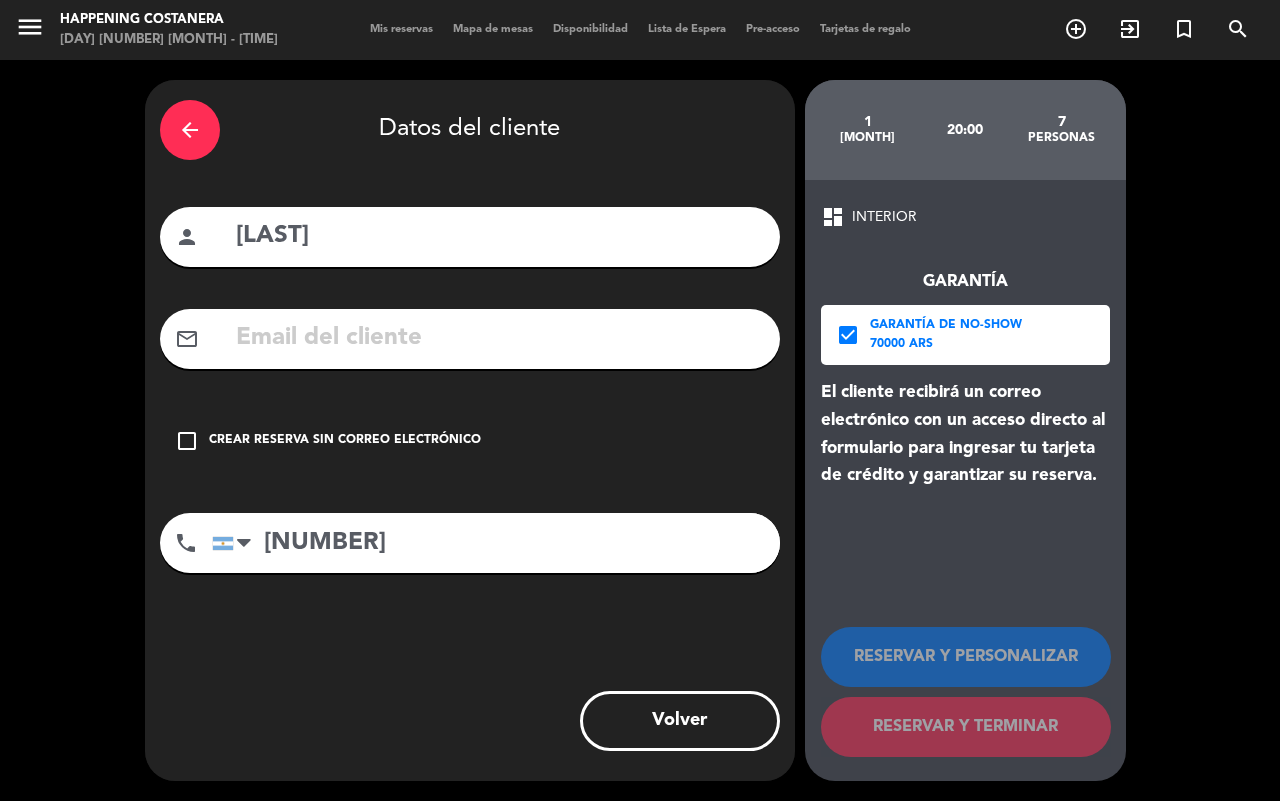 type on "[NUMBER]" 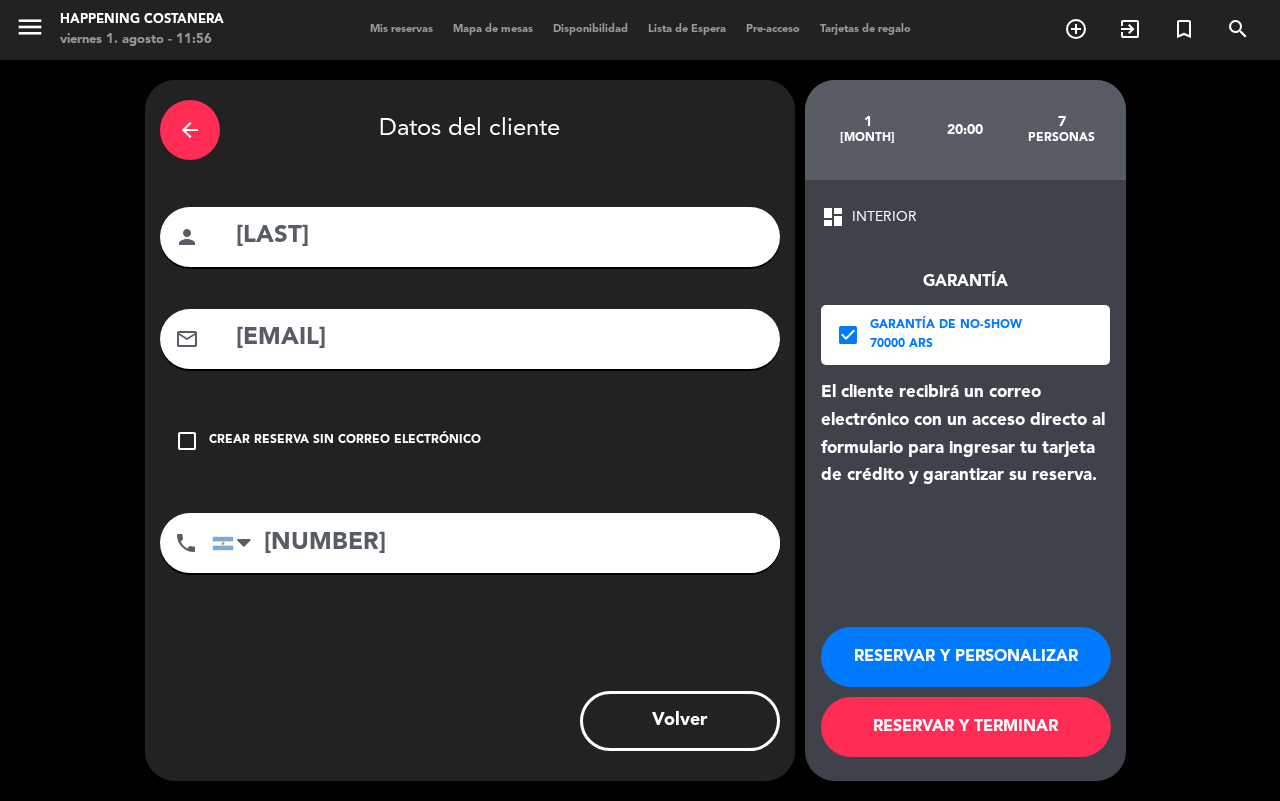 type on "[EMAIL]" 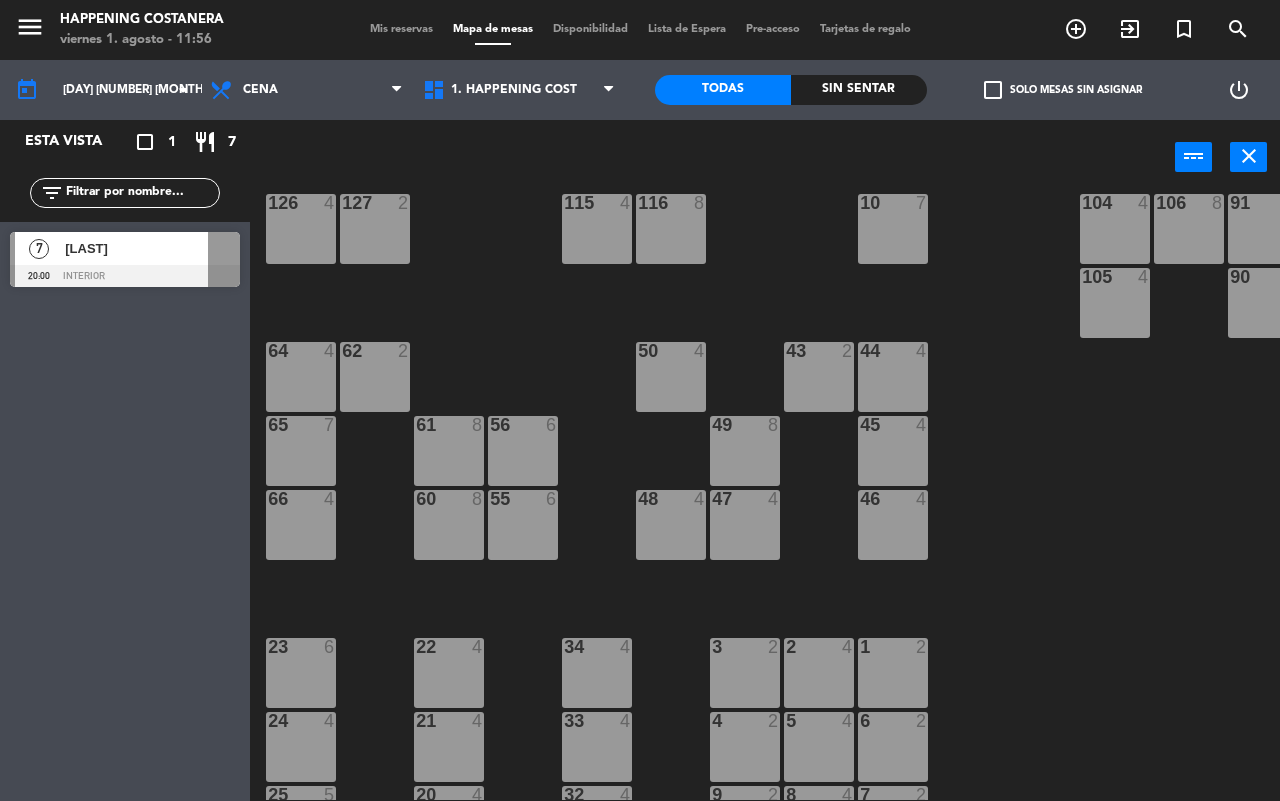 scroll, scrollTop: 375, scrollLeft: 0, axis: vertical 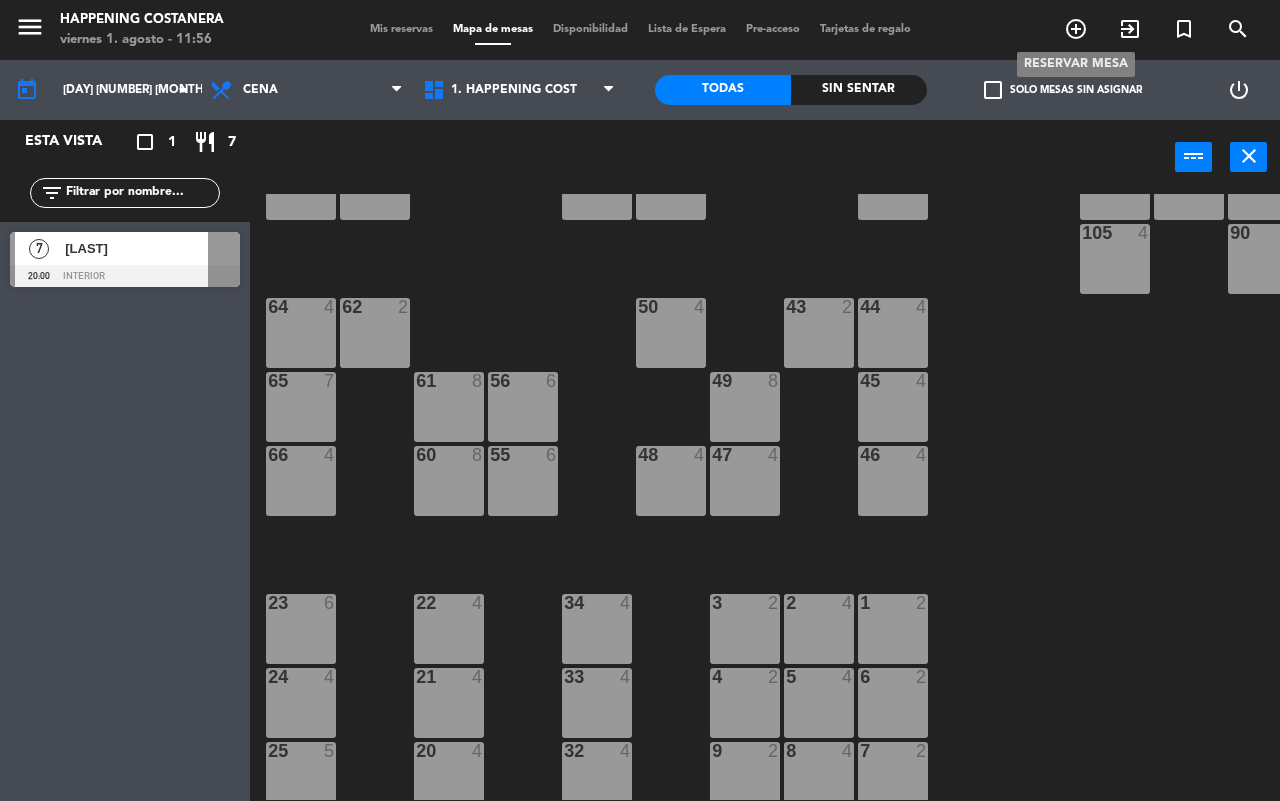 click on "add_circle_outline" at bounding box center [1076, 29] 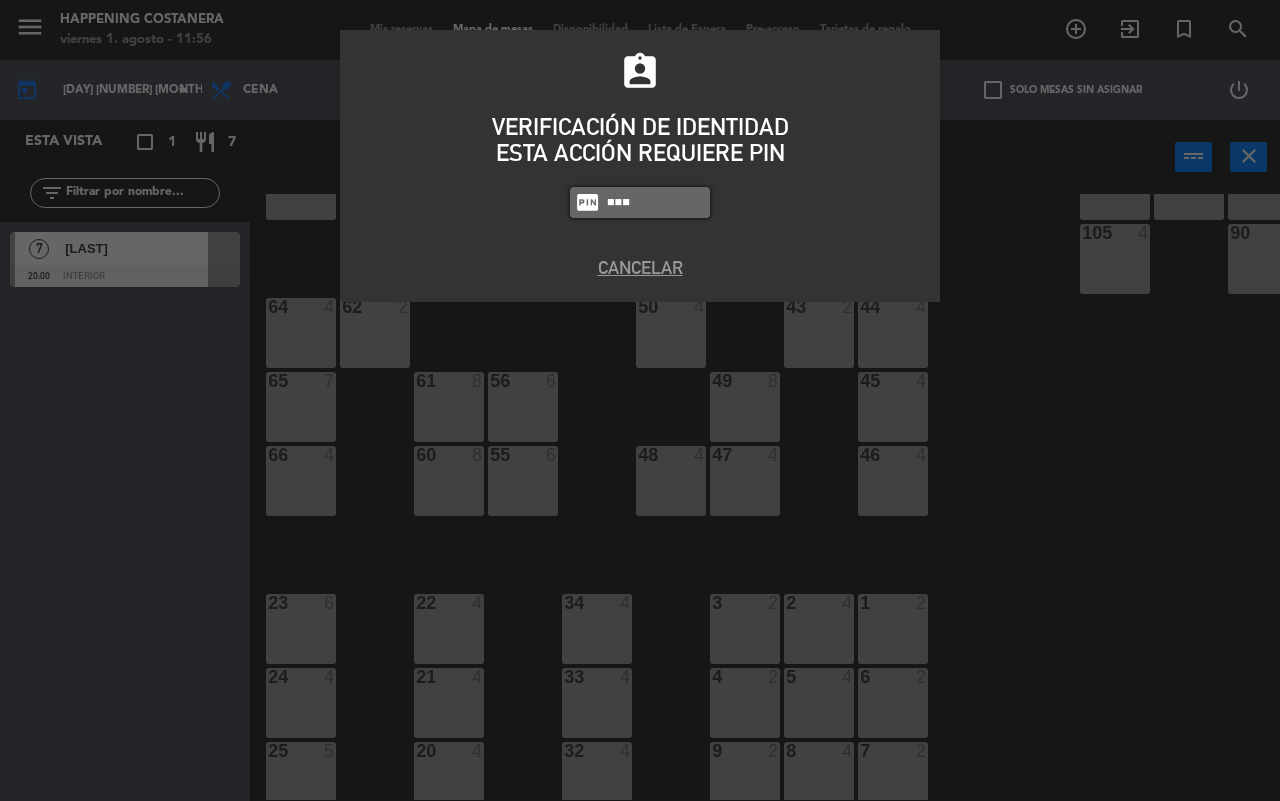 type on "9660" 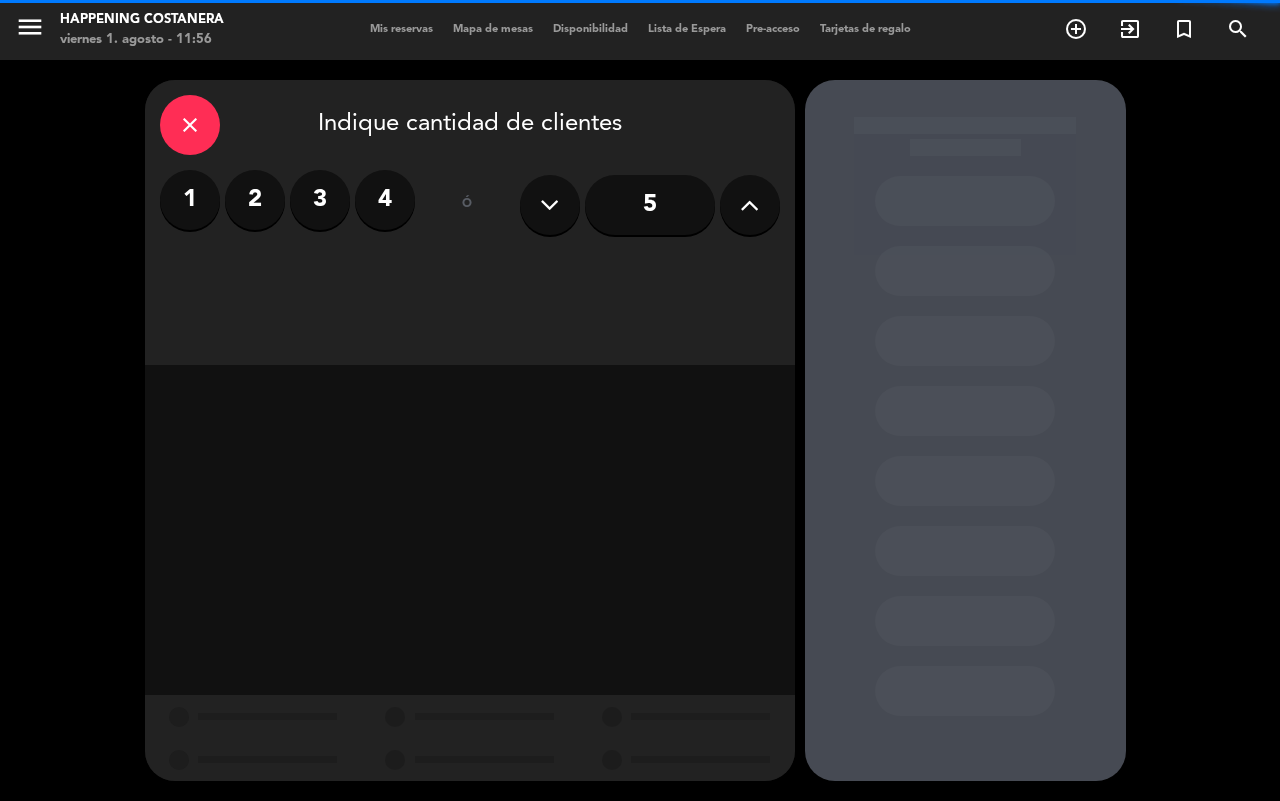 click at bounding box center [750, 205] 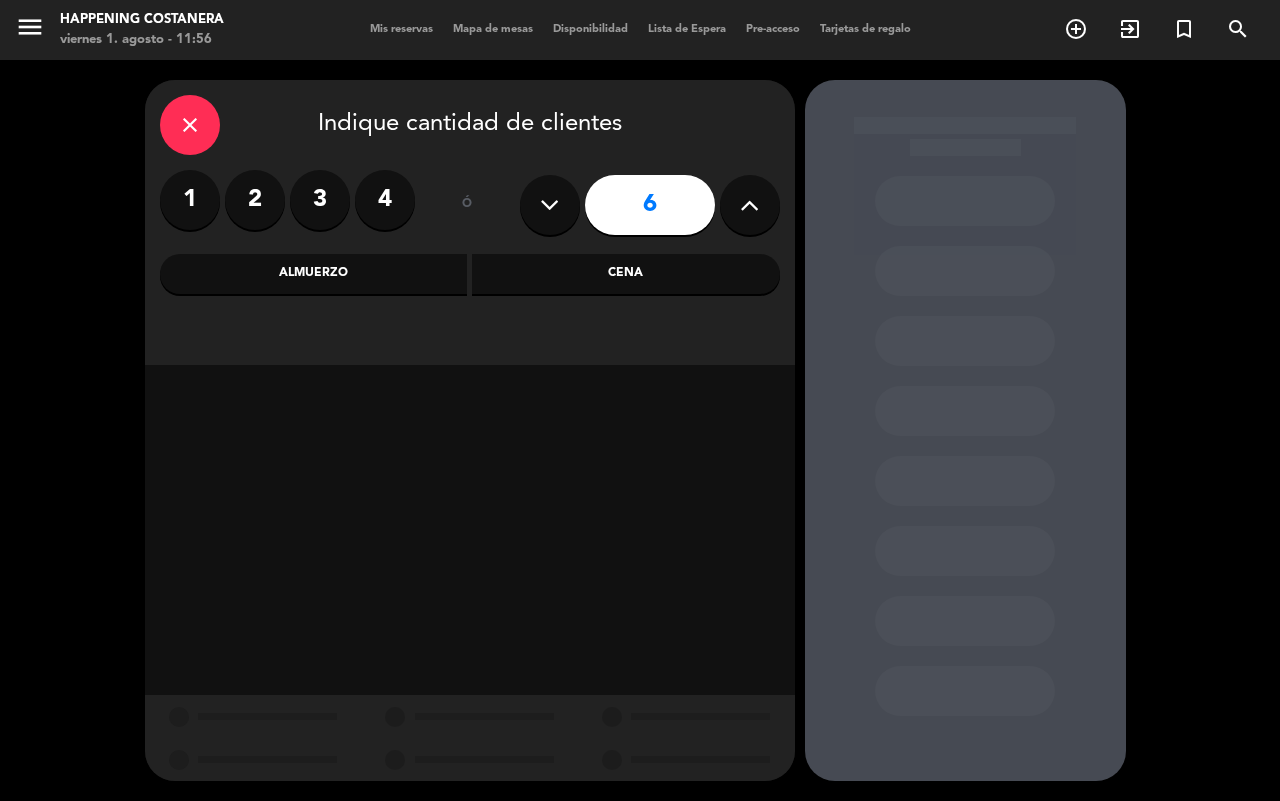 click at bounding box center [749, 205] 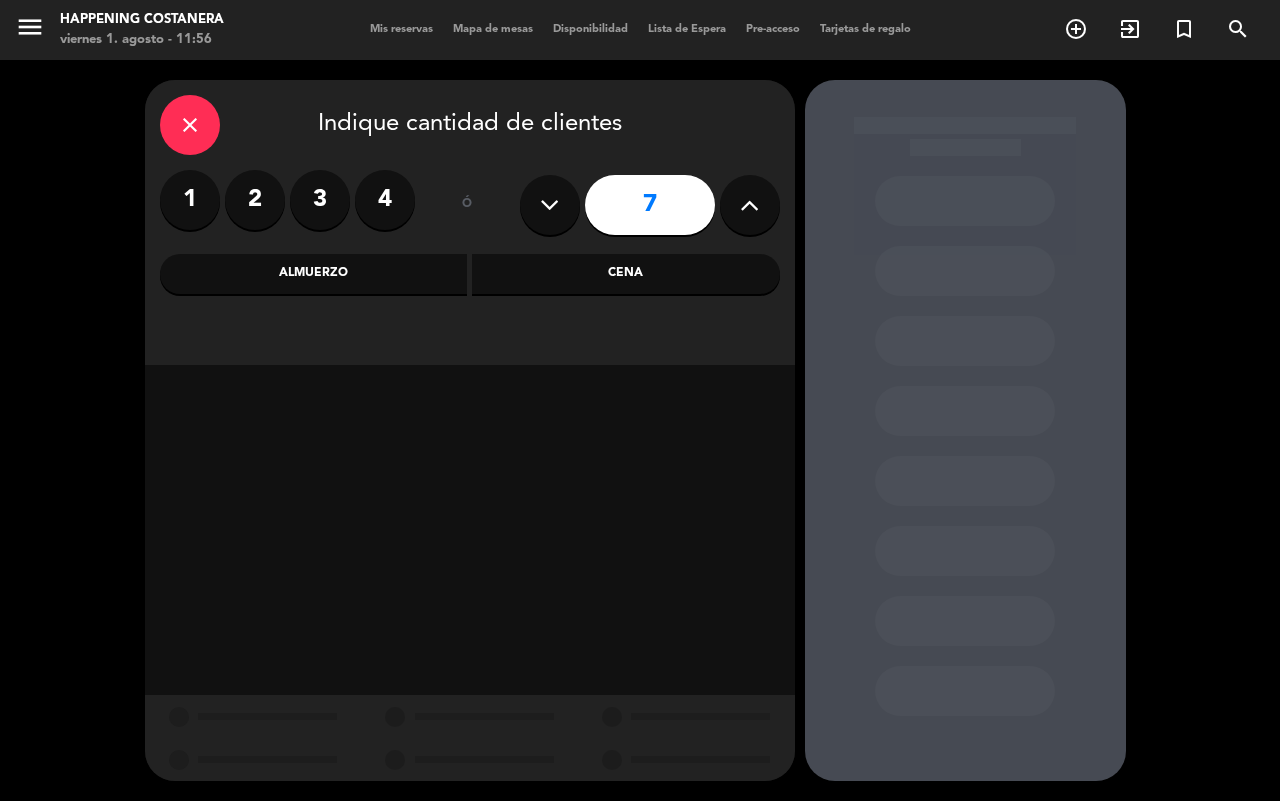 click at bounding box center (749, 205) 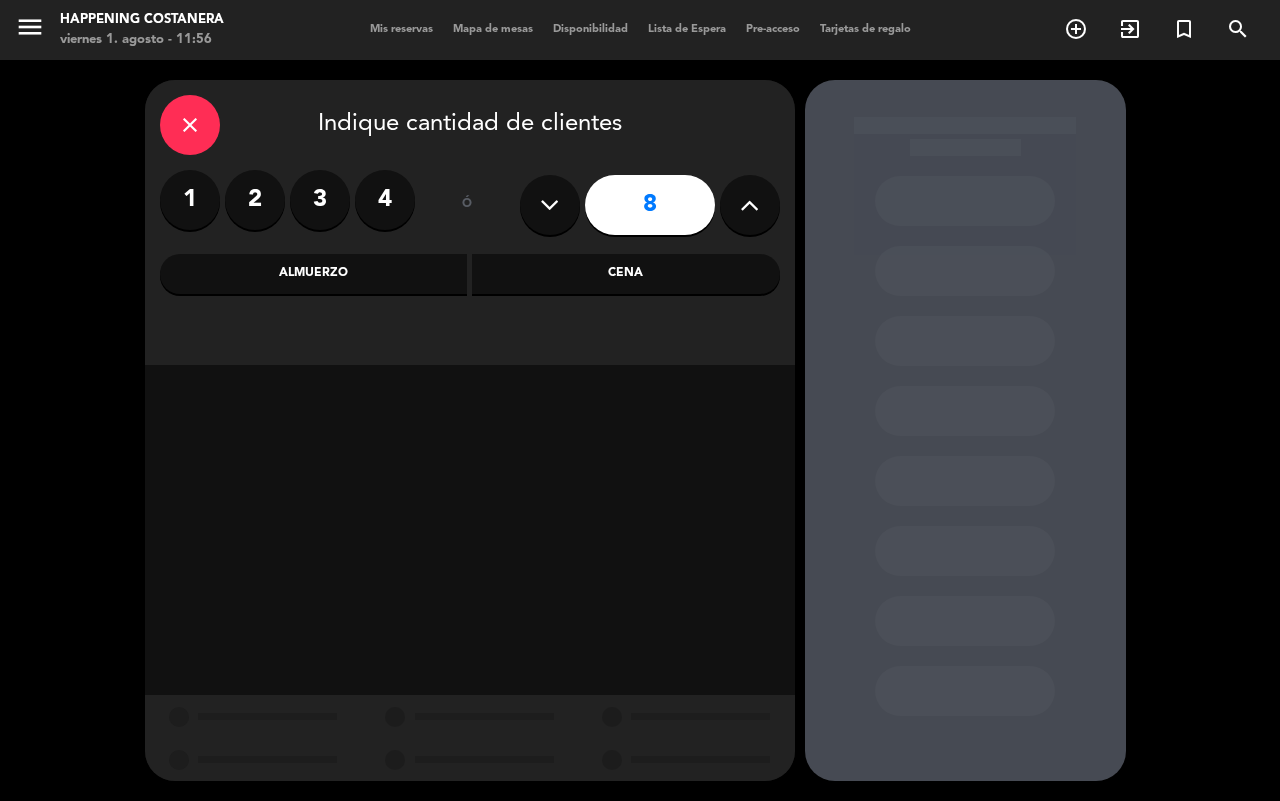 click at bounding box center [749, 205] 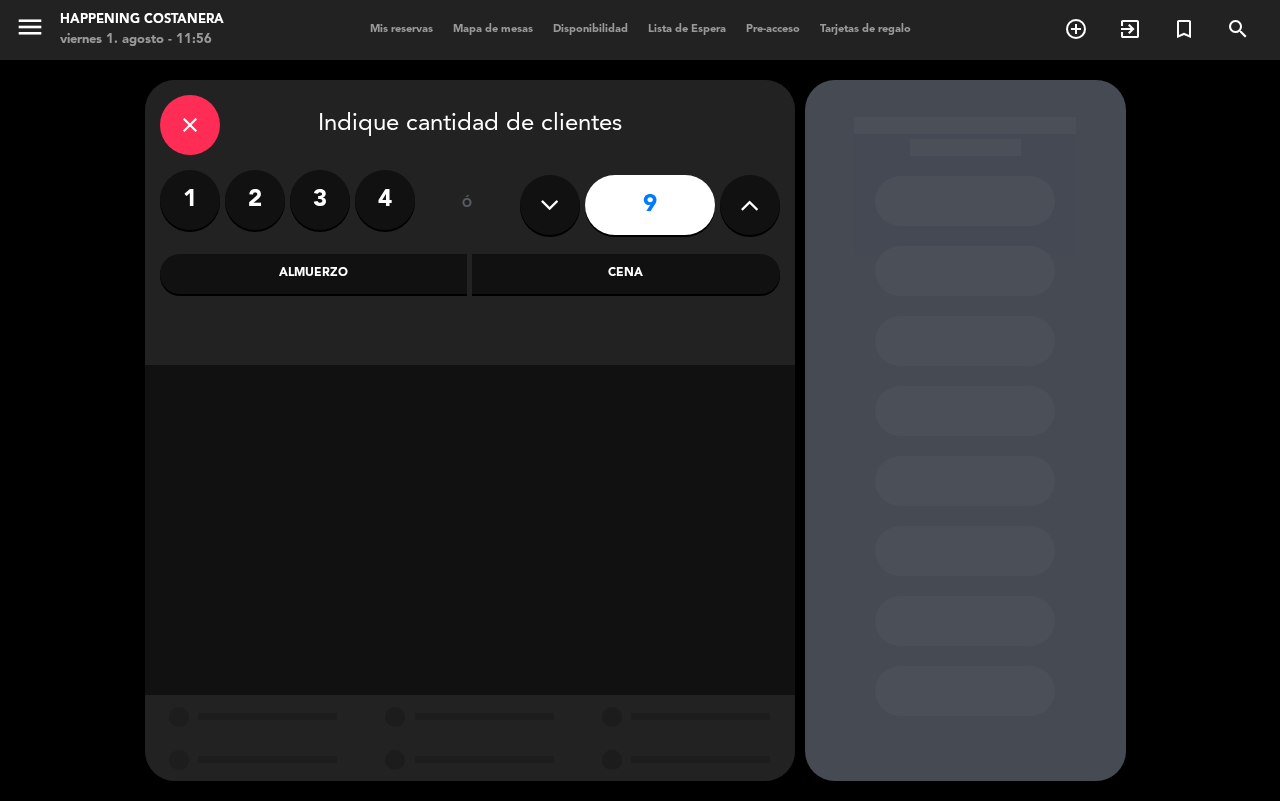 click at bounding box center [749, 205] 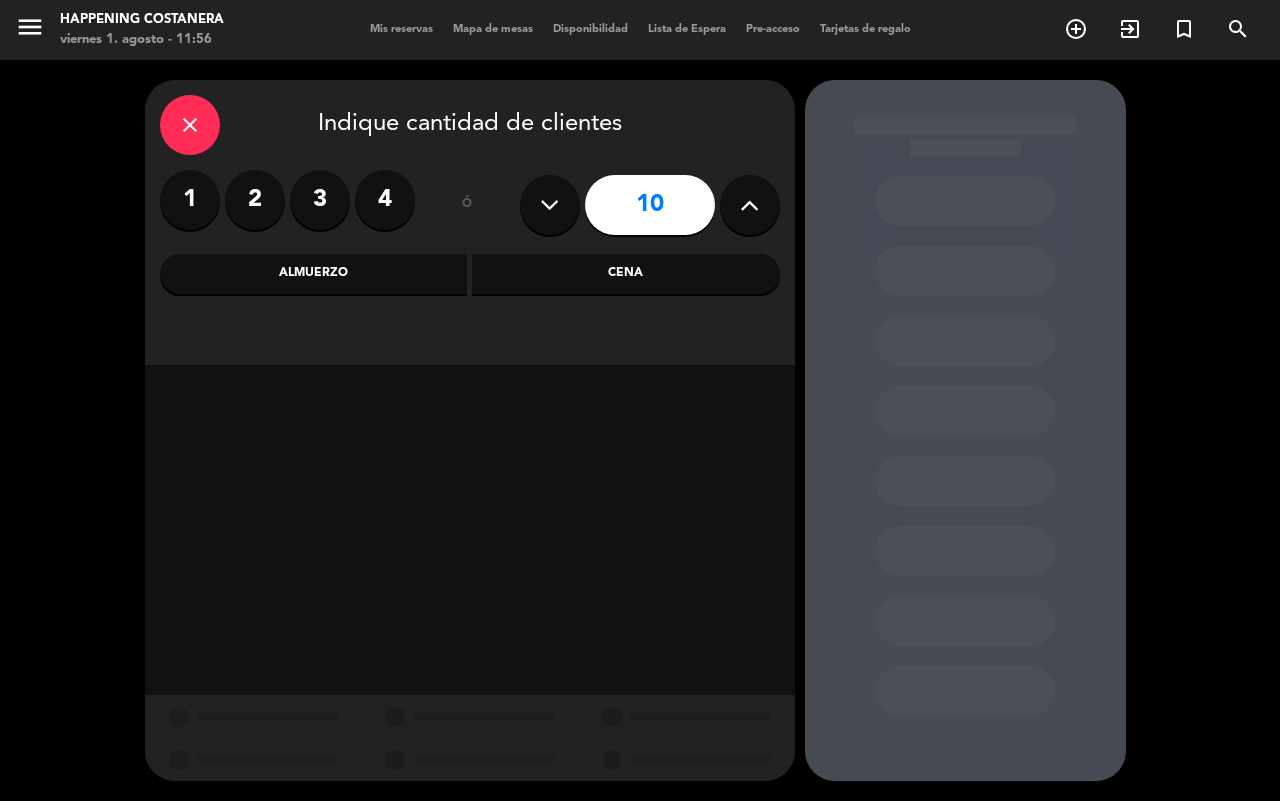click at bounding box center [750, 205] 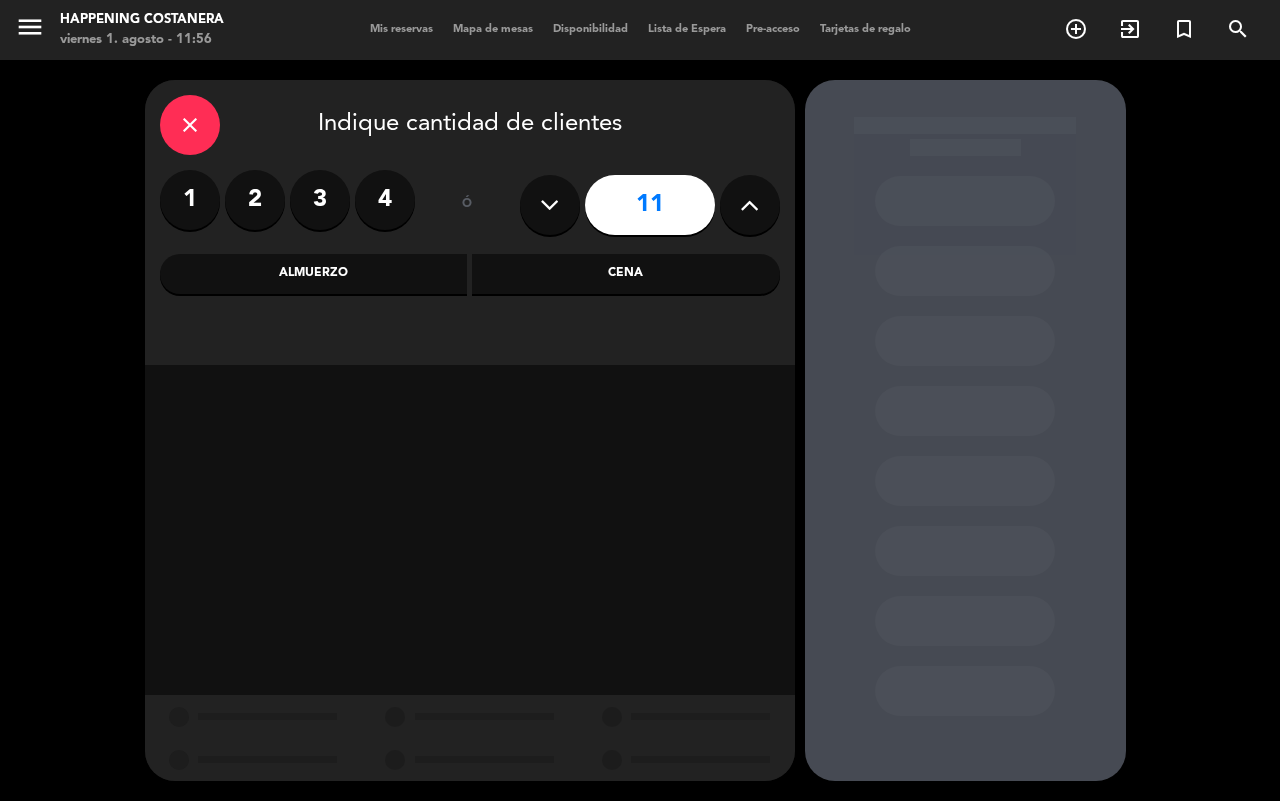 drag, startPoint x: 610, startPoint y: 315, endPoint x: 593, endPoint y: 287, distance: 32.75668 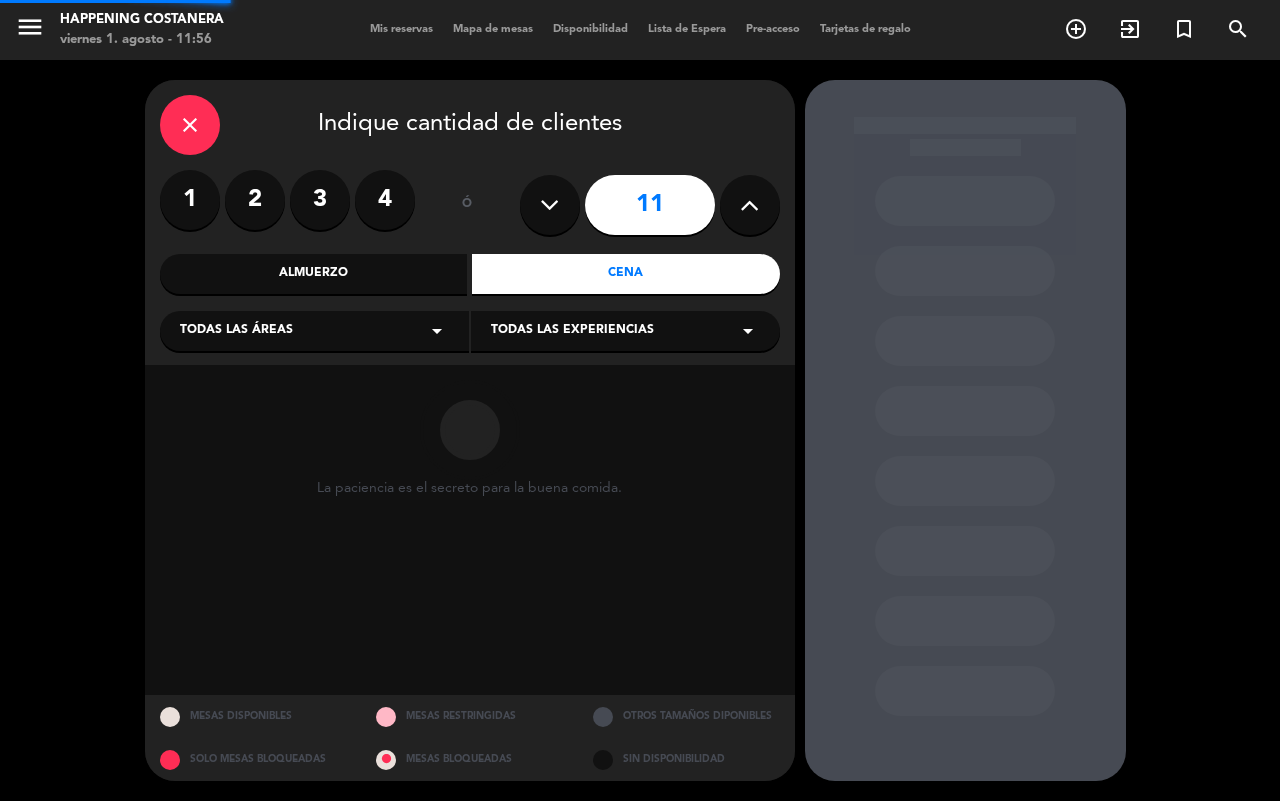 drag, startPoint x: 327, startPoint y: 322, endPoint x: 276, endPoint y: 351, distance: 58.66856 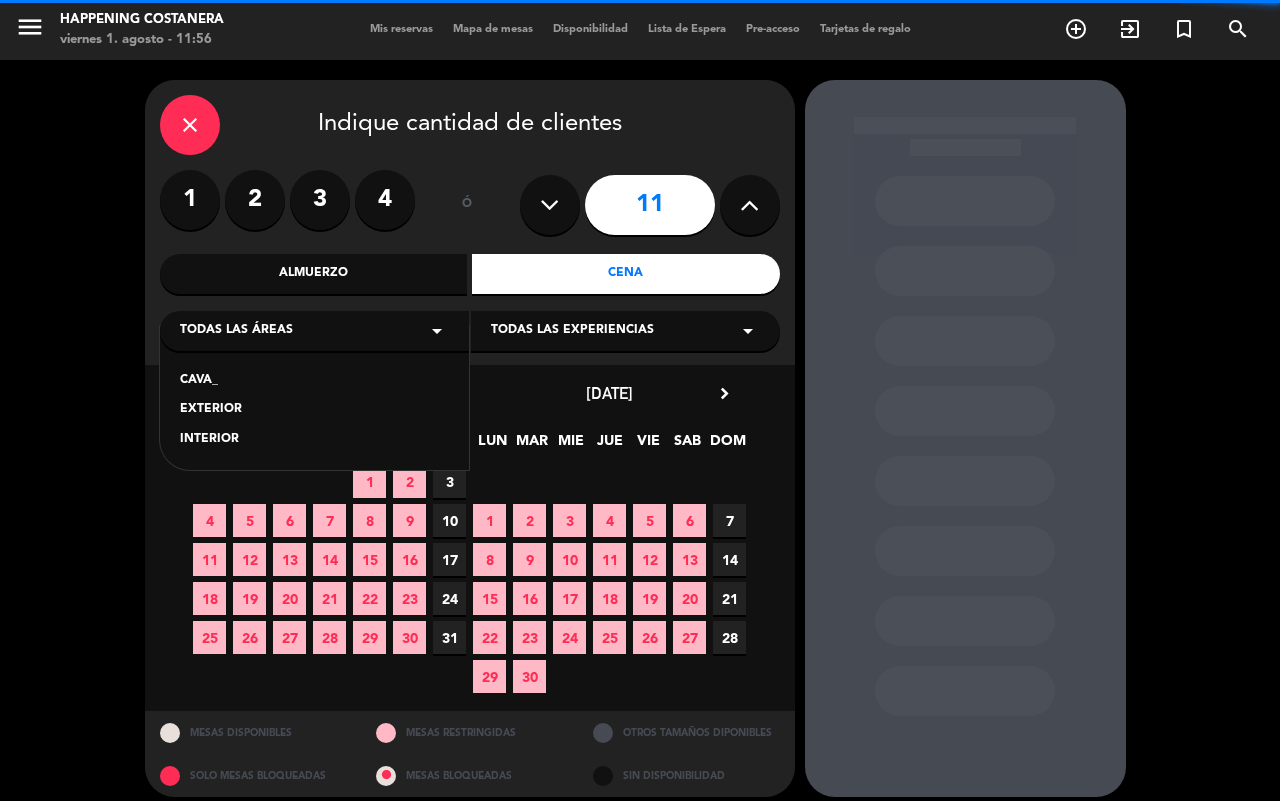 click on "INTERIOR" at bounding box center (314, 440) 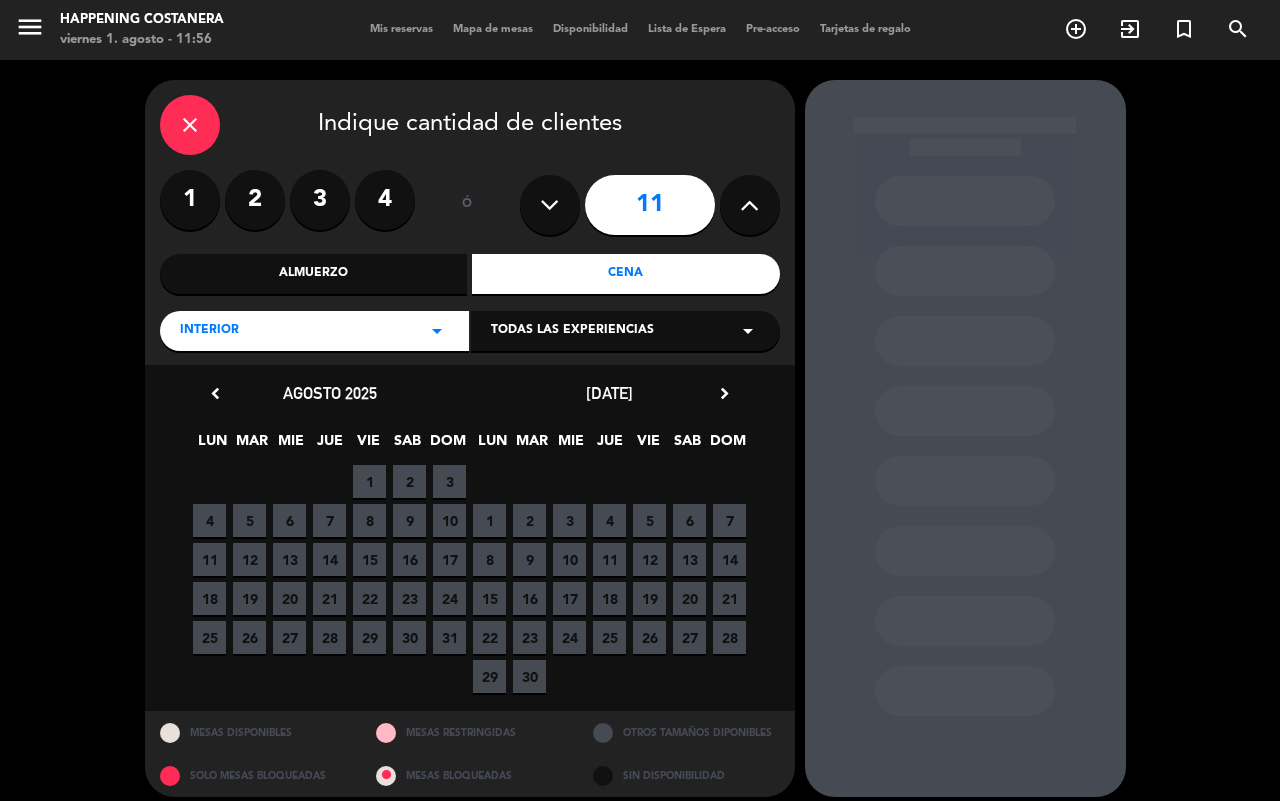 click on "11" at bounding box center (609, 559) 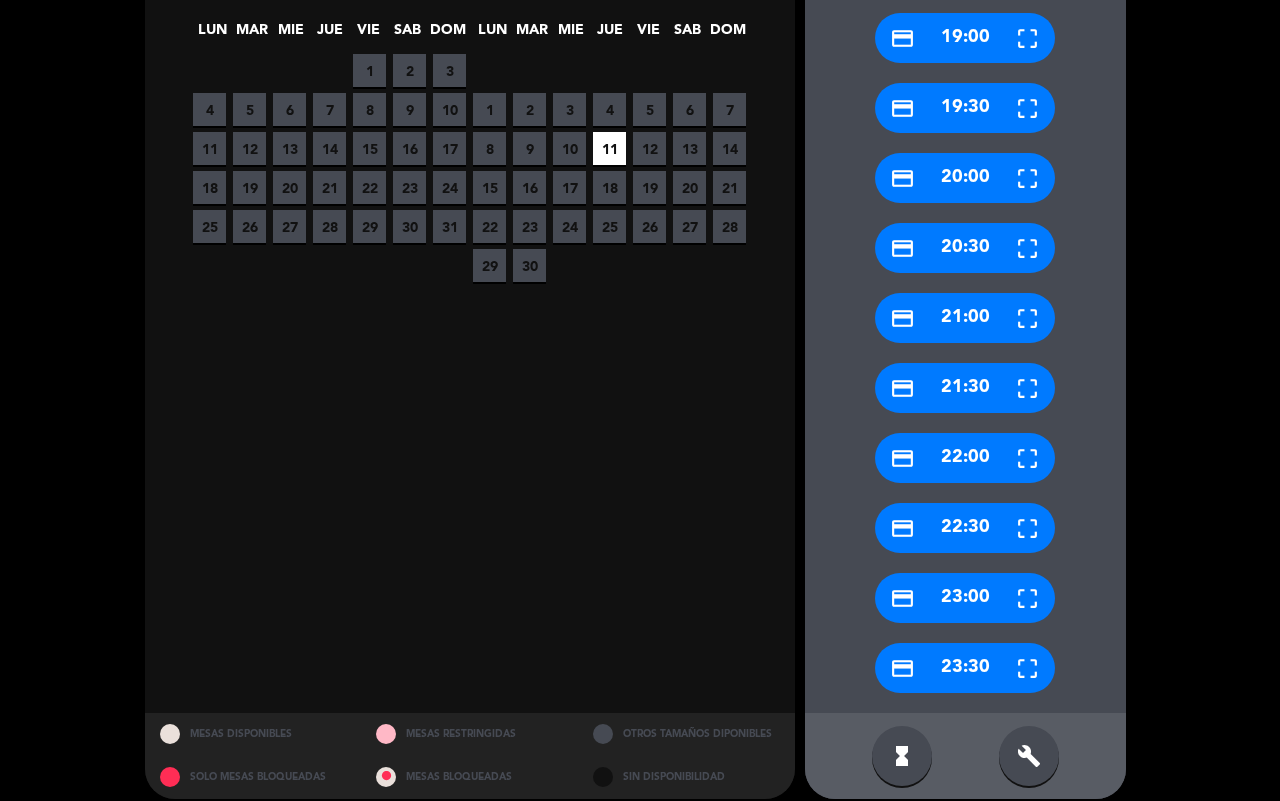 scroll, scrollTop: 428, scrollLeft: 0, axis: vertical 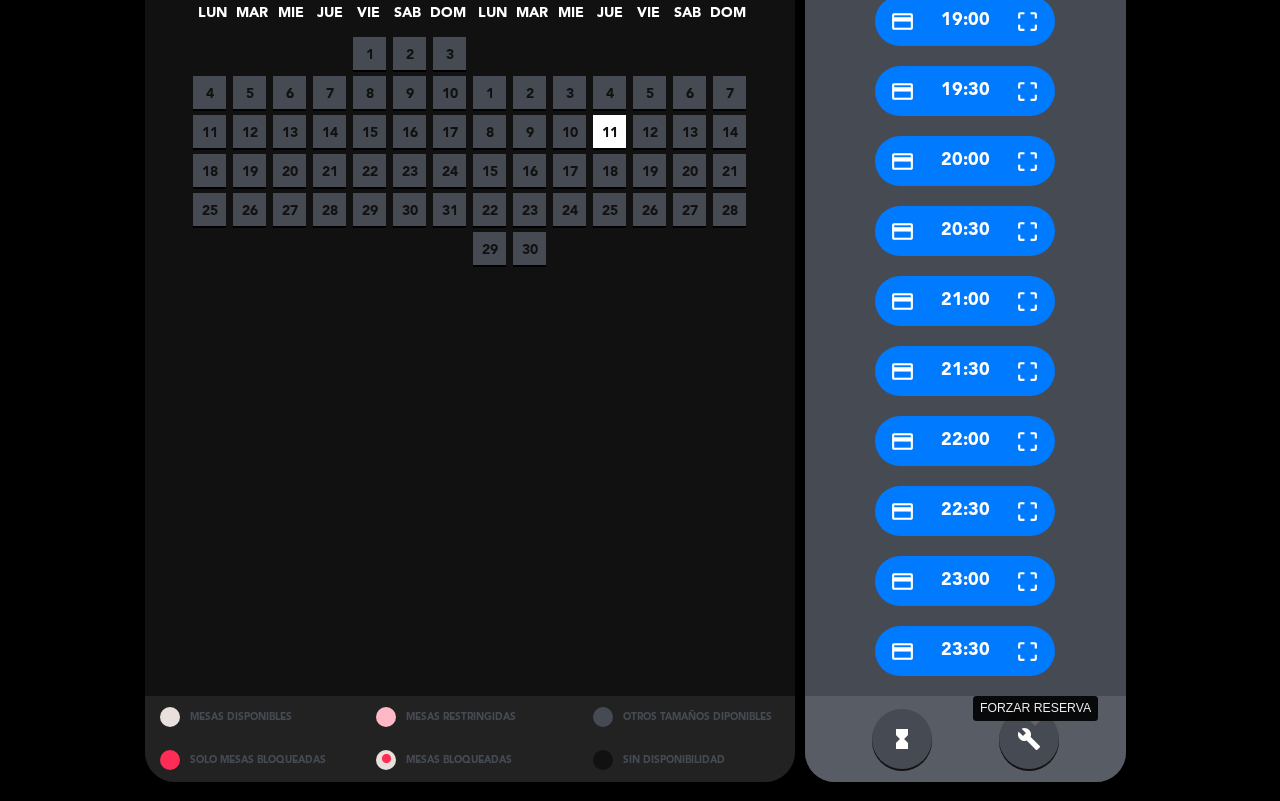 click on "build" at bounding box center (1029, 739) 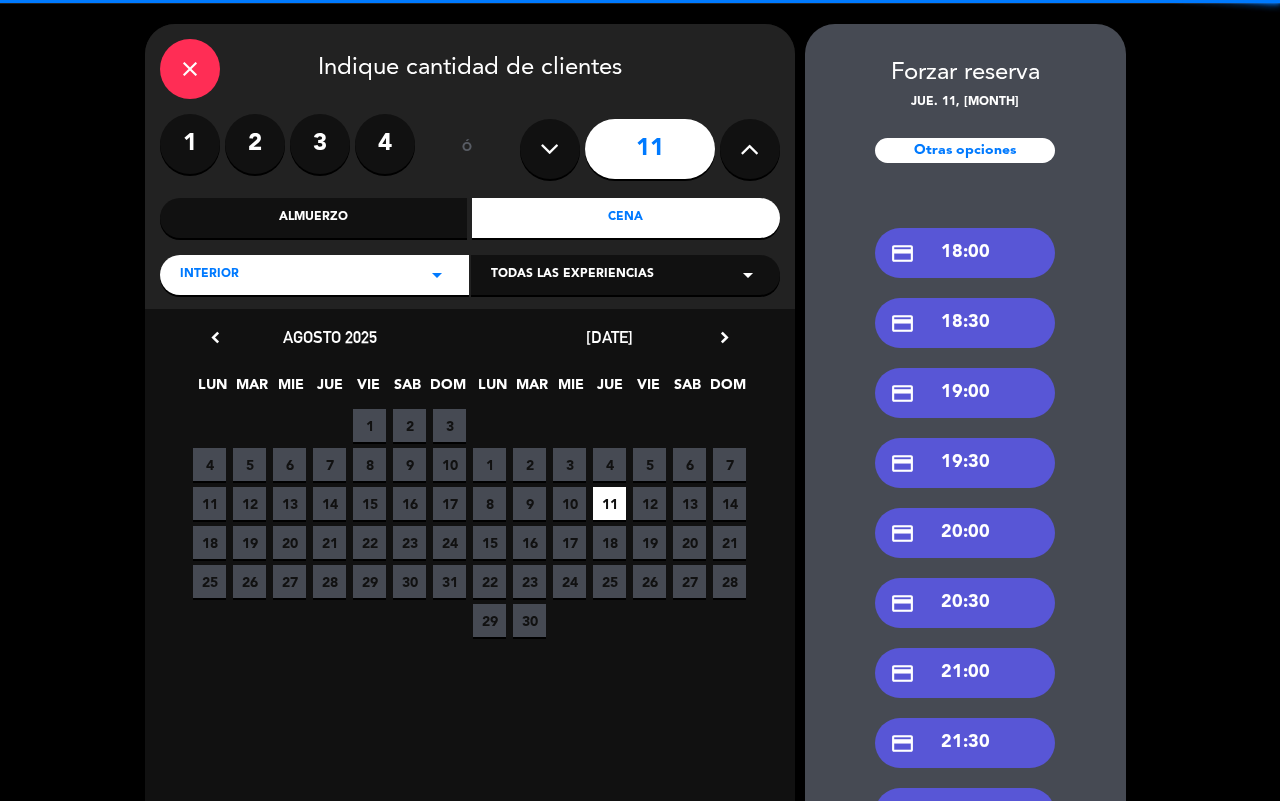 scroll, scrollTop: 53, scrollLeft: 0, axis: vertical 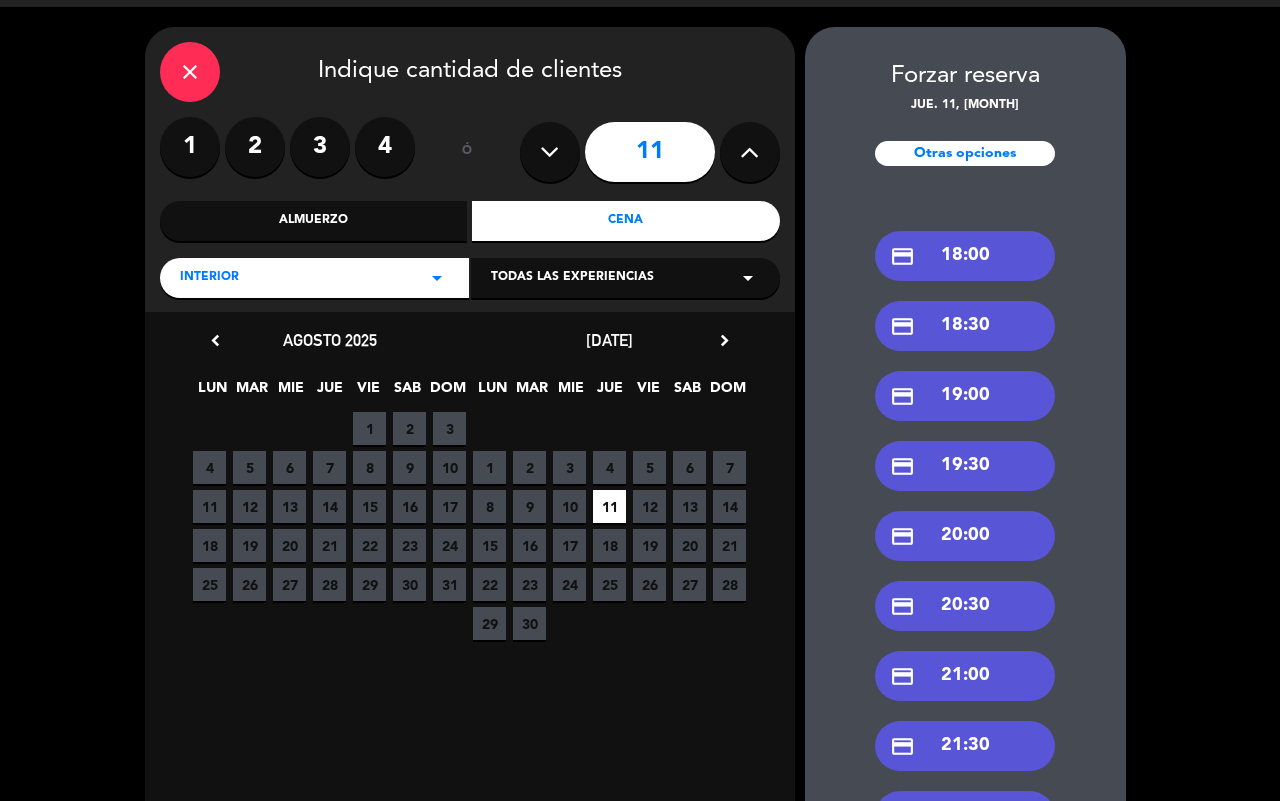 click at bounding box center [550, 152] 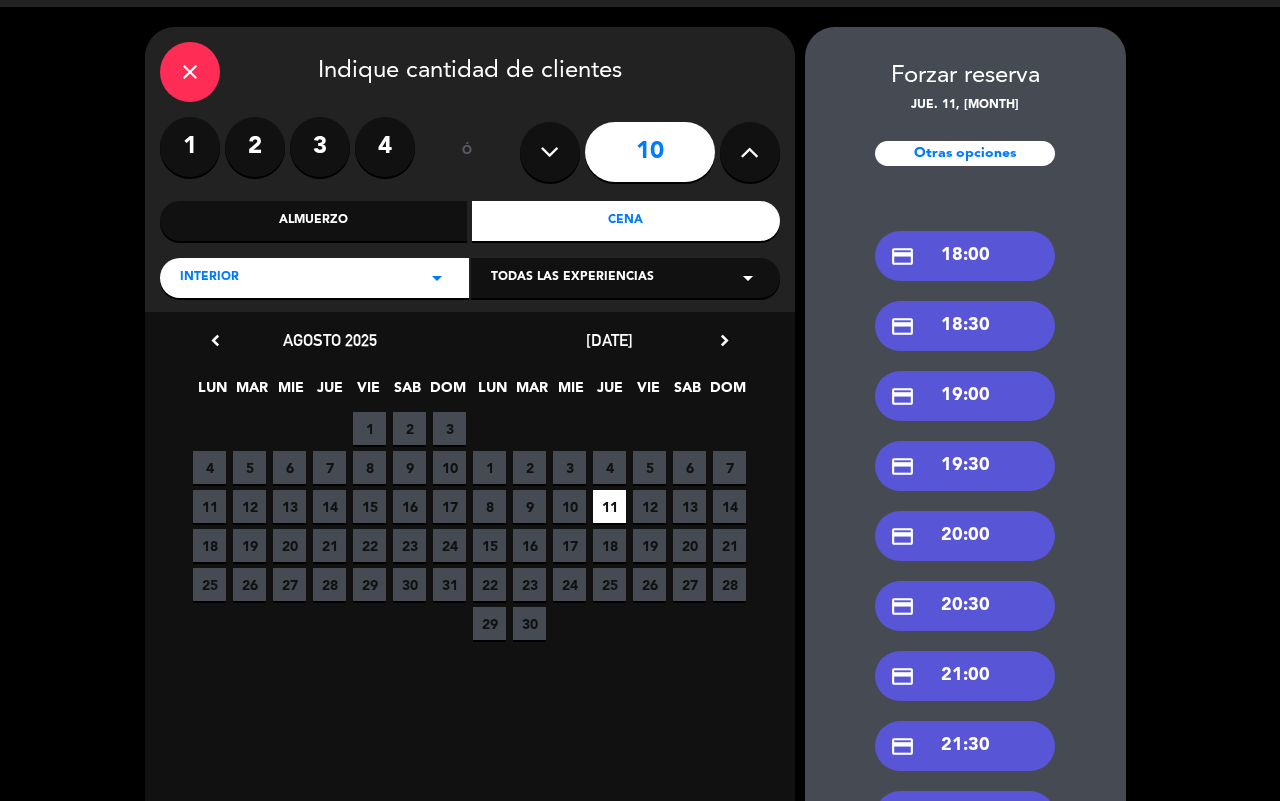 scroll, scrollTop: 0, scrollLeft: 0, axis: both 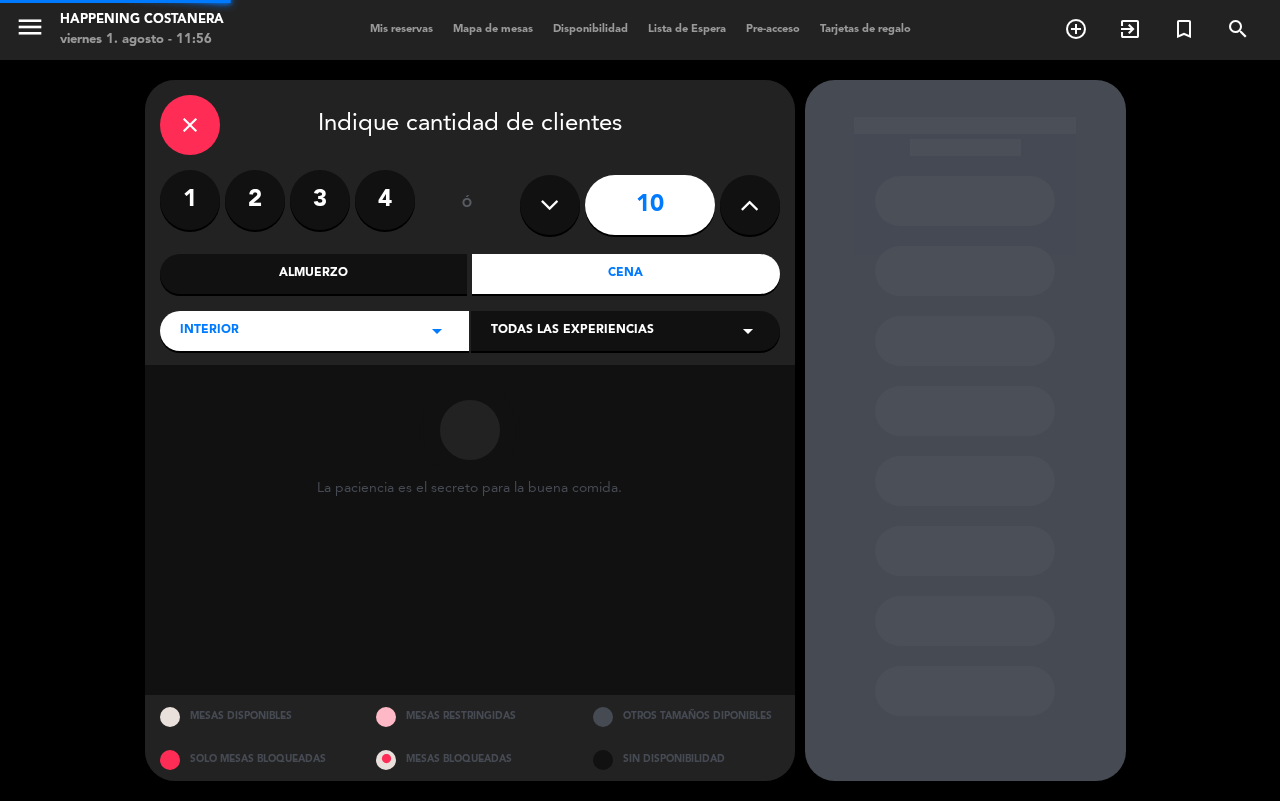 click on "close   Indique cantidad de clientes" at bounding box center (470, 125) 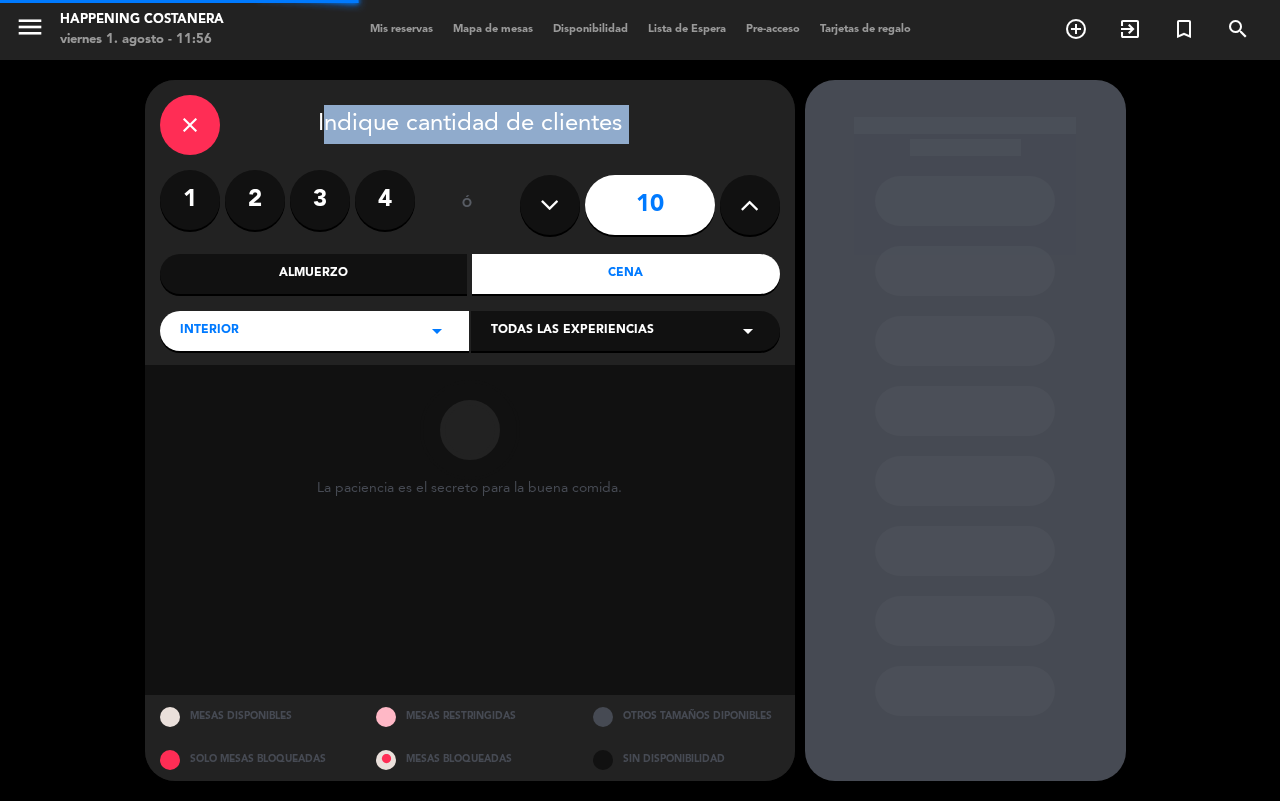 click on "close   Indique cantidad de clientes" at bounding box center [470, 125] 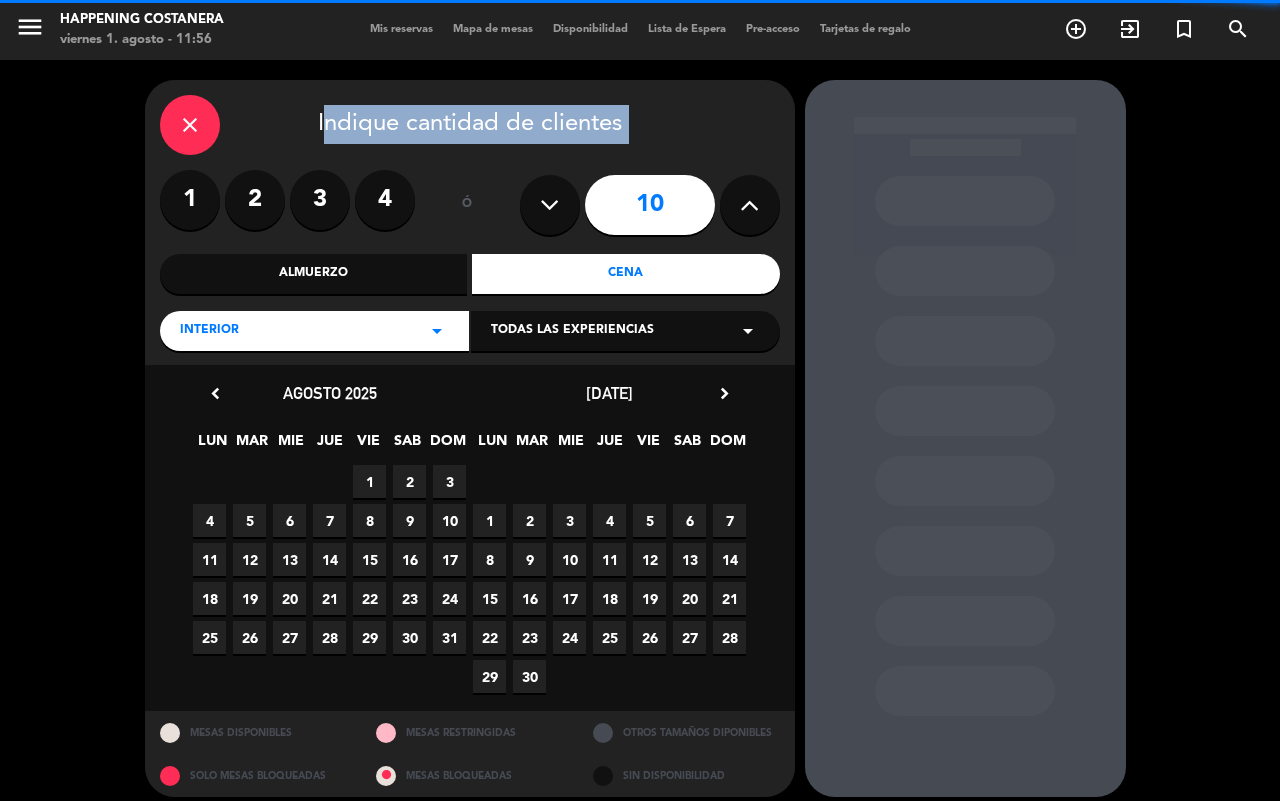 click at bounding box center (549, 205) 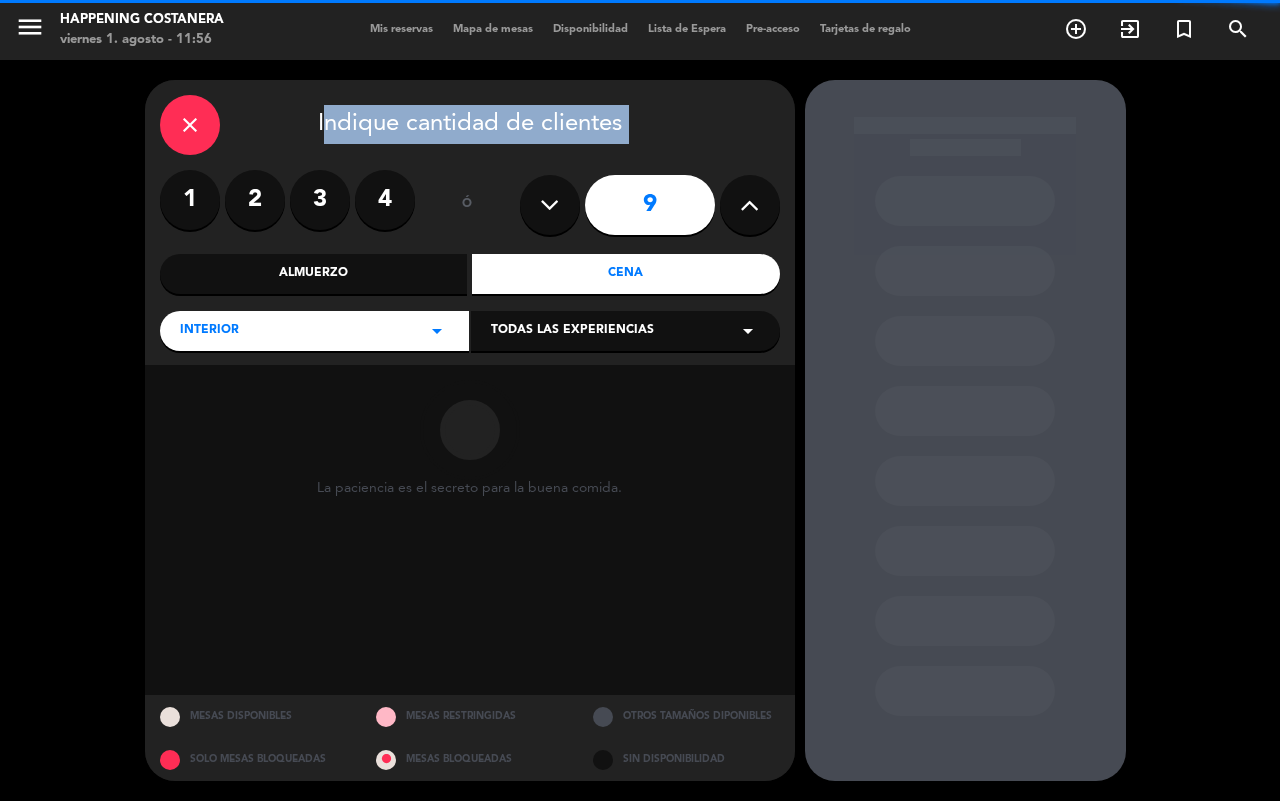 click at bounding box center [549, 205] 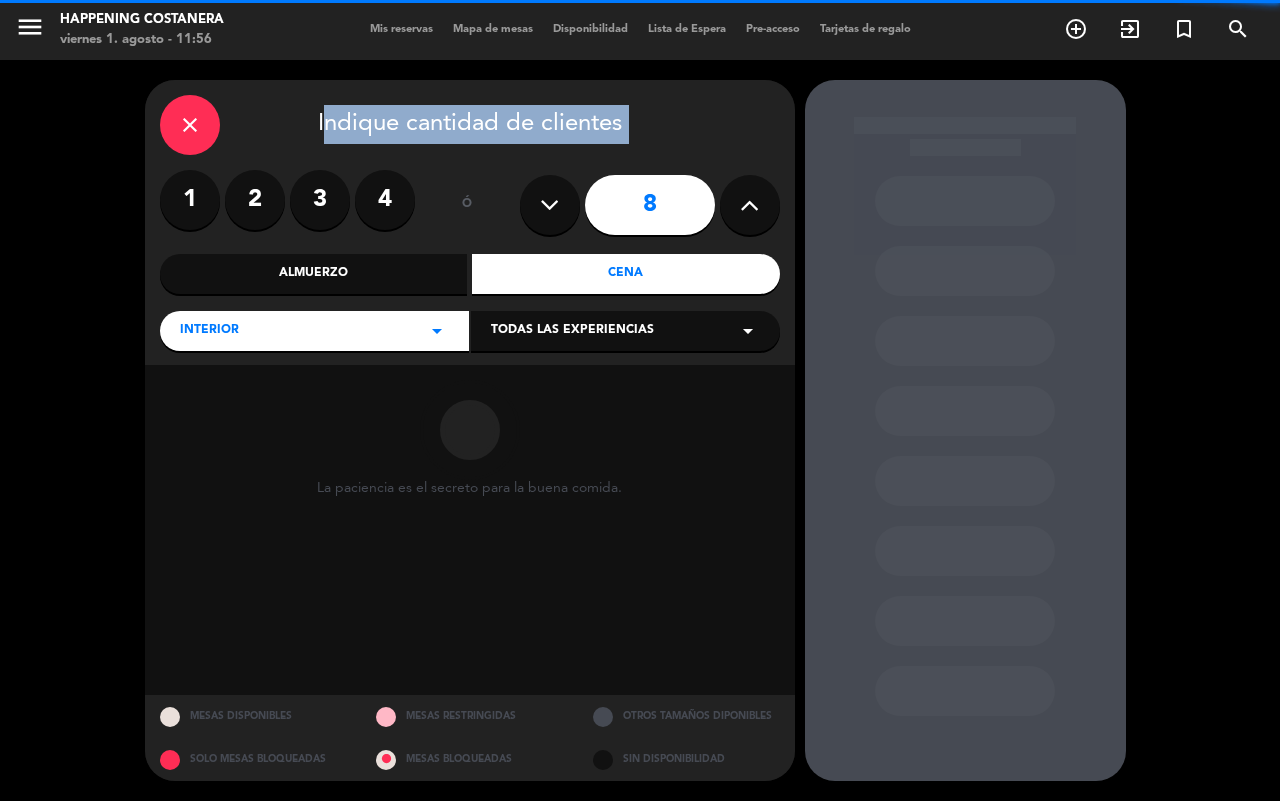 click at bounding box center (549, 205) 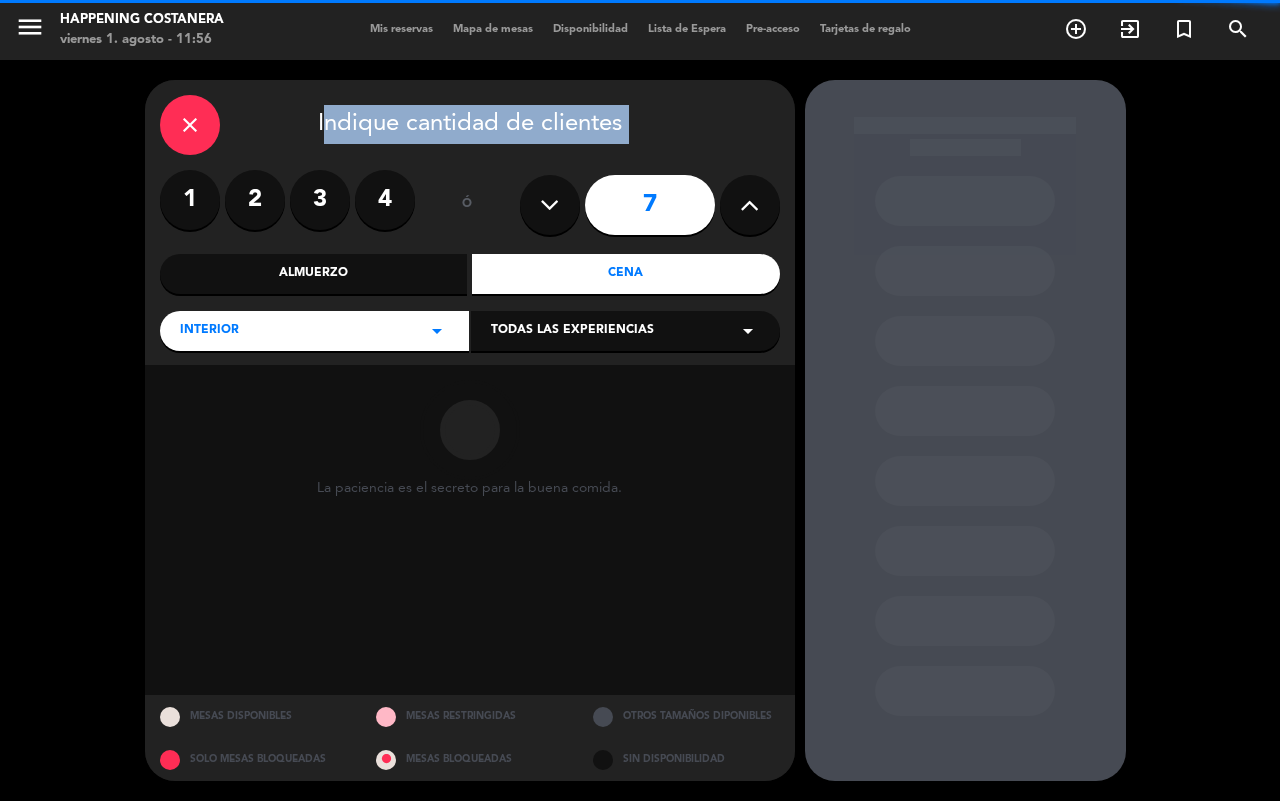 click at bounding box center [549, 205] 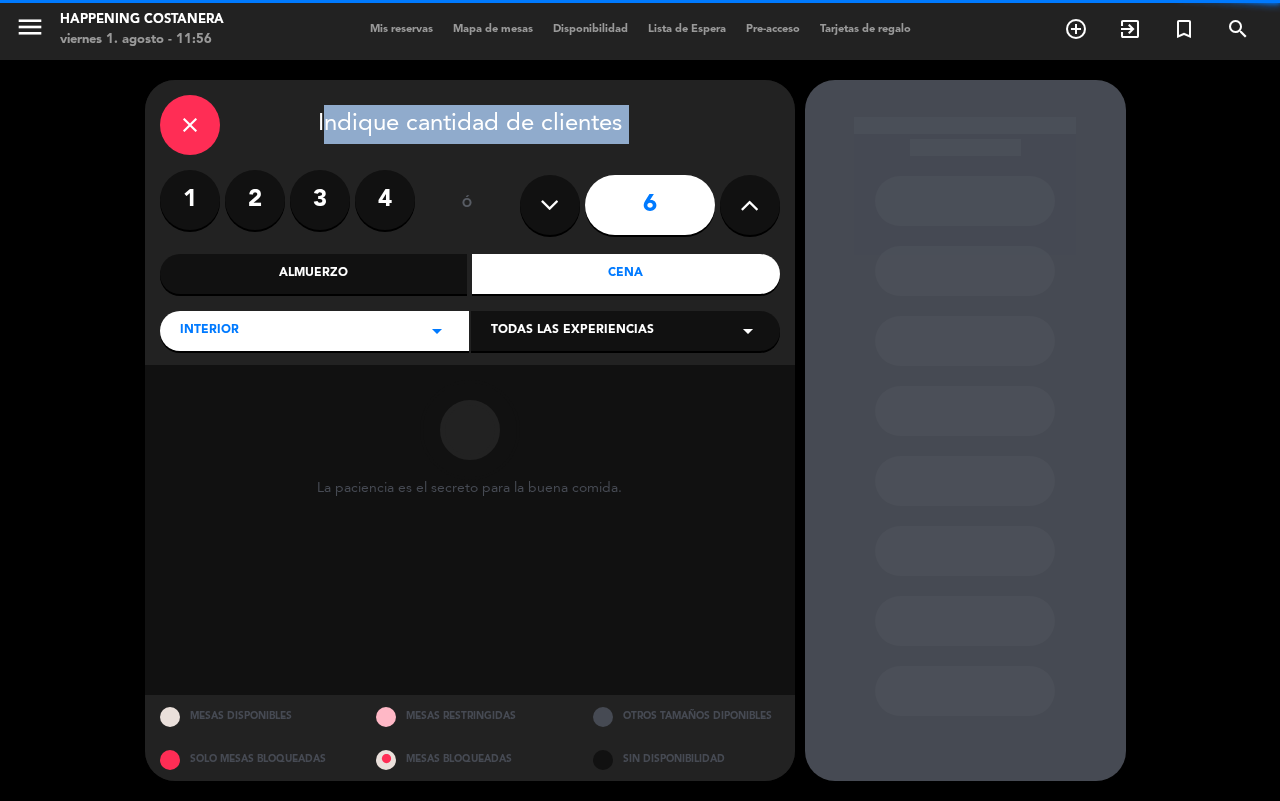 click at bounding box center (549, 205) 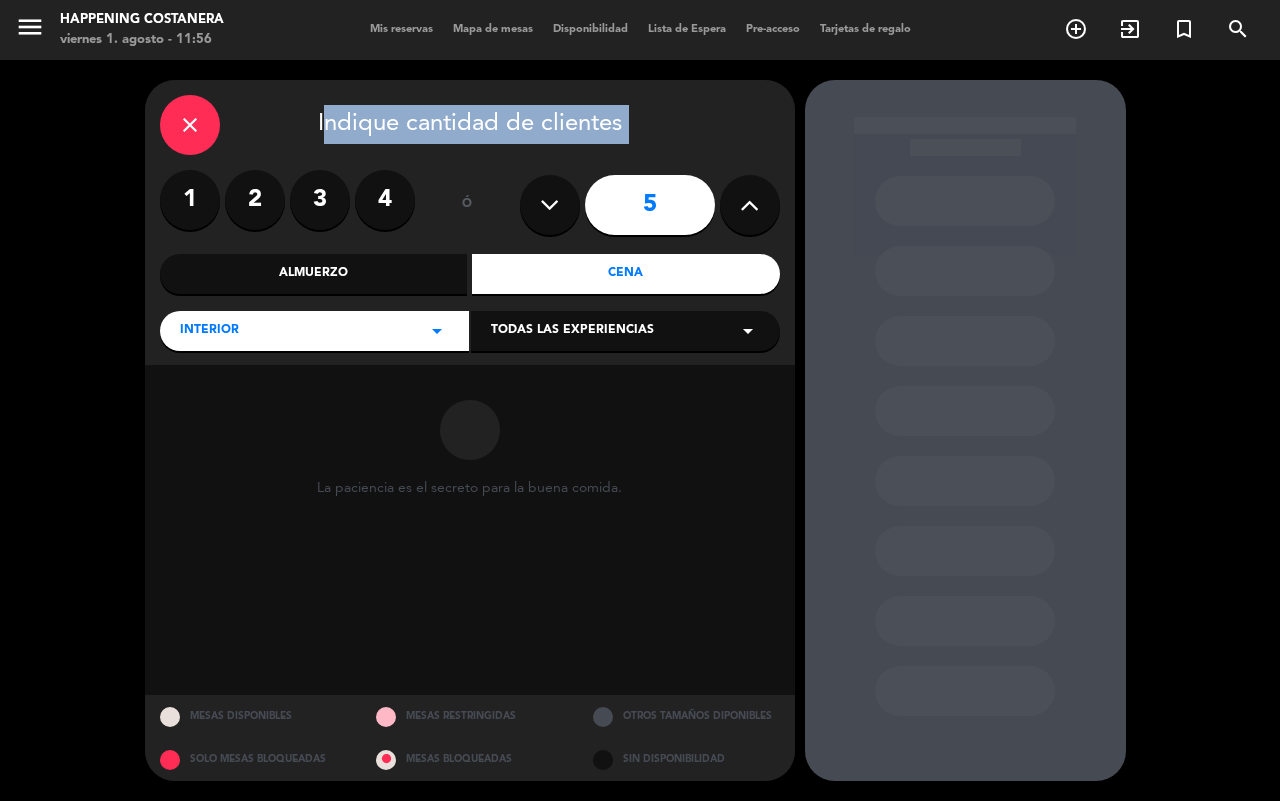 click at bounding box center [549, 205] 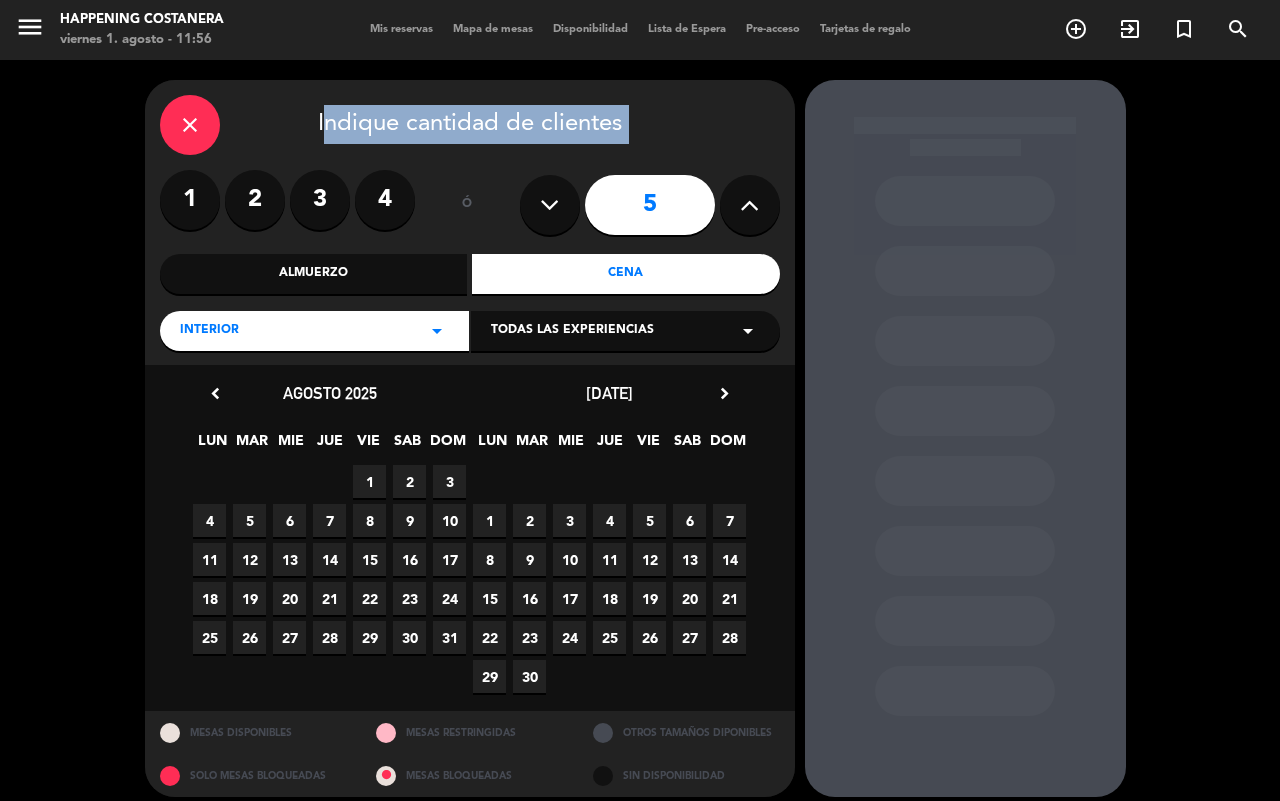 click at bounding box center (549, 205) 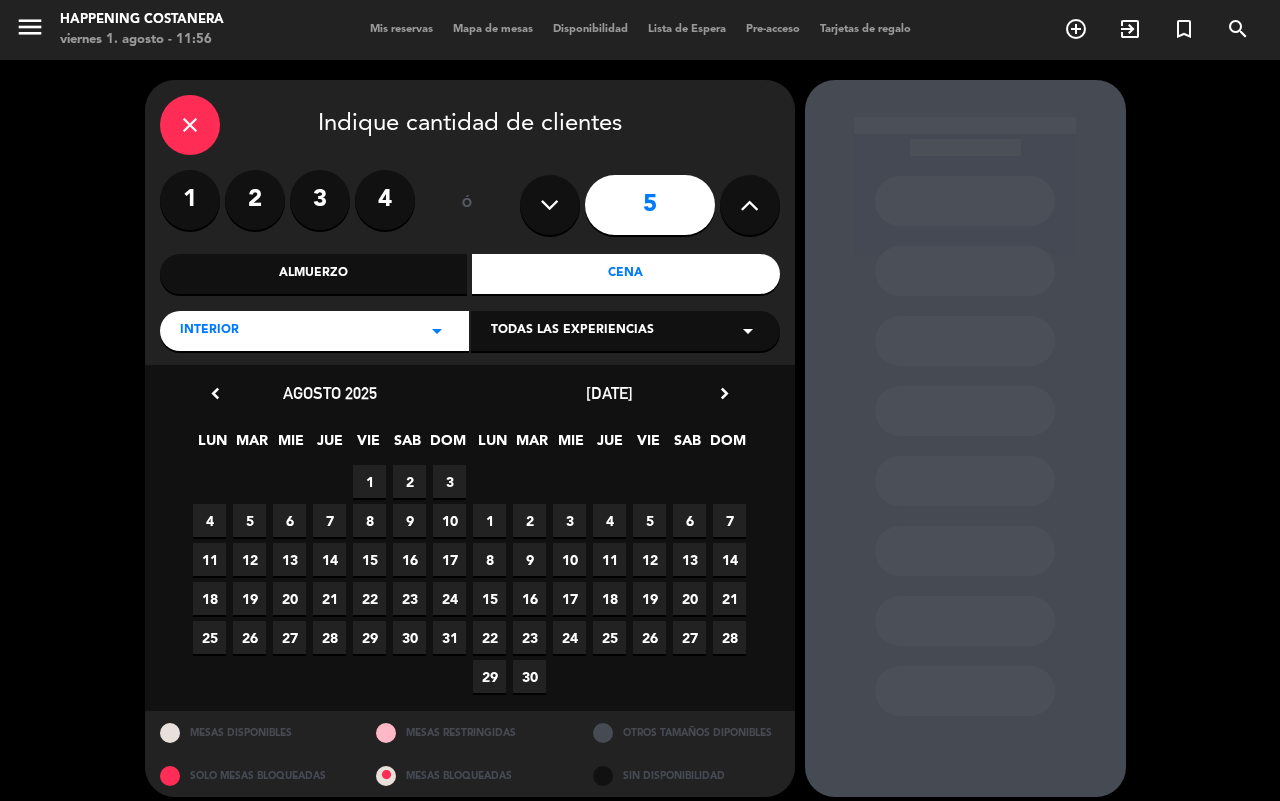 click on "close" at bounding box center [190, 125] 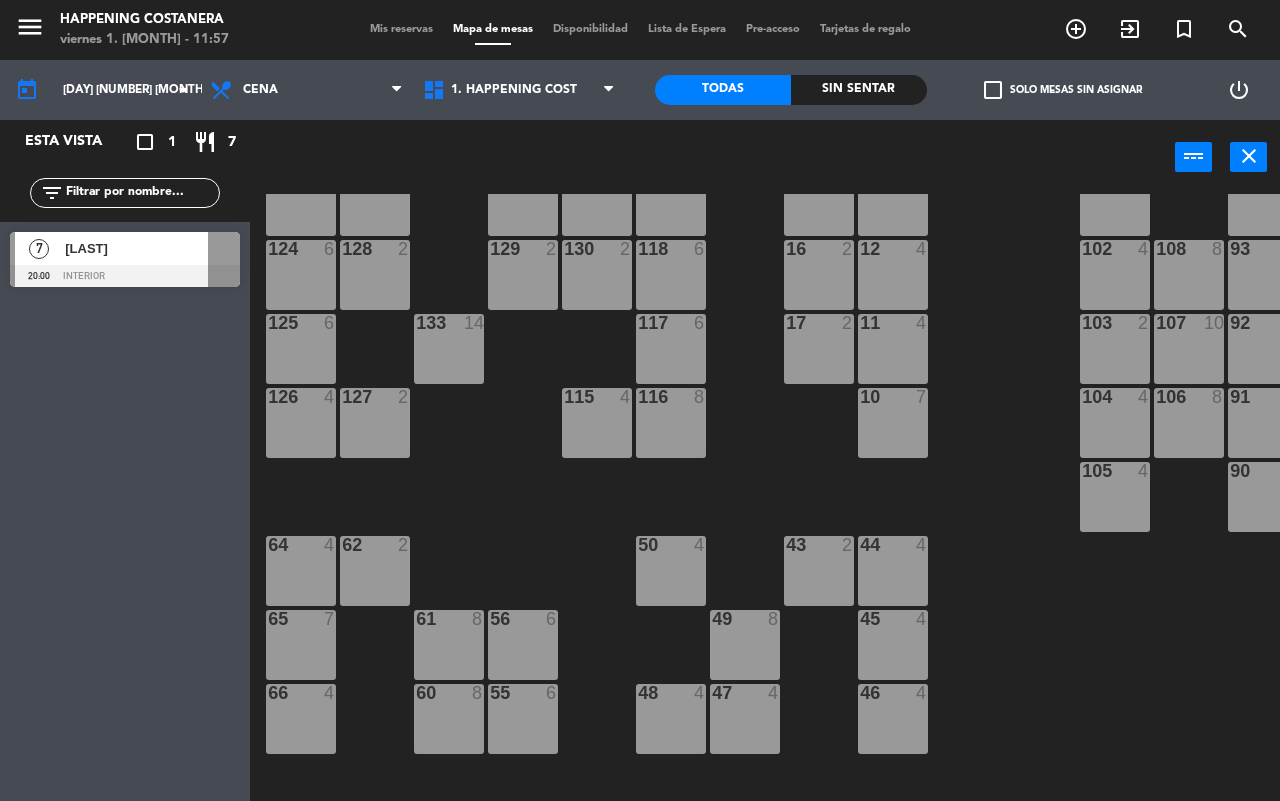 scroll, scrollTop: 375, scrollLeft: 0, axis: vertical 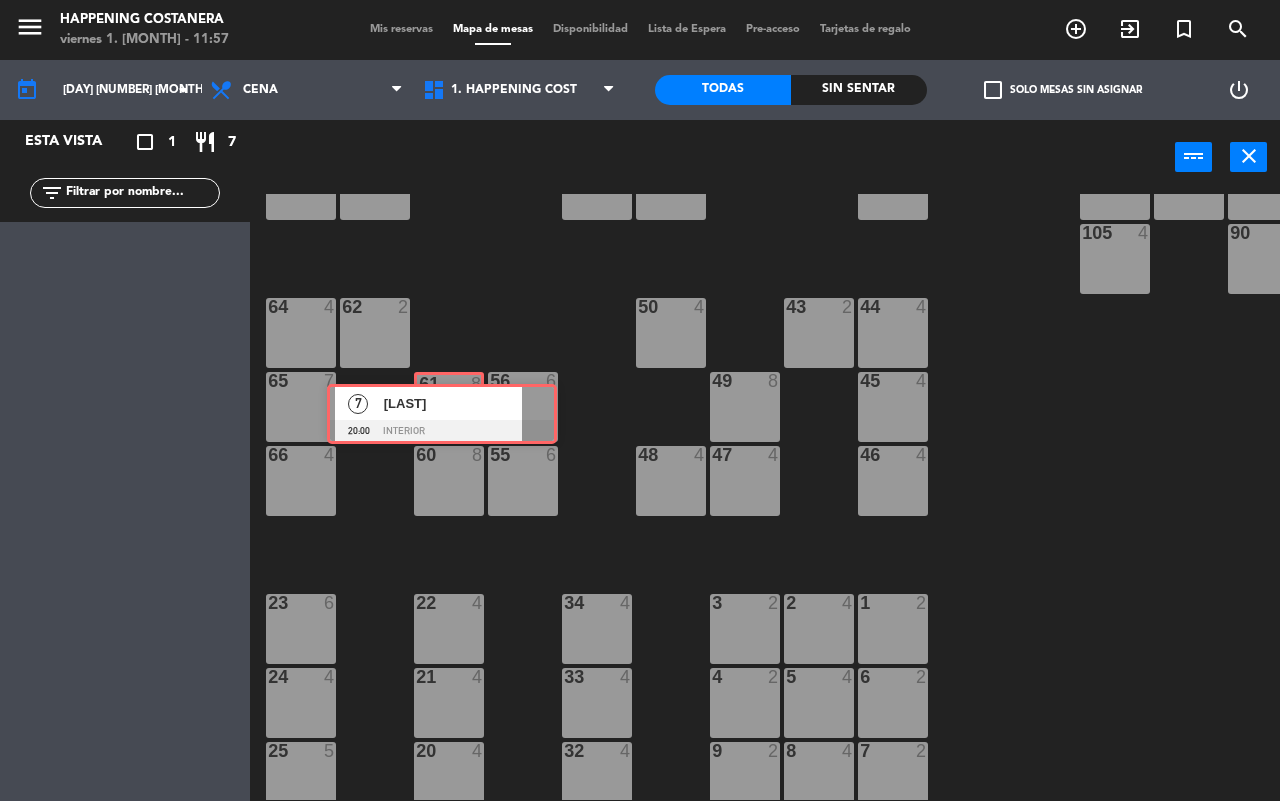 drag, startPoint x: 131, startPoint y: 265, endPoint x: 448, endPoint y: 417, distance: 351.55795 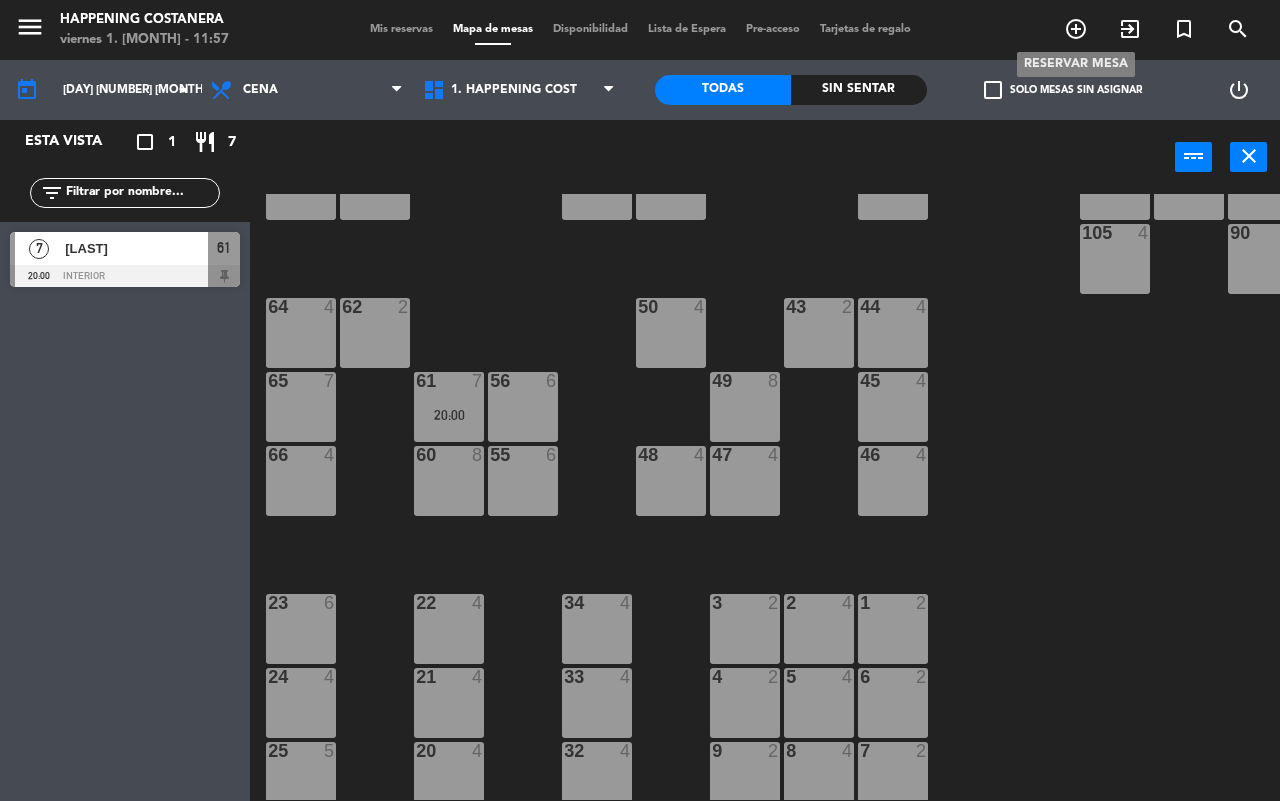 click on "add_circle_outline" at bounding box center [1076, 29] 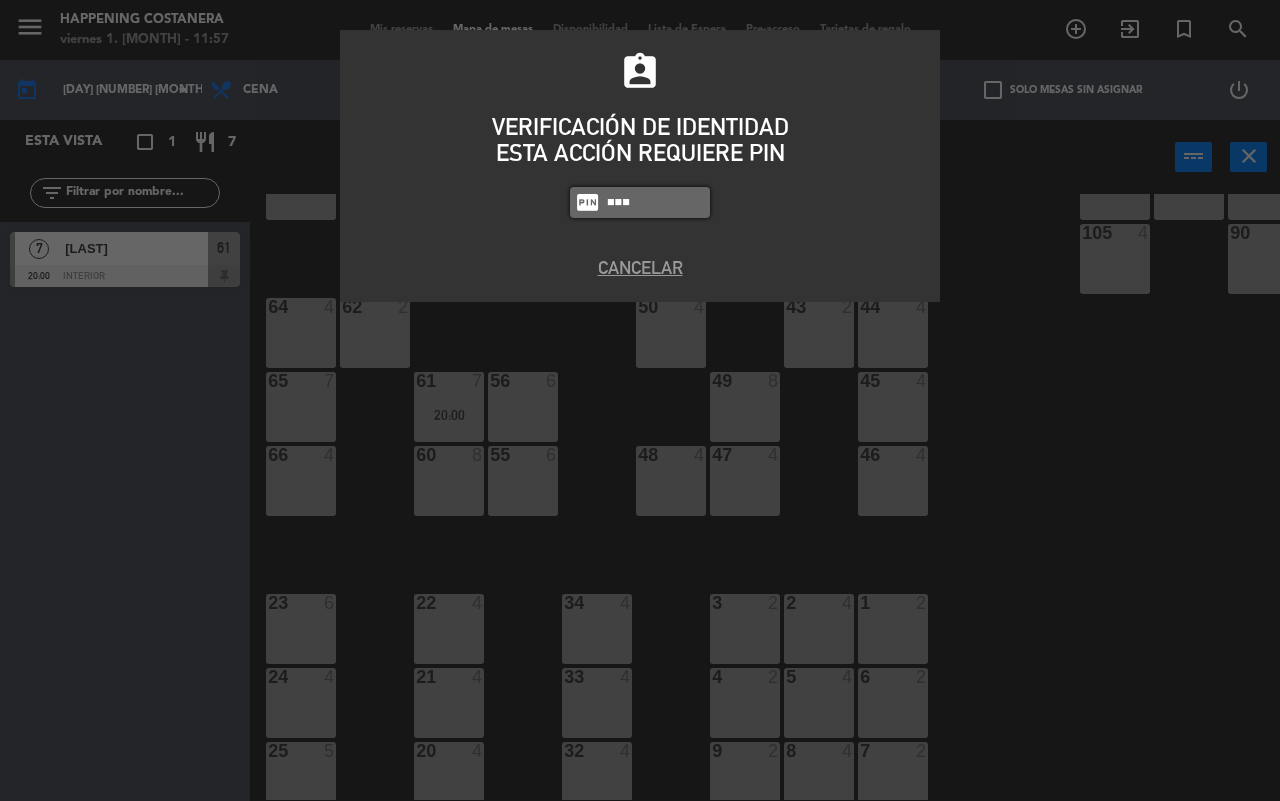 type on "9660" 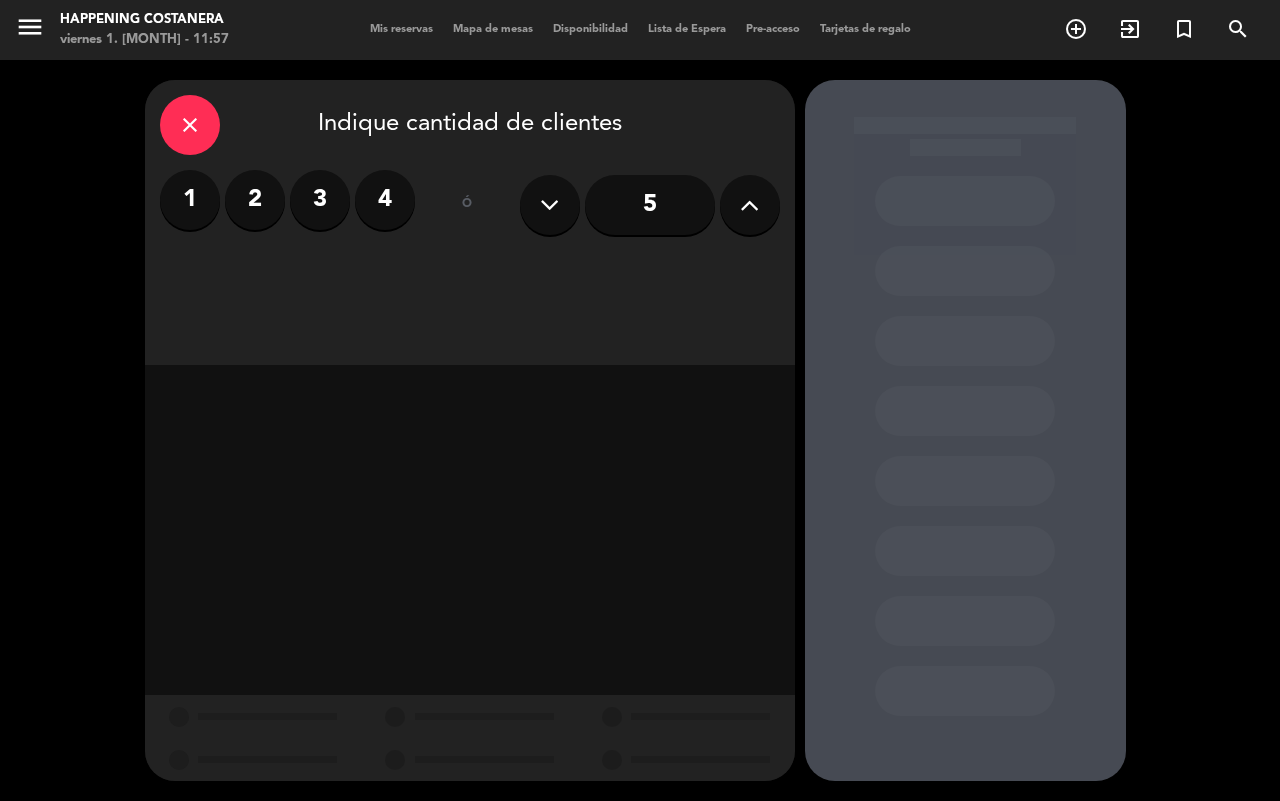 click at bounding box center [749, 205] 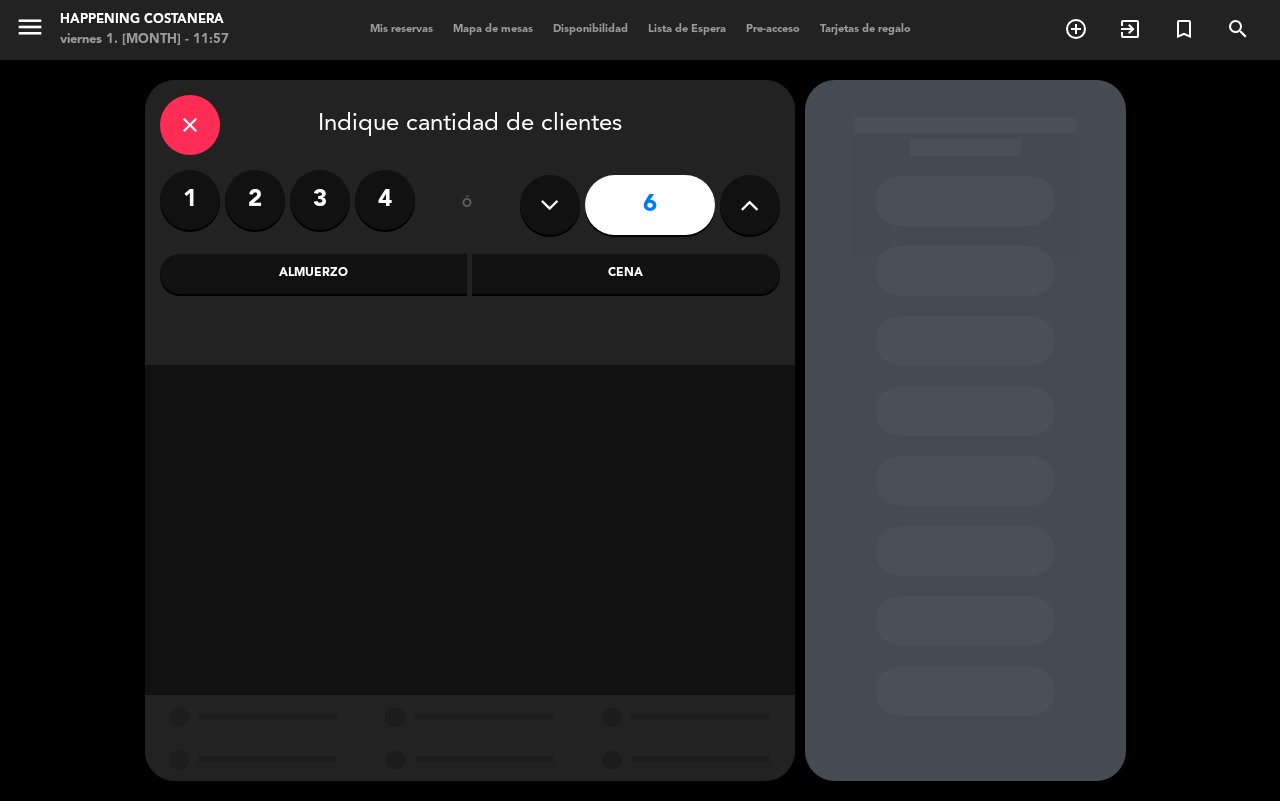 click at bounding box center (749, 205) 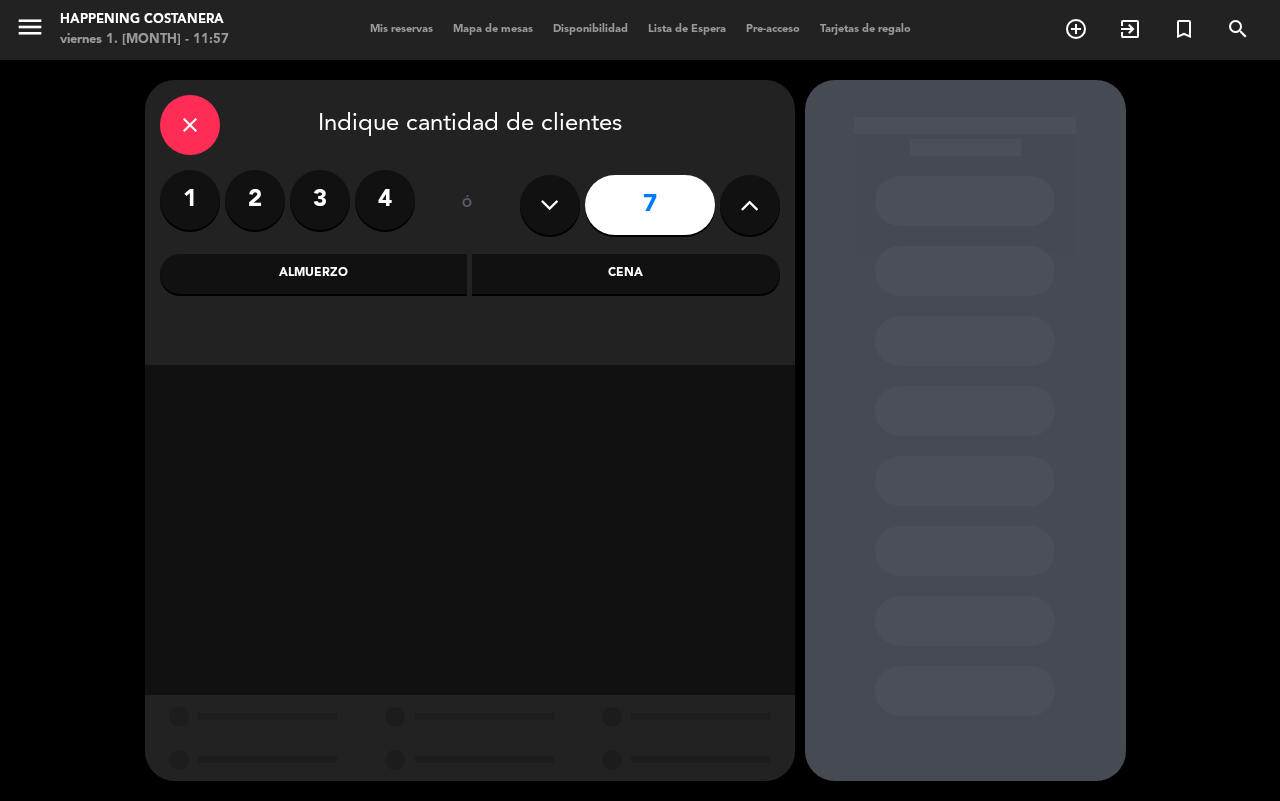 click at bounding box center (749, 205) 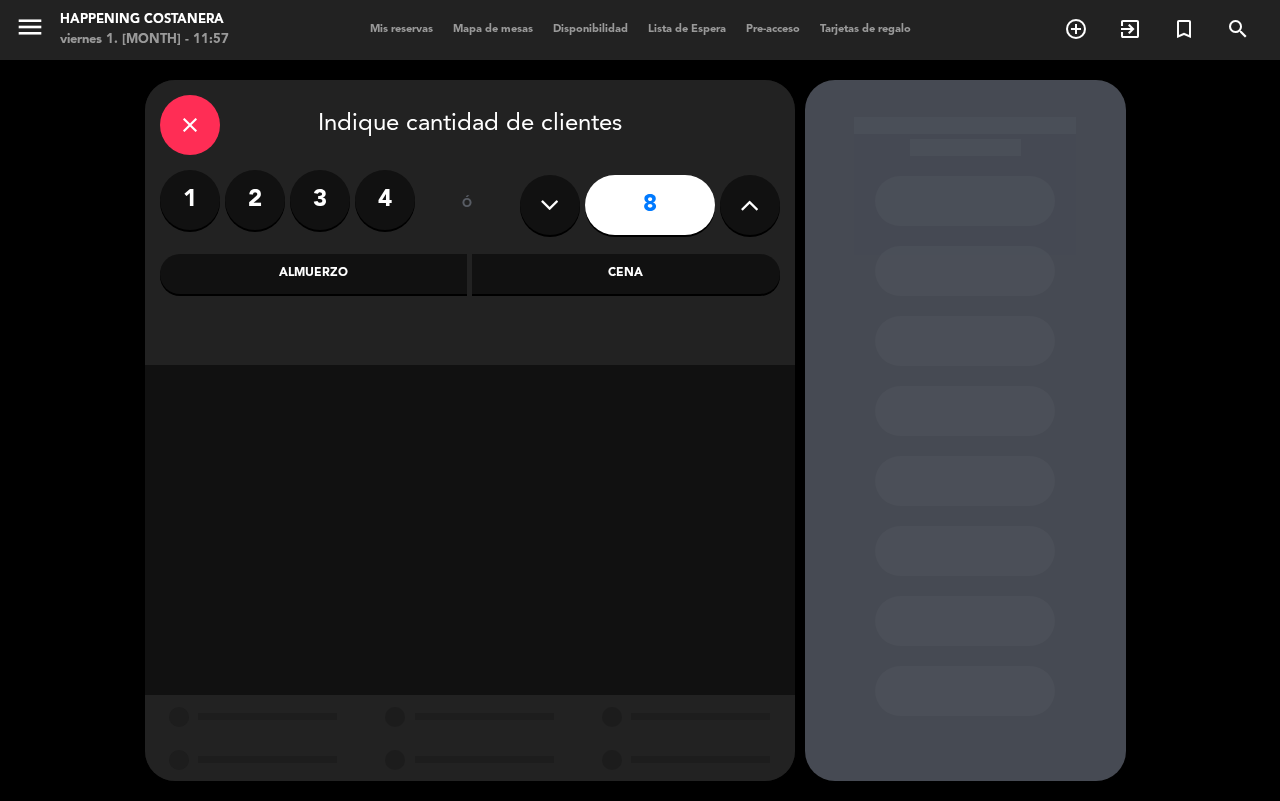 click at bounding box center (749, 205) 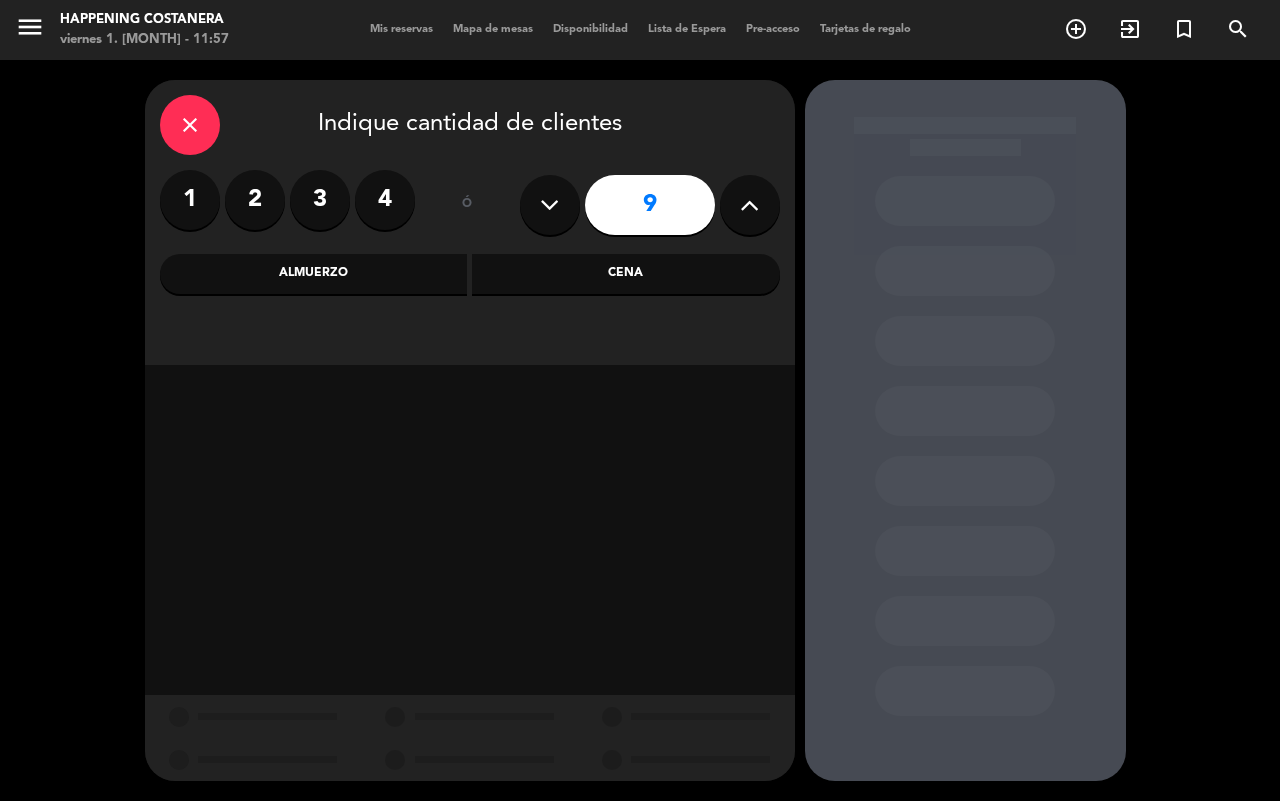 click at bounding box center [749, 205] 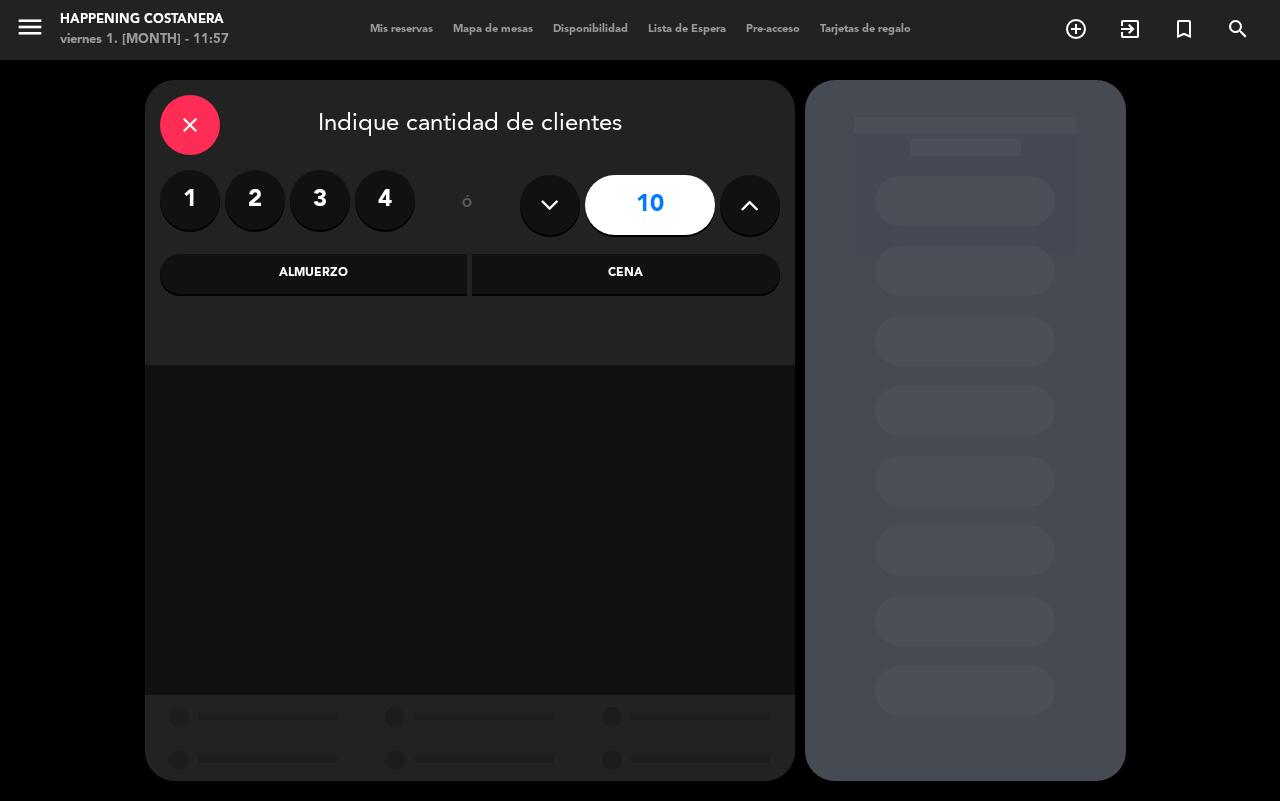 click at bounding box center [749, 205] 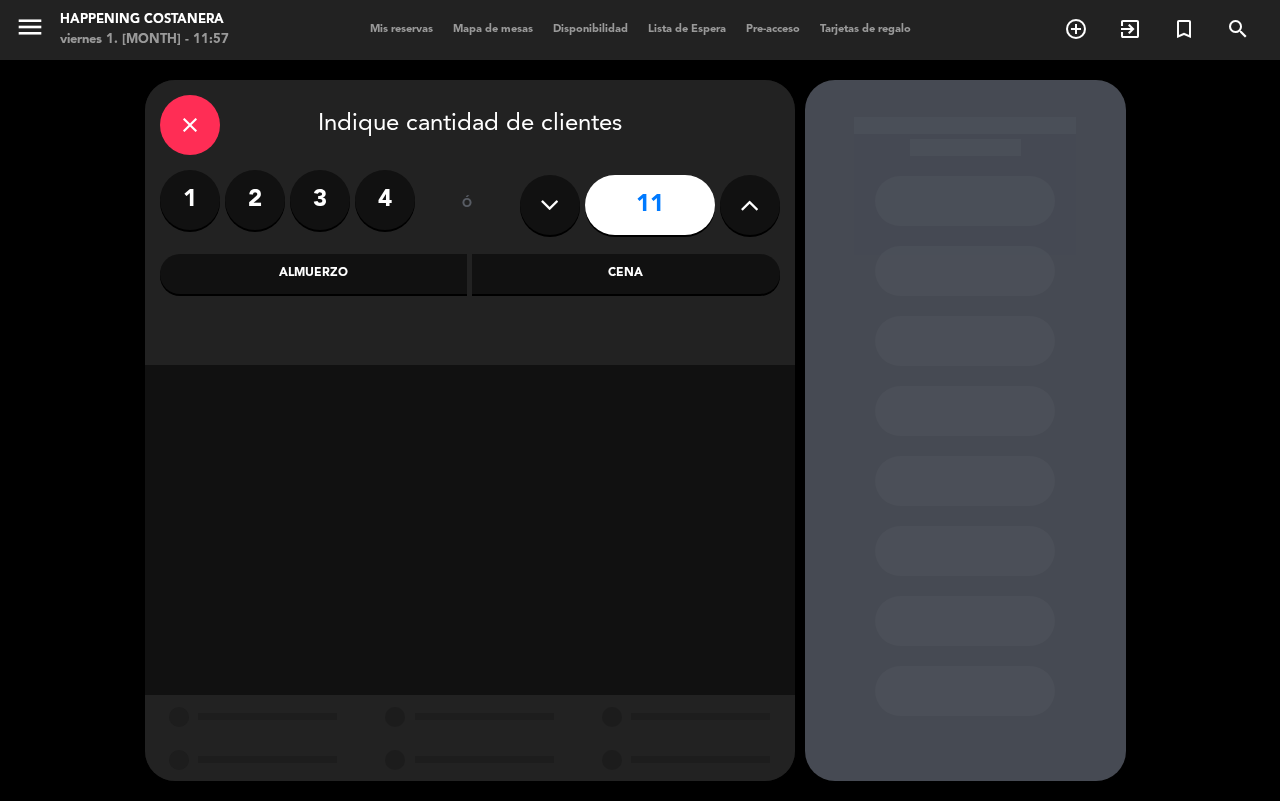 click at bounding box center (550, 205) 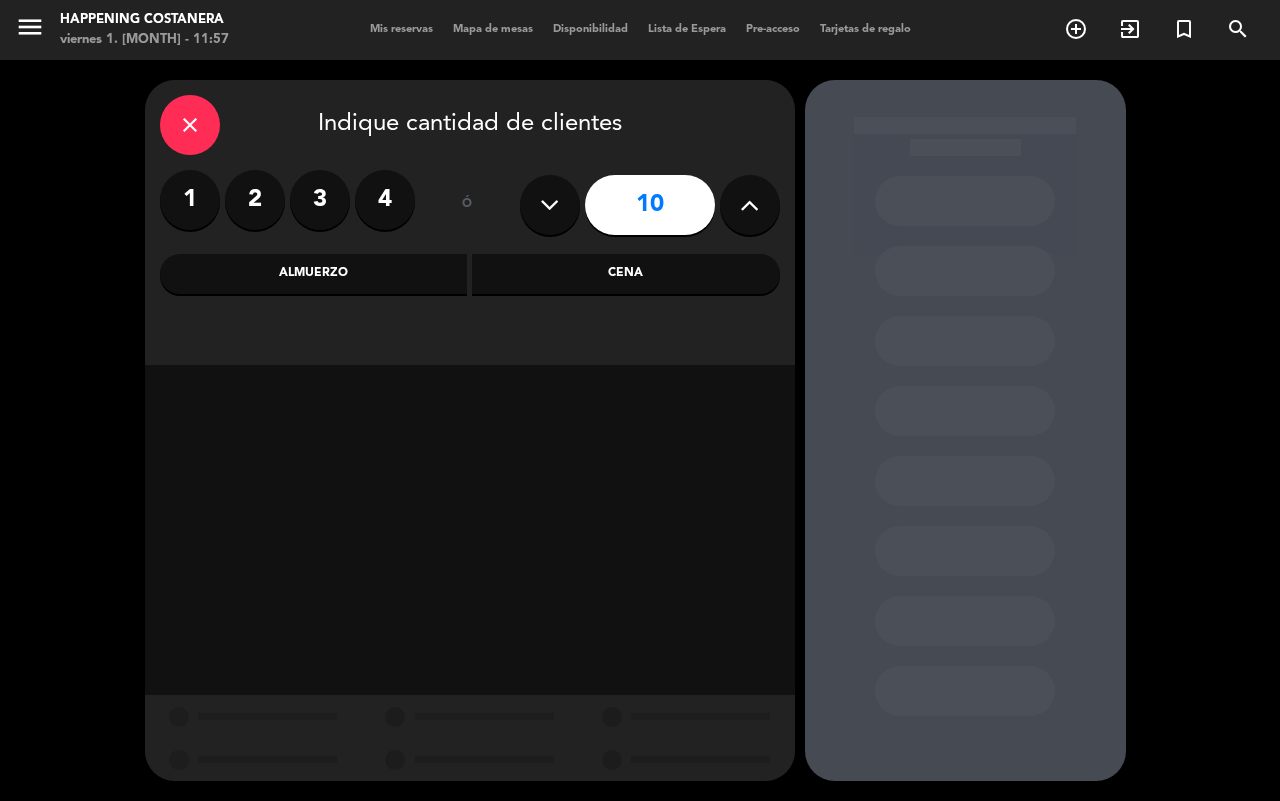 click on "Cena" at bounding box center (626, 274) 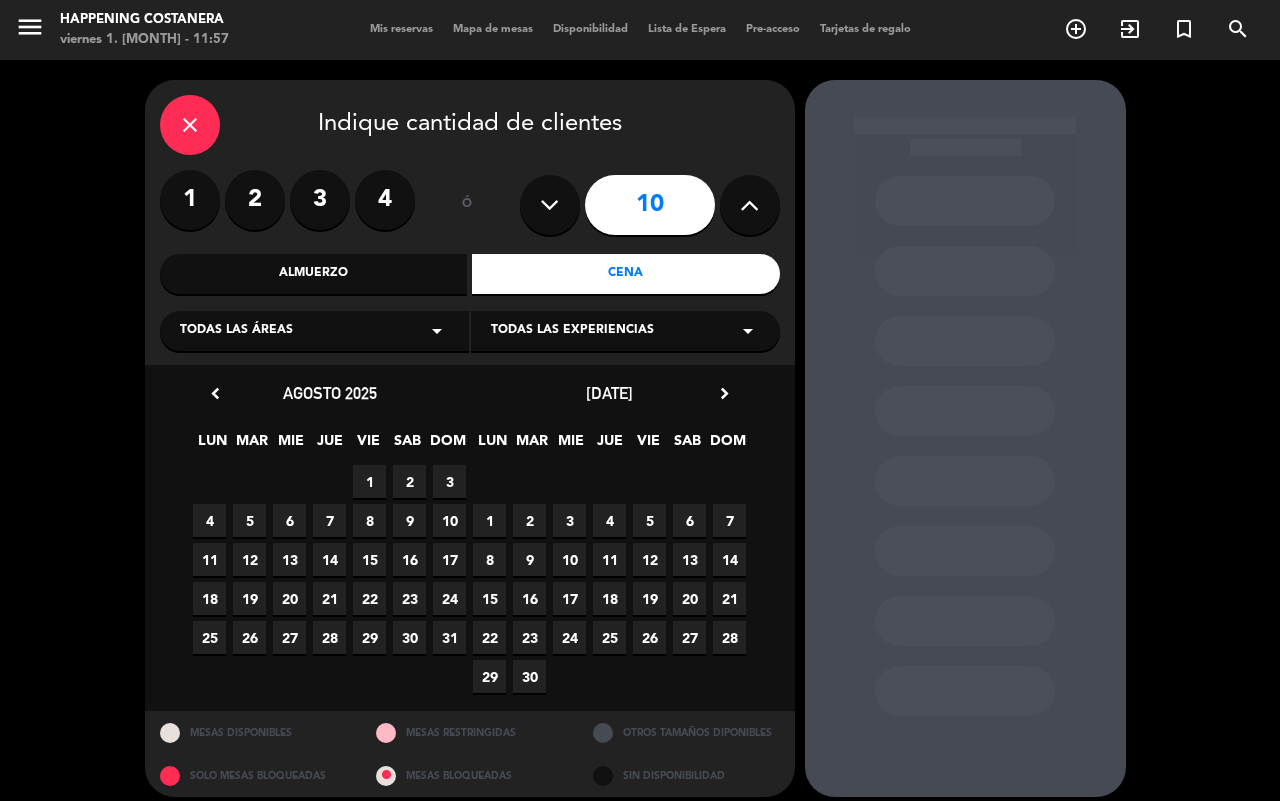 click on "Todas las áreas   arrow_drop_down" at bounding box center [314, 331] 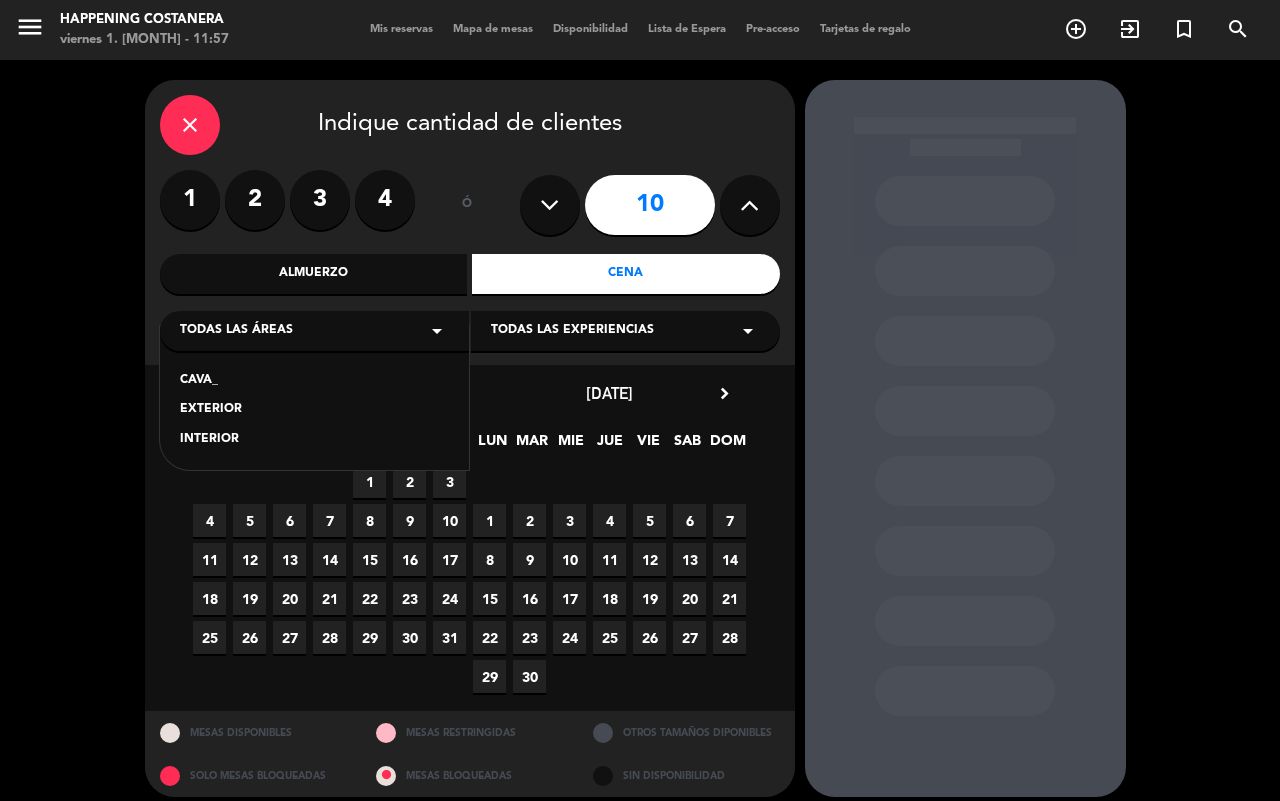 drag, startPoint x: 207, startPoint y: 440, endPoint x: 218, endPoint y: 441, distance: 11.045361 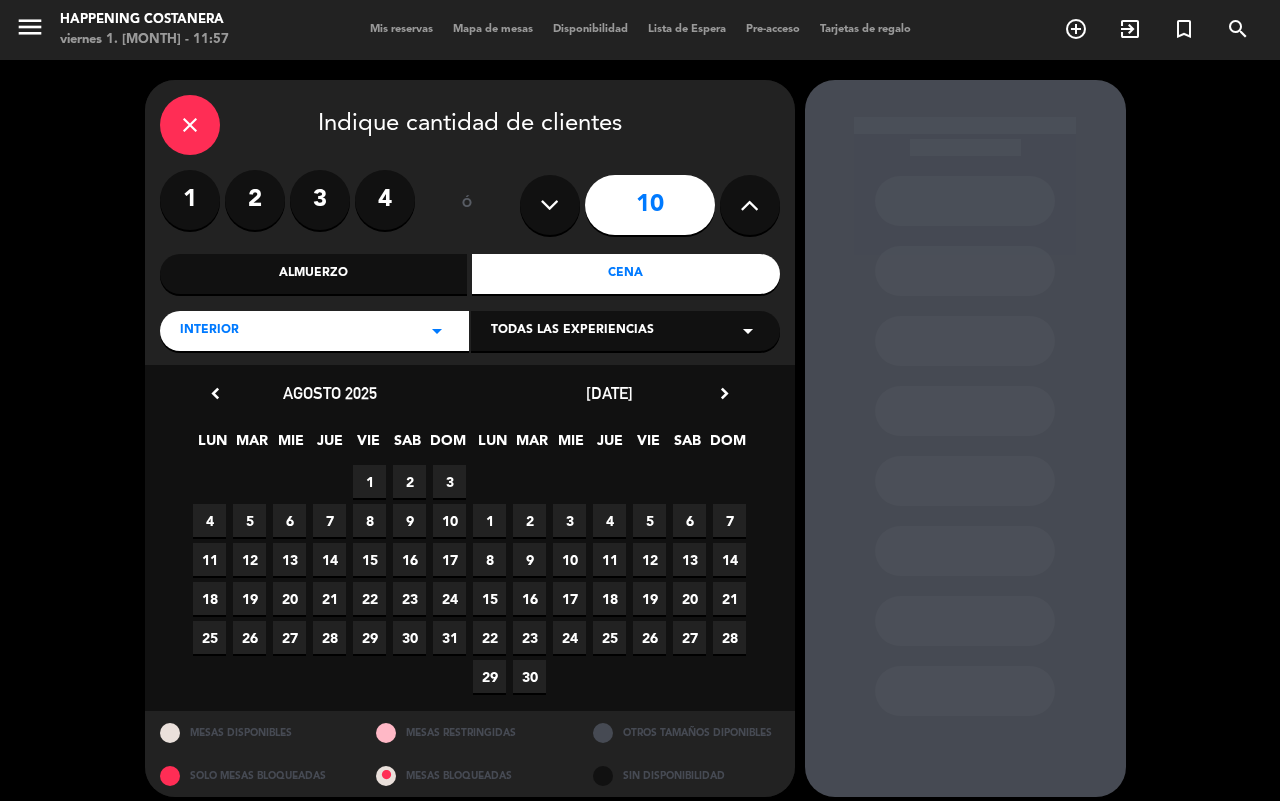 click on "11" at bounding box center (609, 559) 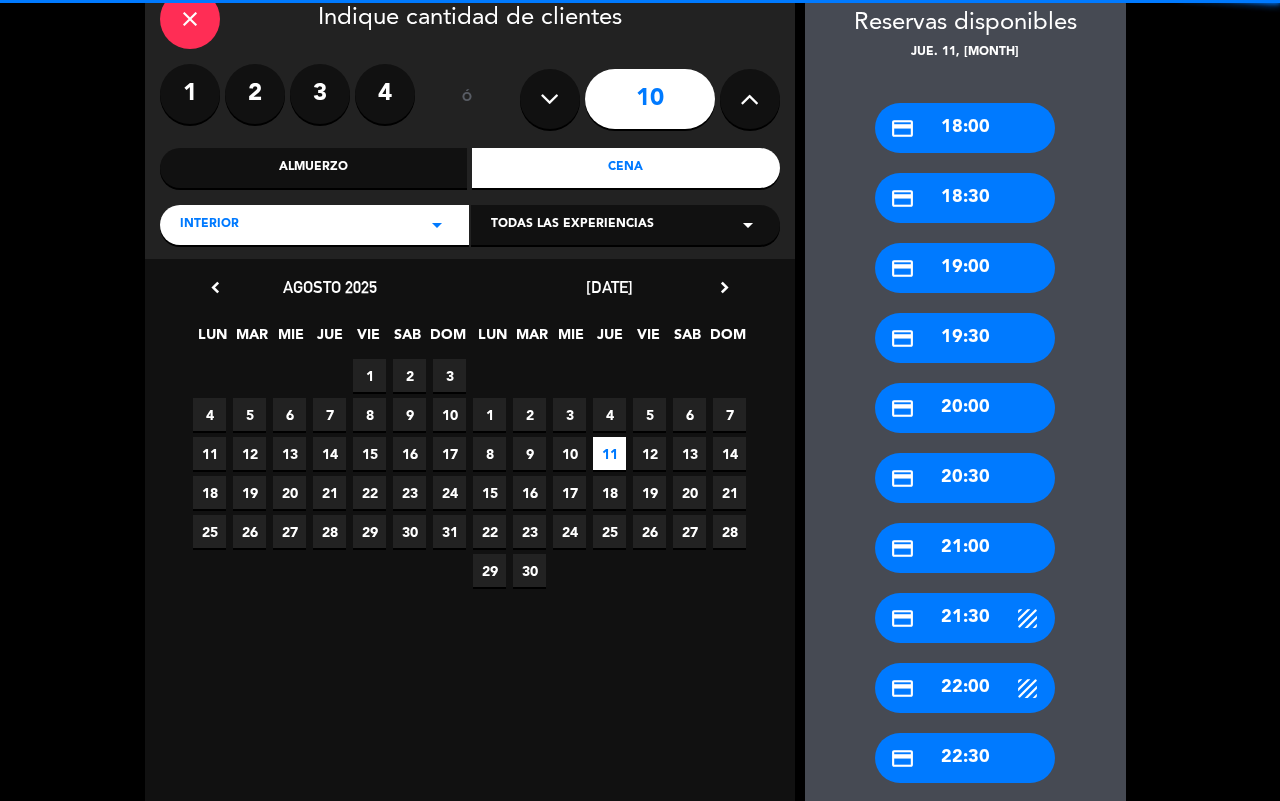 scroll, scrollTop: 353, scrollLeft: 0, axis: vertical 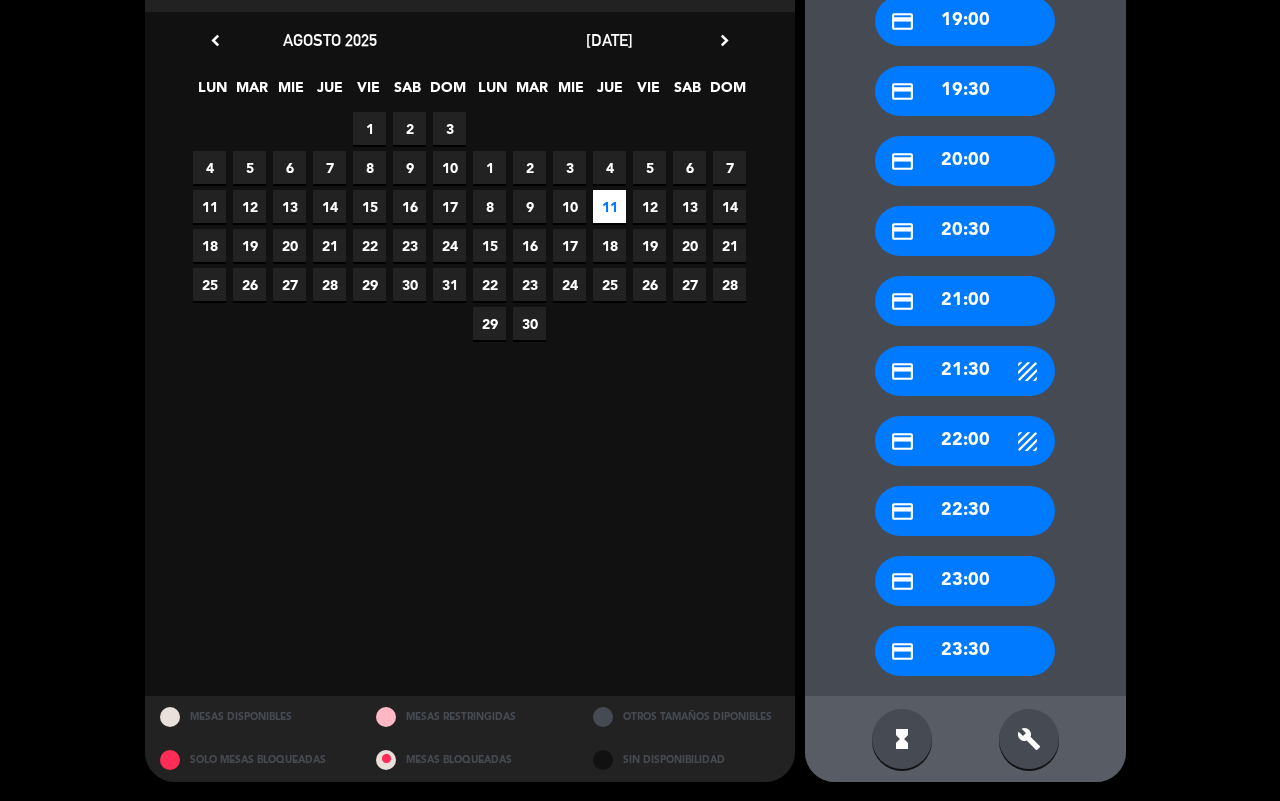 click on "credit_card  20:00" at bounding box center [965, 161] 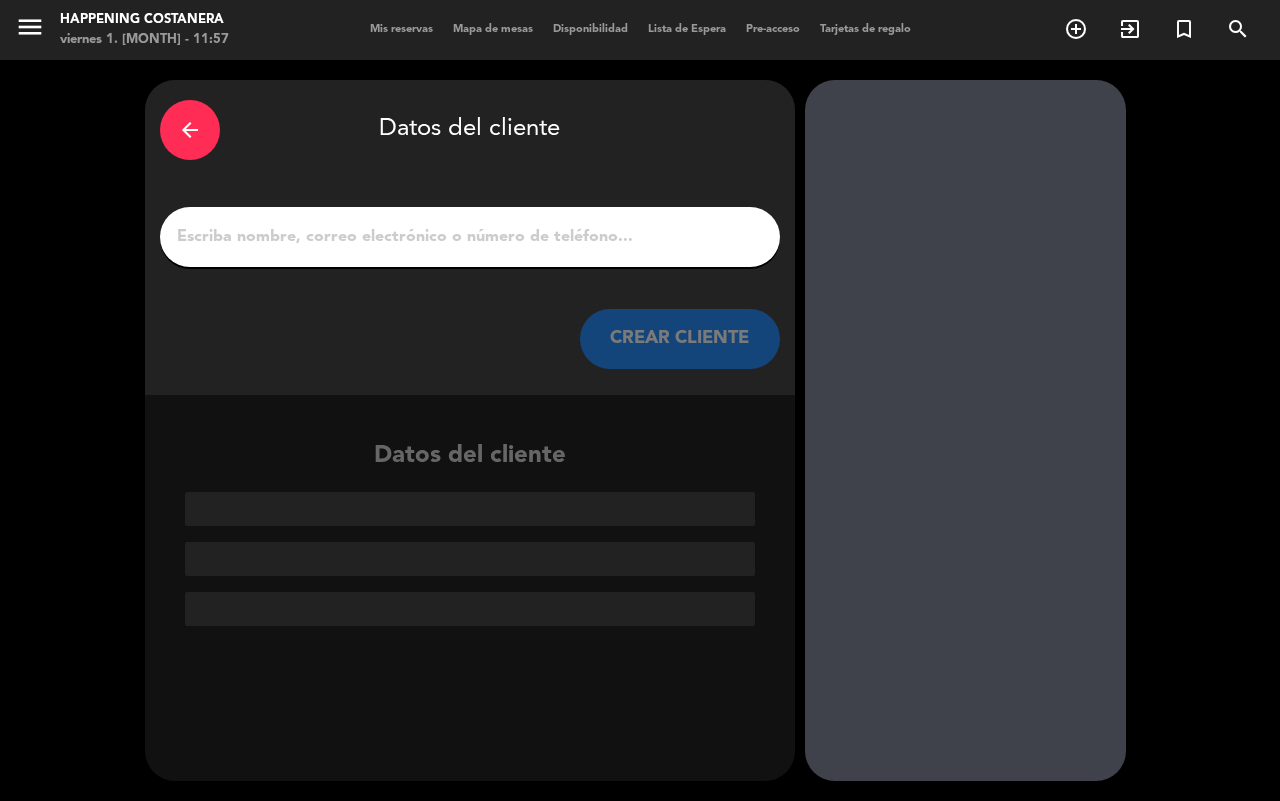 click on "1" at bounding box center [470, 237] 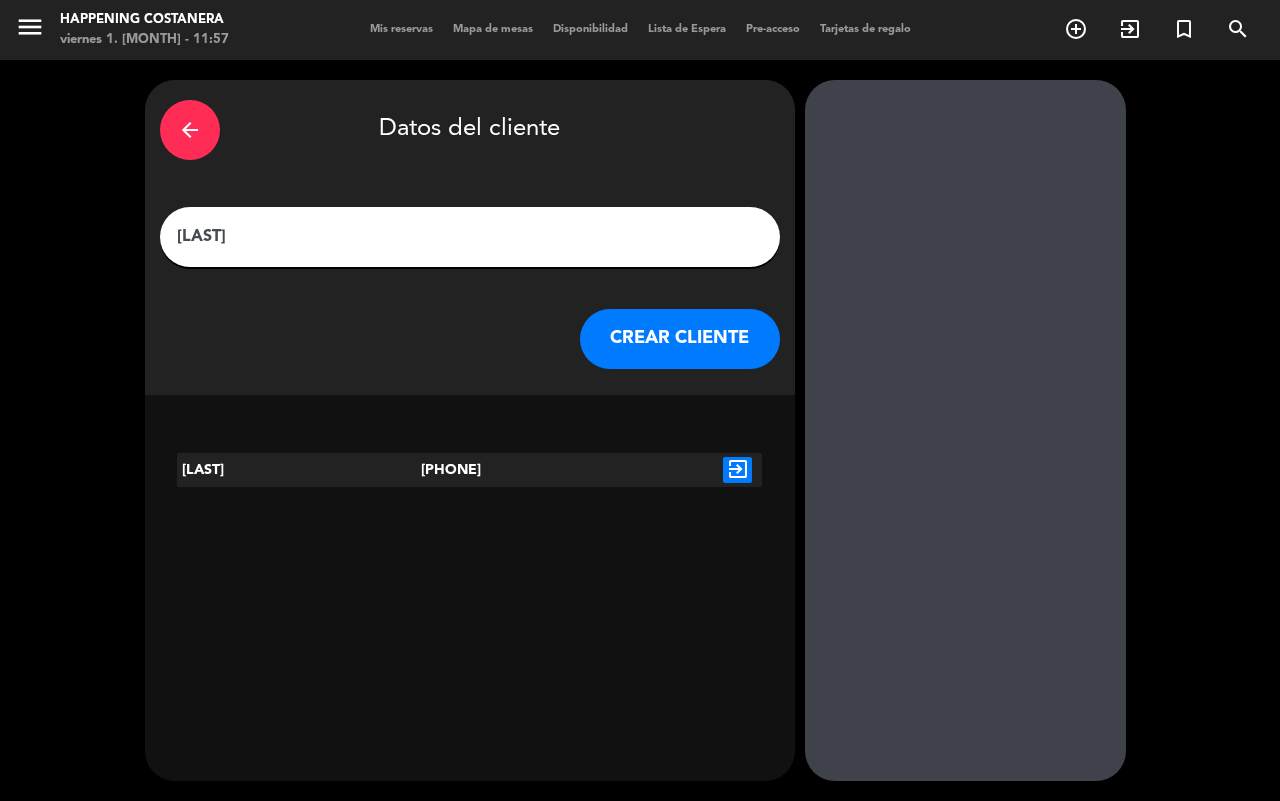 type on "[LAST]" 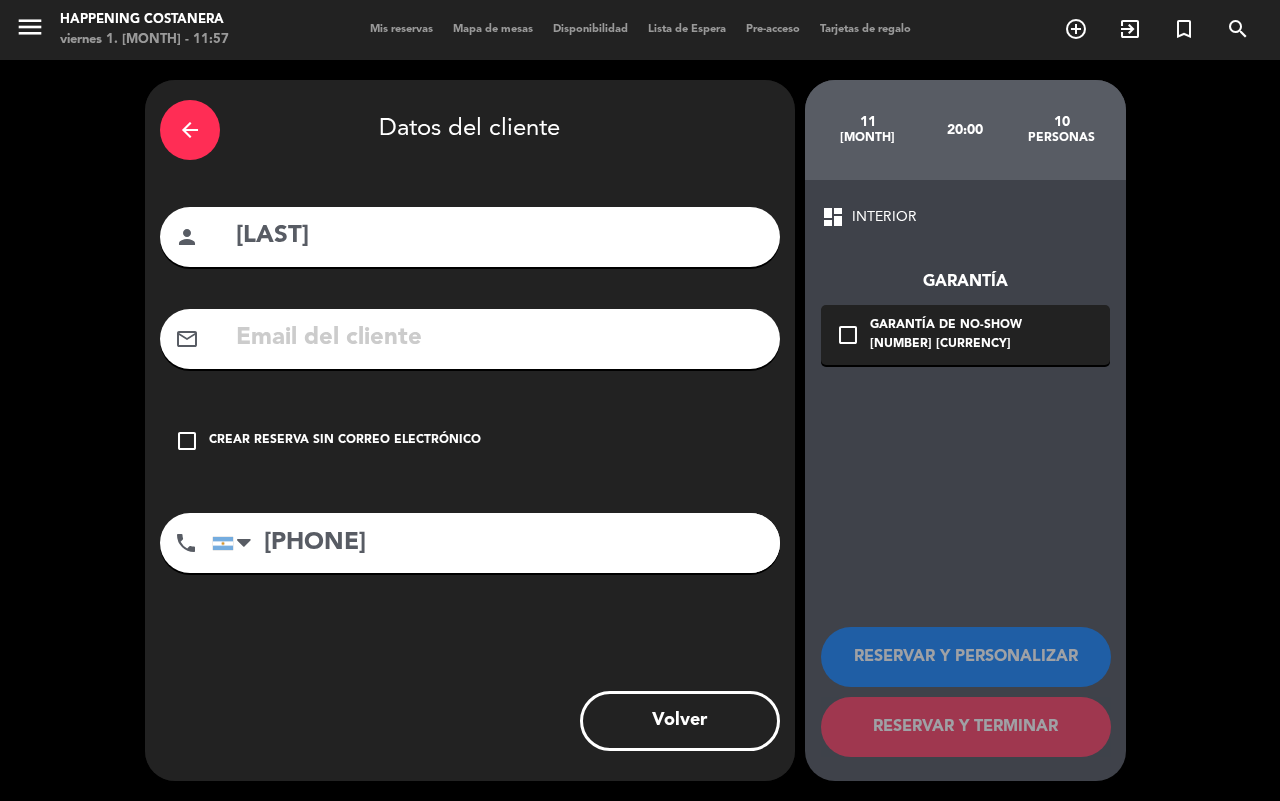 click at bounding box center [499, 338] 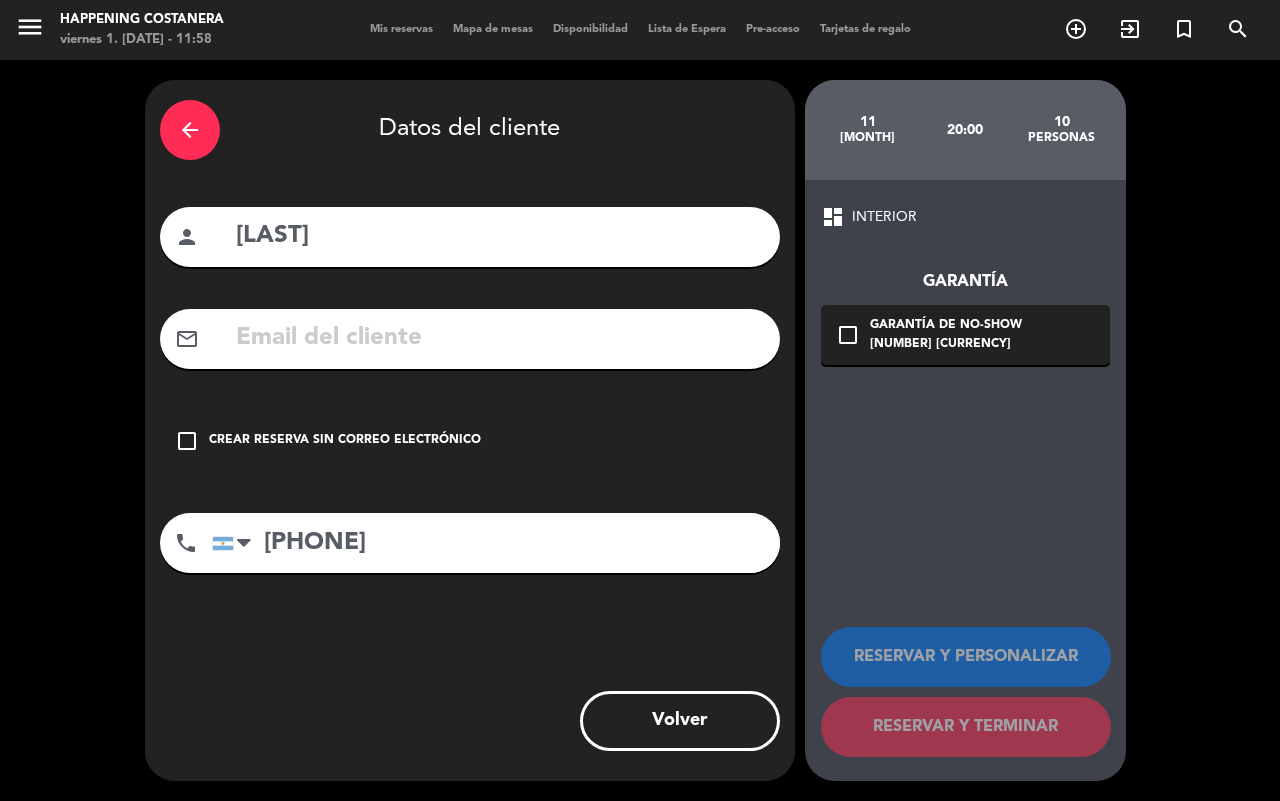 paste on "[EMAIL]" 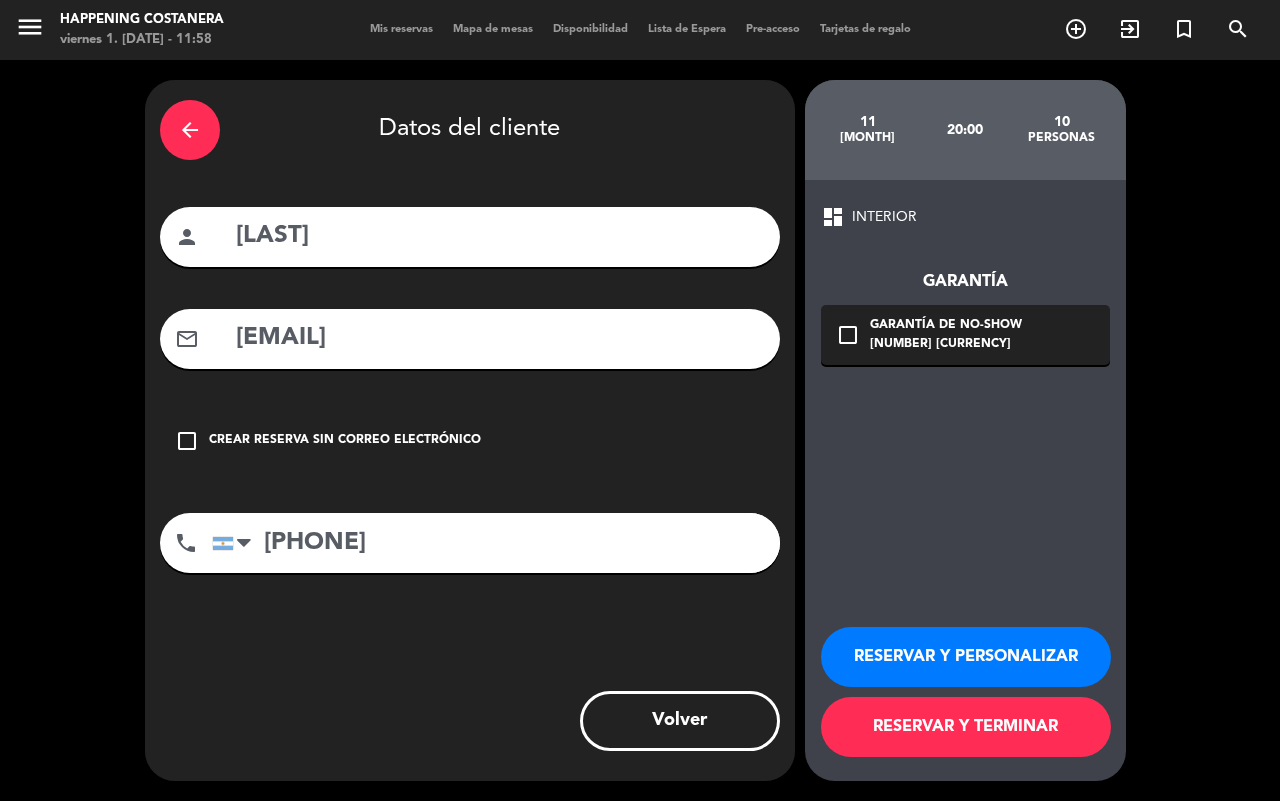 type on "[EMAIL]" 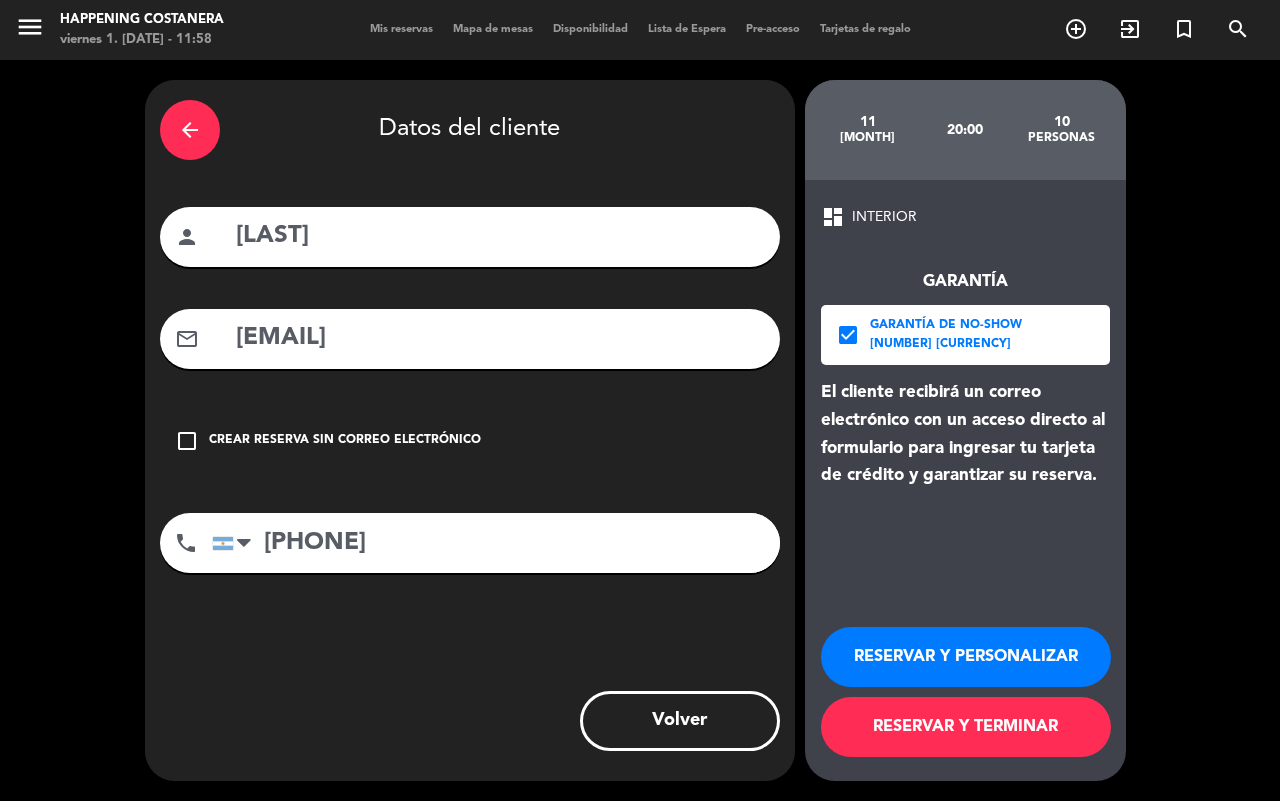 click on "RESERVAR Y TERMINAR" at bounding box center (966, 727) 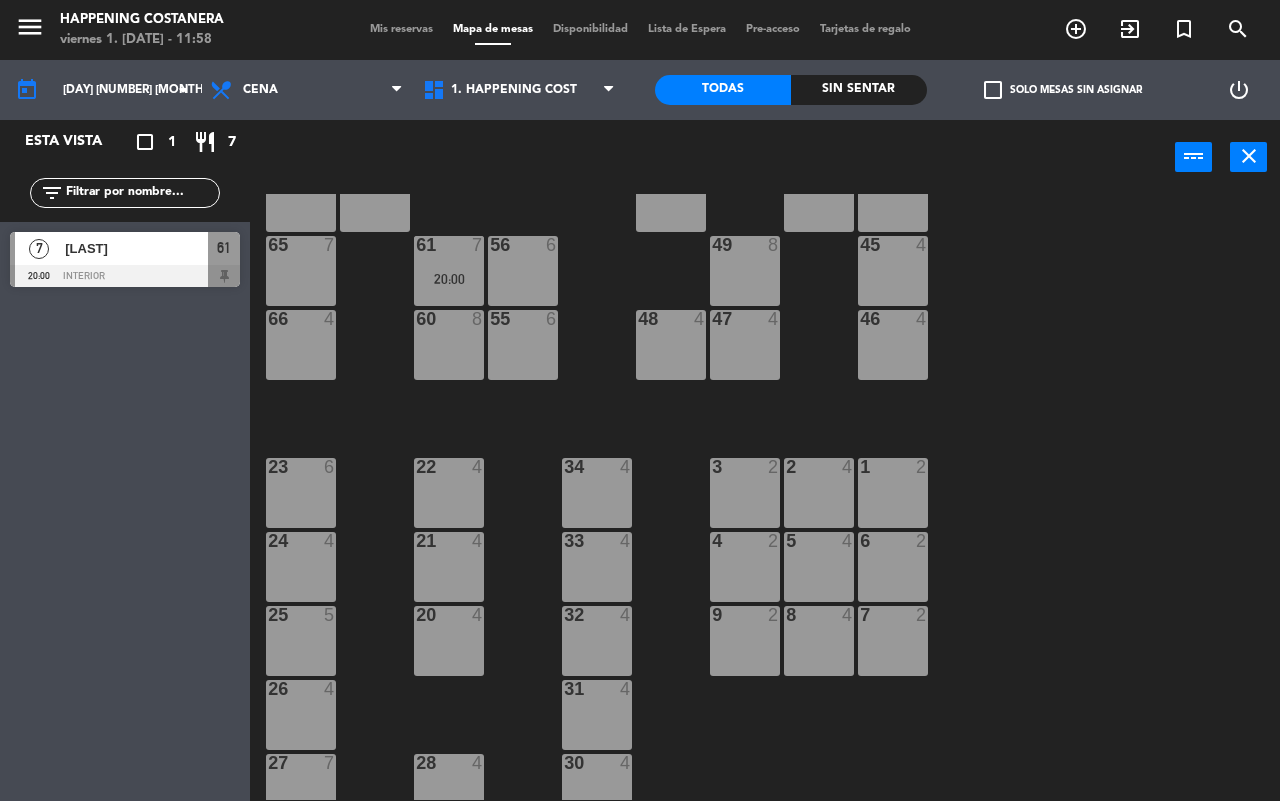 scroll, scrollTop: 546, scrollLeft: 0, axis: vertical 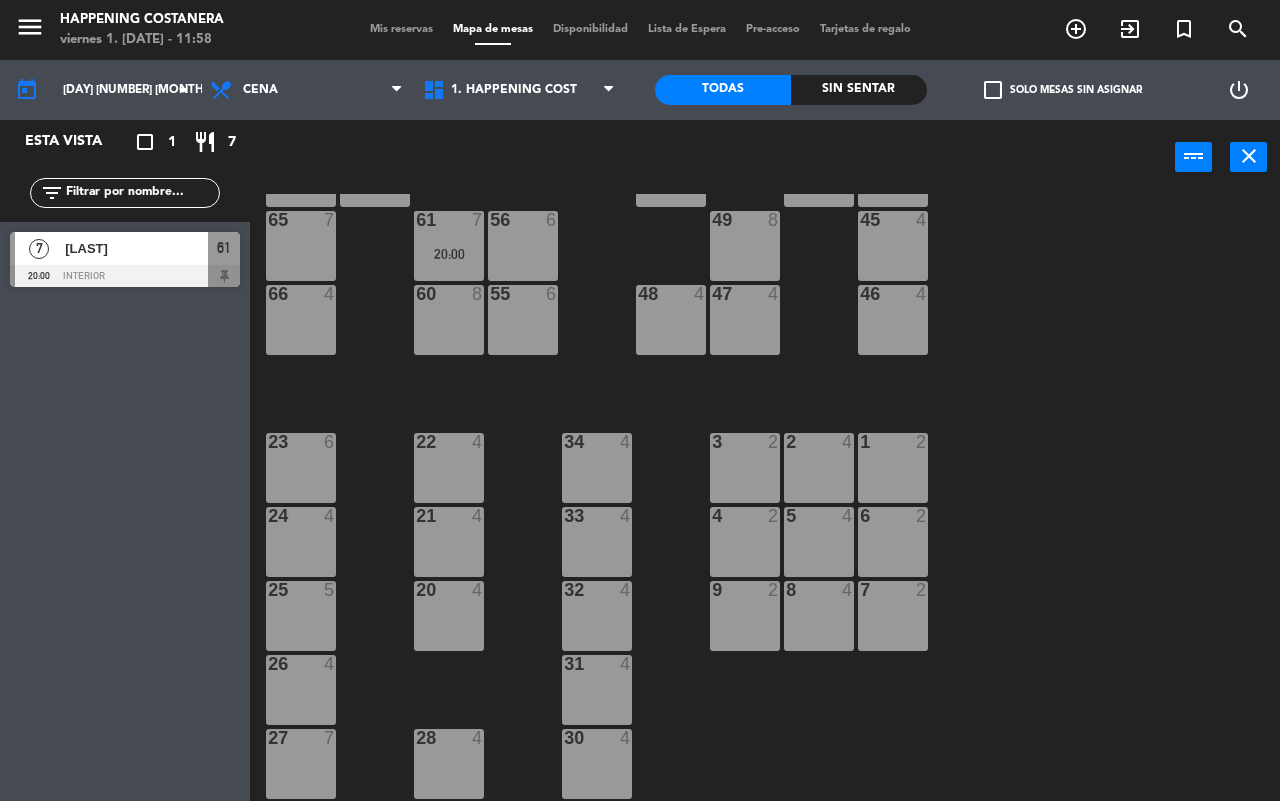 drag, startPoint x: 1160, startPoint y: 570, endPoint x: 300, endPoint y: 172, distance: 947.63074 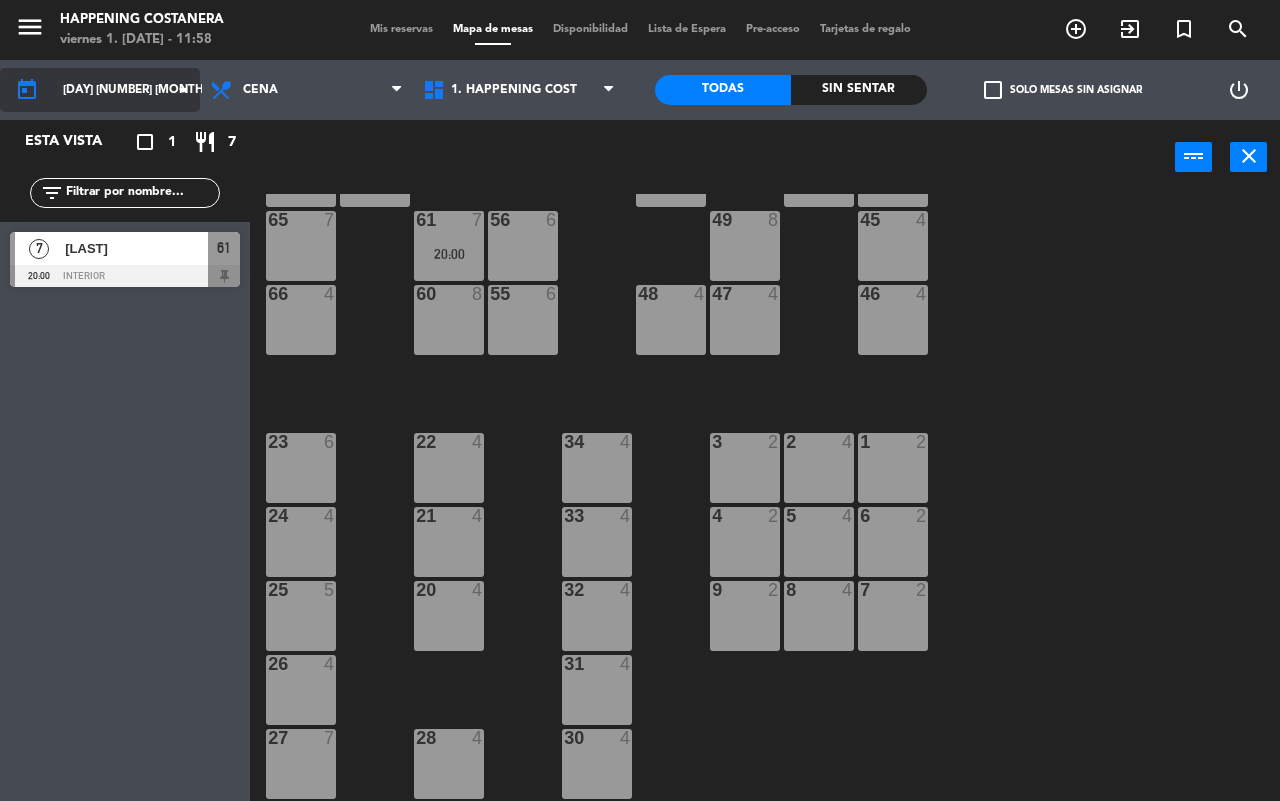 click on "[DAY] [NUMBER] [MONTH]" 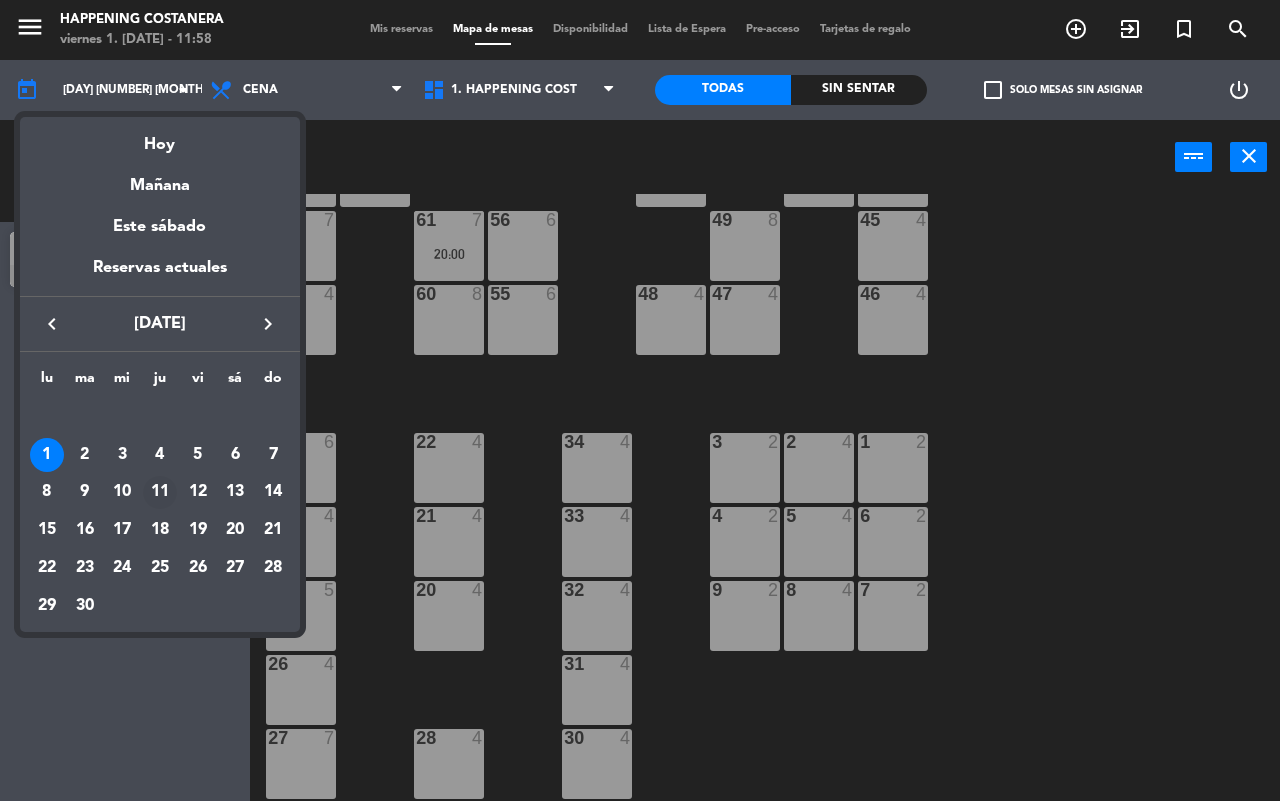 click on "11" at bounding box center [160, 493] 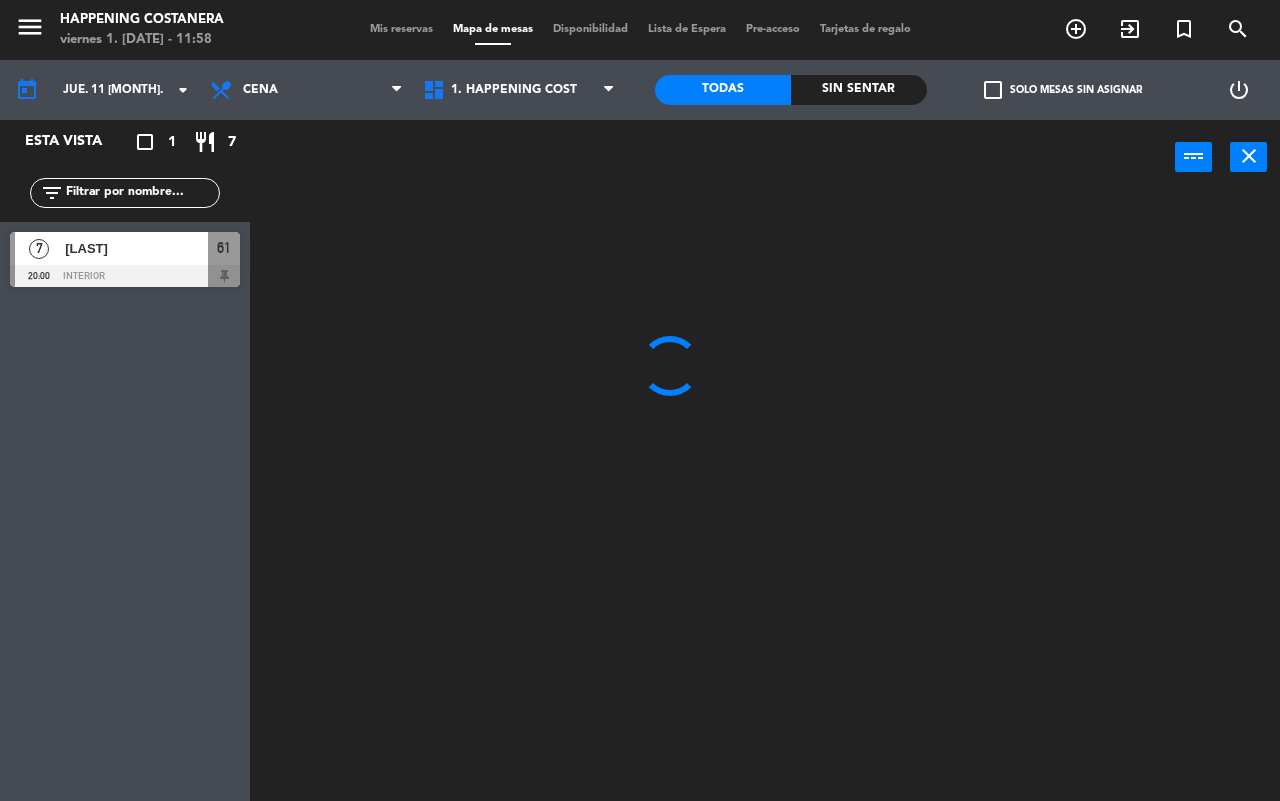 scroll, scrollTop: 0, scrollLeft: 0, axis: both 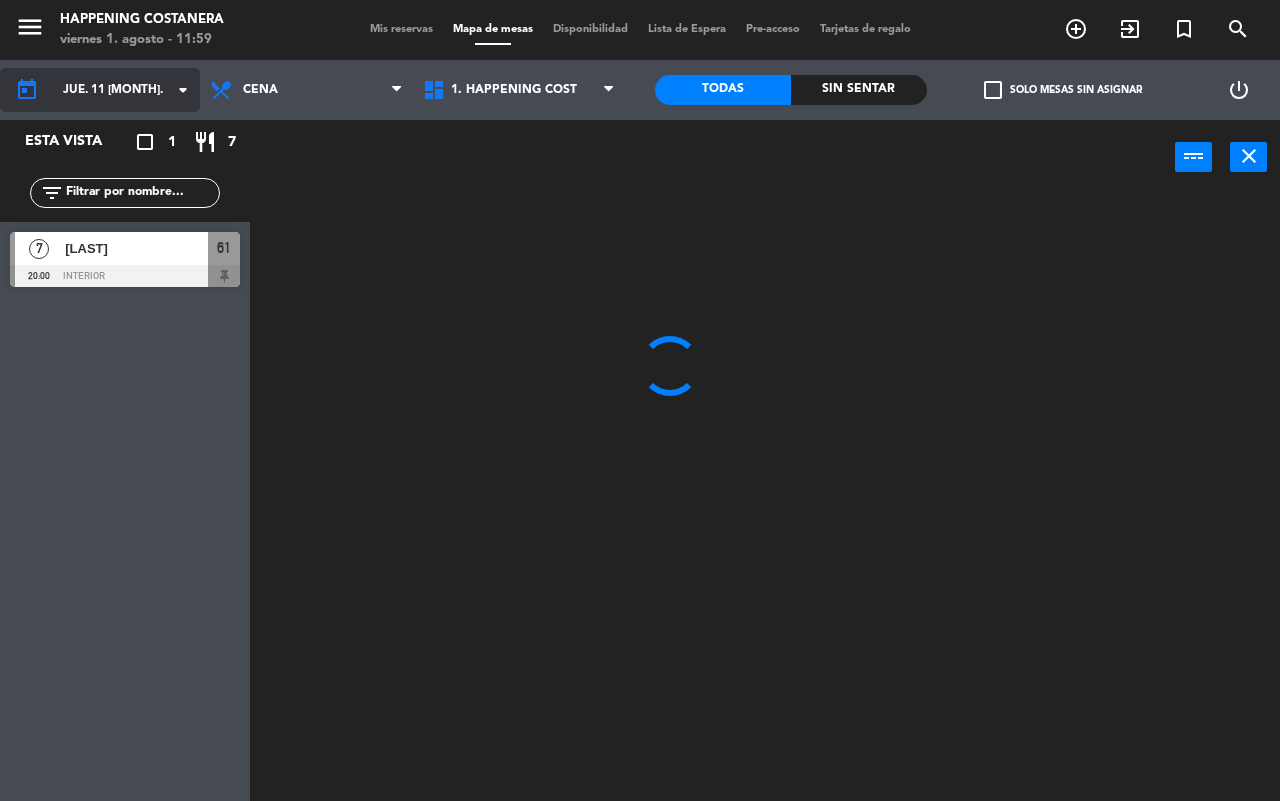 click on "jue. 11 [MONTH]." 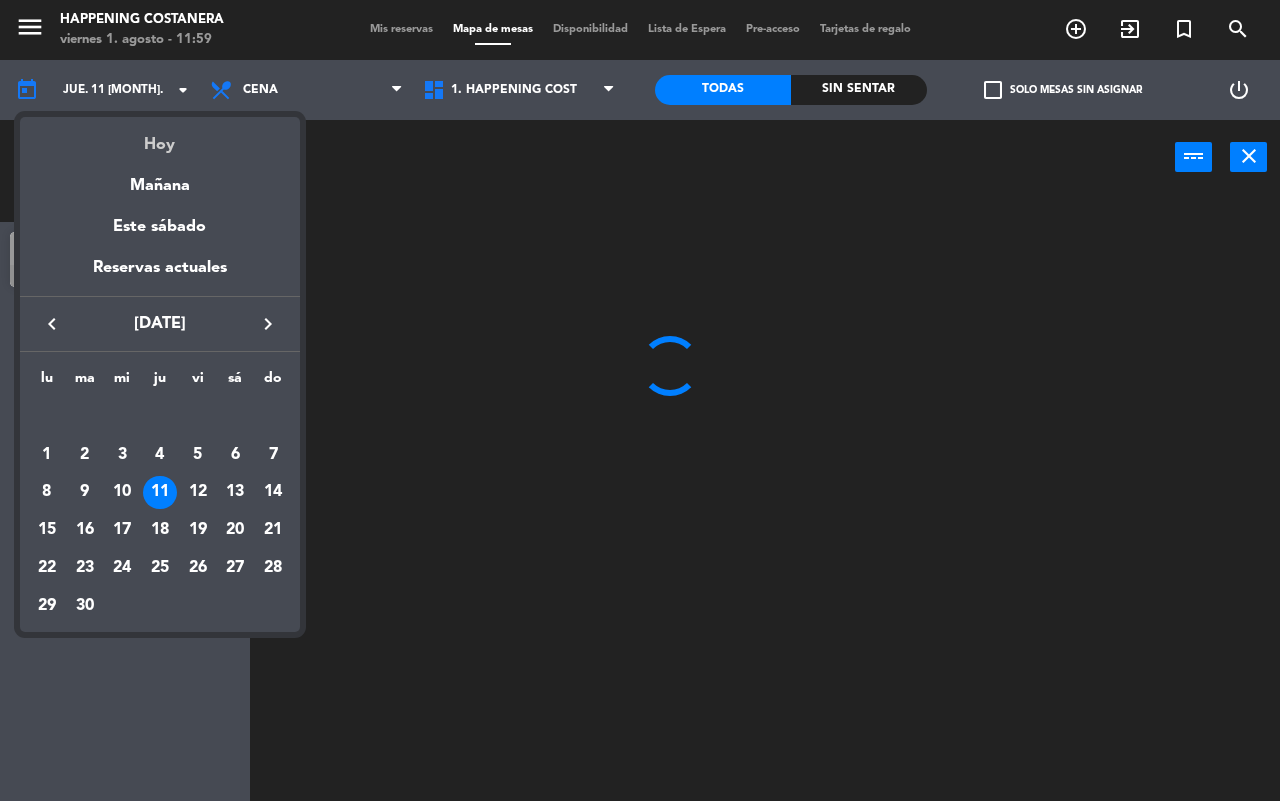 click on "Hoy" at bounding box center (160, 137) 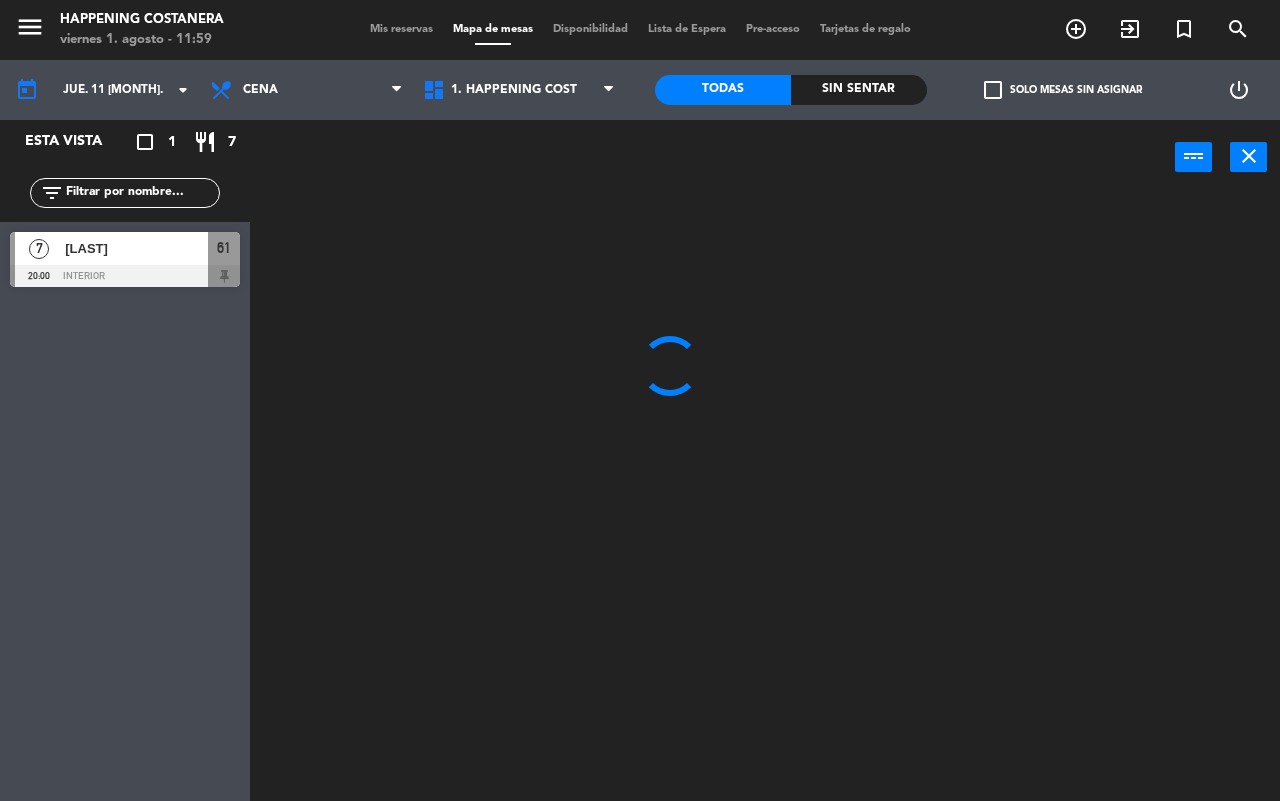 type on "vie. 1 ago." 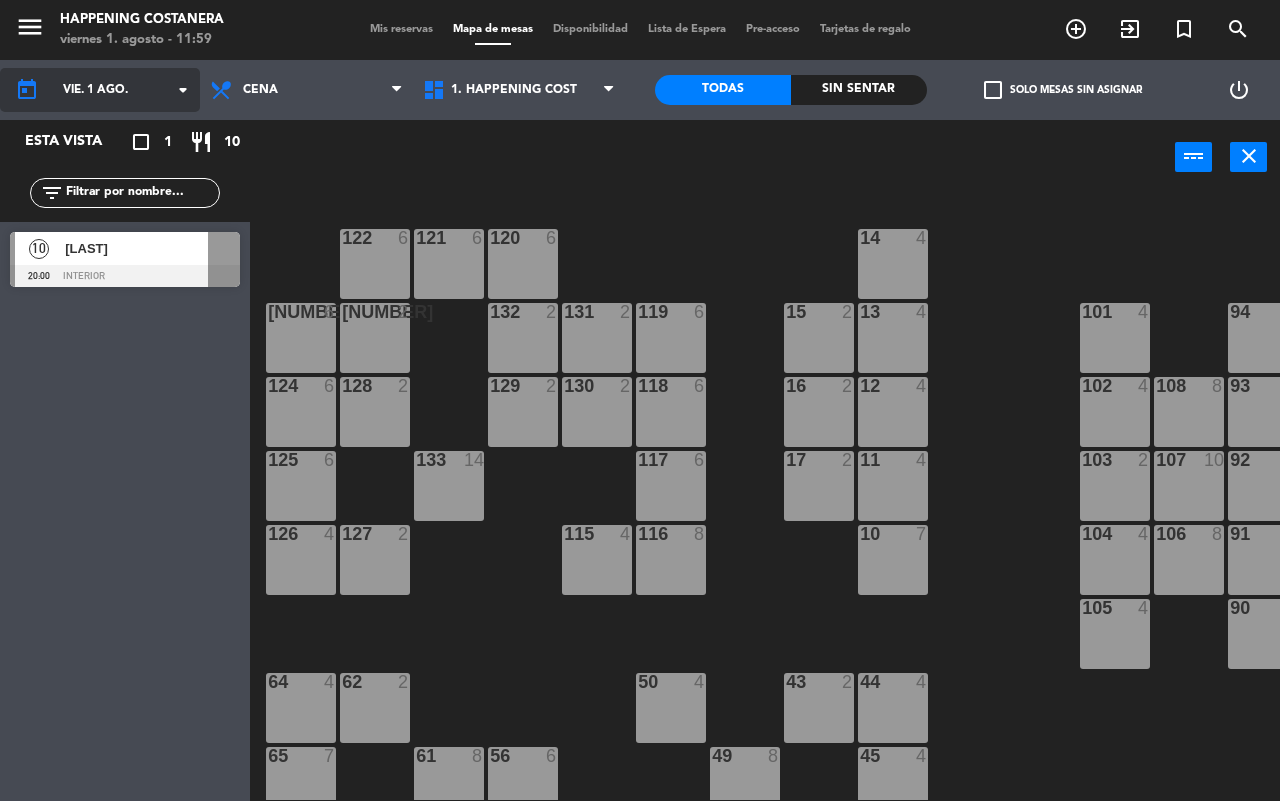 click on "vie. 1 ago." 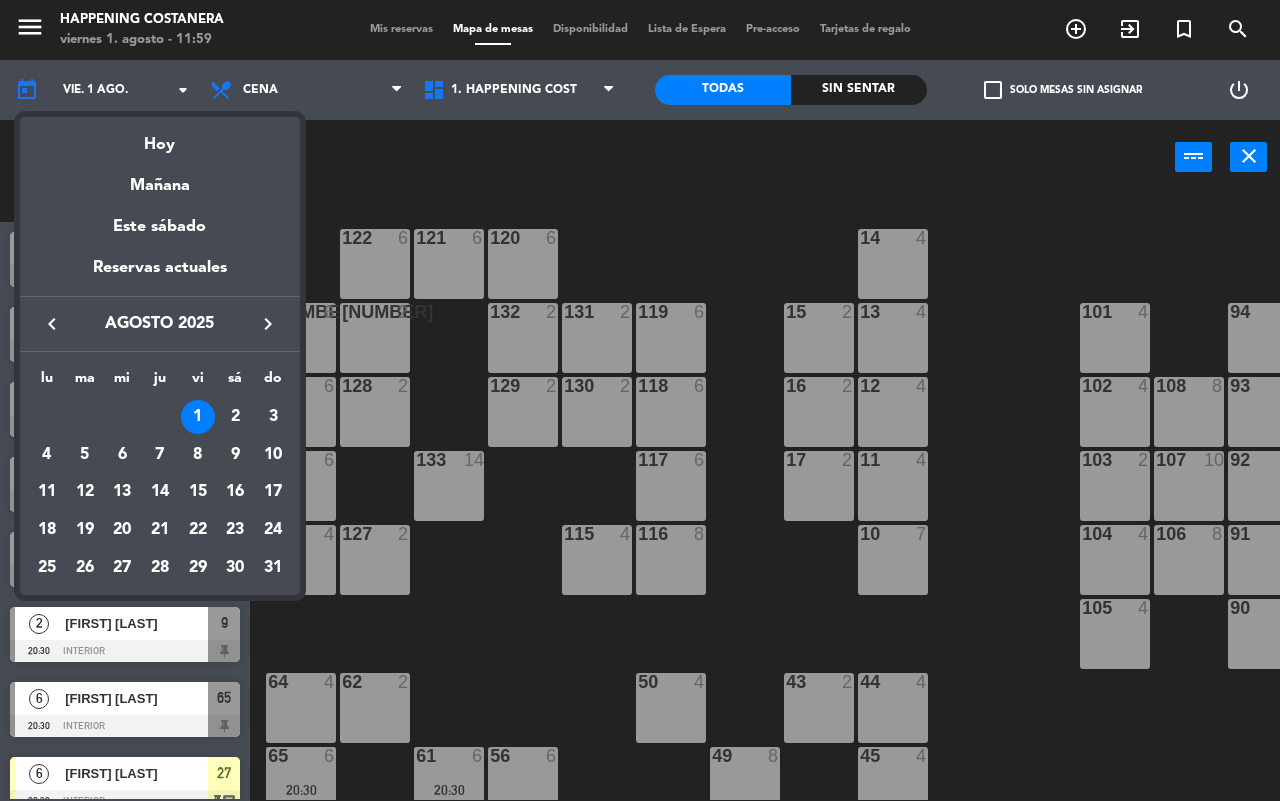 drag, startPoint x: 597, startPoint y: 795, endPoint x: 855, endPoint y: 795, distance: 258 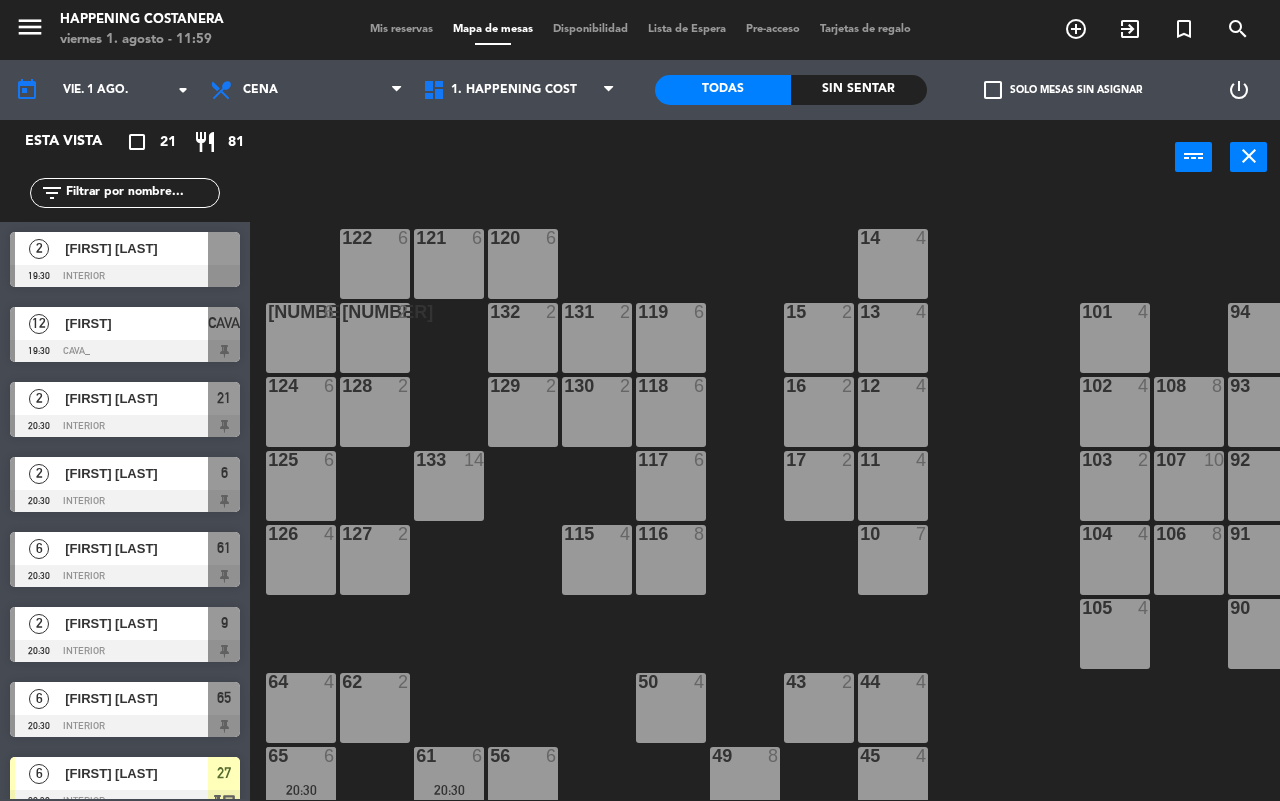 scroll, scrollTop: 0, scrollLeft: 255, axis: horizontal 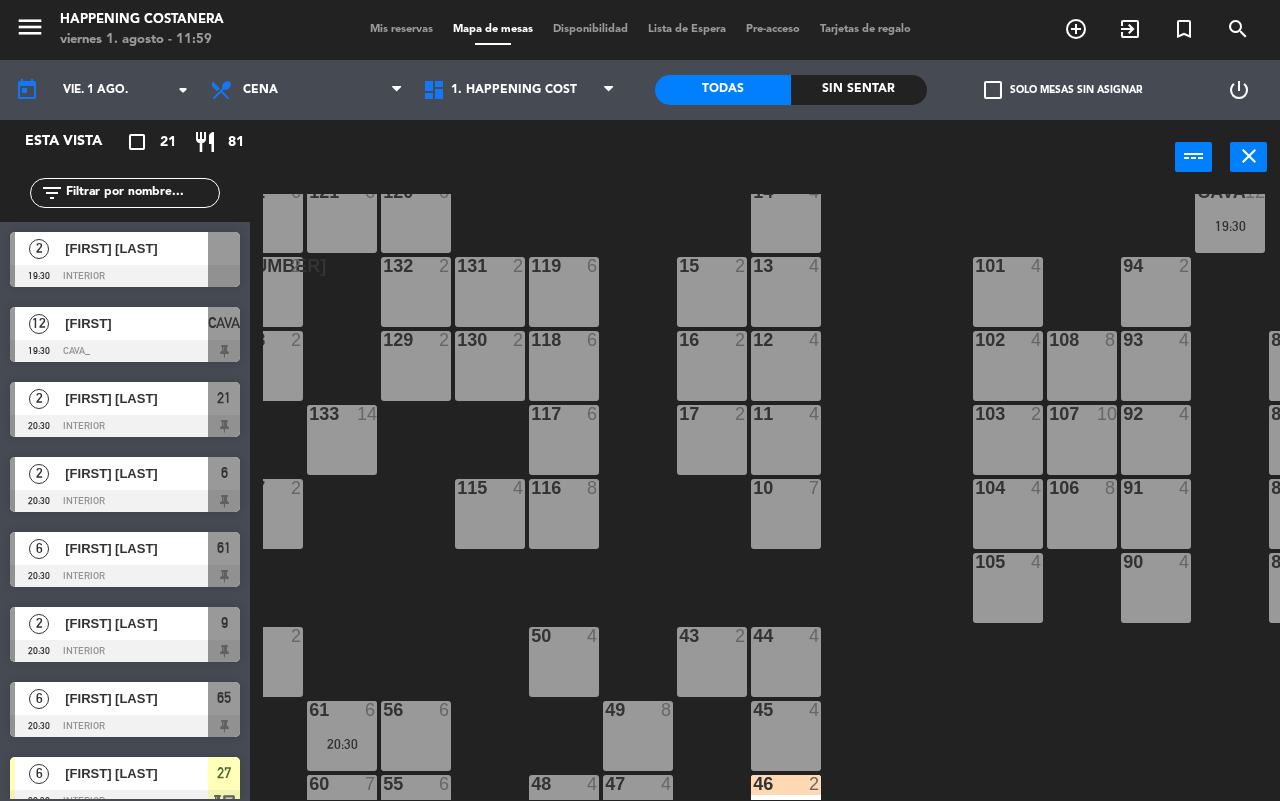 click on "69  2  122  6  121  6  120  6  14  4  CAVA  12   19:30  101  4  94  2  70  2  123  6  131  2  134  2  132  2  13  4  119  6  15  2  102  4  80  6  93  4  108  8  71  4  130  2  124  6  129  2  12  4  118  6  16  2  128  2  103  2  107  10  82  6  72  2  92  4  133  14  125  6  11  4  117  6  17  2  104  4  91  4  84  6  106  8  73  2  126  4  127  2  115  4  10  7  116  8  86  6  90  4  74  2  105  4  50  4  62  2  64  4  43  2  75  4  44  4  65  6   20:30  56  6  45  4  61  6   20:30  76  2  49  8  66  4  60  7   20:30  46  2   21:00  48  4  55  6  47  4  22  4  34  4   21:00  3  2   21:30  1  2   21:00  23  6  2  4  24  4   21:00  33  4   21:00  21  2   20:30  6  2   20:30  5  4  4  2  32  4   21:30  9  2   20:30  7  2  20  4   21:30  8  4  25  5  26  4   20:30  31  4  27  6   20:30  28  4  30  4" 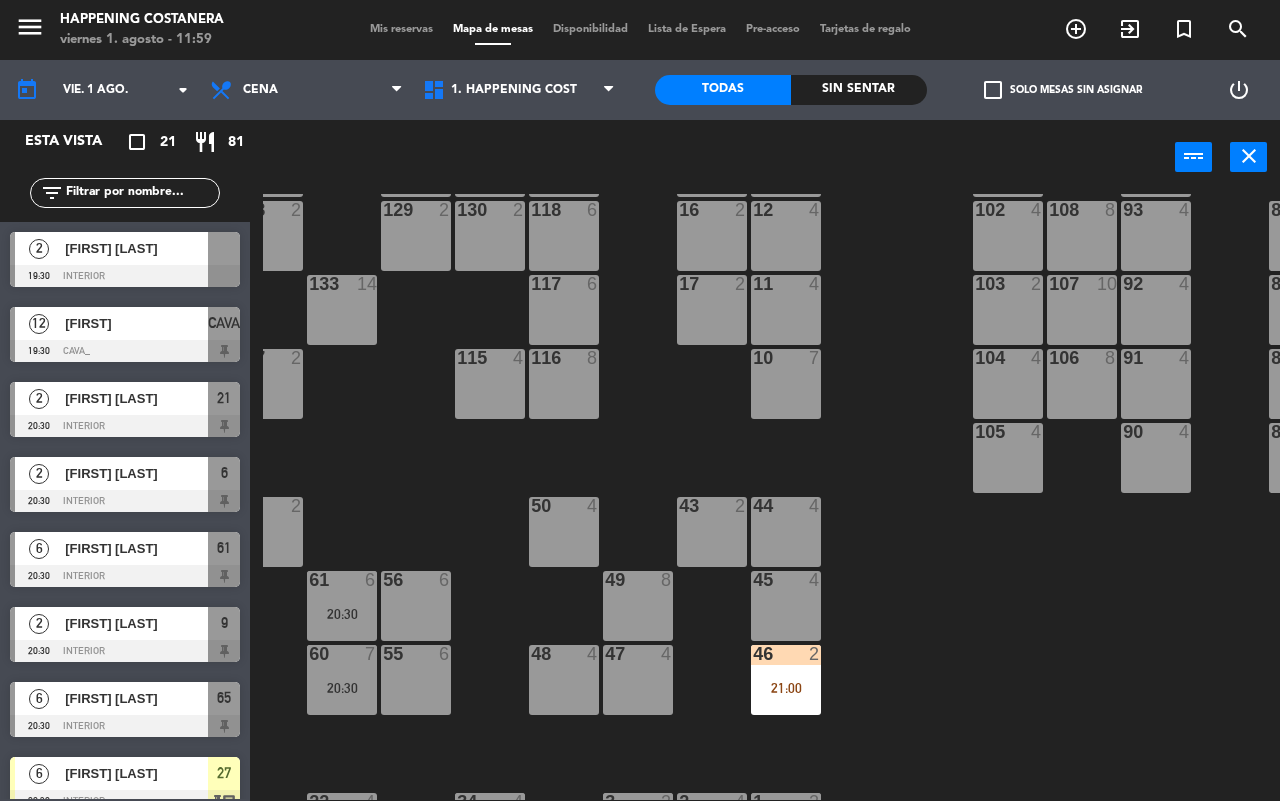 scroll, scrollTop: 500, scrollLeft: 107, axis: both 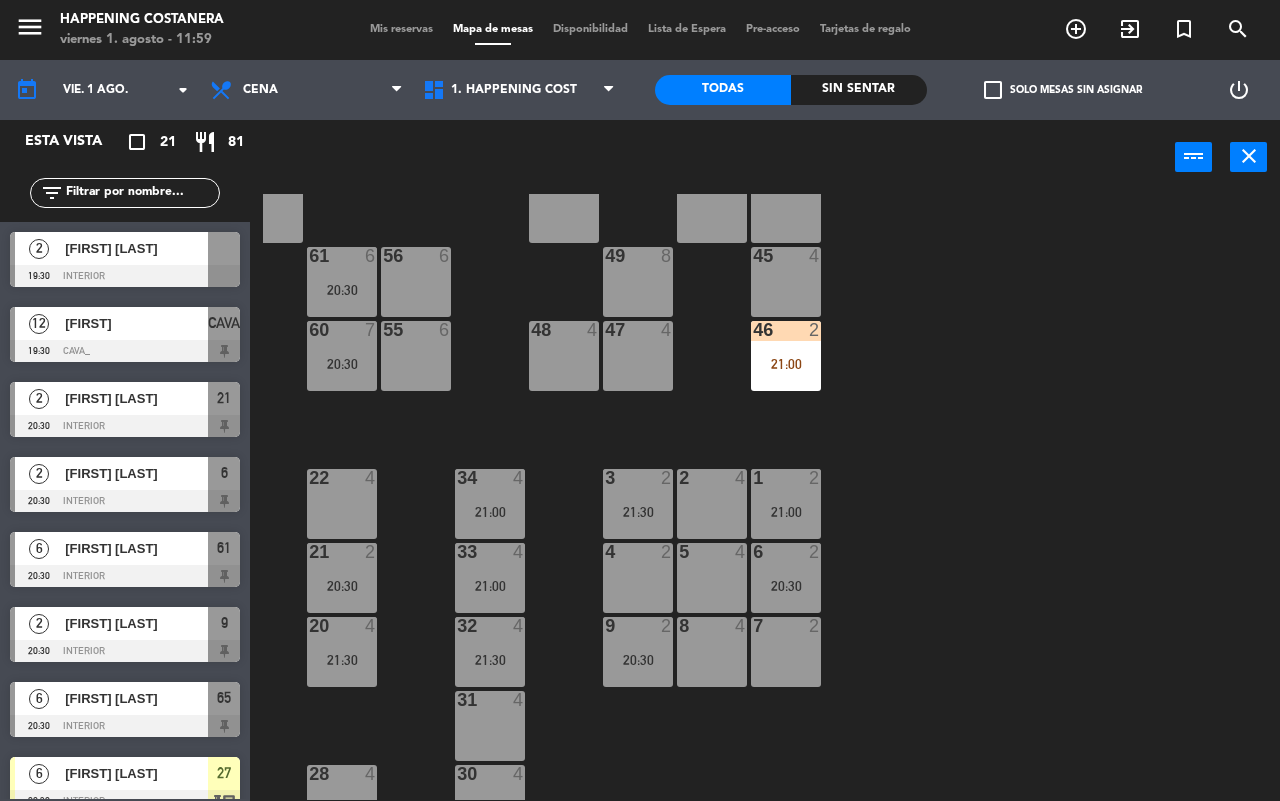 click on "check_box_outline_blank" 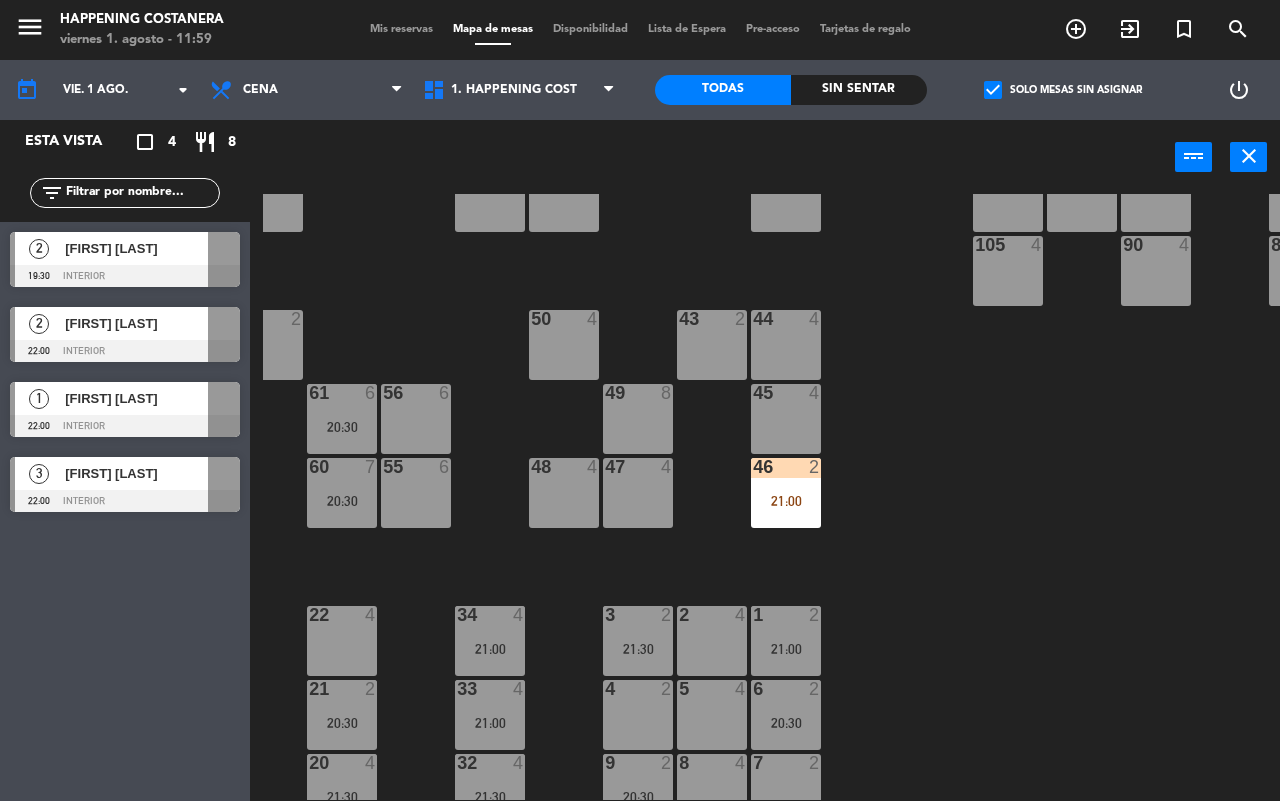 scroll, scrollTop: 296, scrollLeft: 107, axis: both 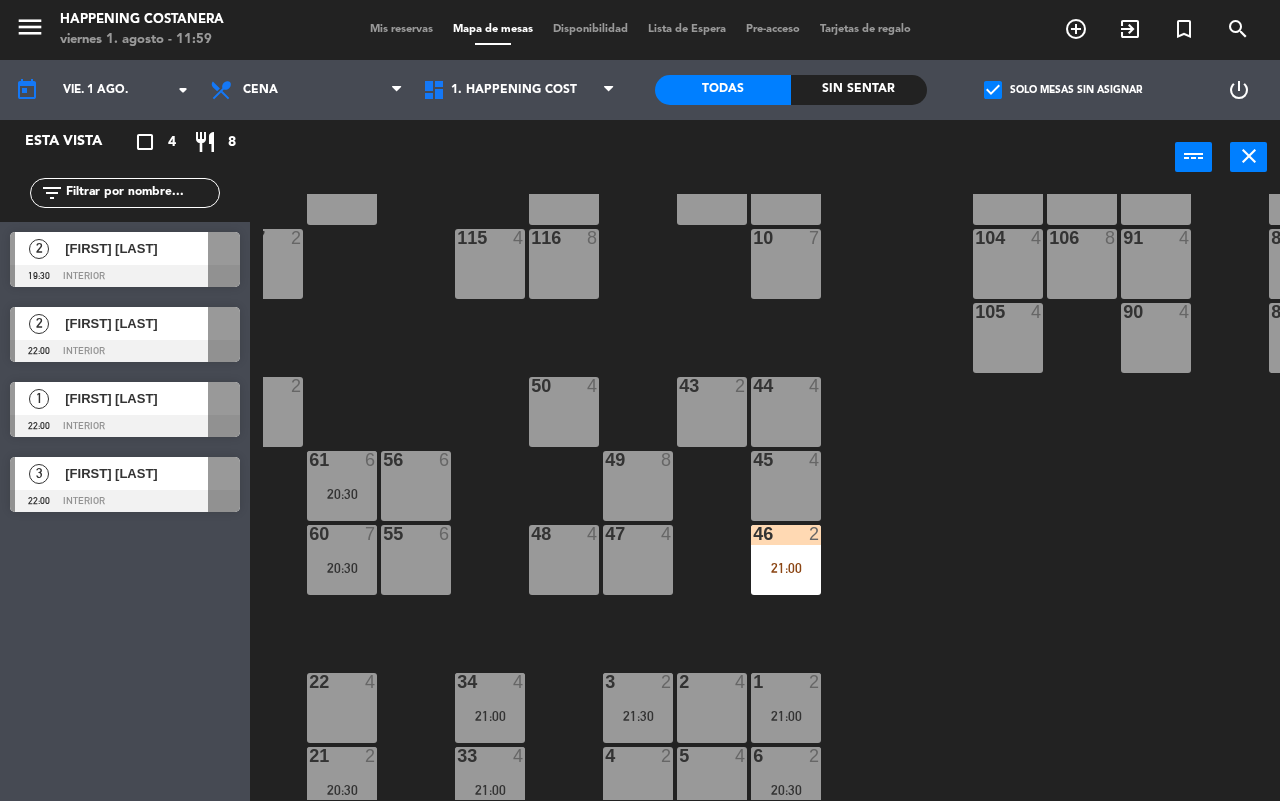 click on "check_box" 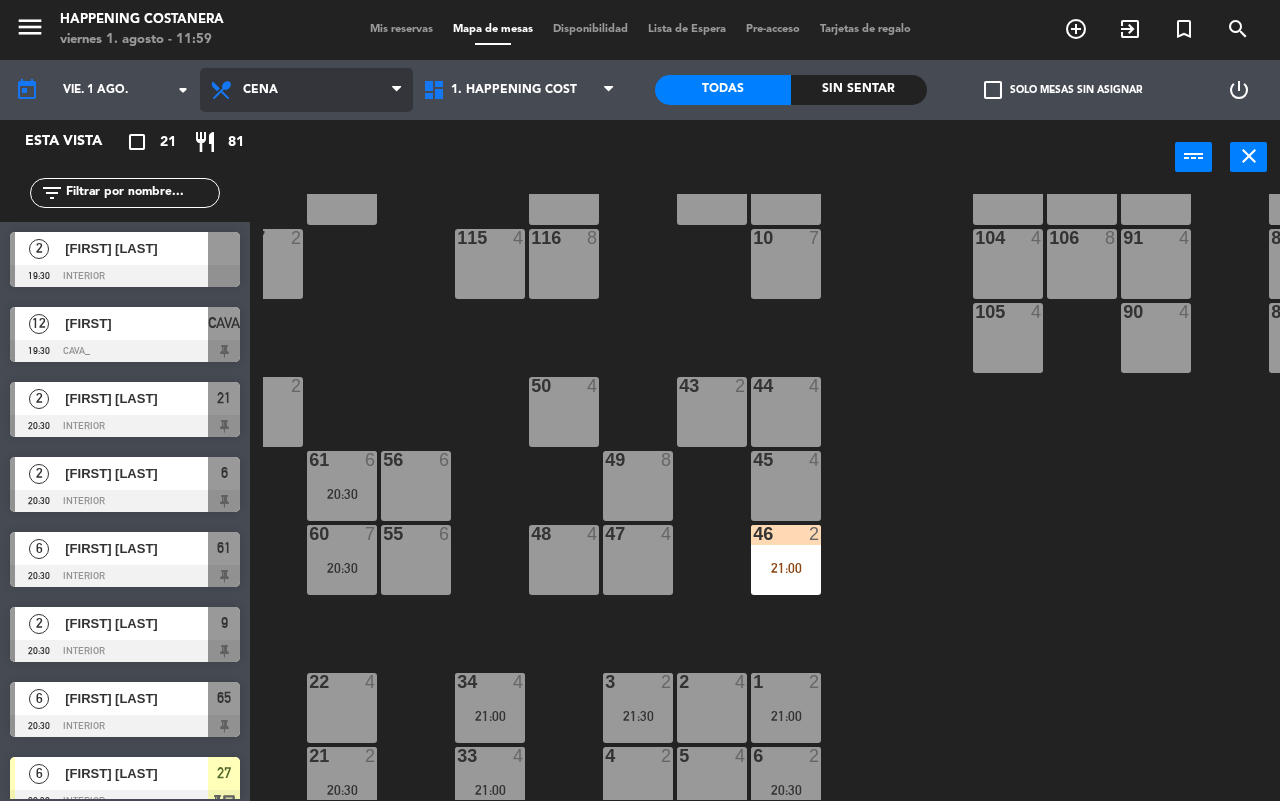 drag, startPoint x: 245, startPoint y: 83, endPoint x: 251, endPoint y: 118, distance: 35.510563 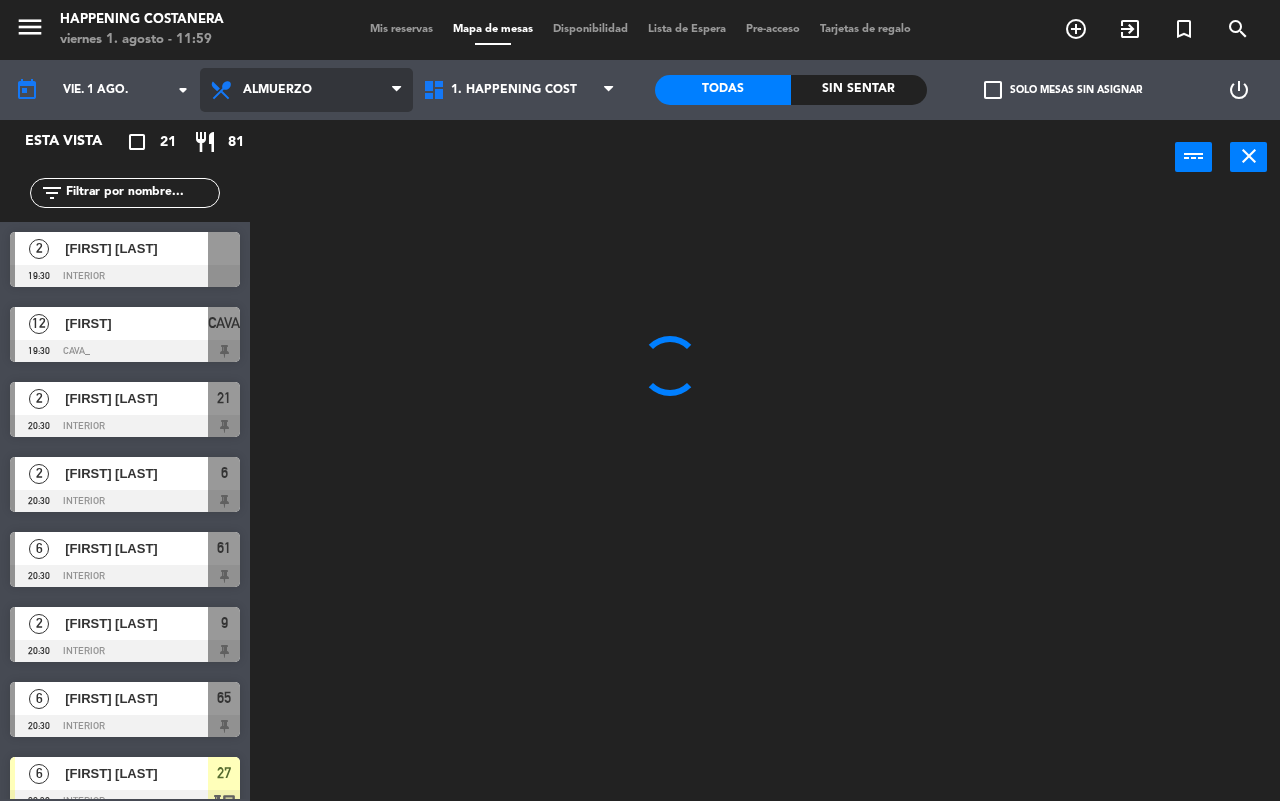 scroll, scrollTop: 0, scrollLeft: 0, axis: both 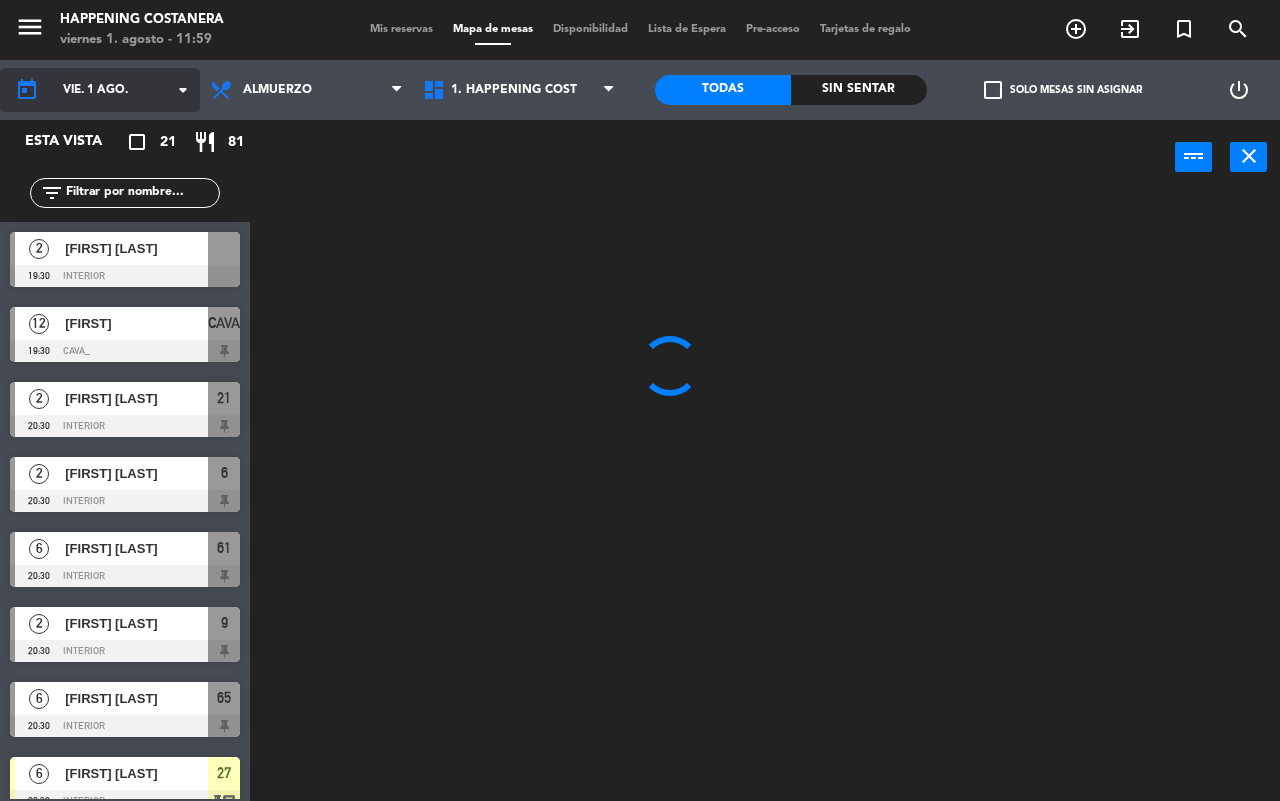 click on "vie. 1 ago." 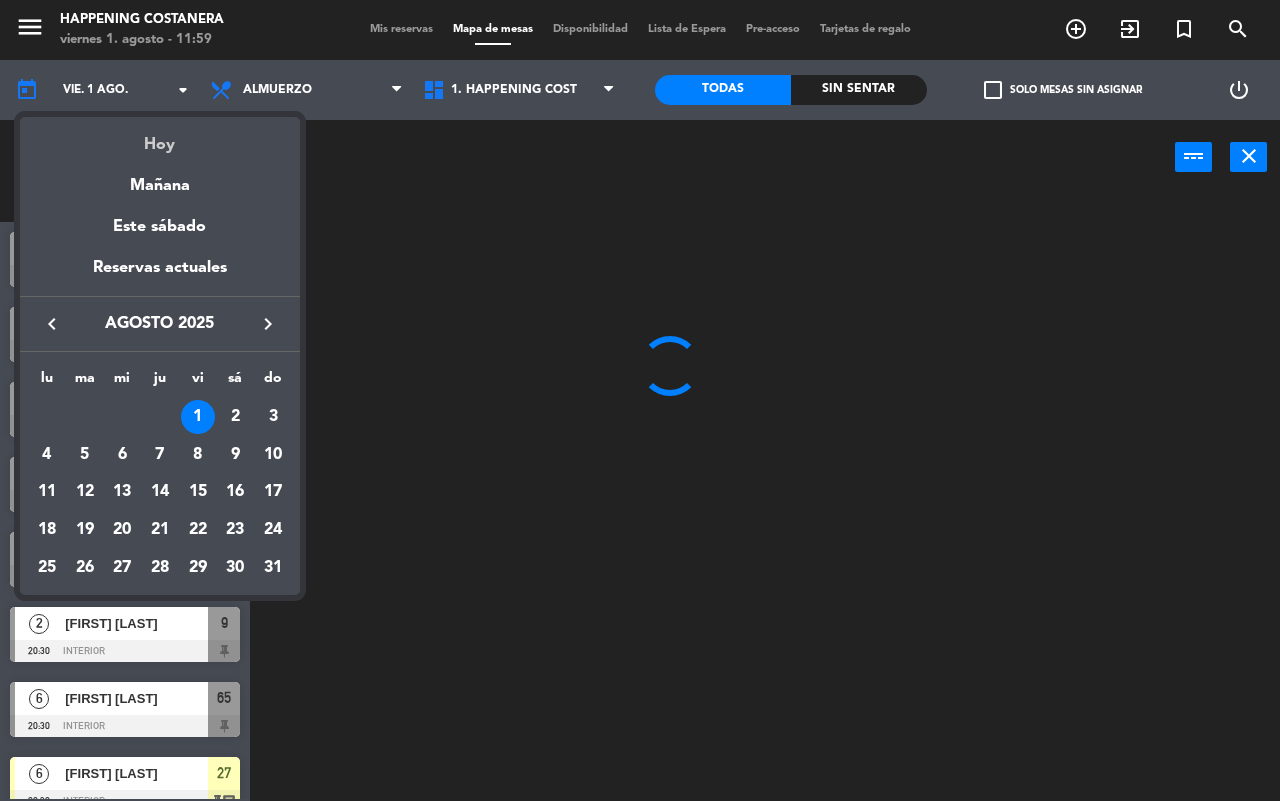 click on "Hoy" at bounding box center [160, 137] 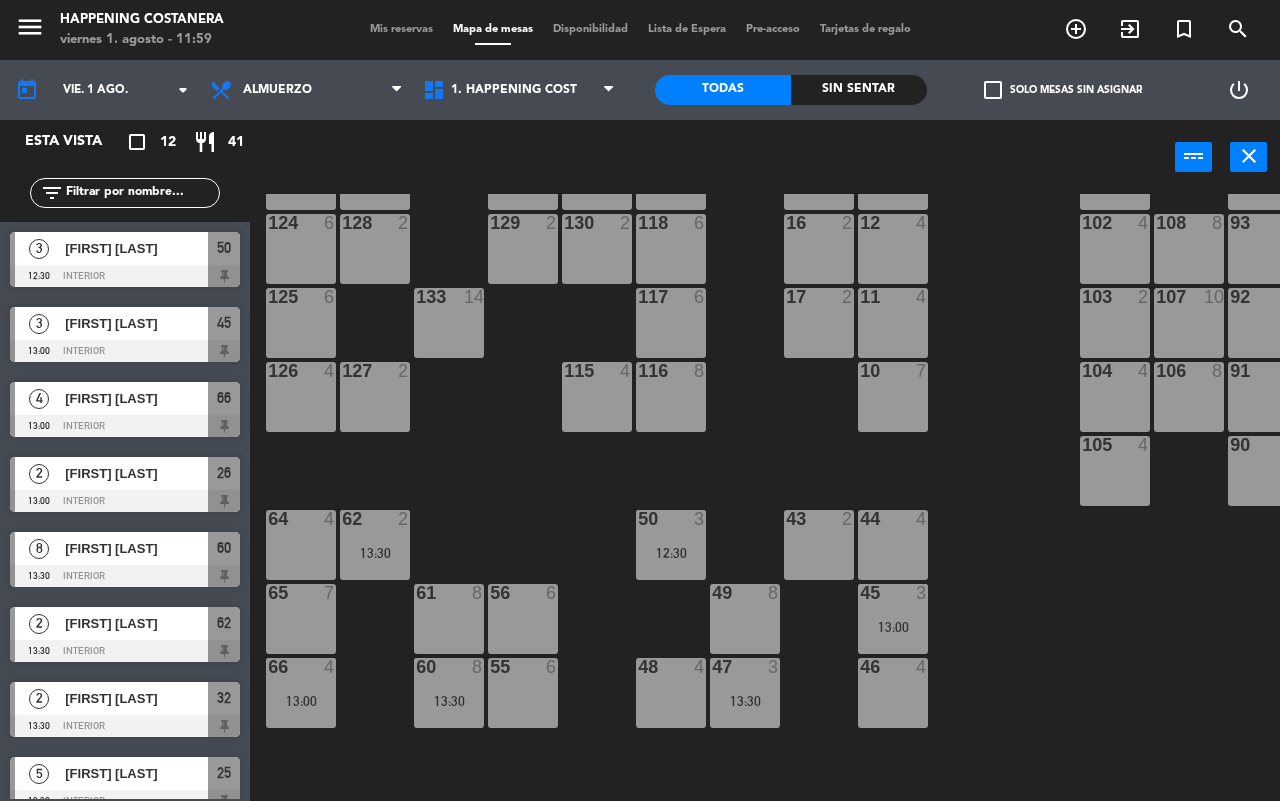 scroll, scrollTop: 500, scrollLeft: 0, axis: vertical 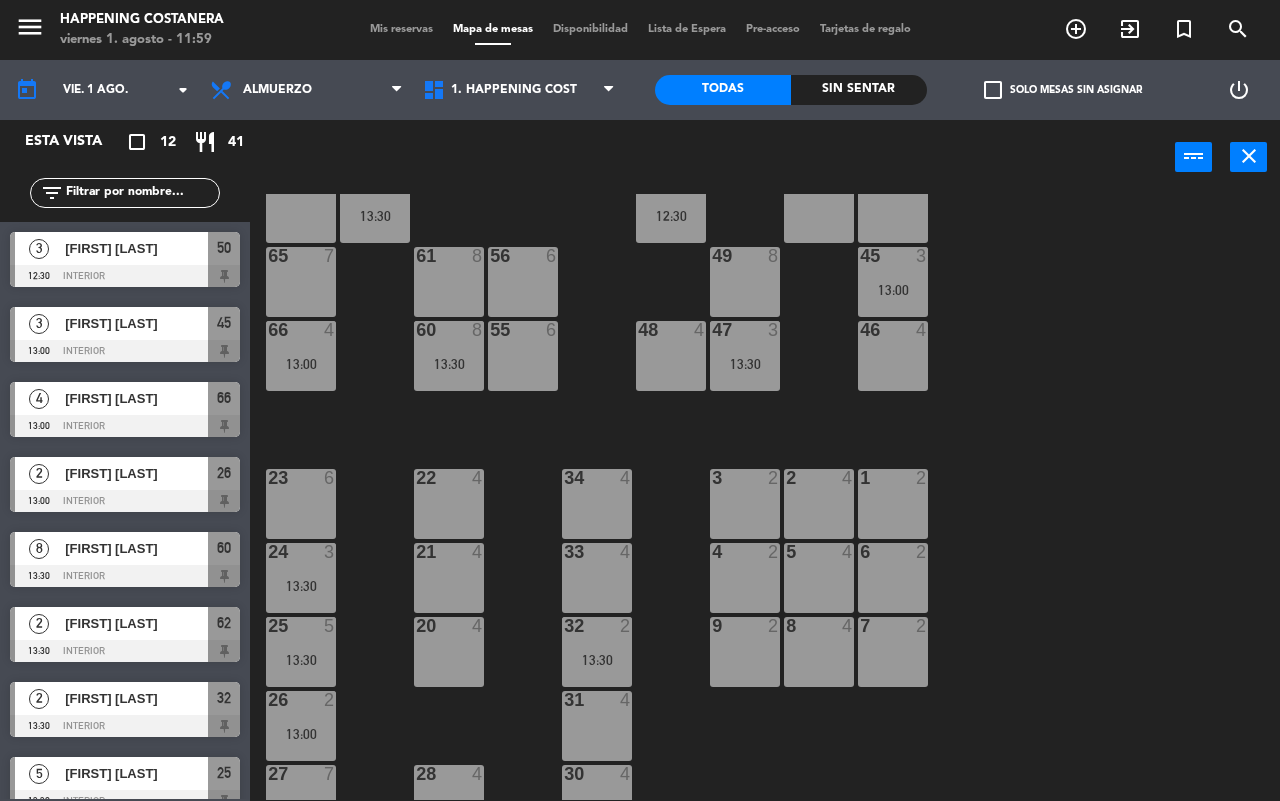click on "check_box_outline_blank" 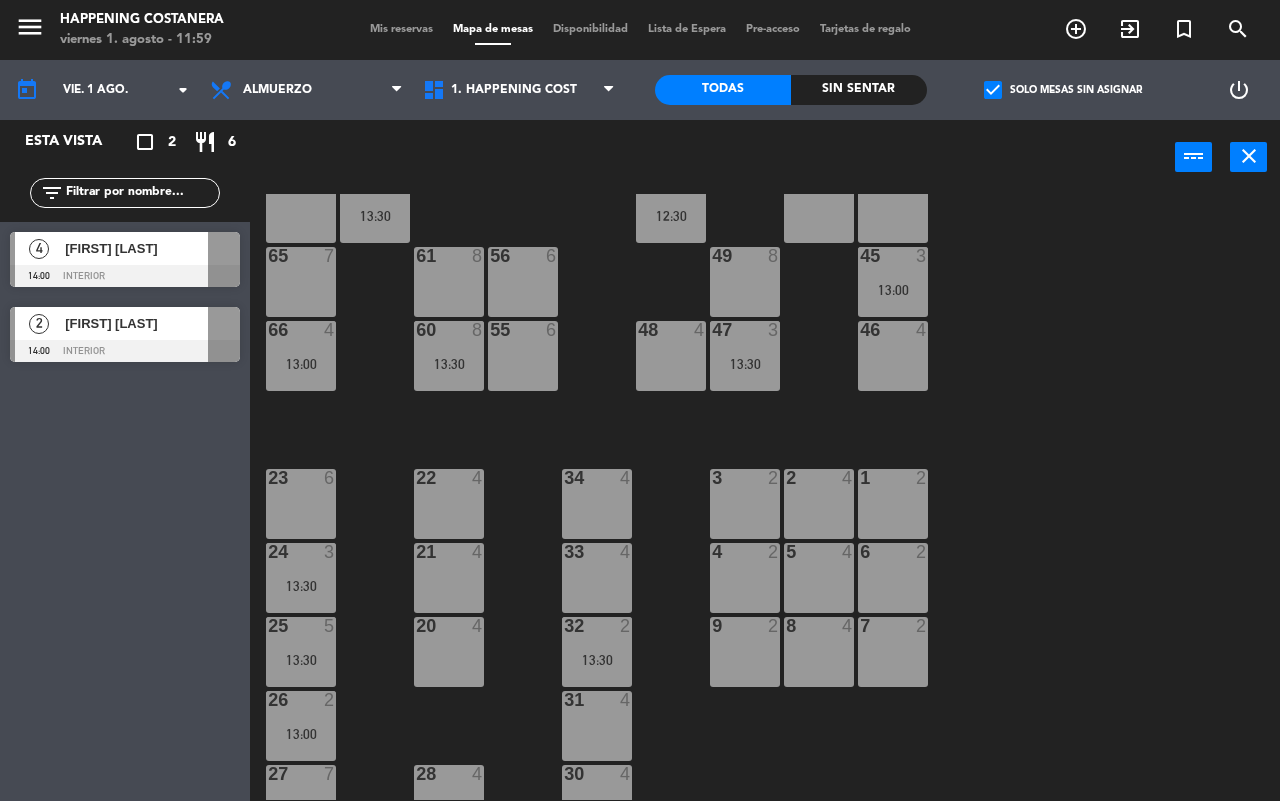 click on "check_box" 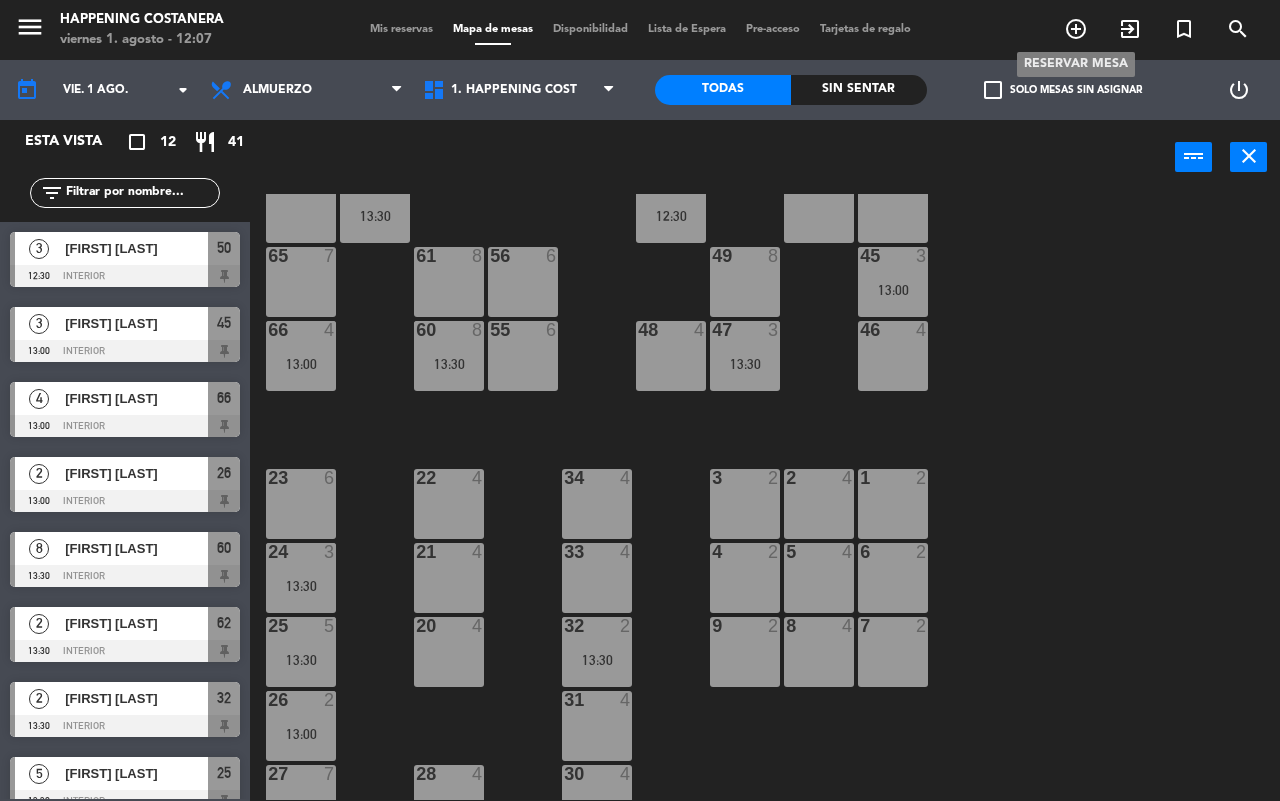 click on "add_circle_outline" at bounding box center (1076, 29) 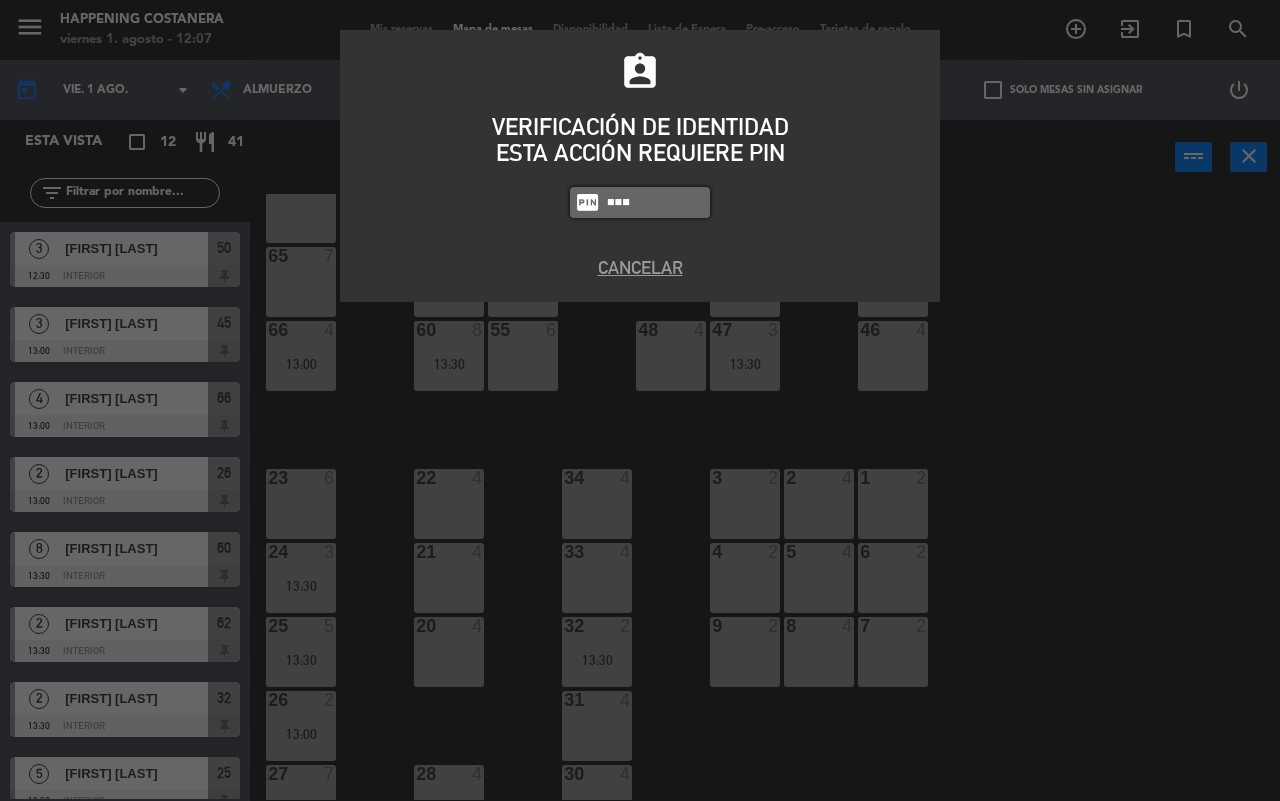 type on "9660" 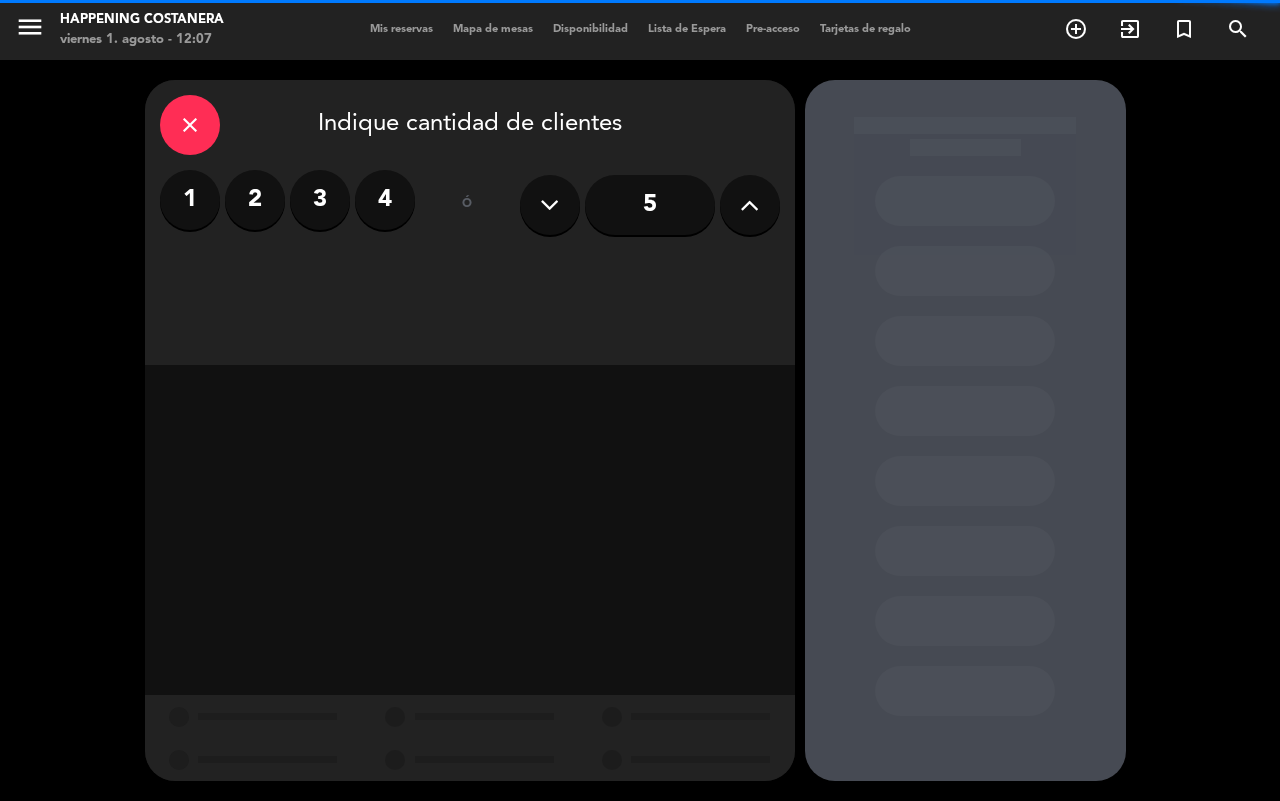 click on "4" at bounding box center [385, 200] 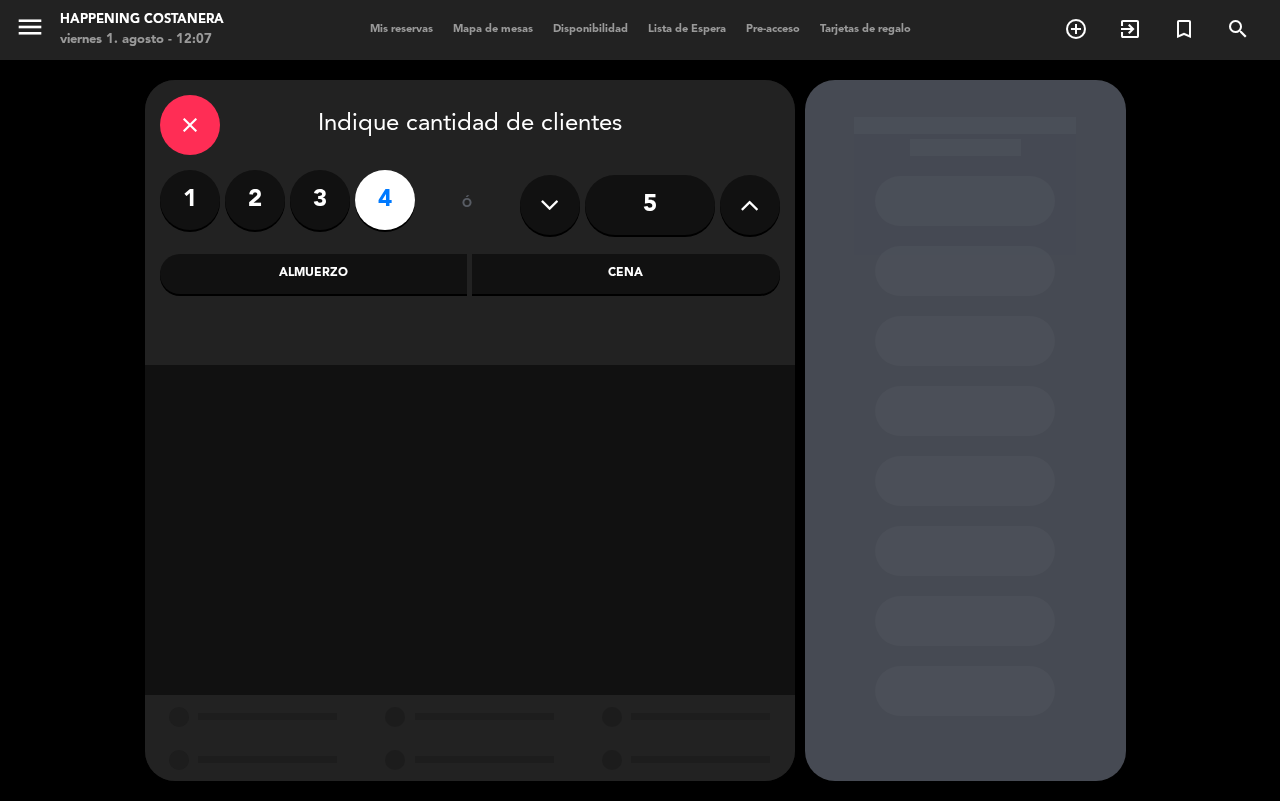 click on "Almuerzo" at bounding box center [314, 274] 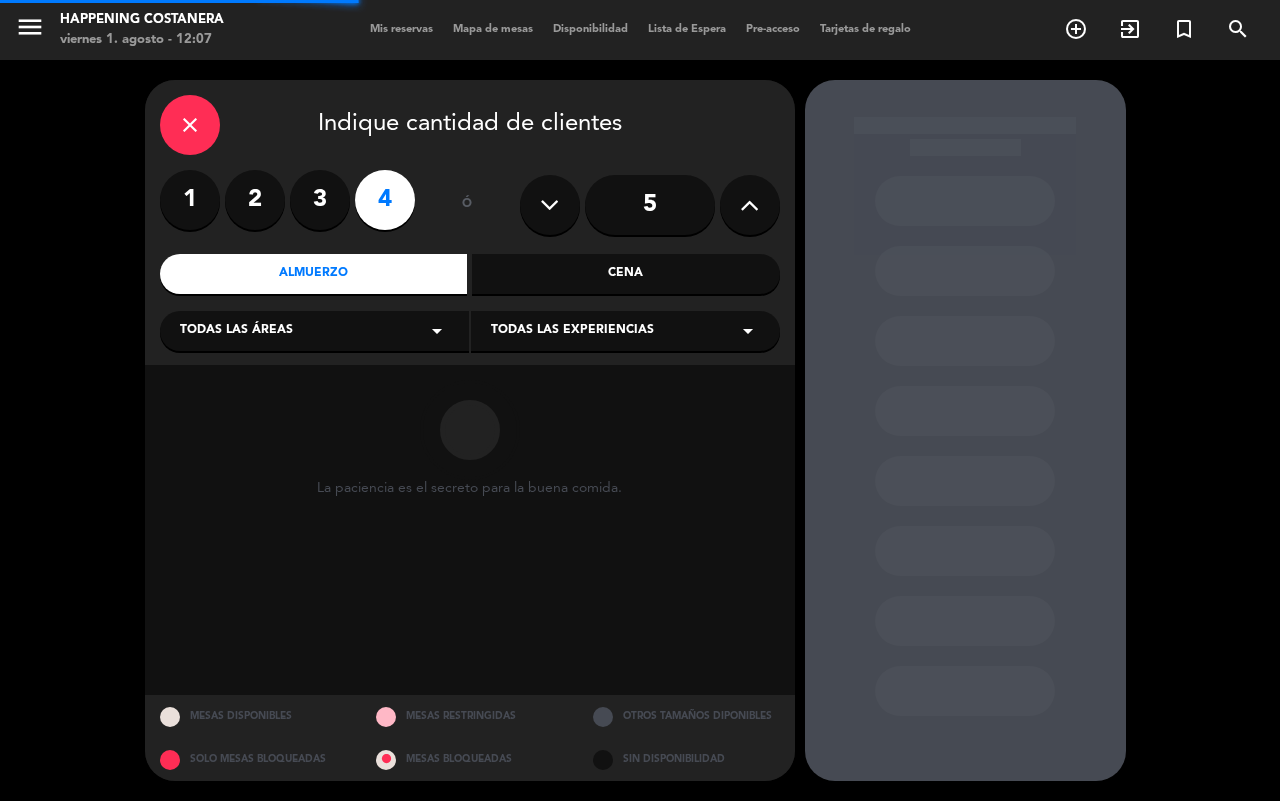 click on "Todas las áreas   arrow_drop_down" at bounding box center (314, 331) 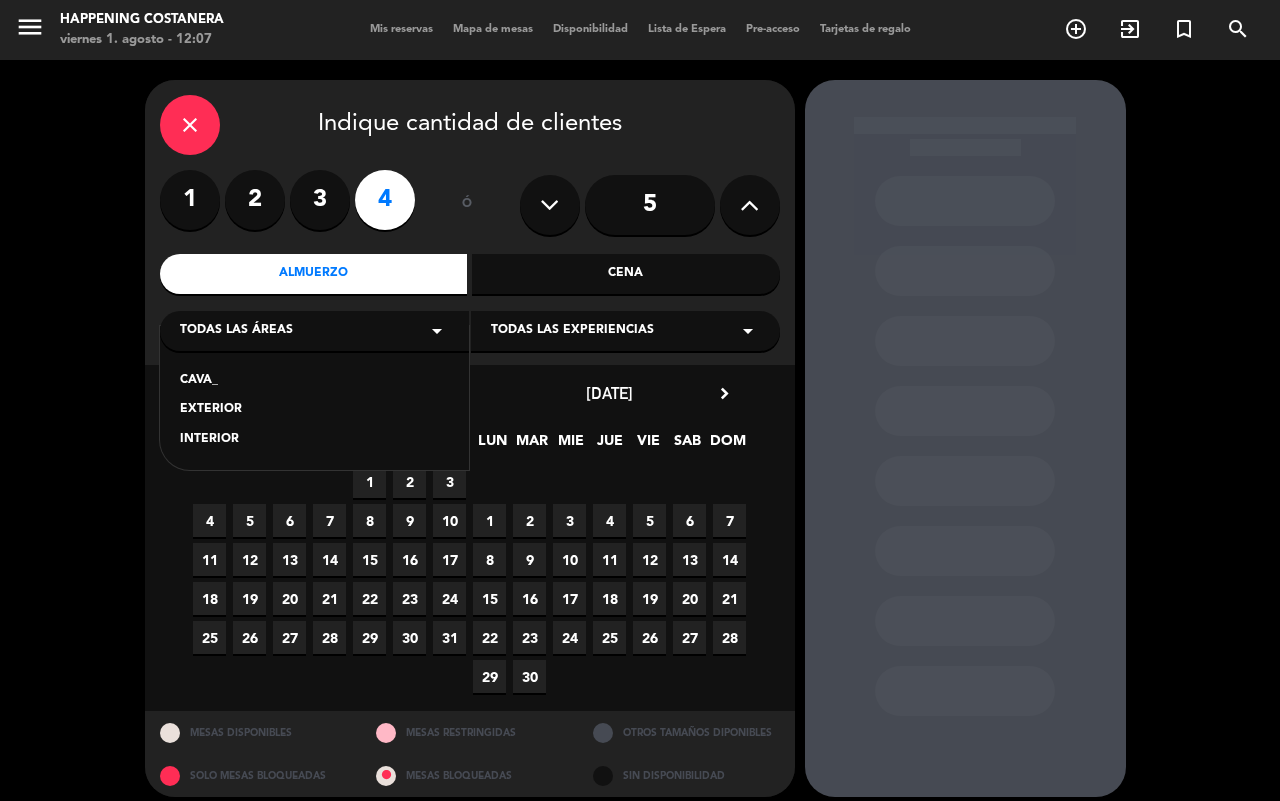 click on "INTERIOR" at bounding box center (314, 440) 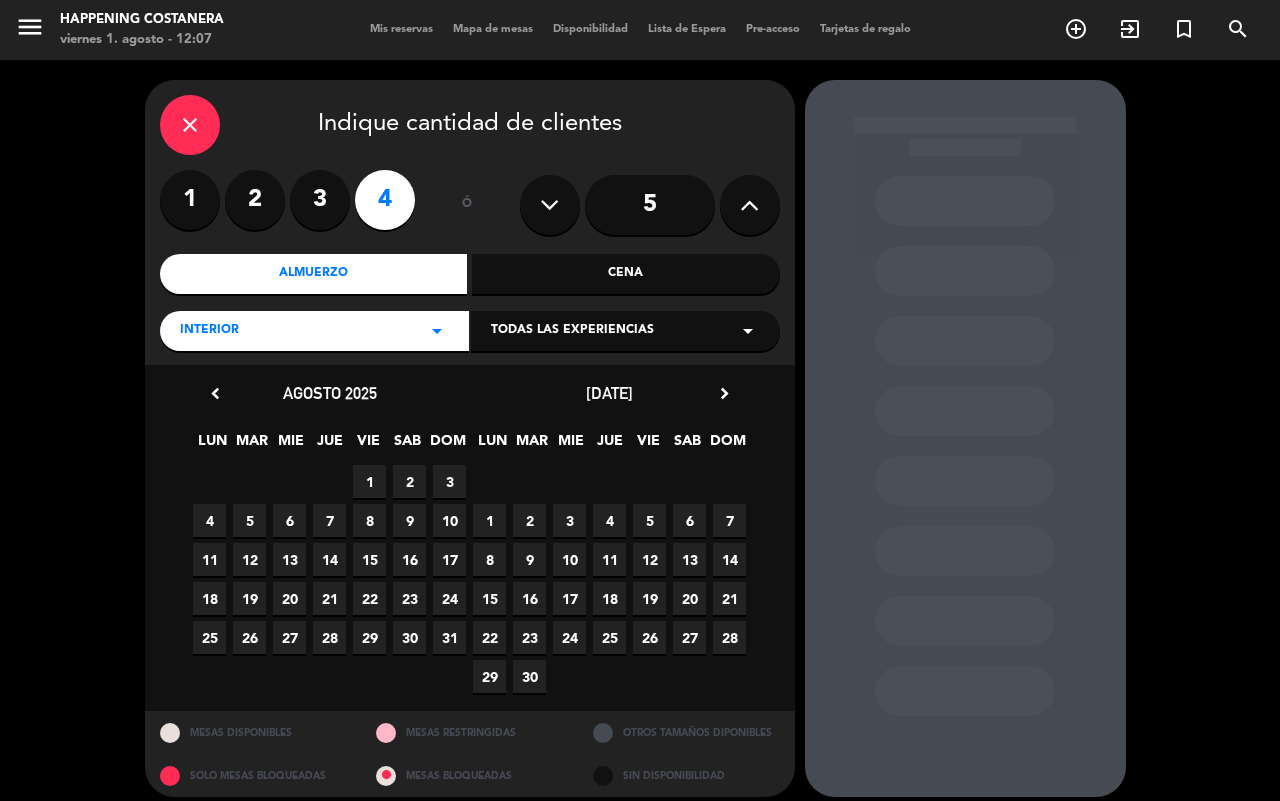 click on "1" at bounding box center [369, 481] 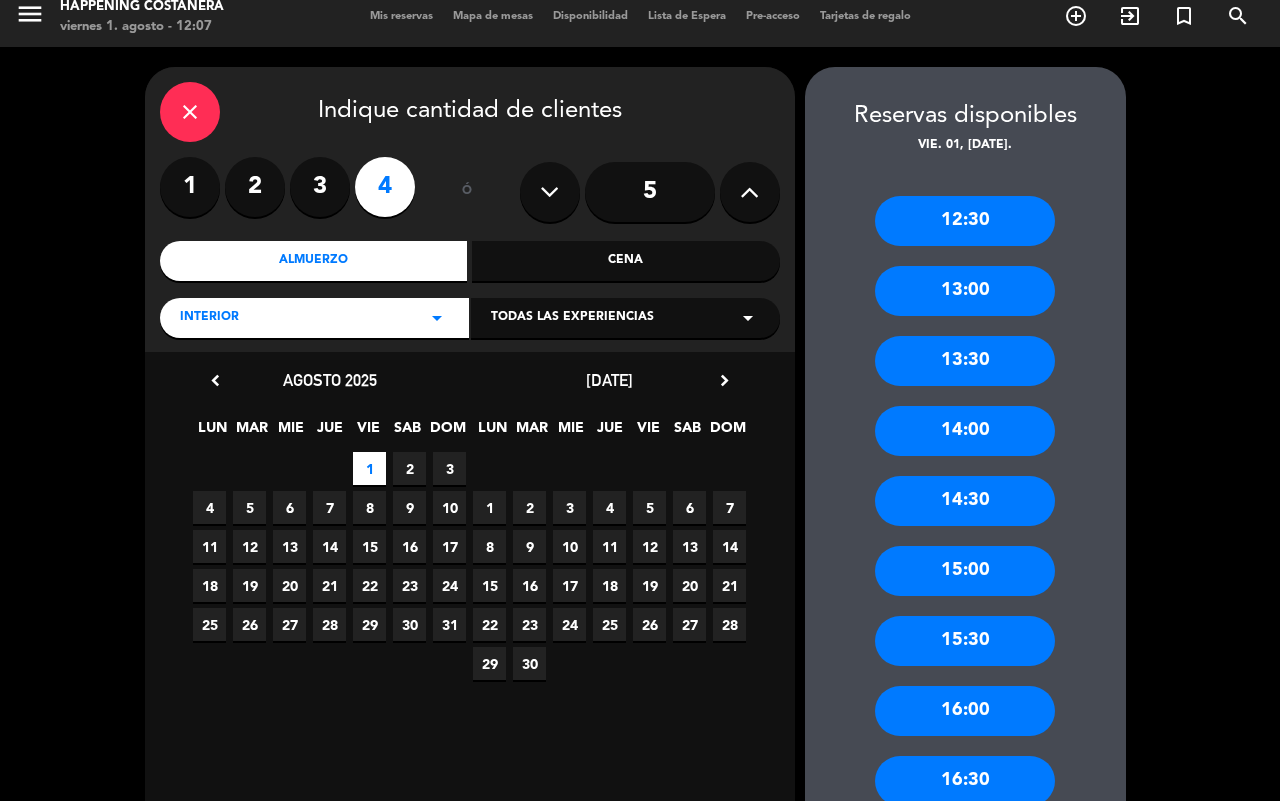 drag, startPoint x: 957, startPoint y: 353, endPoint x: 305, endPoint y: 246, distance: 660.72156 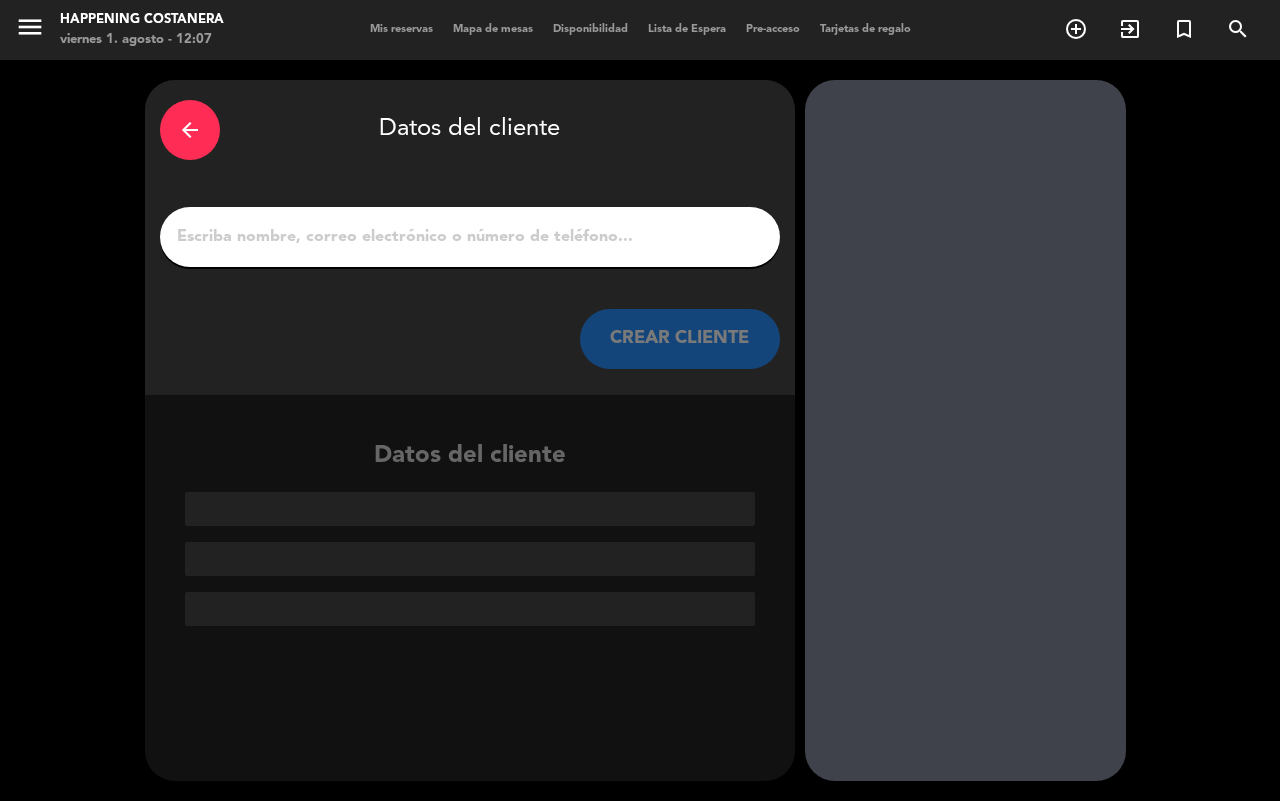 click on "1" at bounding box center (470, 237) 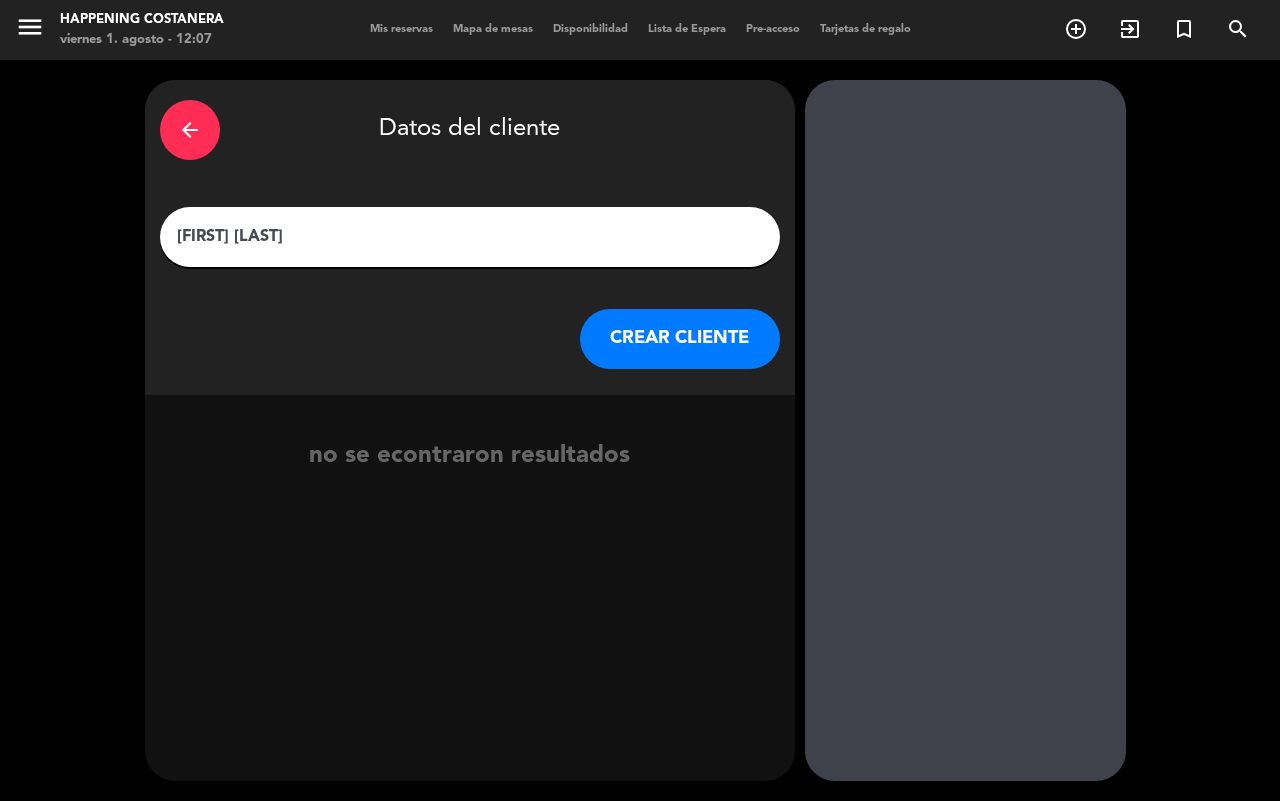 type on "[FIRST] [LAST]" 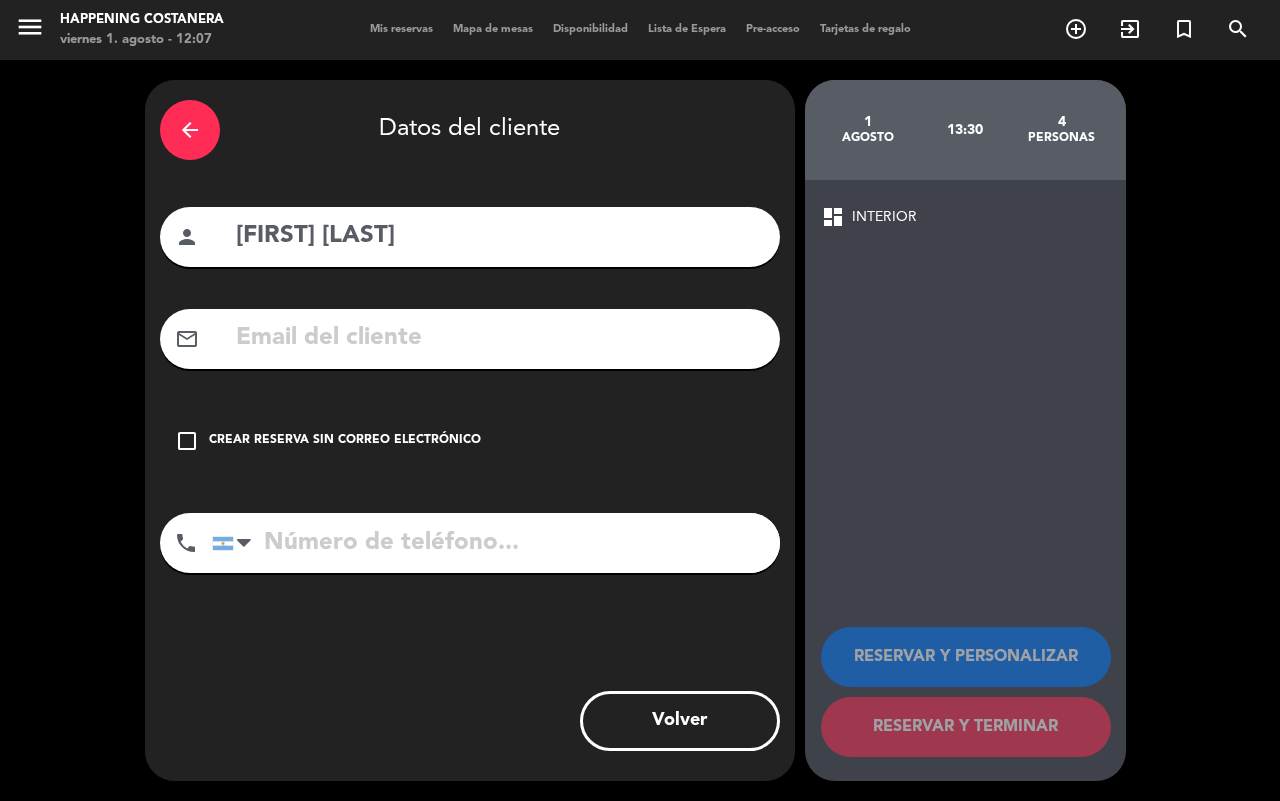click on "check_box_outline_blank" at bounding box center (187, 441) 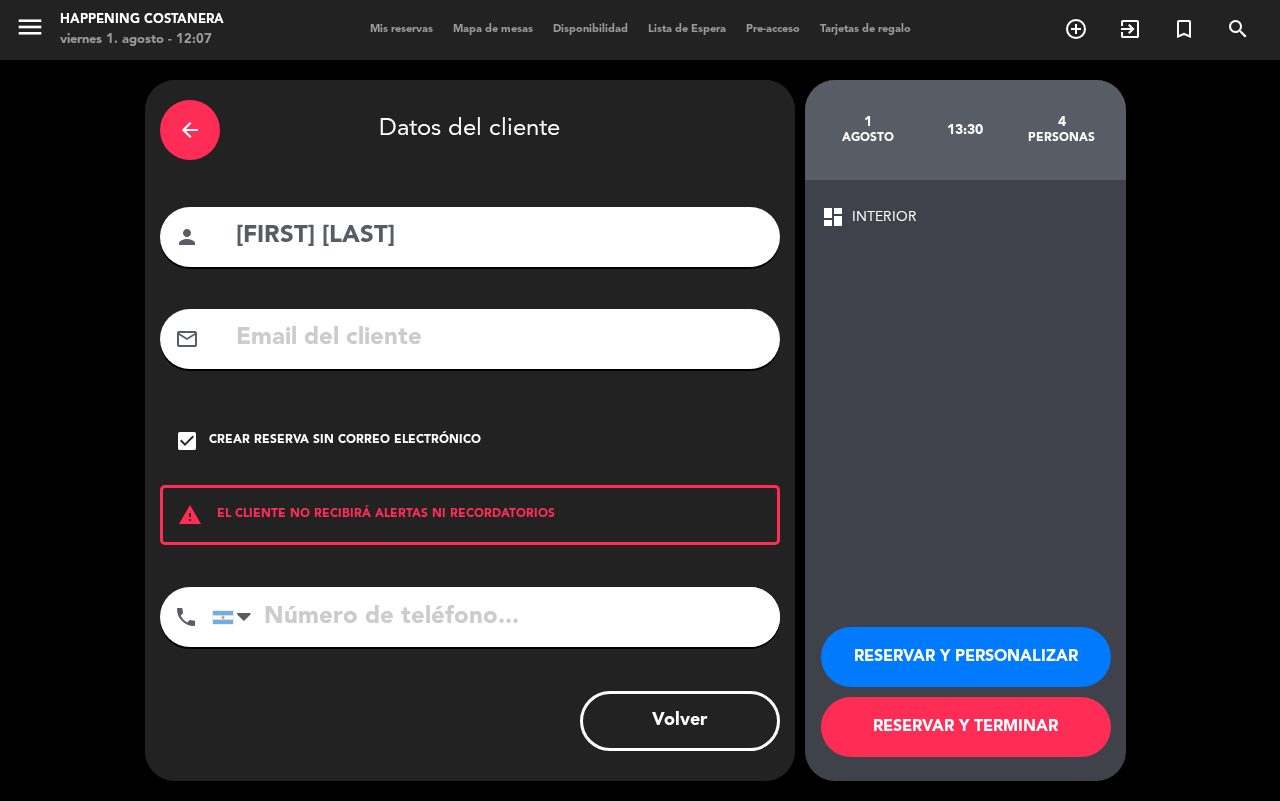 click on "RESERVAR Y TERMINAR" at bounding box center [966, 727] 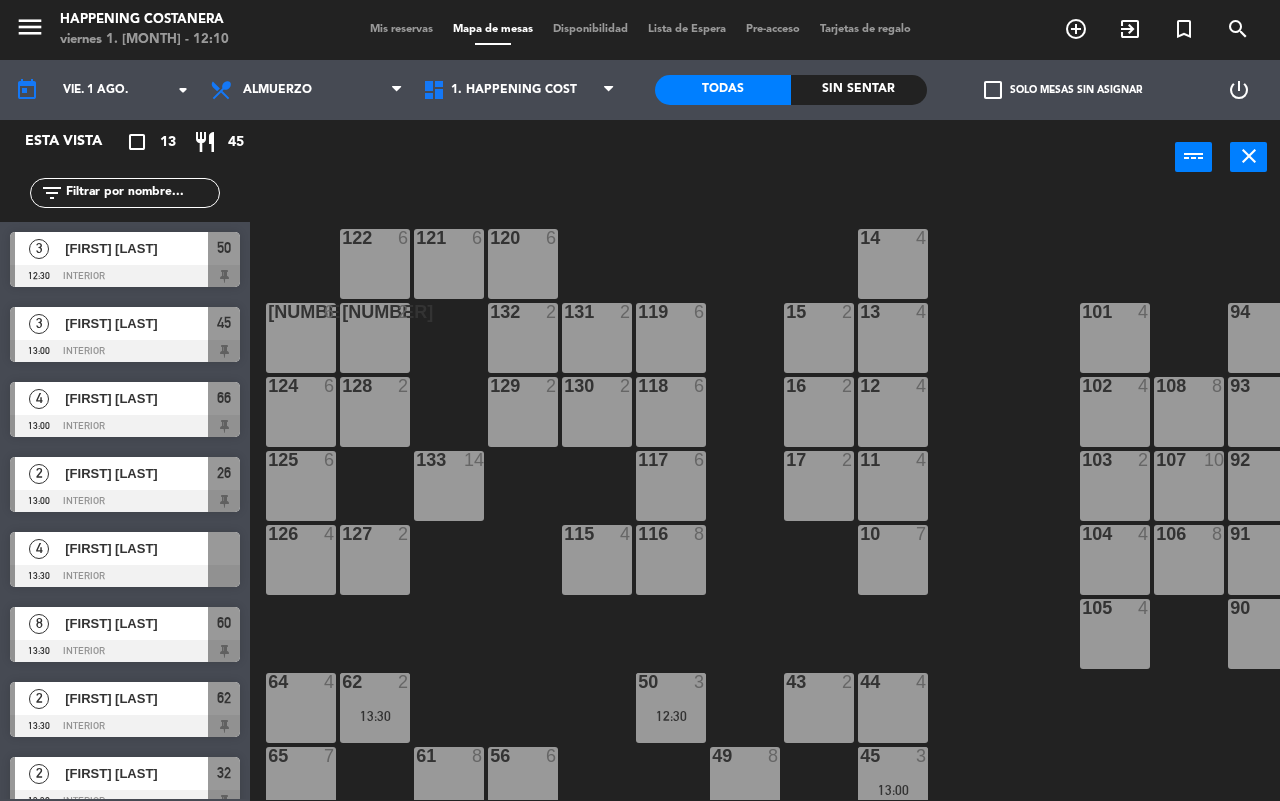 click on "check_box_outline_blank" 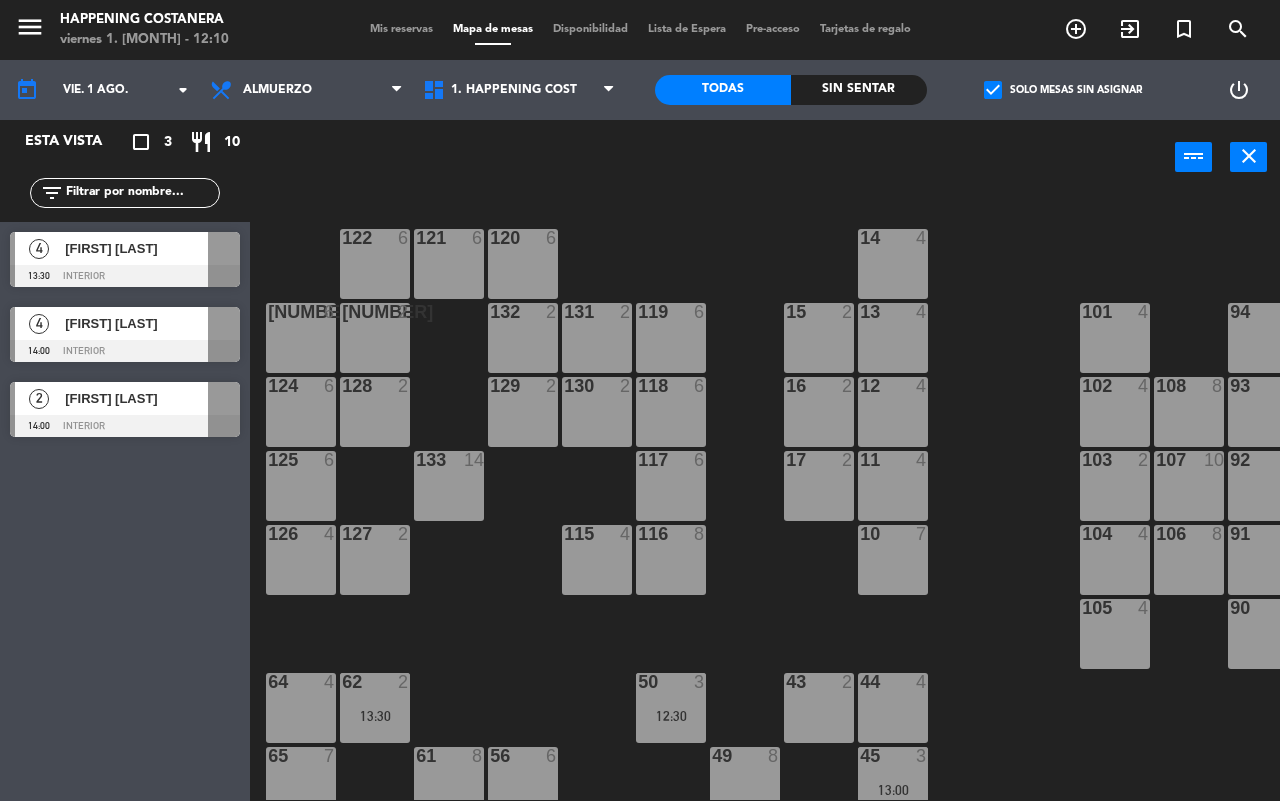 click on "check_box" 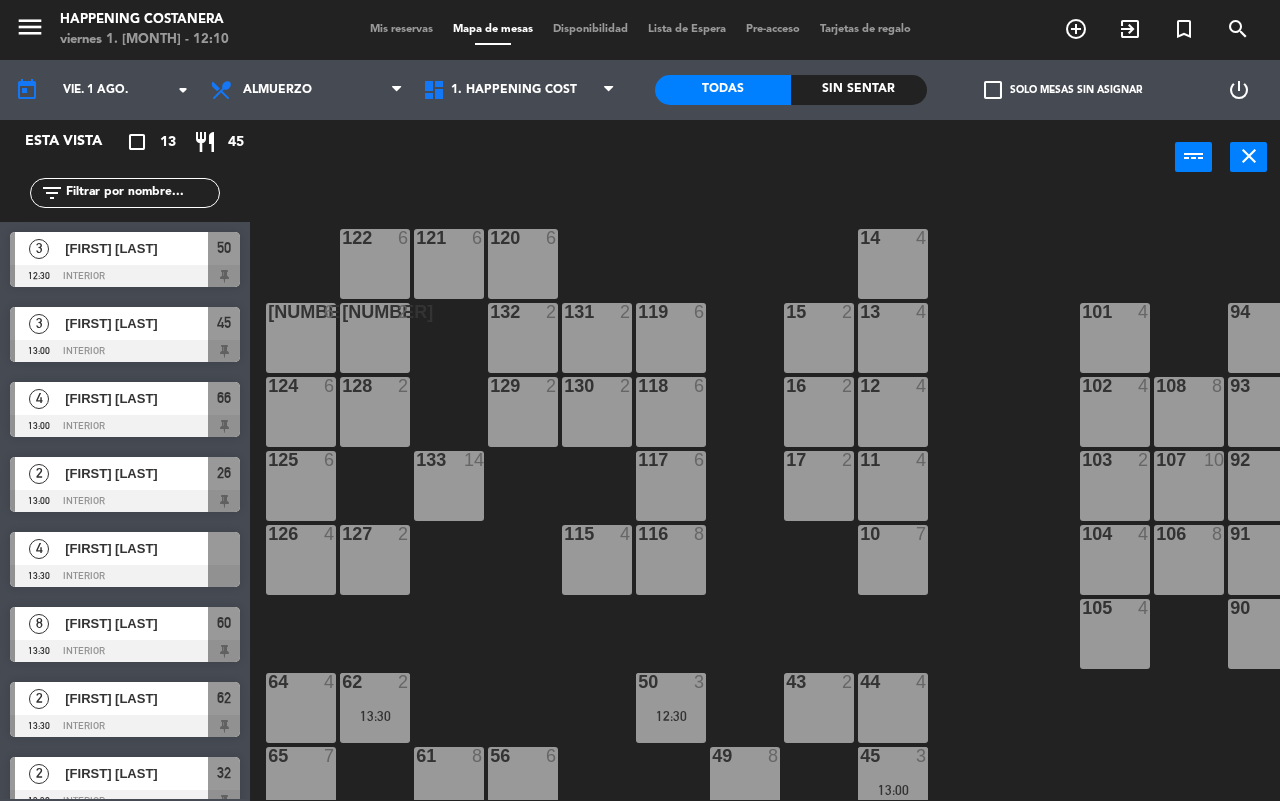 click on "check_box_outline_blank" 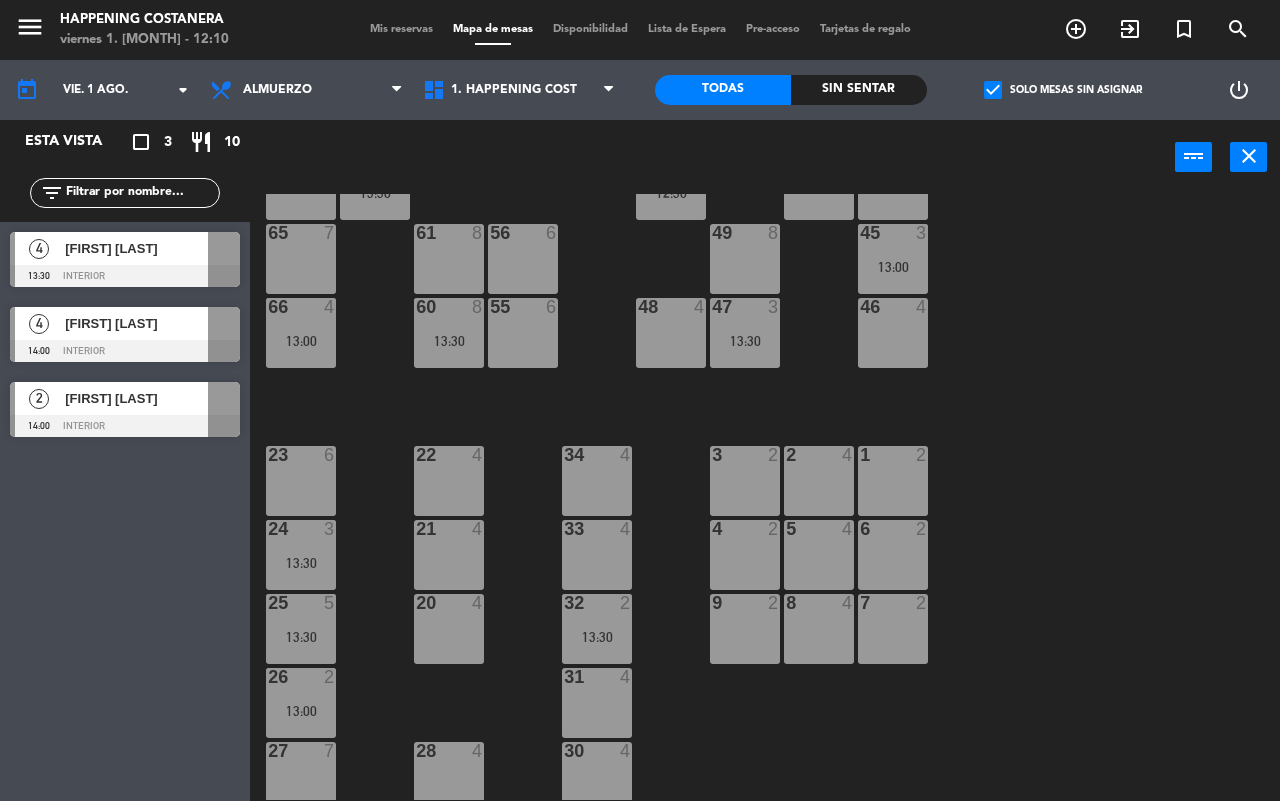 scroll, scrollTop: 546, scrollLeft: 0, axis: vertical 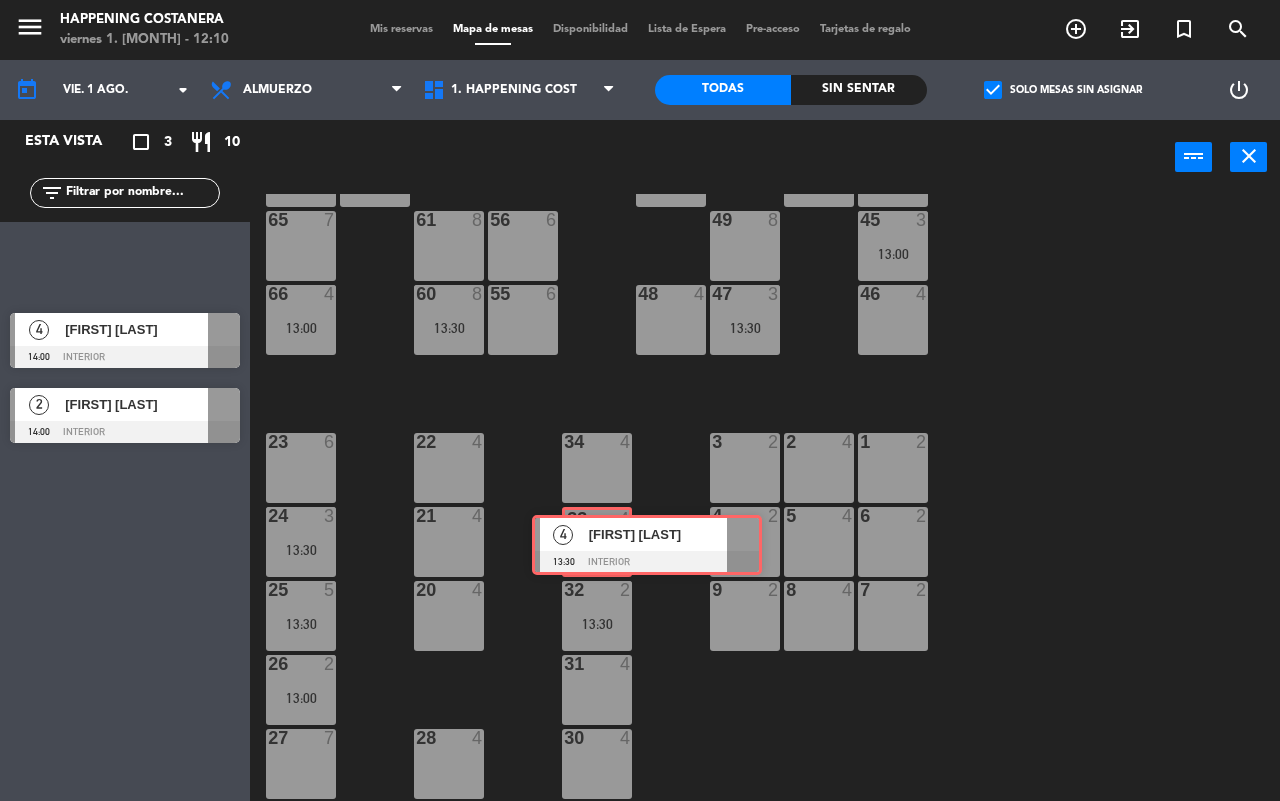 drag, startPoint x: 75, startPoint y: 250, endPoint x: 598, endPoint y: 527, distance: 591.826 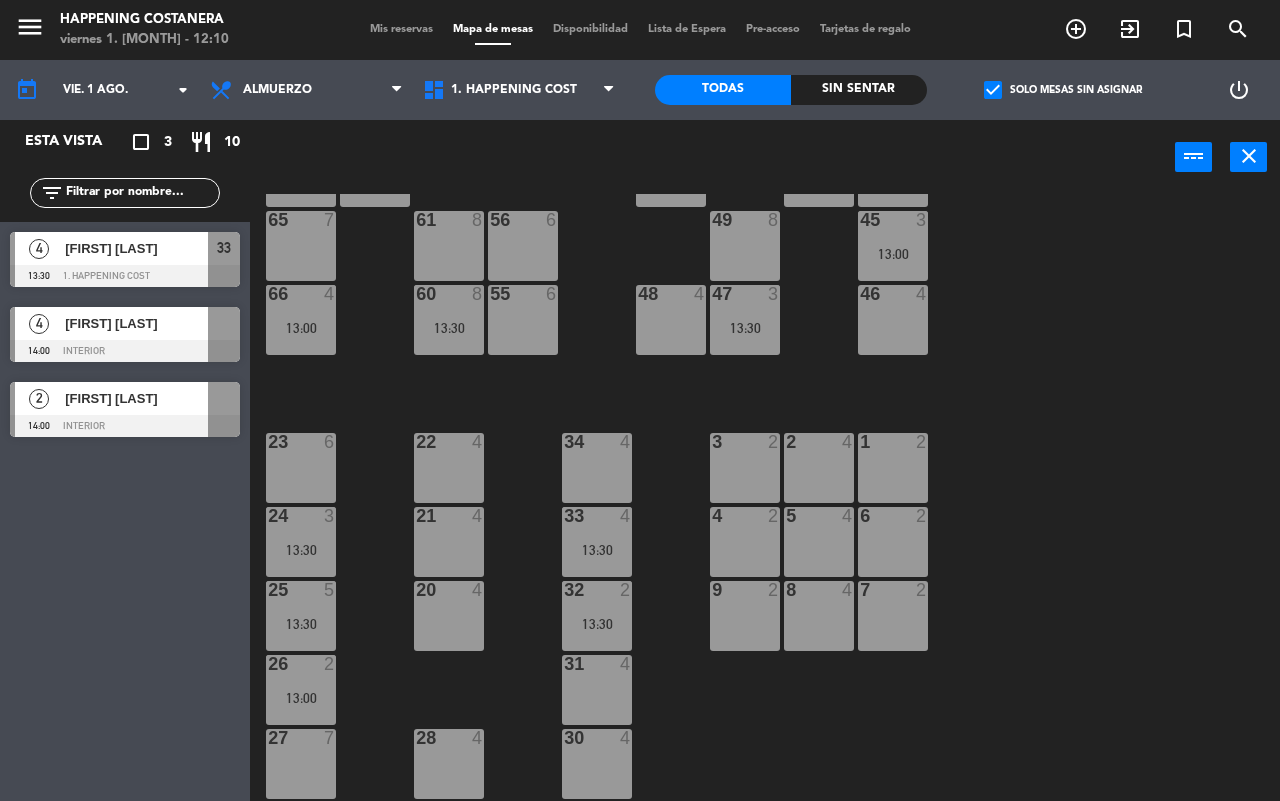 click on "check_box" 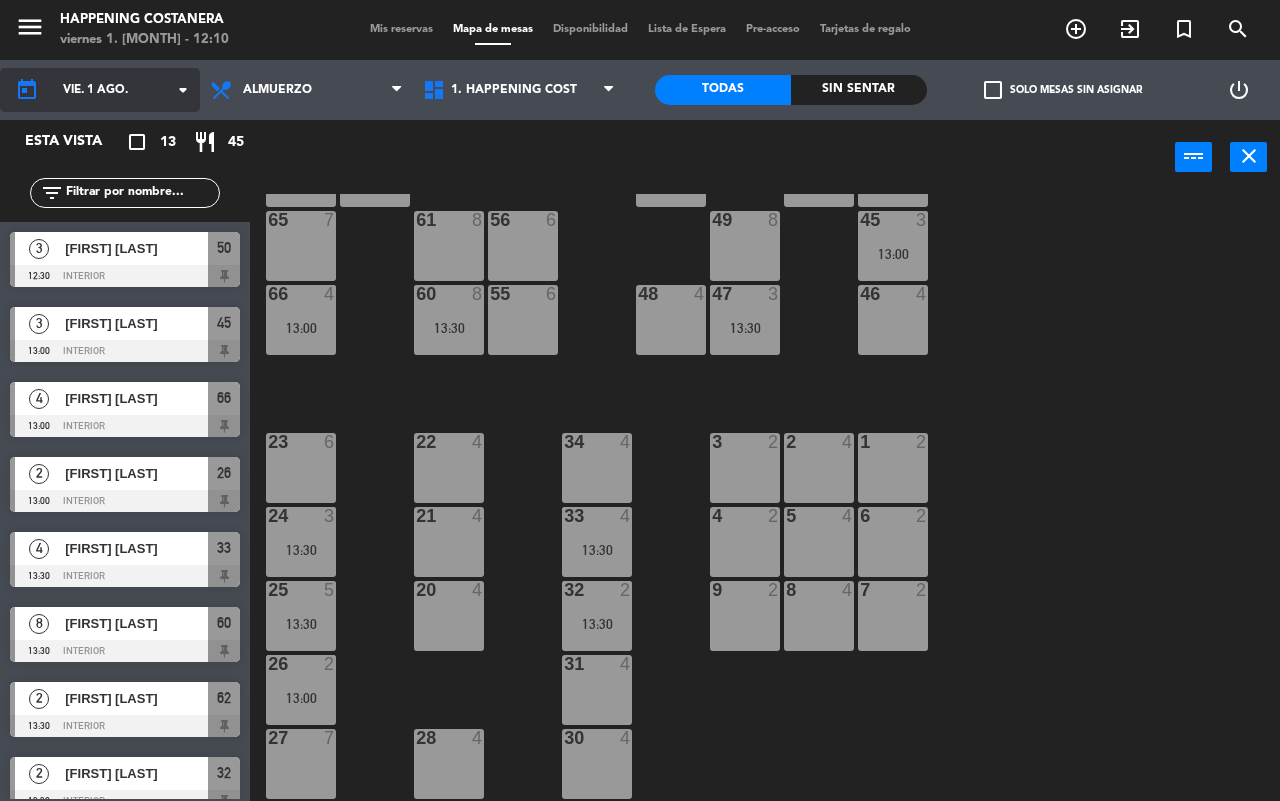 click on "vie. 1 ago." 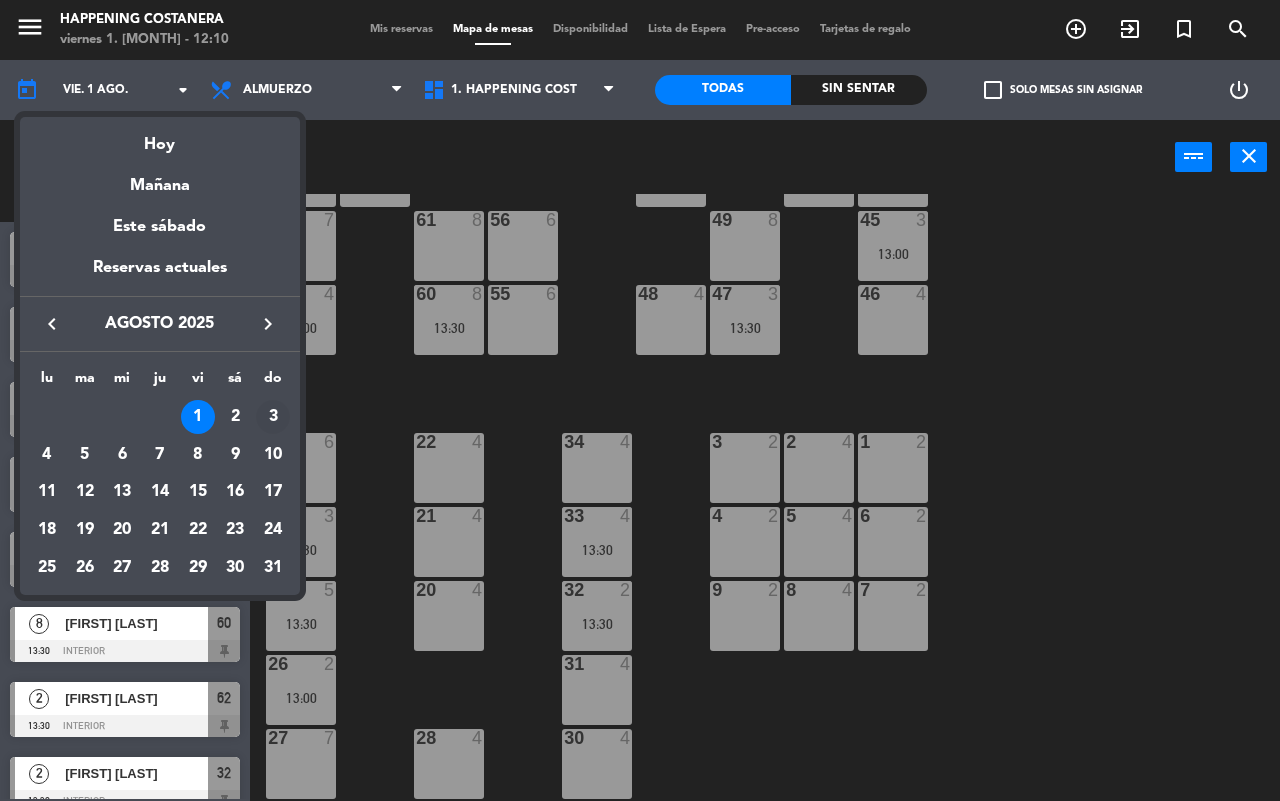 click on "3" at bounding box center (273, 417) 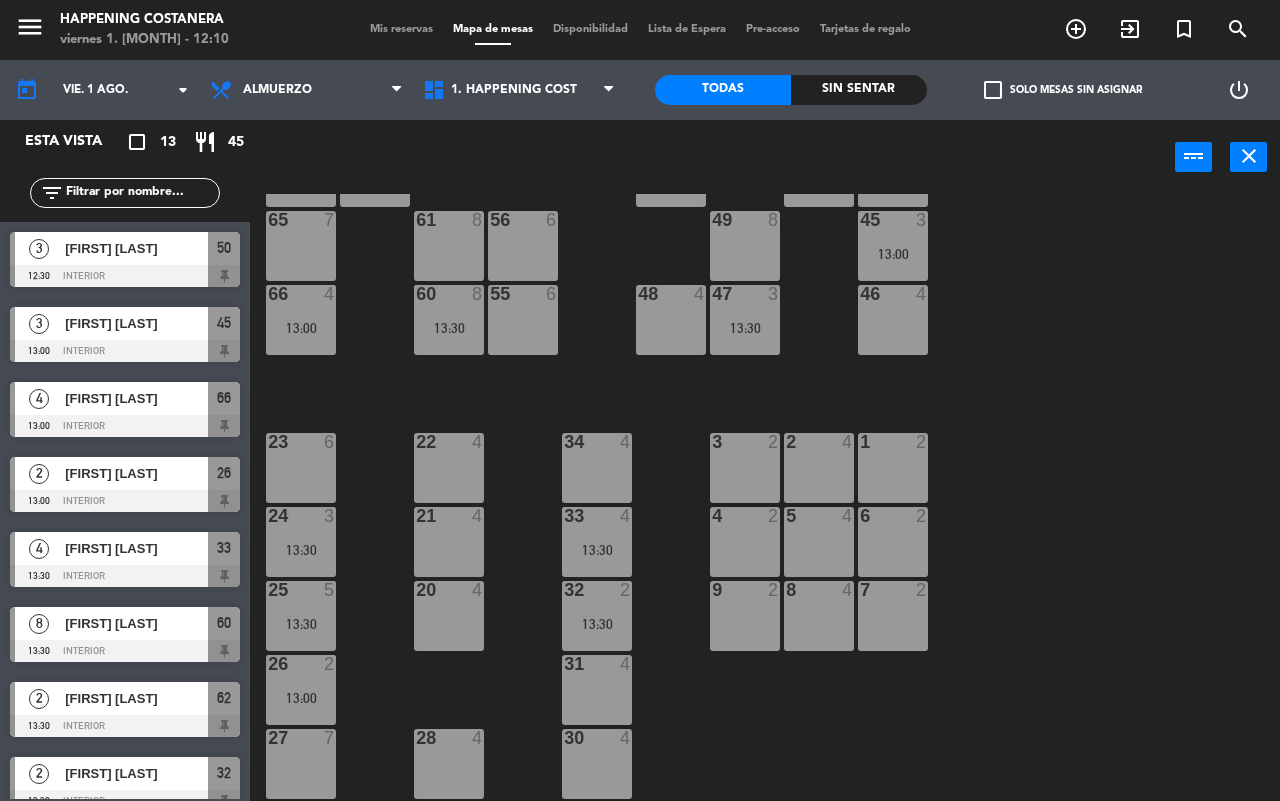 type on "dom. 3 [DATE]." 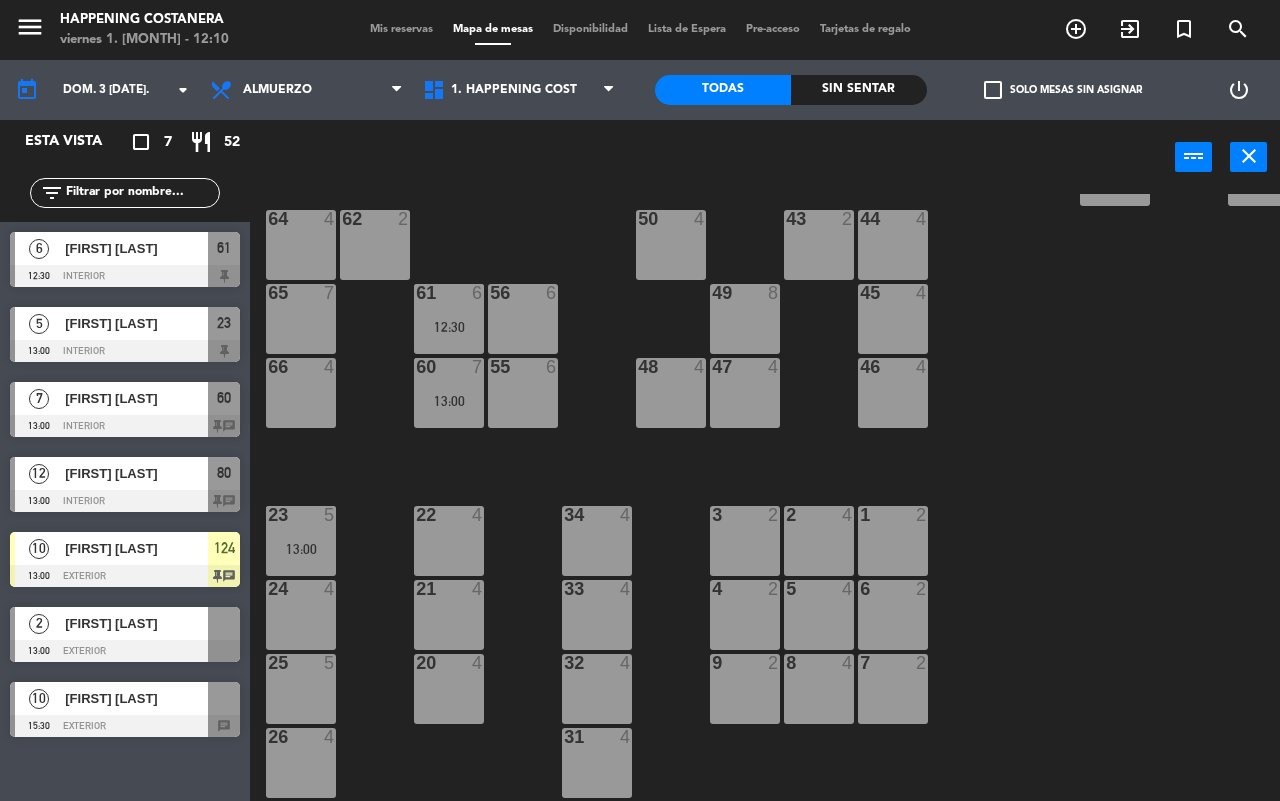 scroll, scrollTop: 500, scrollLeft: 0, axis: vertical 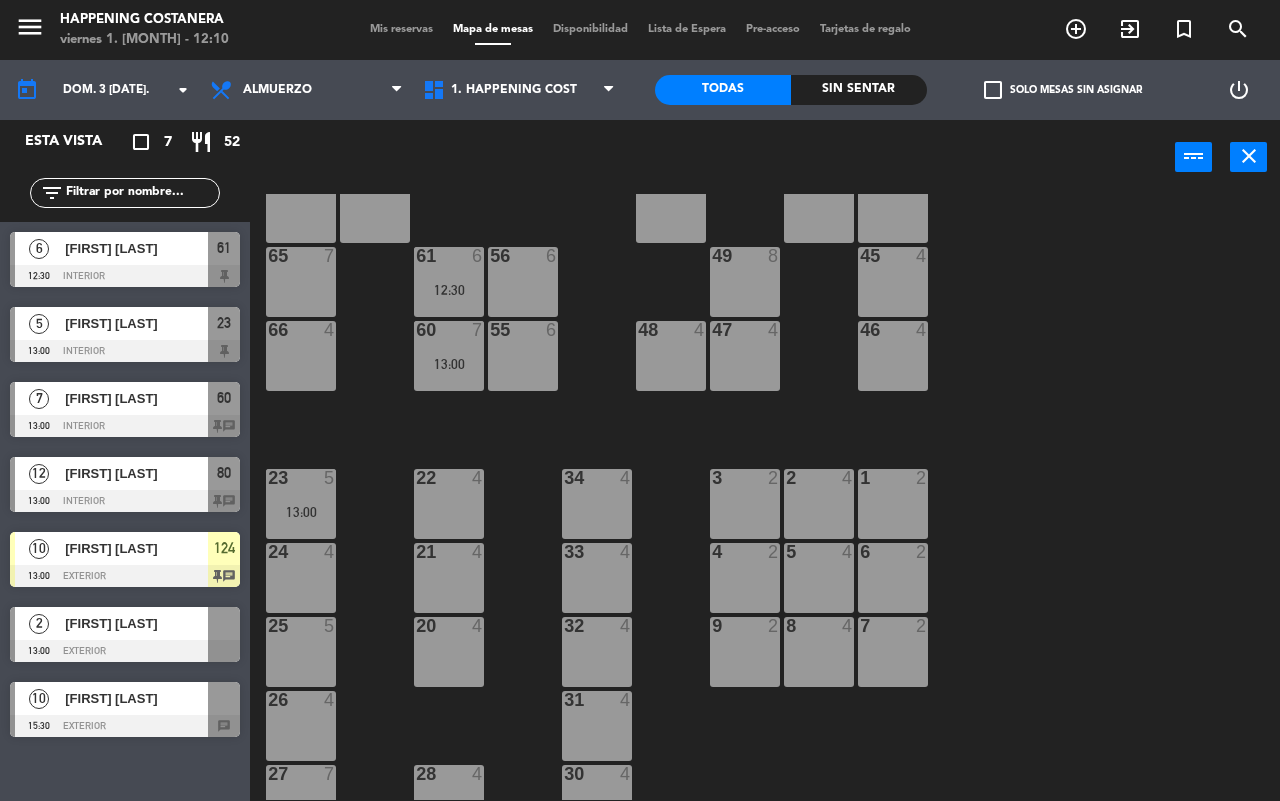click at bounding box center (125, 726) 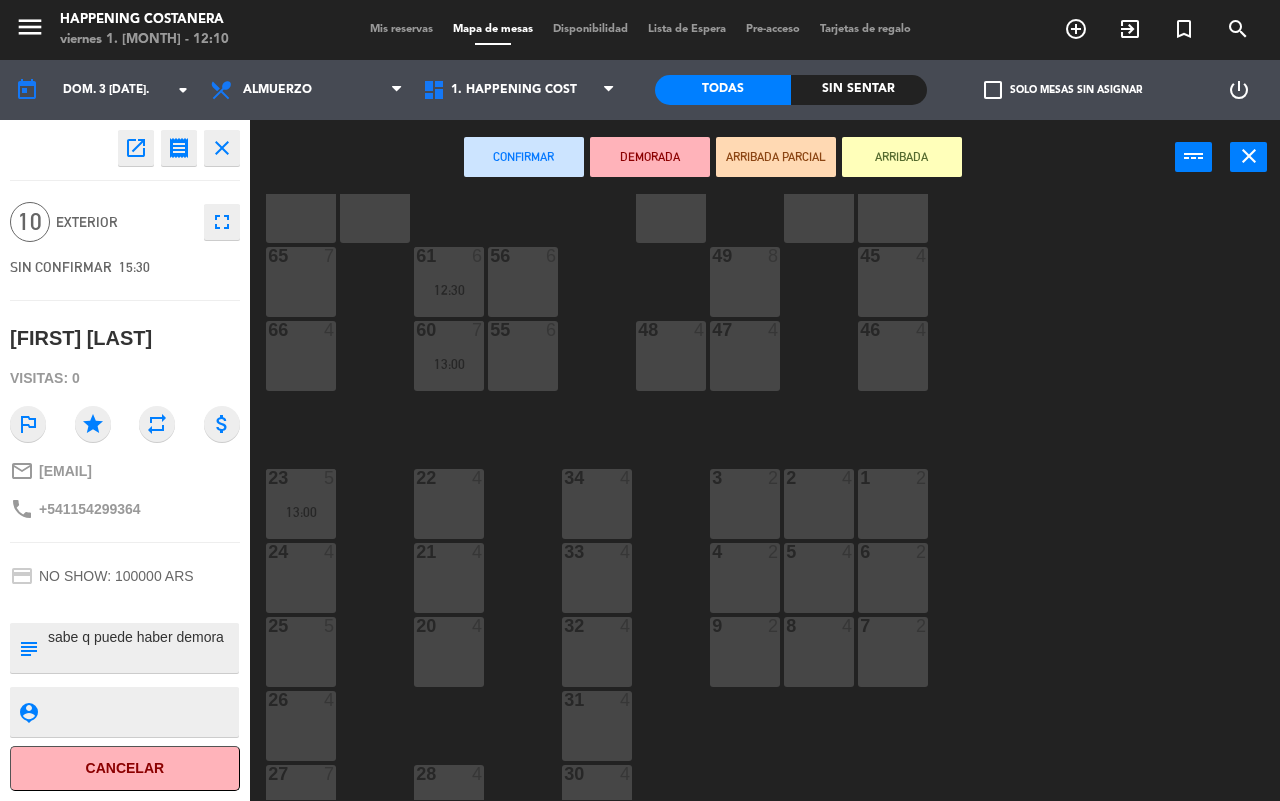 click on "open_in_new" 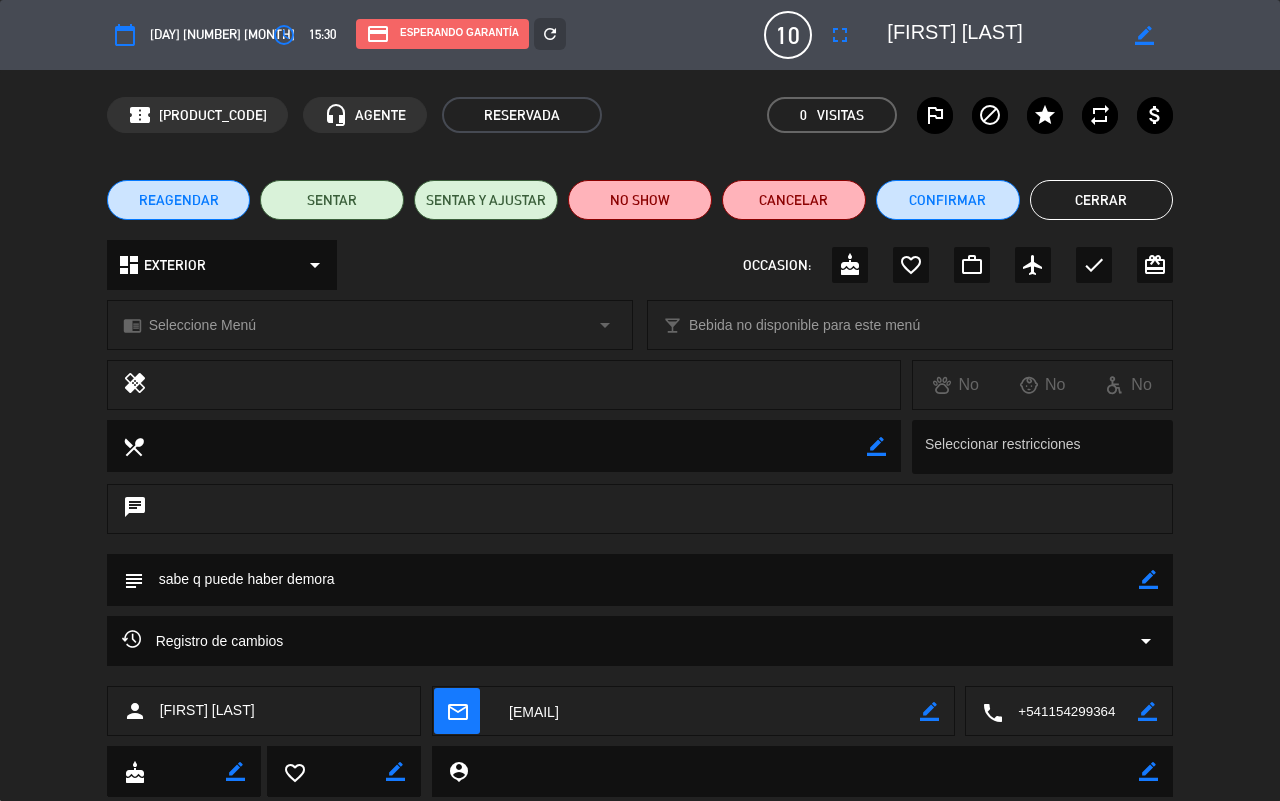 click on "dashboard  EXTERIOR  arrow_drop_down" 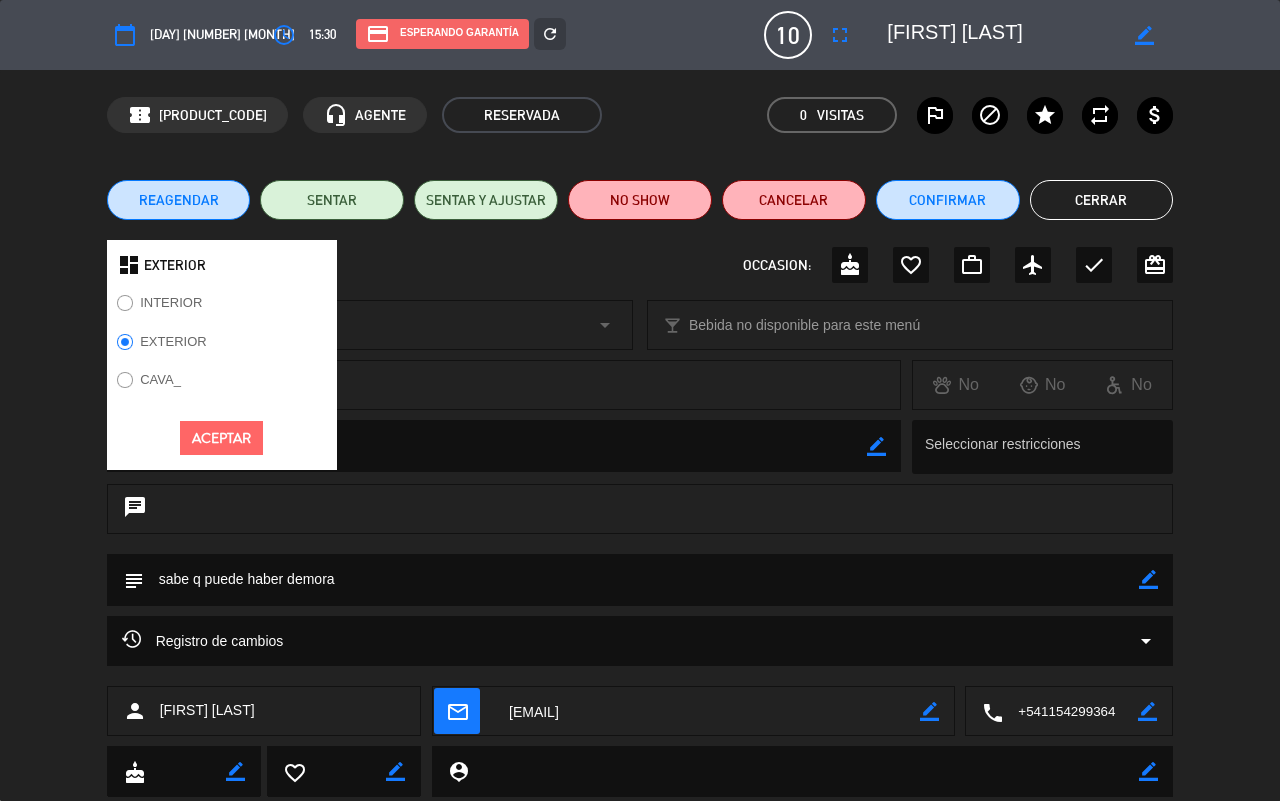 click on "person [FIRST] [LAST]  mail_outline                border_color   local_phone                border_color" 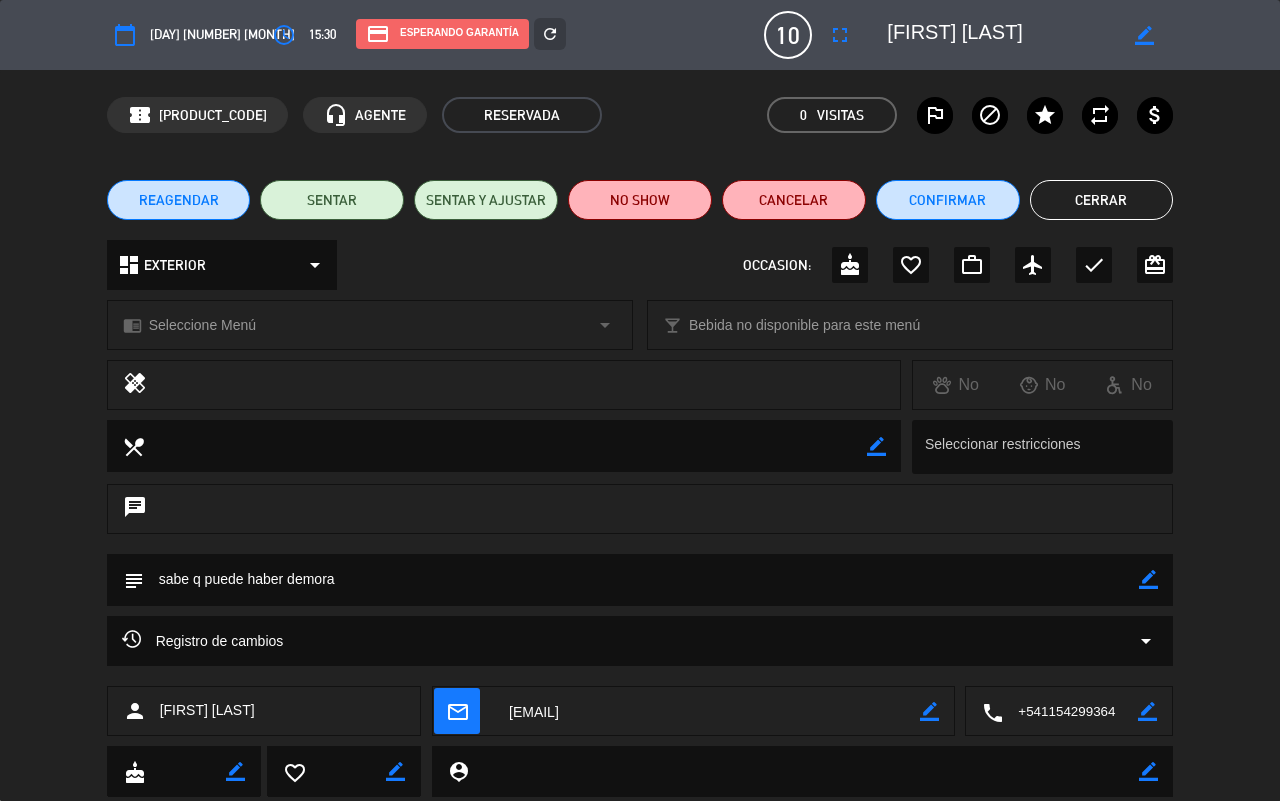 click on "healing     No   No   No" 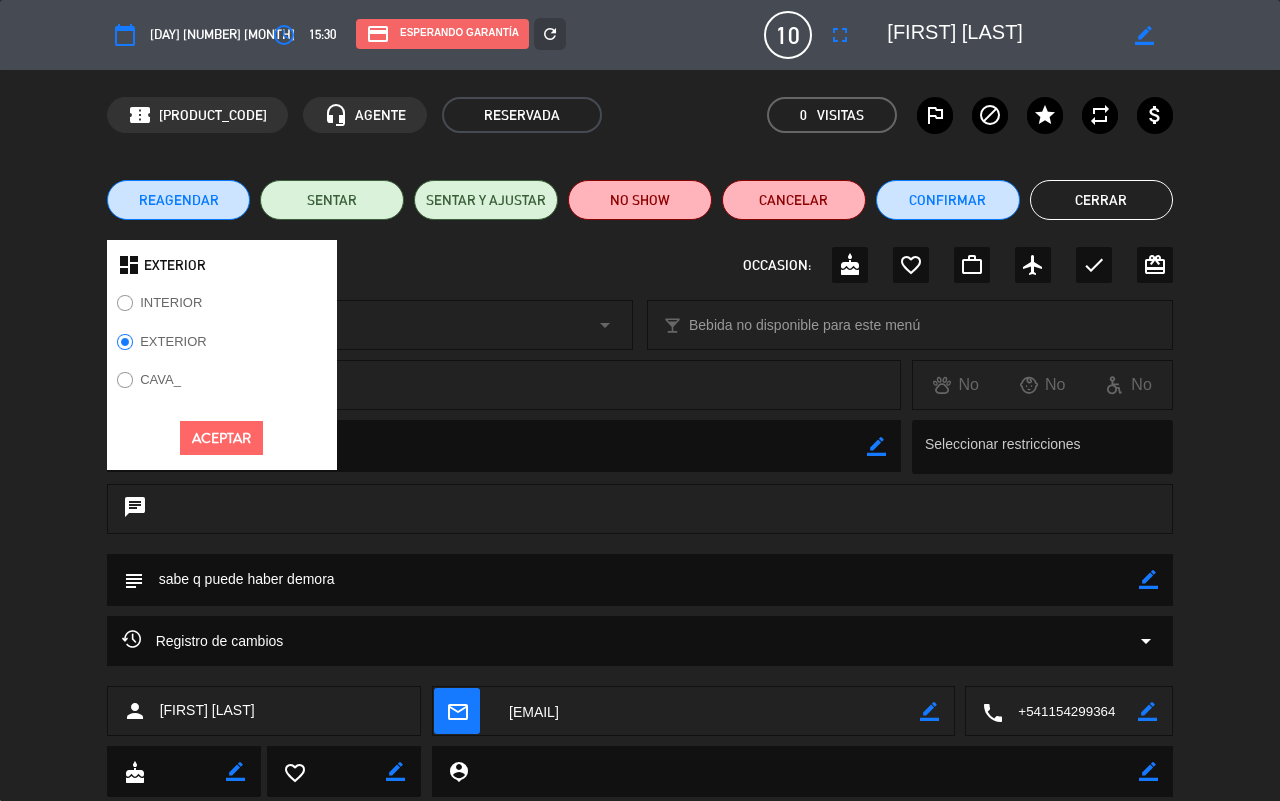click 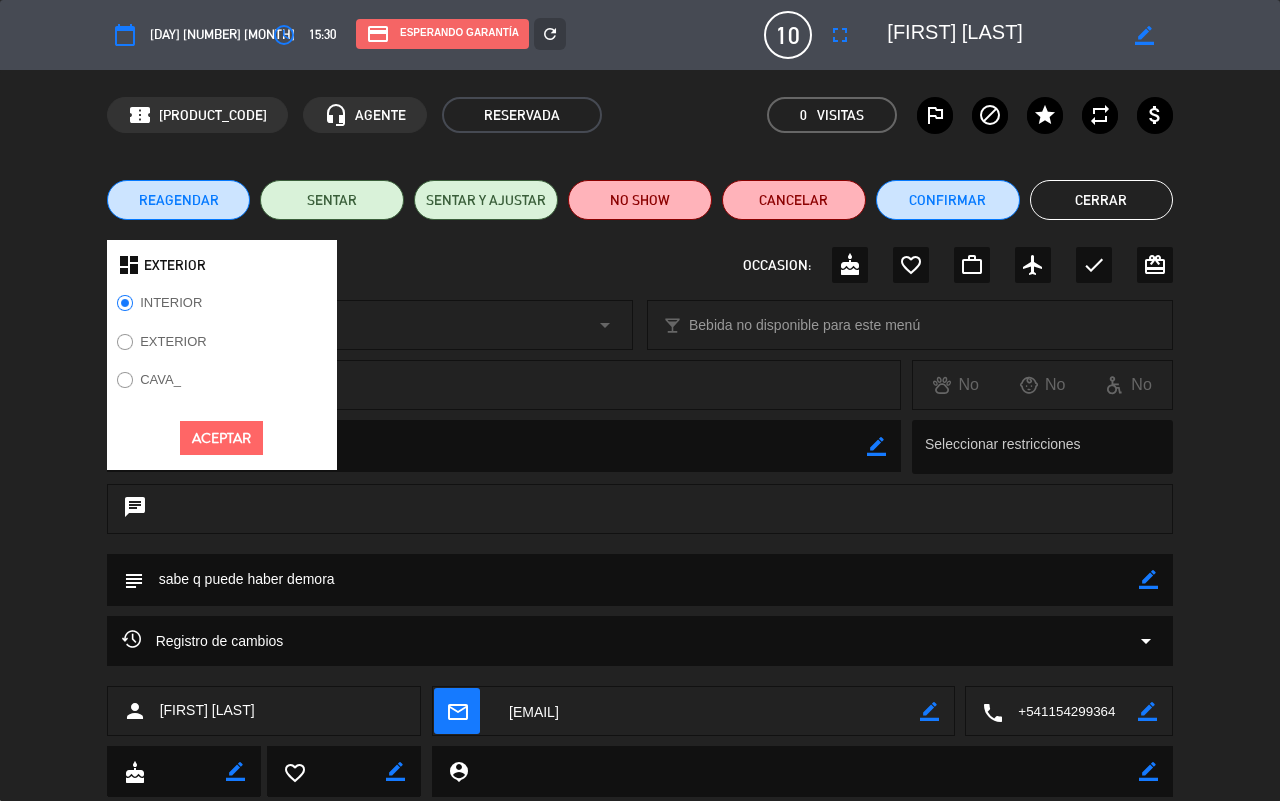 click on "Aceptar" 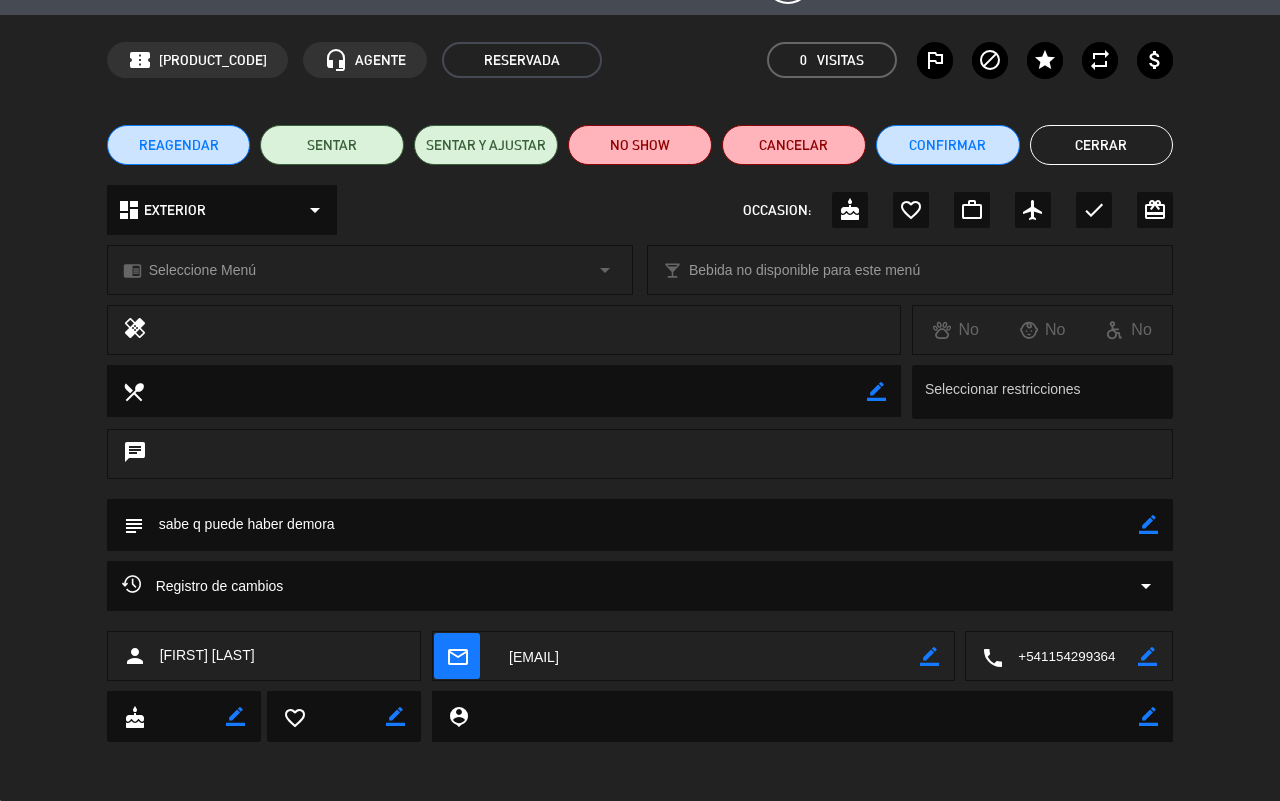 scroll, scrollTop: 0, scrollLeft: 0, axis: both 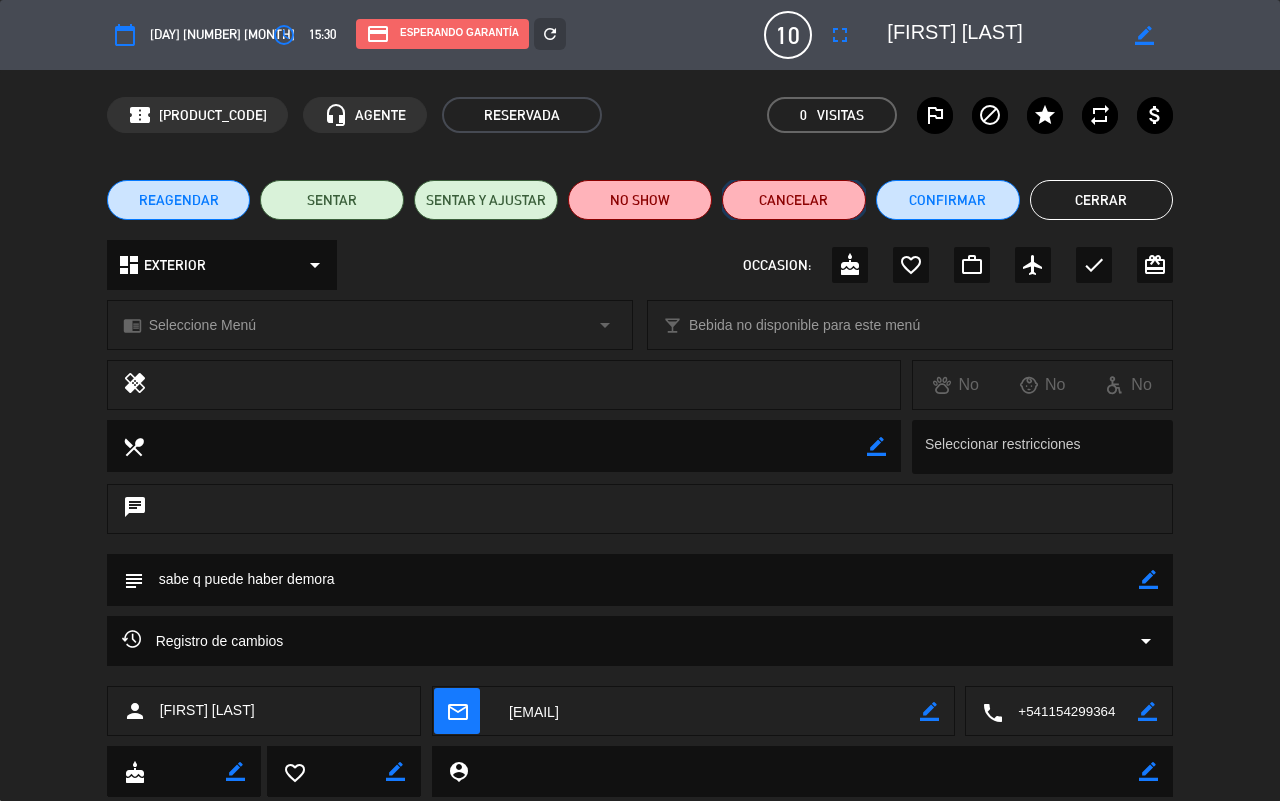 click on "Cancelar" 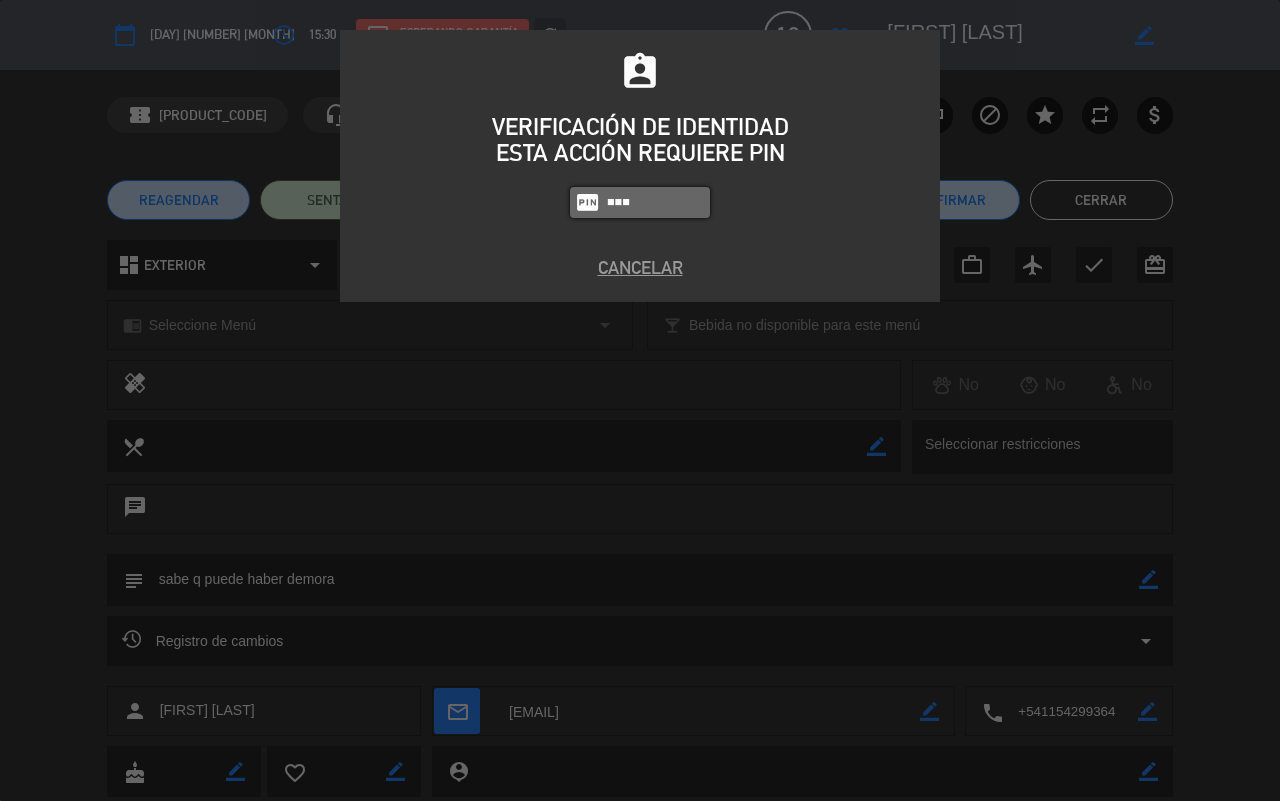 type on "9660" 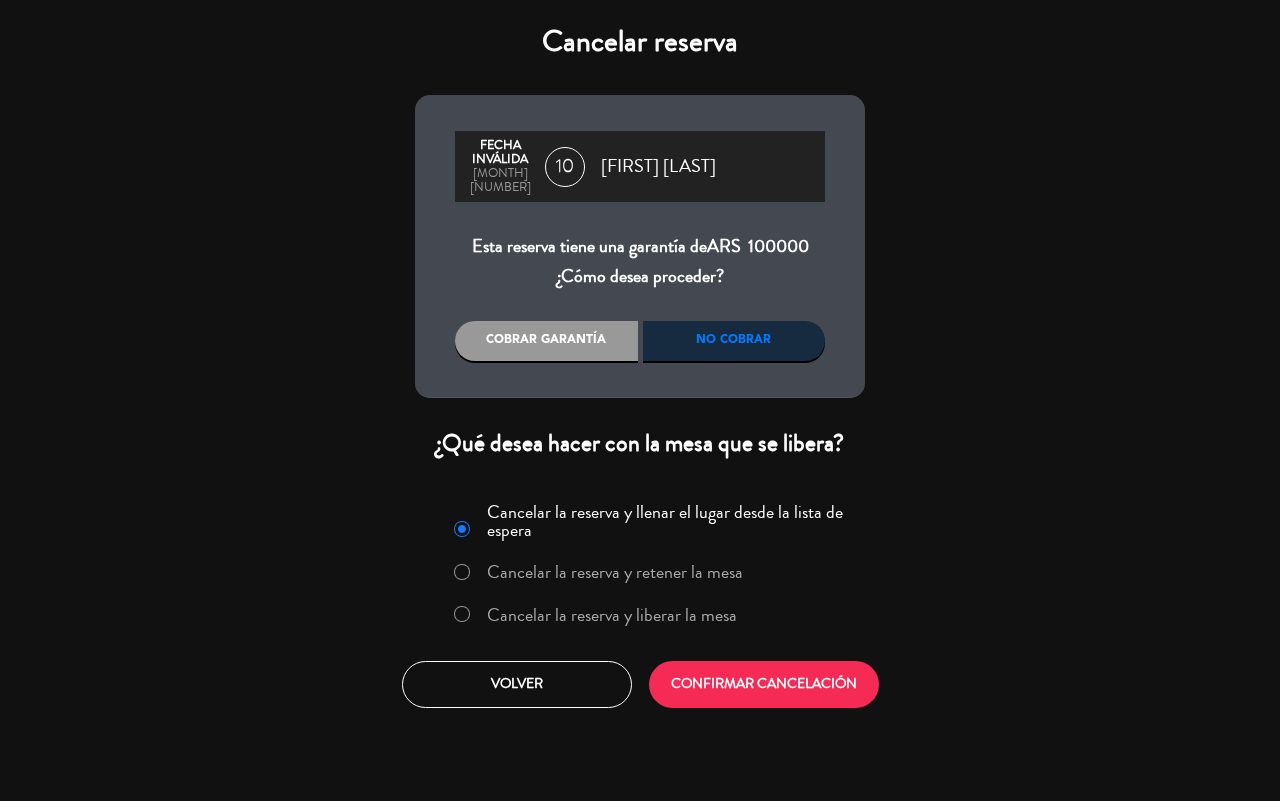 click on "Cancelar la reserva y liberar la mesa" 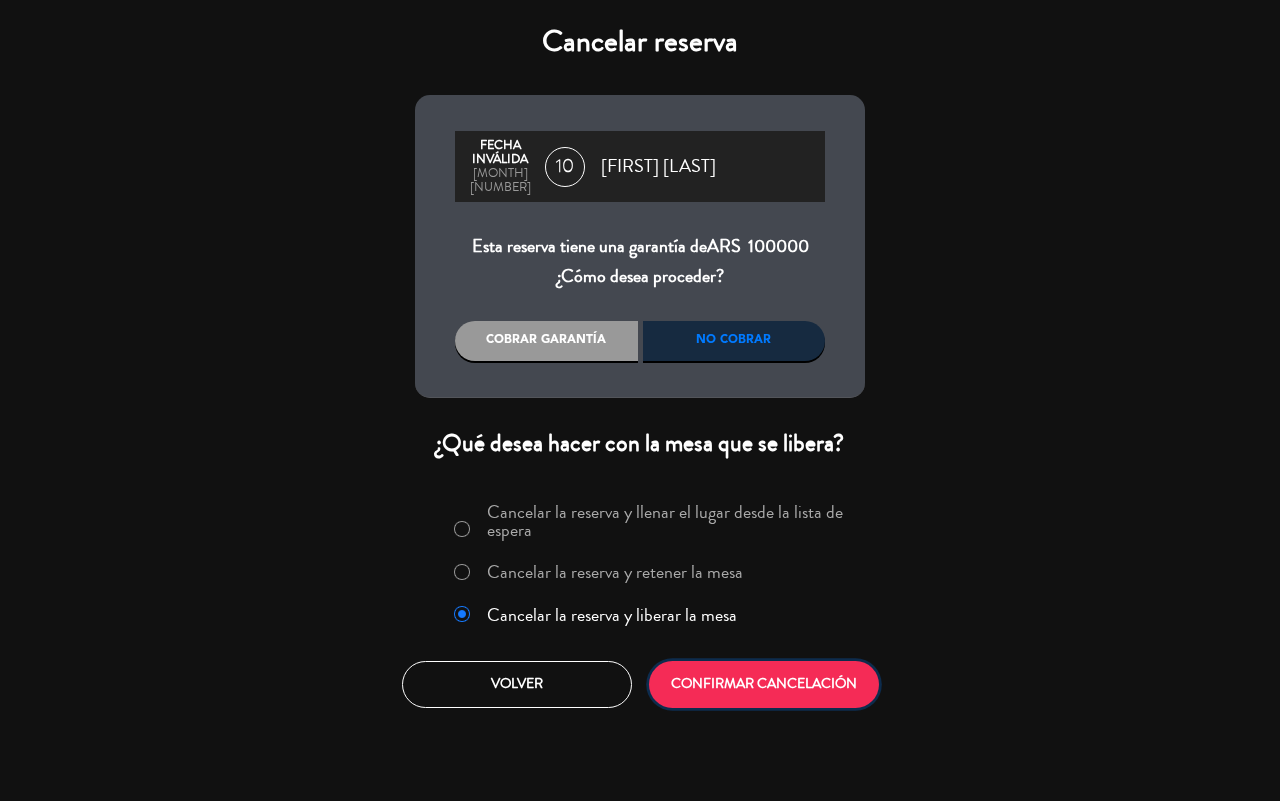 click on "CONFIRMAR CANCELACIÓN" 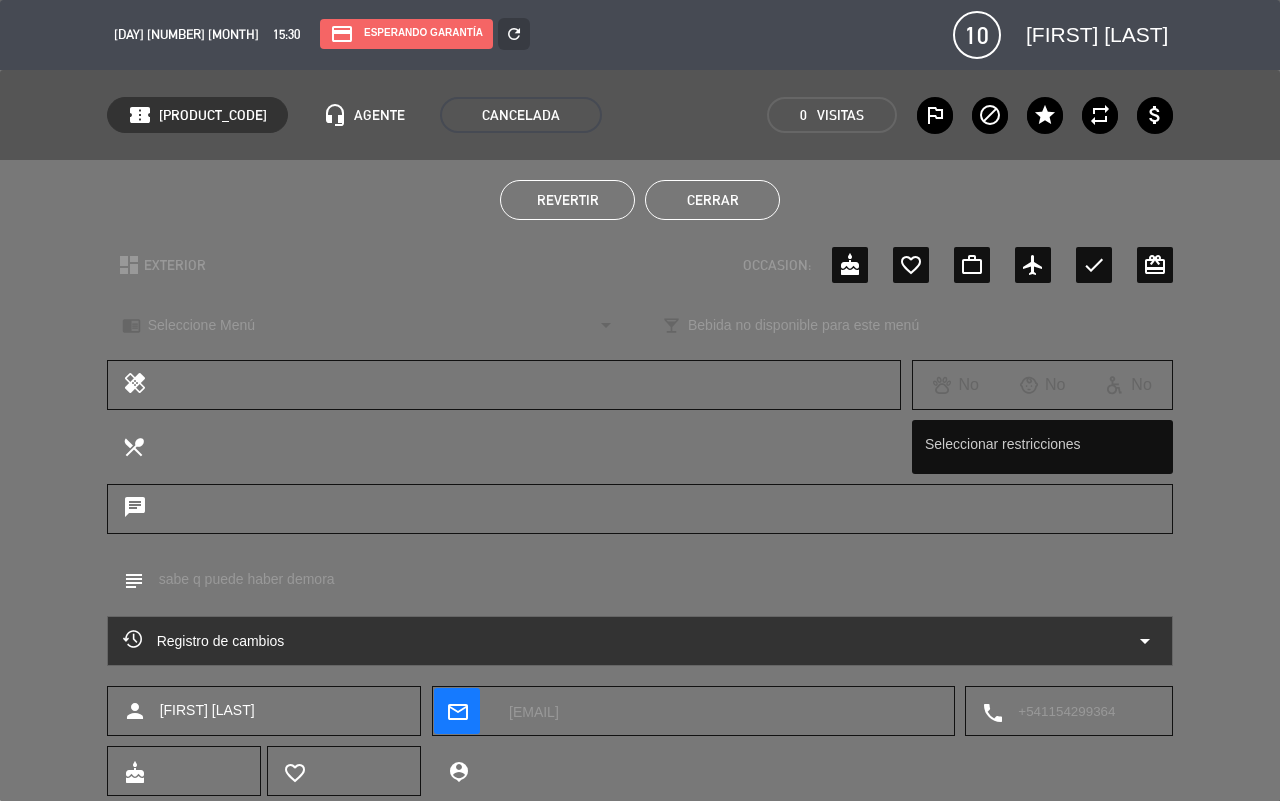 click on "Cerrar" 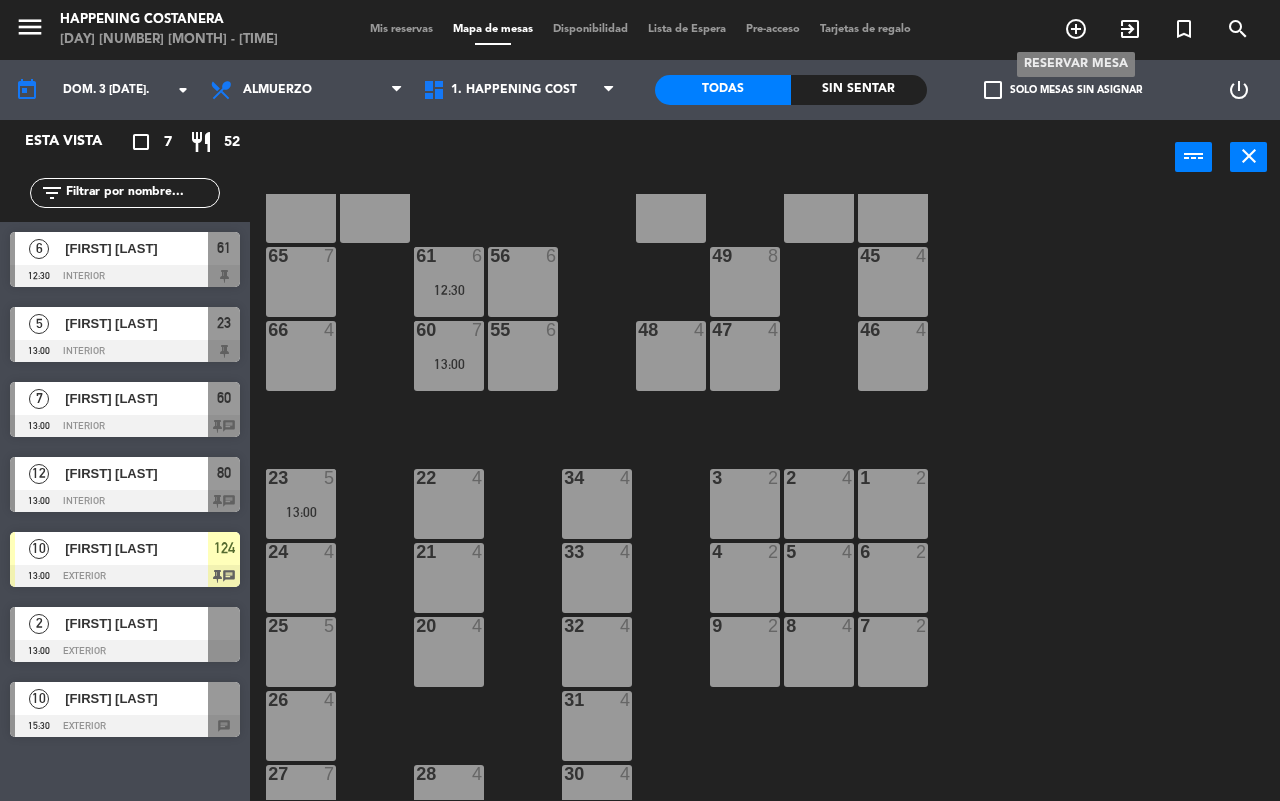 click on "add_circle_outline" at bounding box center (1076, 29) 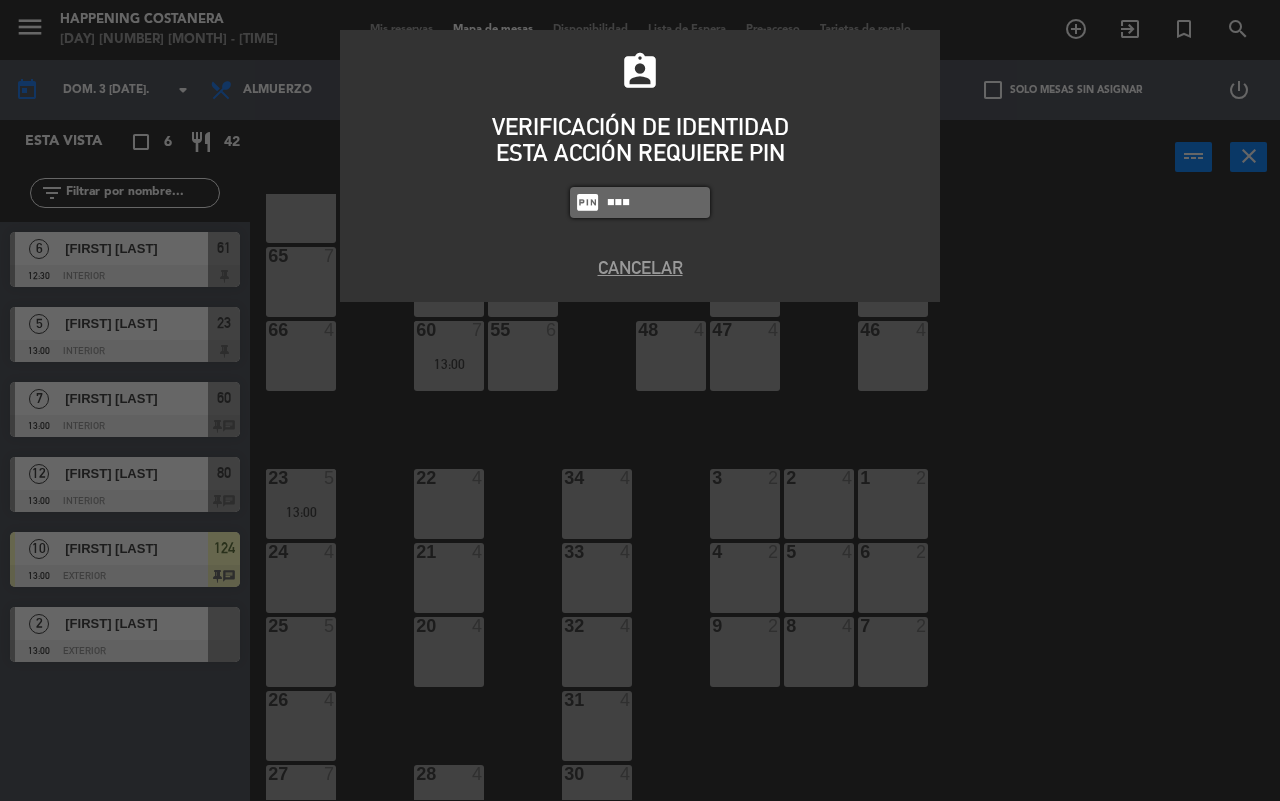 type on "9660" 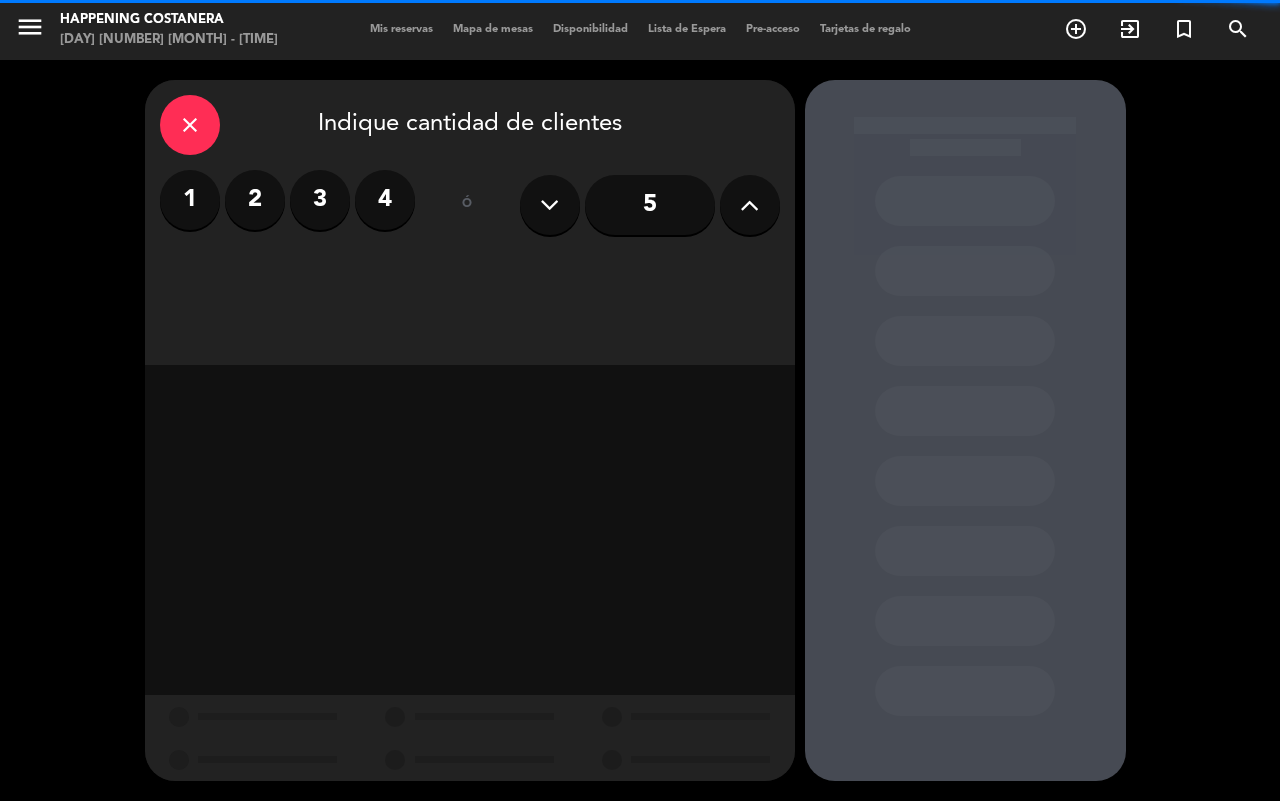 click at bounding box center (750, 205) 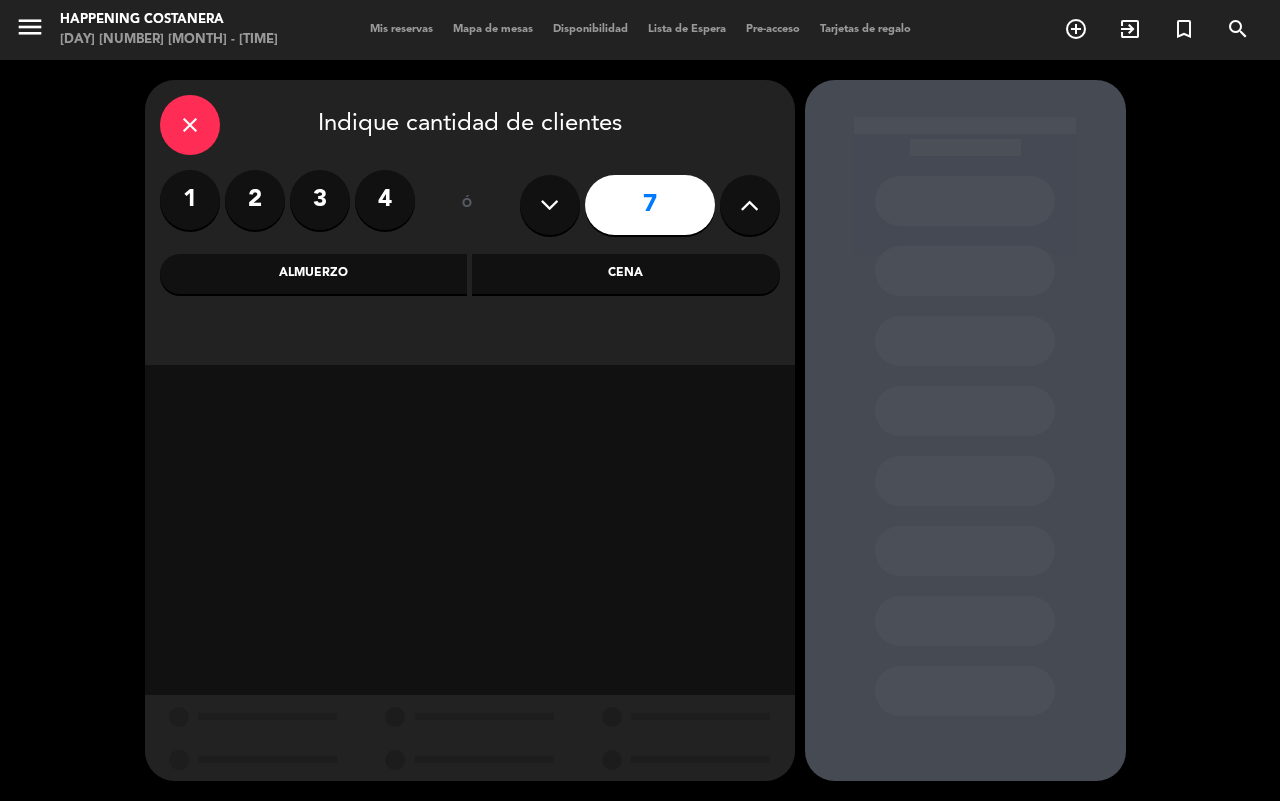 click at bounding box center [750, 205] 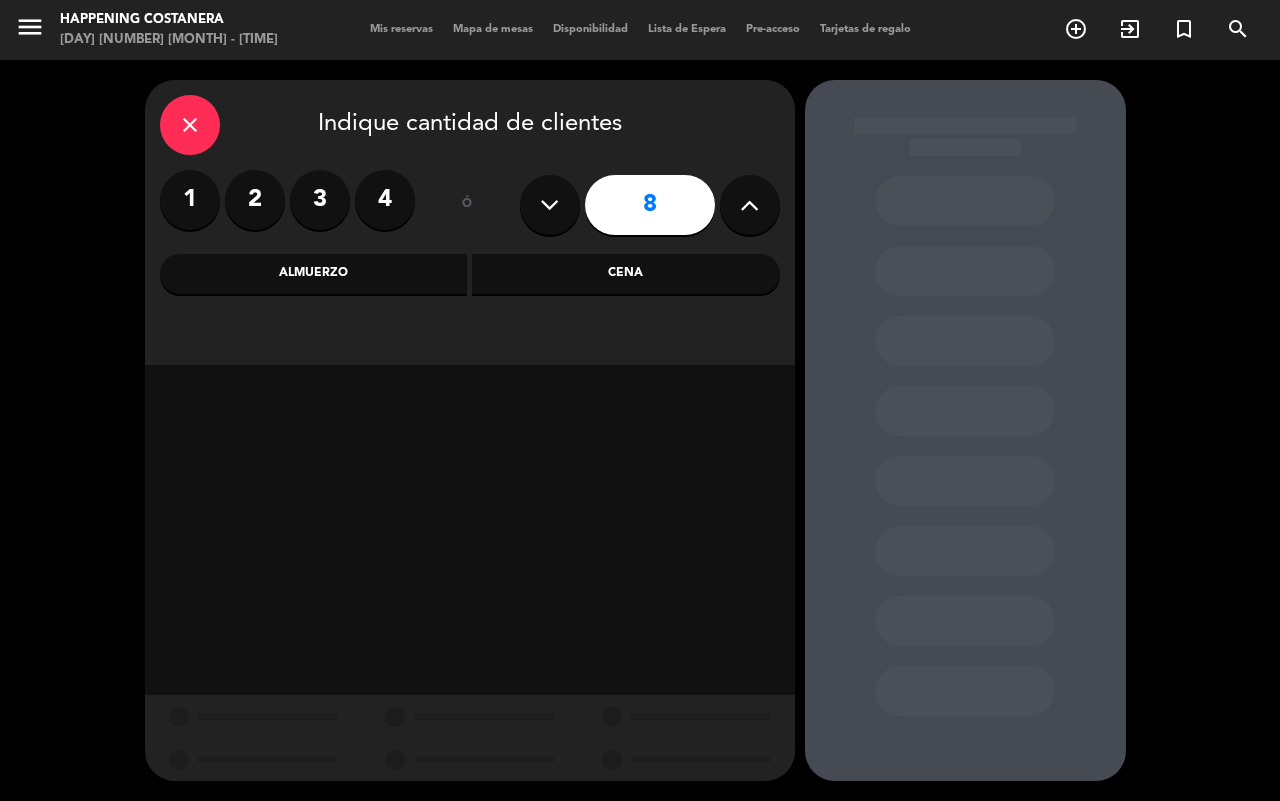 click at bounding box center (750, 205) 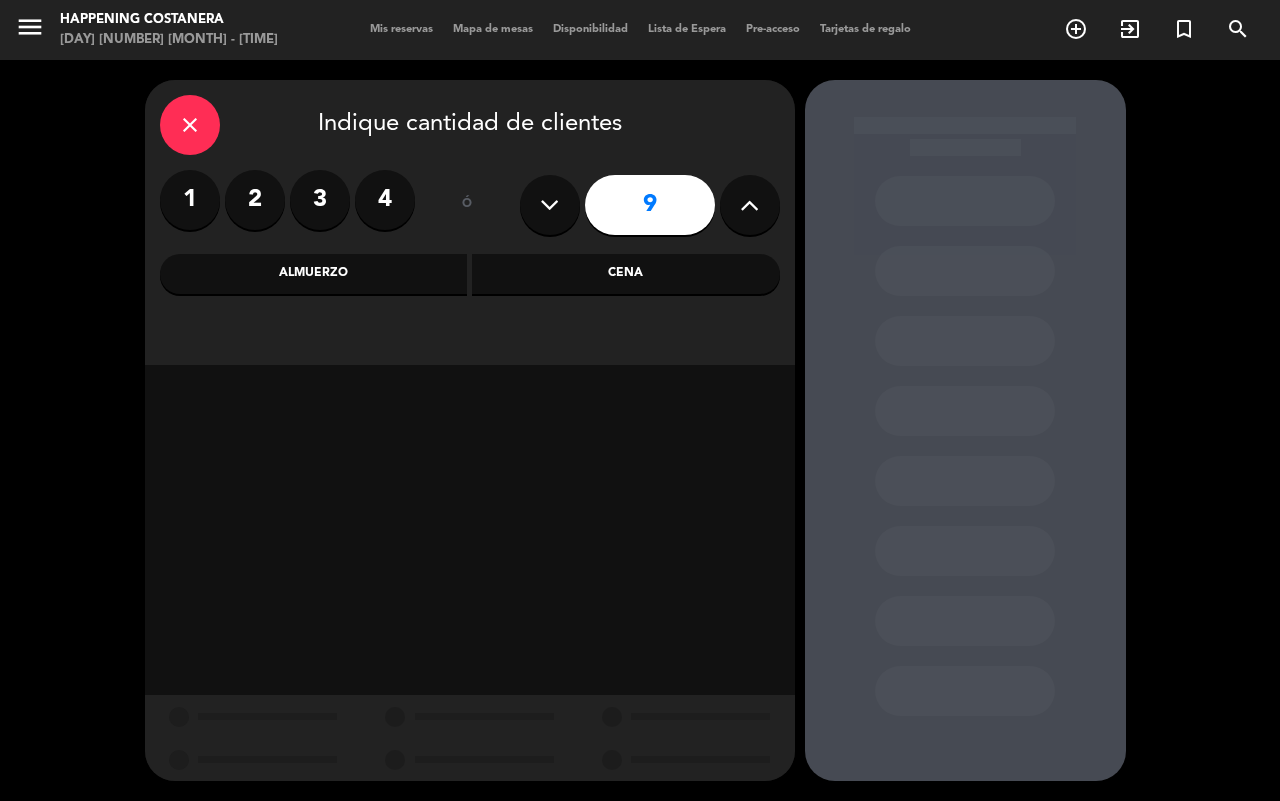 click at bounding box center [750, 205] 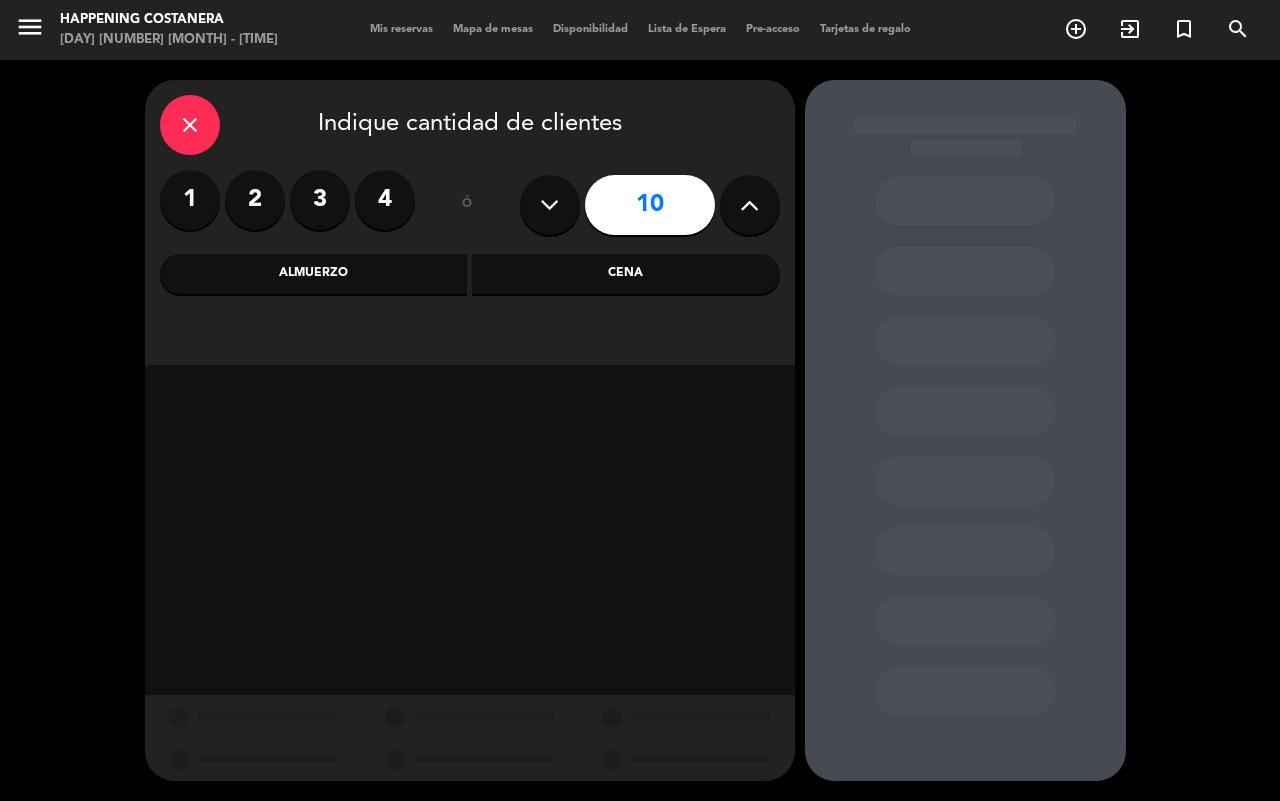 click on "Cena" at bounding box center (626, 274) 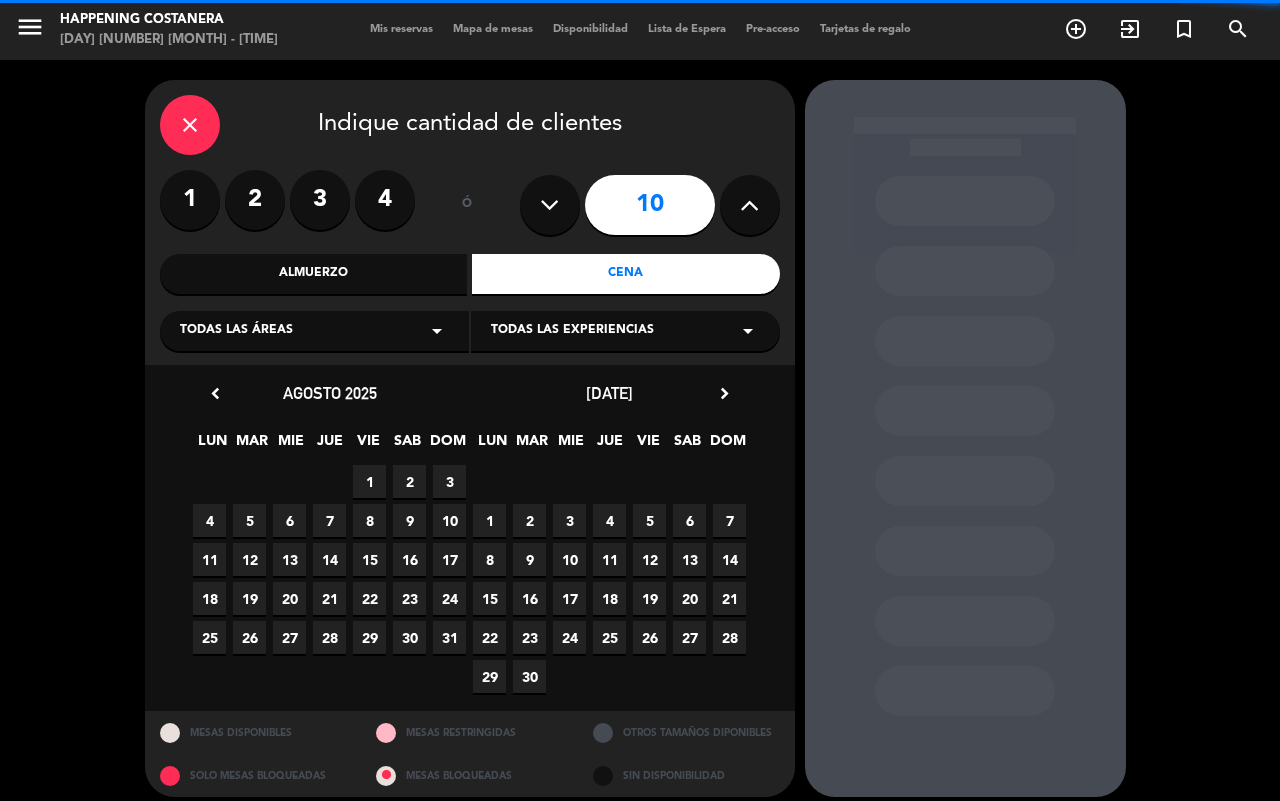 click on "Almuerzo" at bounding box center [314, 274] 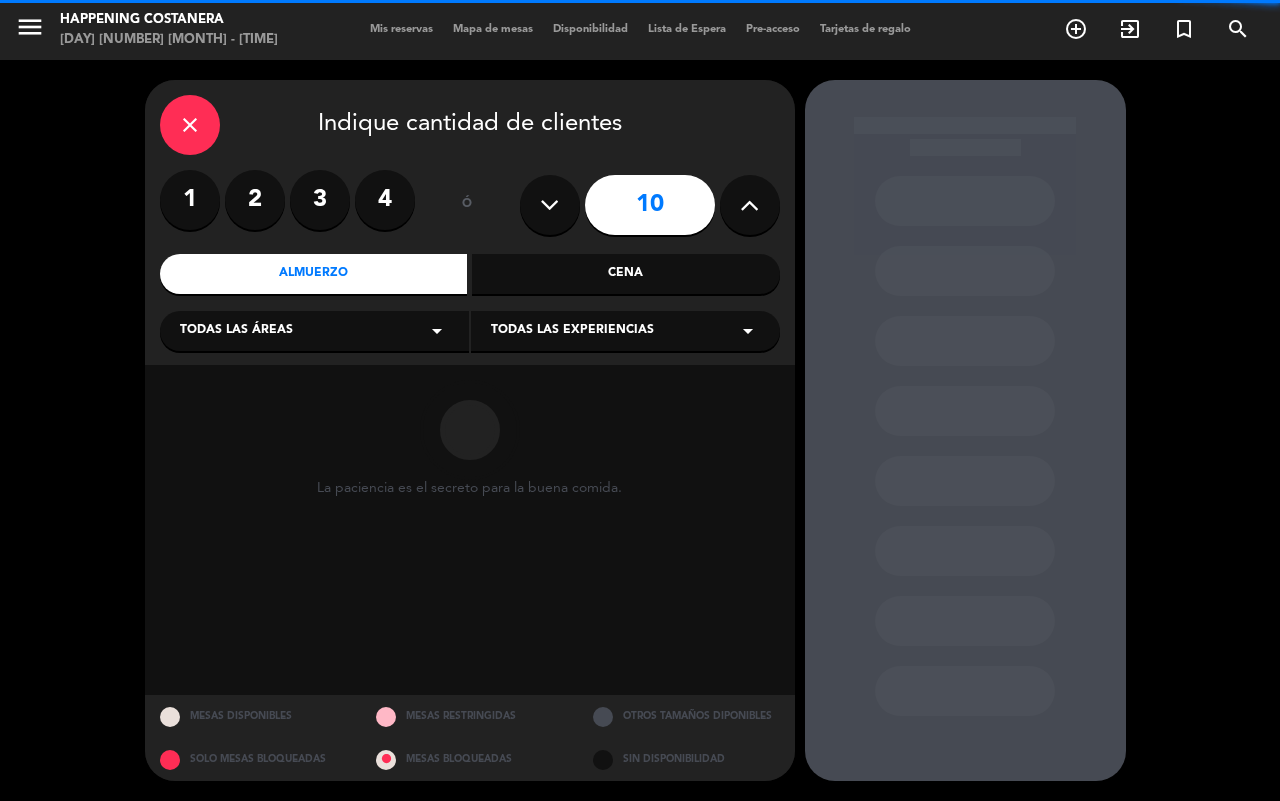 click on "Todas las áreas   arrow_drop_down" at bounding box center (314, 331) 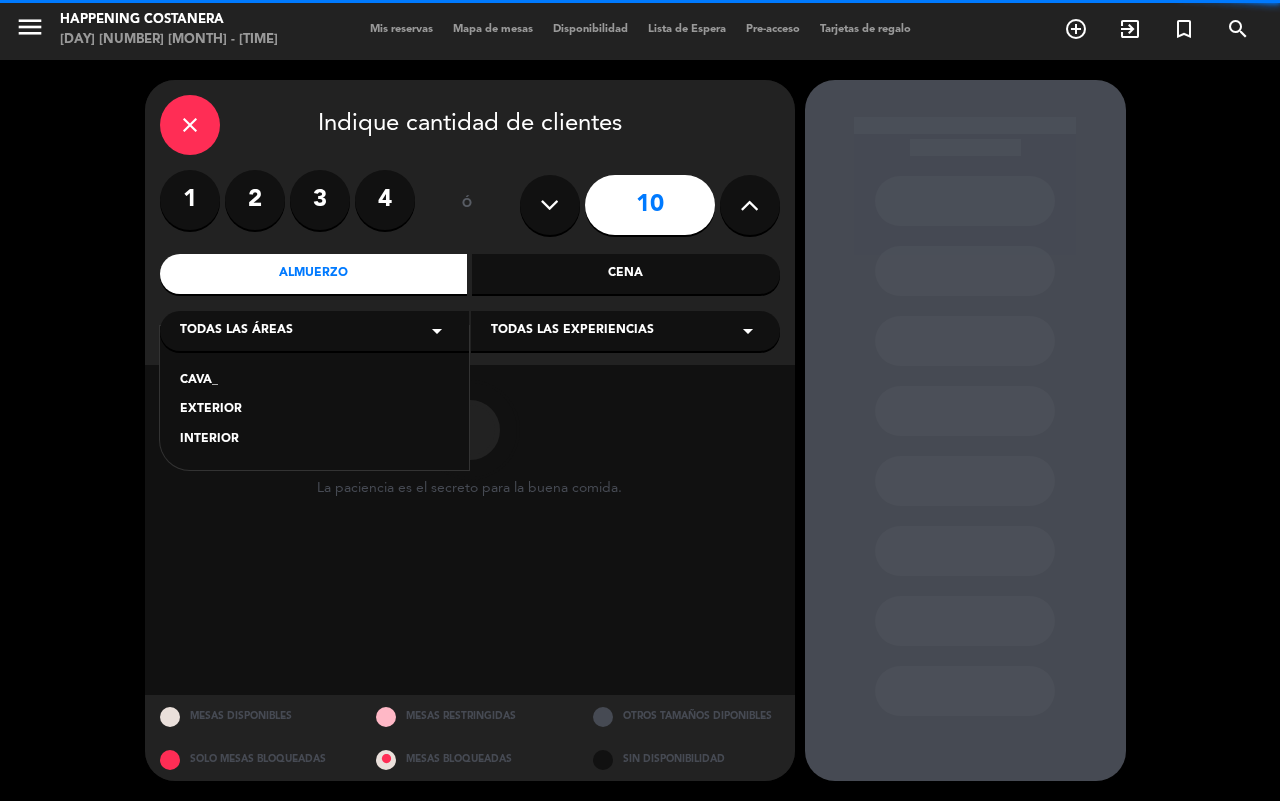 click on "INTERIOR" at bounding box center [314, 440] 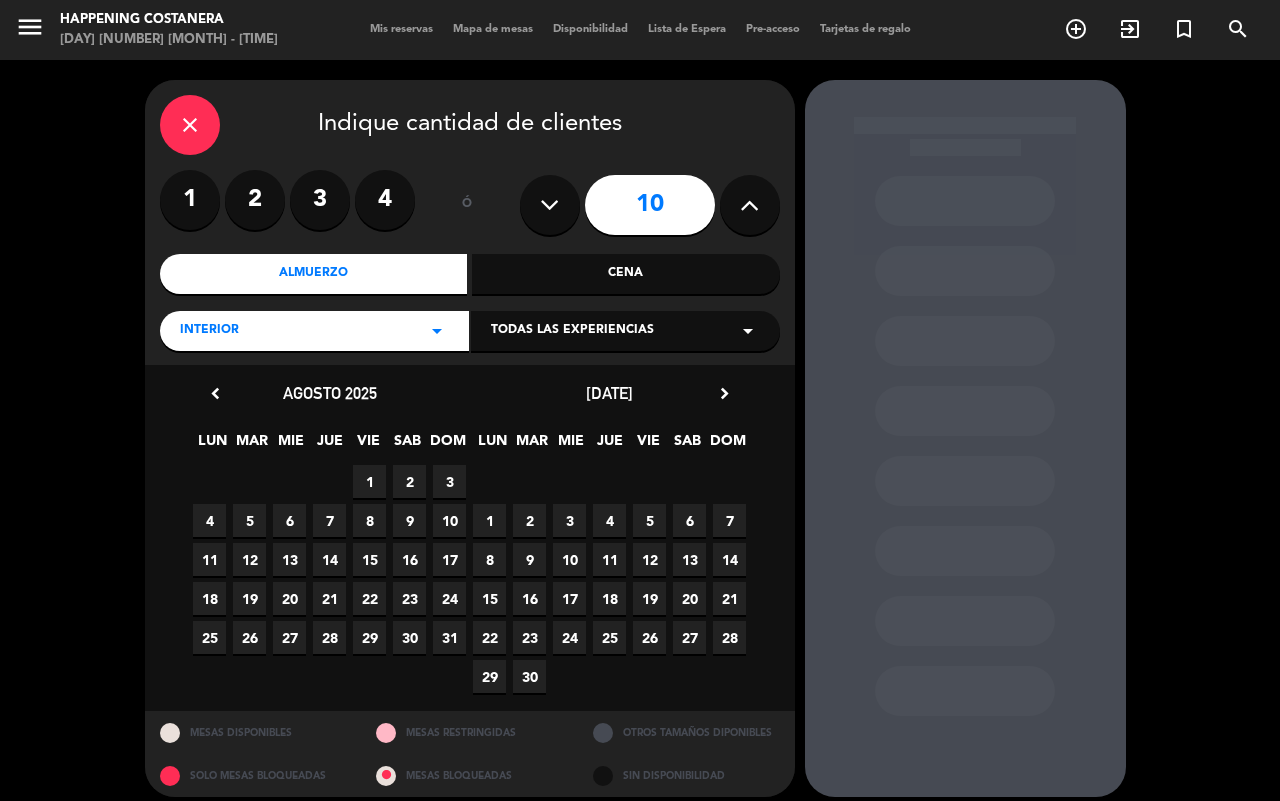 click on "3" at bounding box center (449, 481) 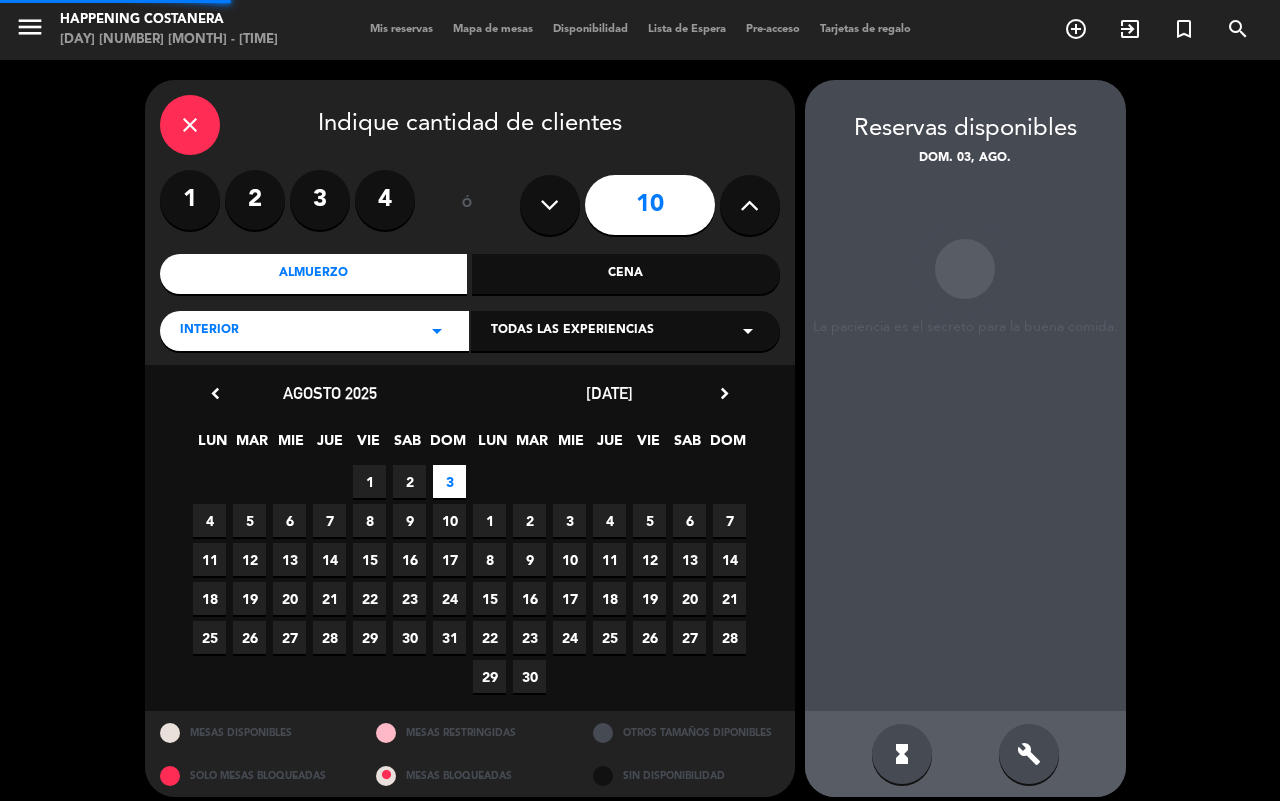 scroll, scrollTop: 13, scrollLeft: 0, axis: vertical 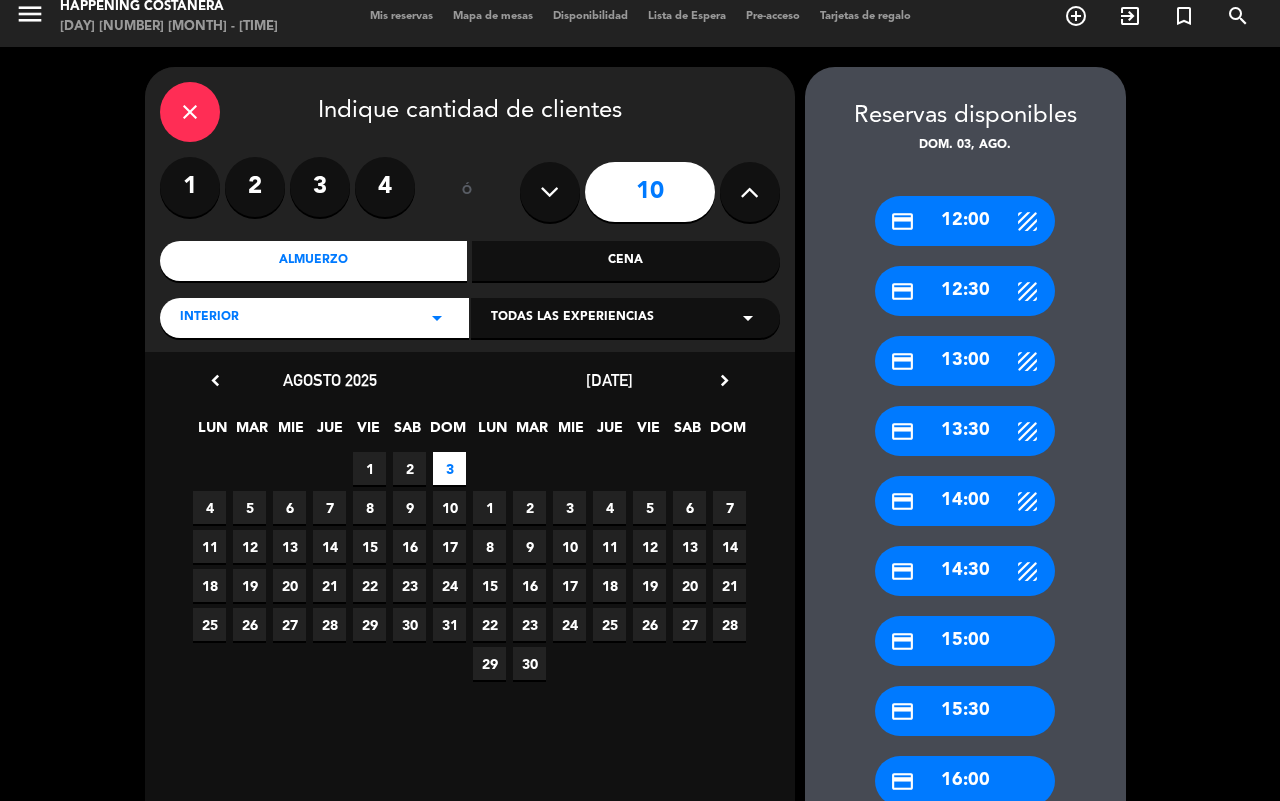 click on "credit_card  15:30" at bounding box center (965, 711) 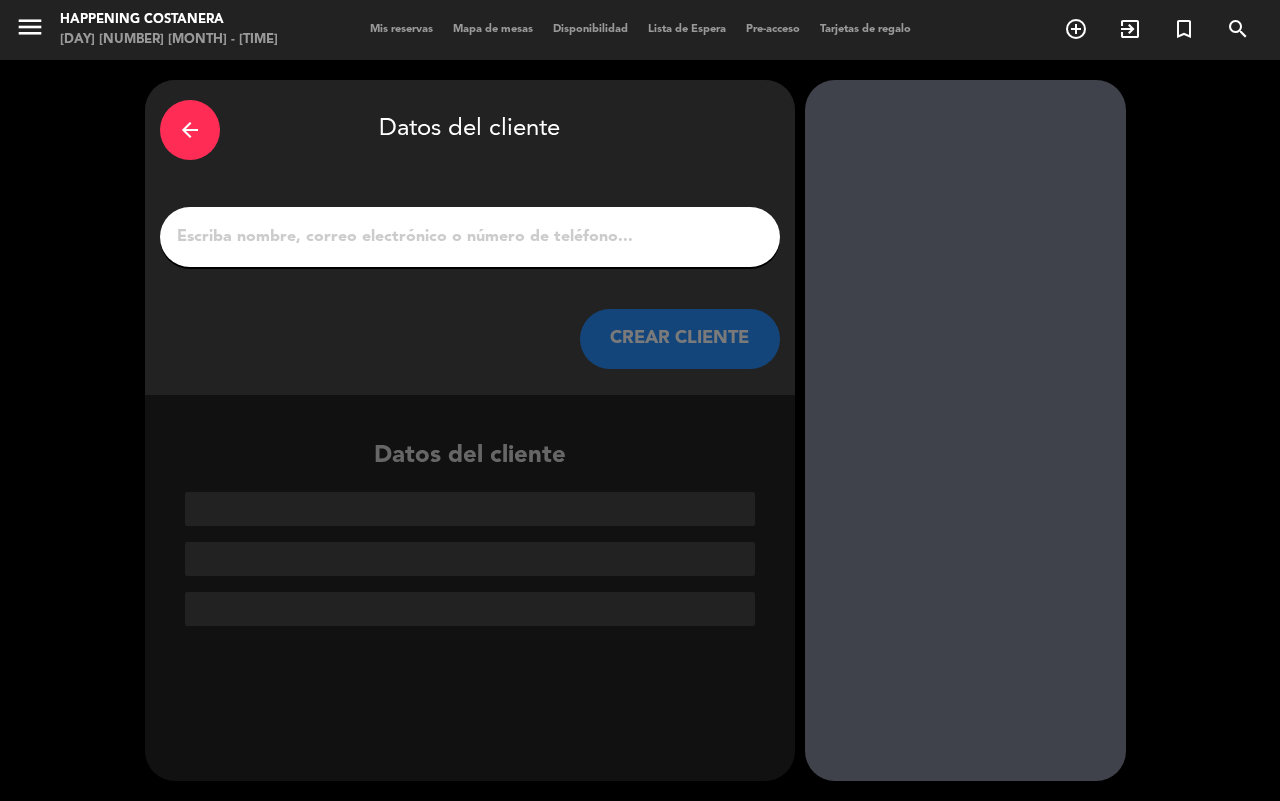click on "1" at bounding box center [470, 237] 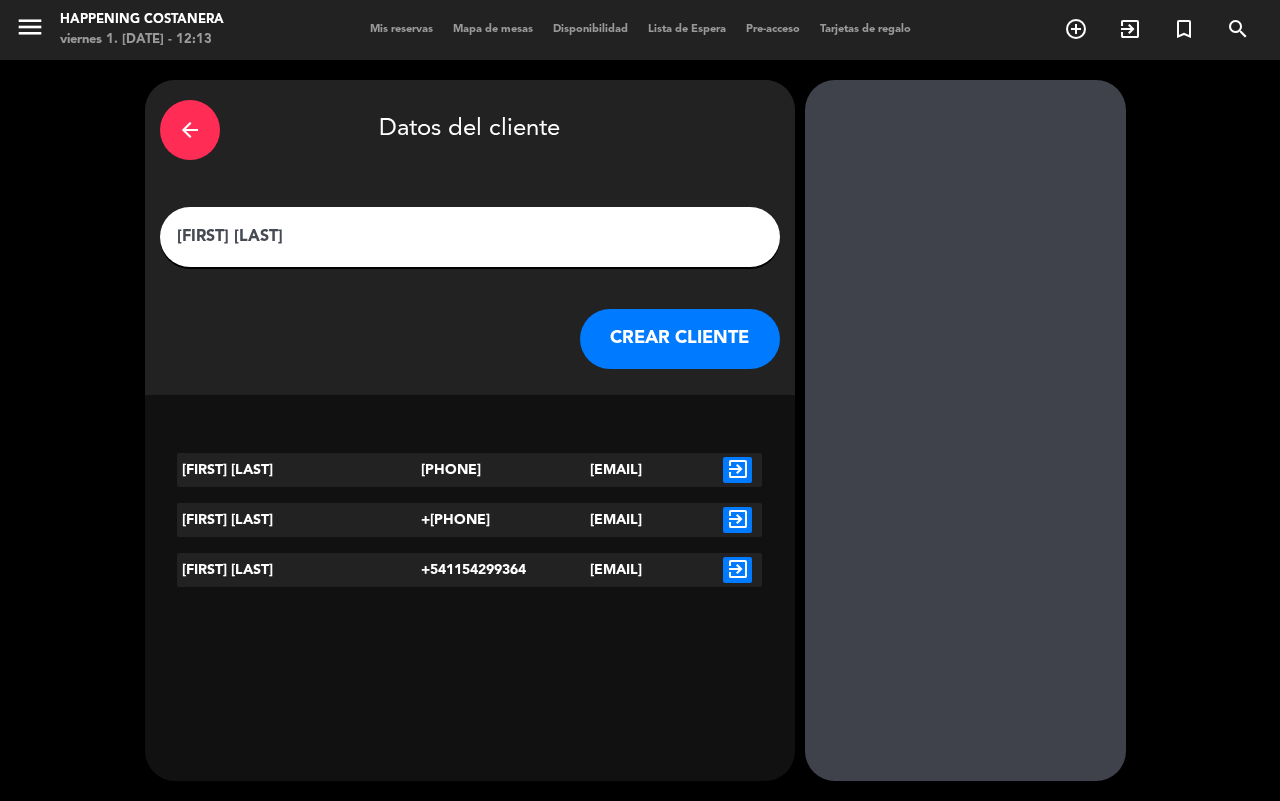 type on "[FIRST] [LAST]" 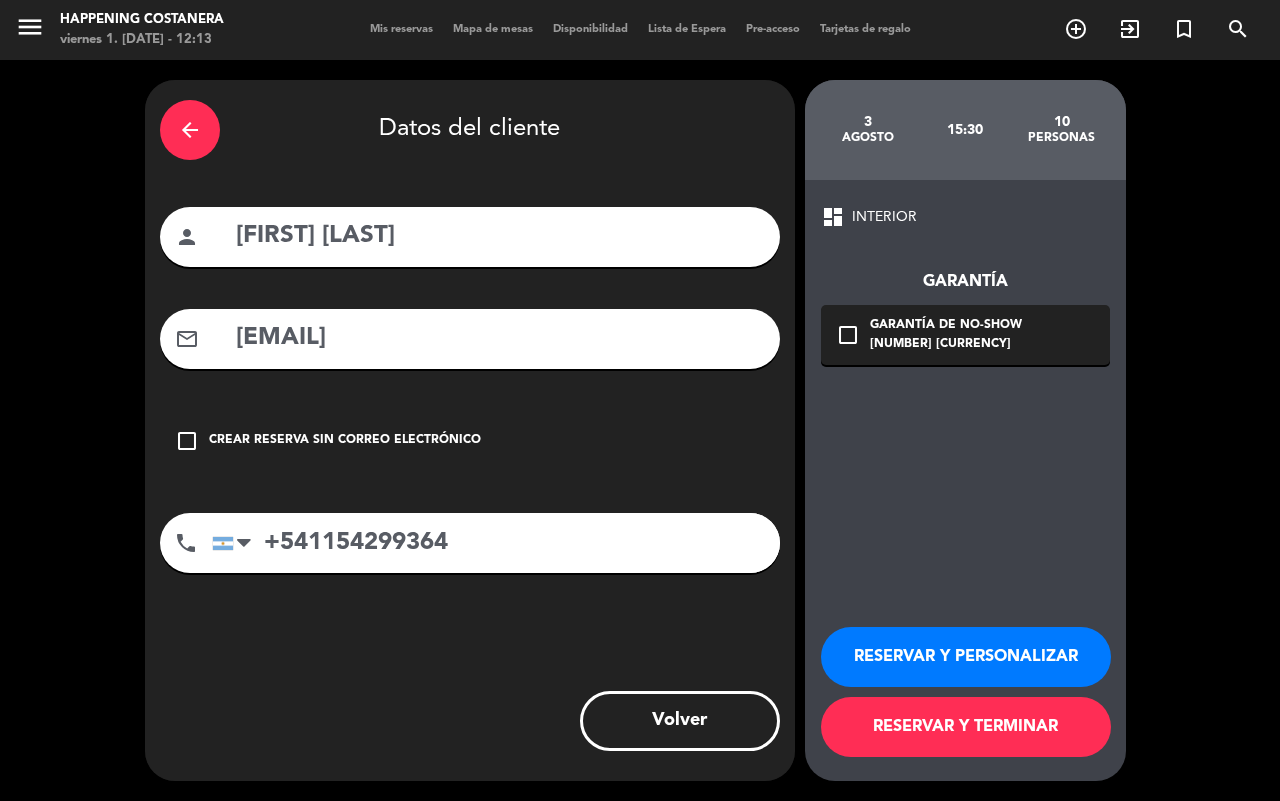 click on "check_box_outline_blank" at bounding box center (848, 335) 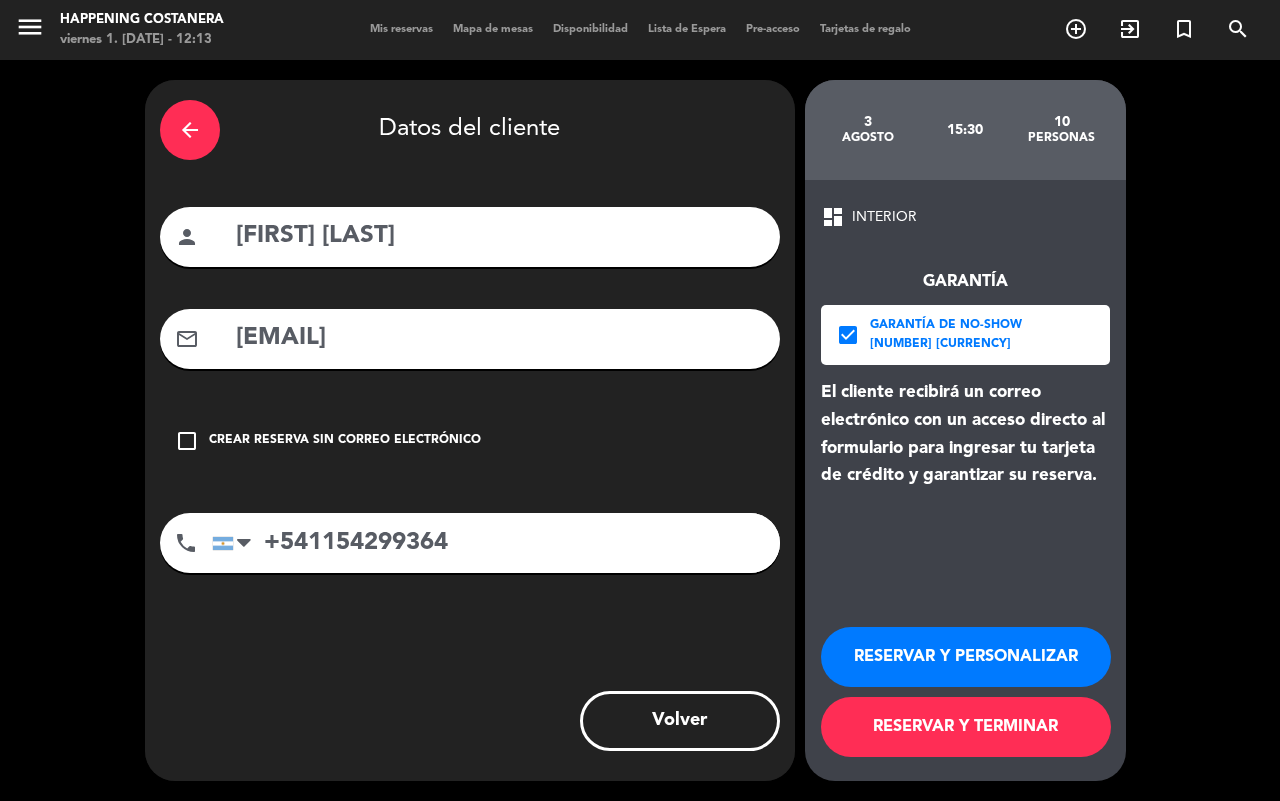 click on "RESERVAR Y TERMINAR" at bounding box center [966, 727] 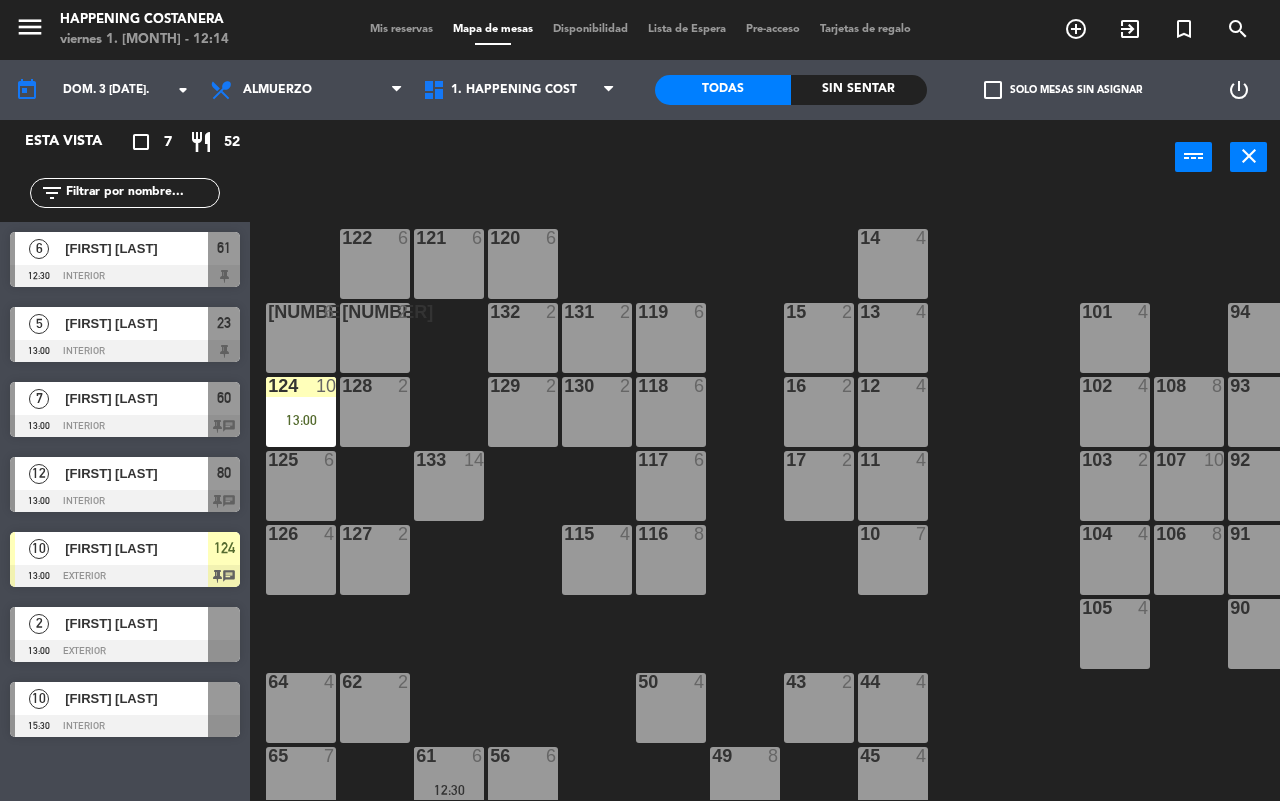 click at bounding box center [125, 726] 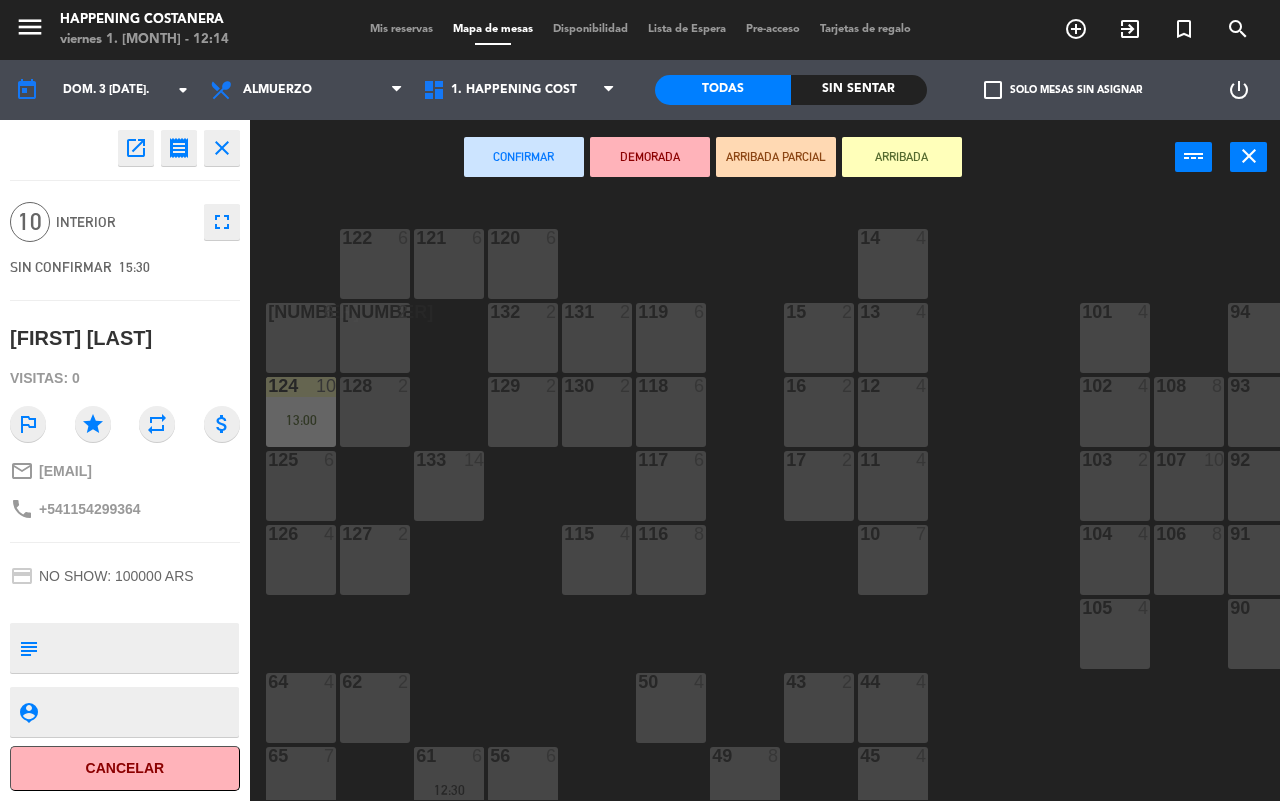 click at bounding box center (141, 648) 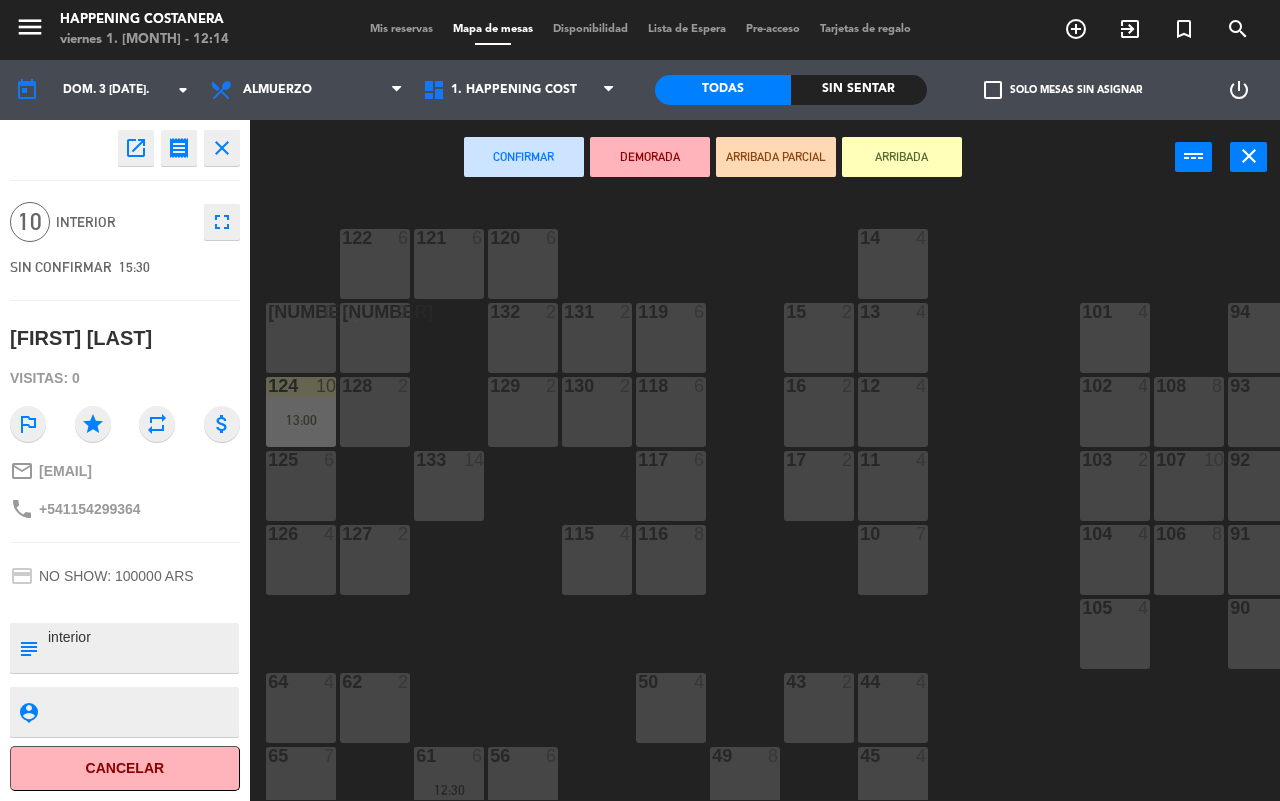 type on "interior" 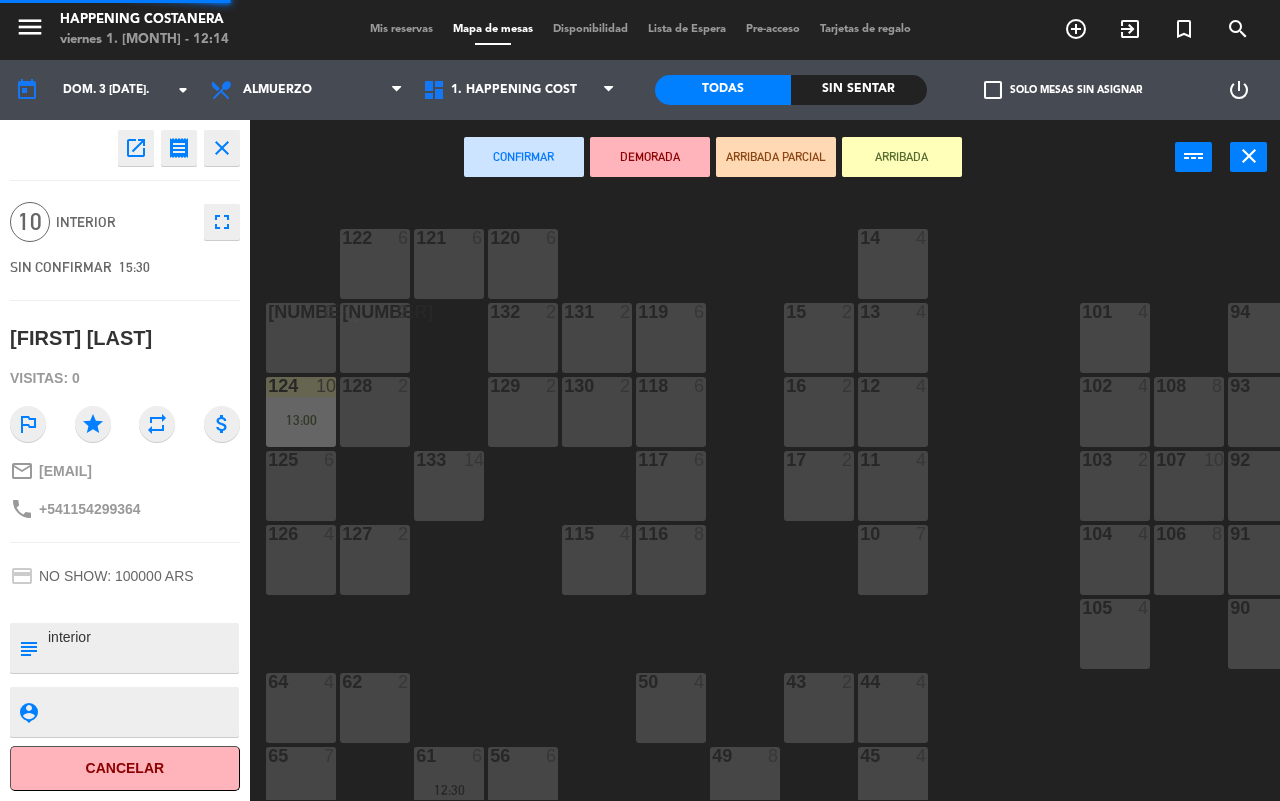 click at bounding box center [141, 712] 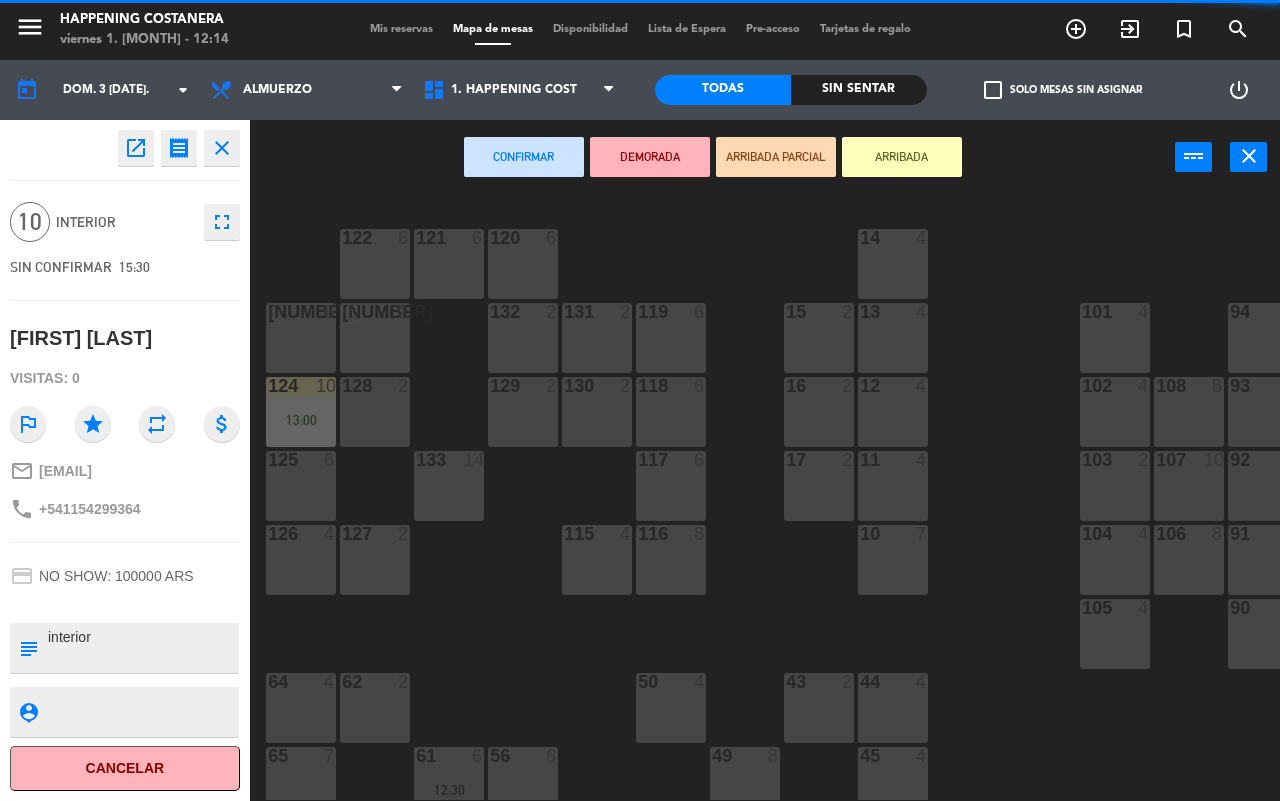 click on "69  2  122  6  121  6  120  6  14  4  CAVA  22  101  4  94  2  70  2  123  6  131  2  134  2  132  2  13  4  119  6  15  2  102  4  80  12   13:00  93  4  108  8  71  4  130  2  124  10   13:00  129  2  12  4  118  6  16  2  128  2  103  2  107  10  82  12   13:00  72  2  92  4  133  14  125  6  11  4  117  6  17  2  104  4  91  4  84  6  106  8  73  2  126  4  127  2  115  4  10  7  116  8  86  6  90  4  74  2  105  4  50  4  62  2  64  4  43  2  75  4  44  4  65  7  56  6  45  4  61  6   12:30  76  2  49  8  66  4  60  7   13:00  46  4  48  4  55  6  47  4  22  4  34  4  3  2  1  2  23  5   13:00  2  4  24  4  33  4  21  4  6  2  5  4  4  2  32  4  9  2  7  2  20  4  8  4  25  5  26  4  31  4  27  7  28  4  30  4" 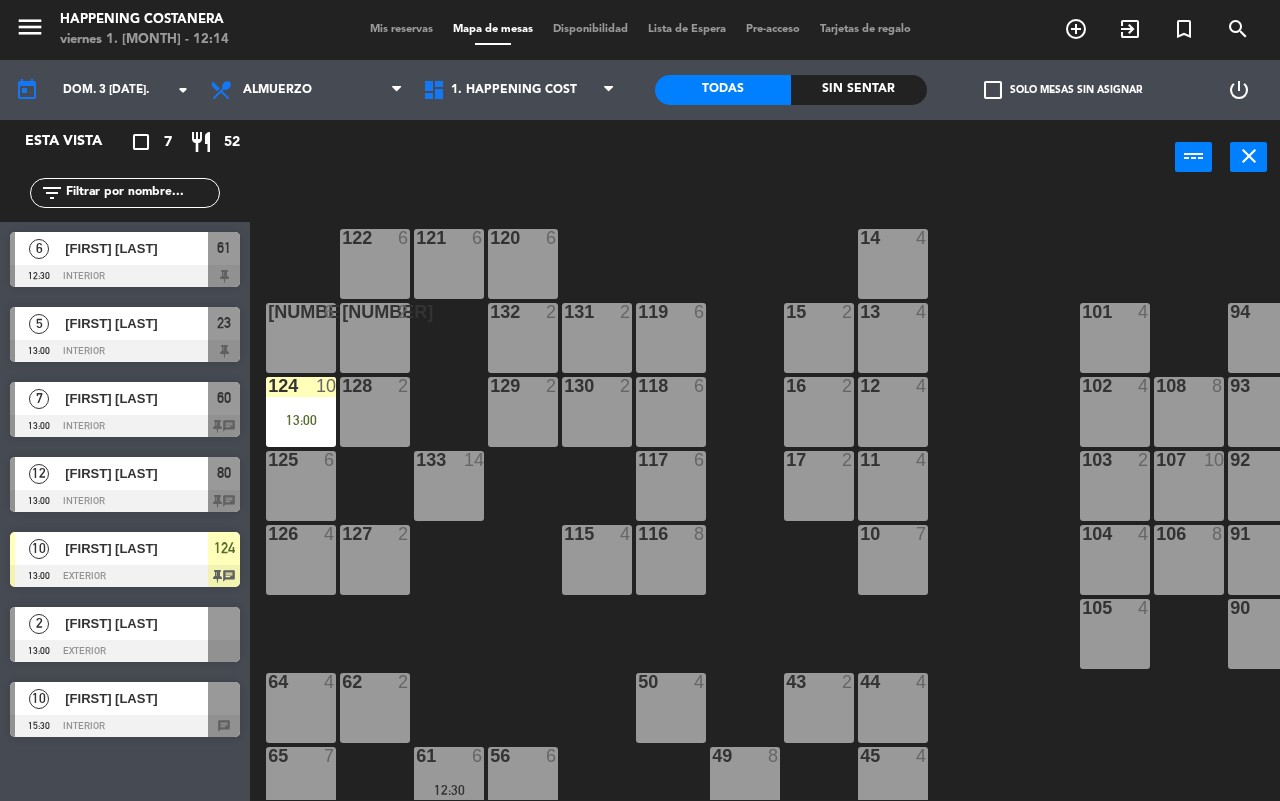 click at bounding box center [125, 726] 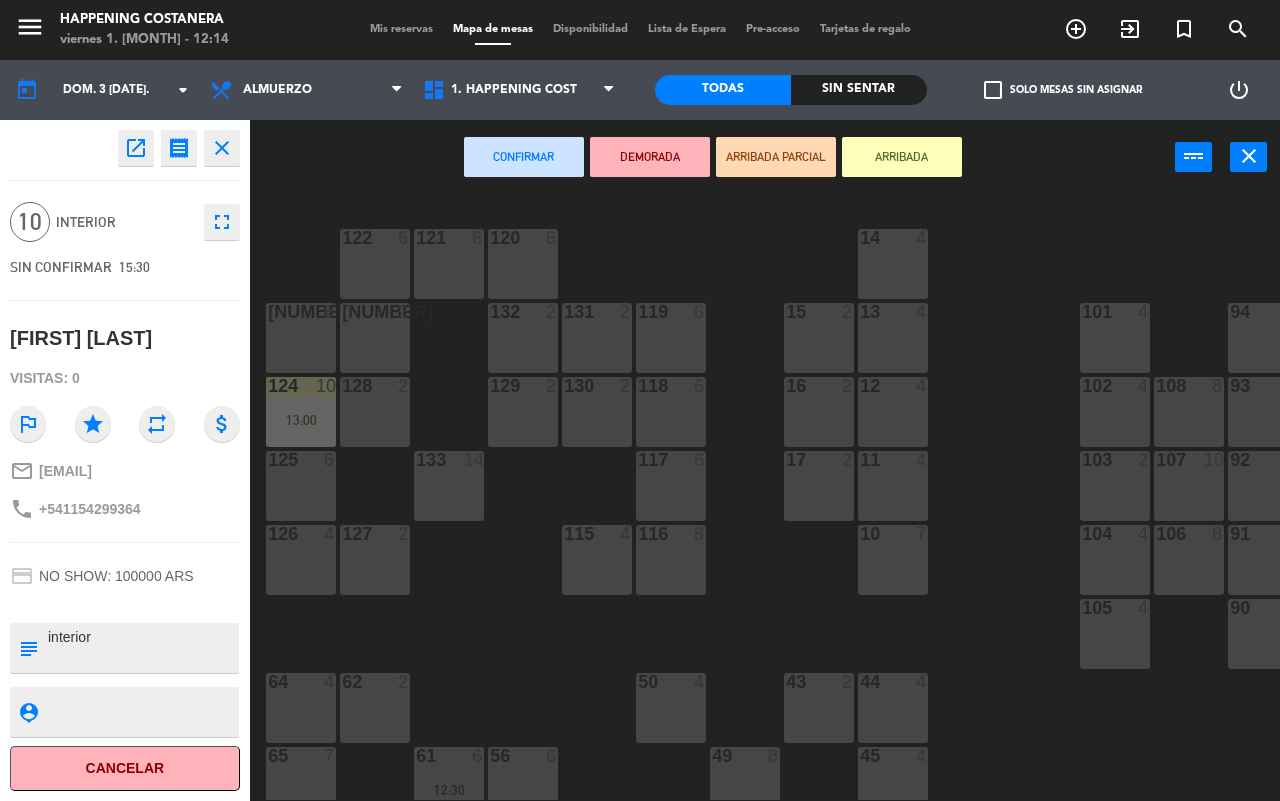 click on "open_in_new" 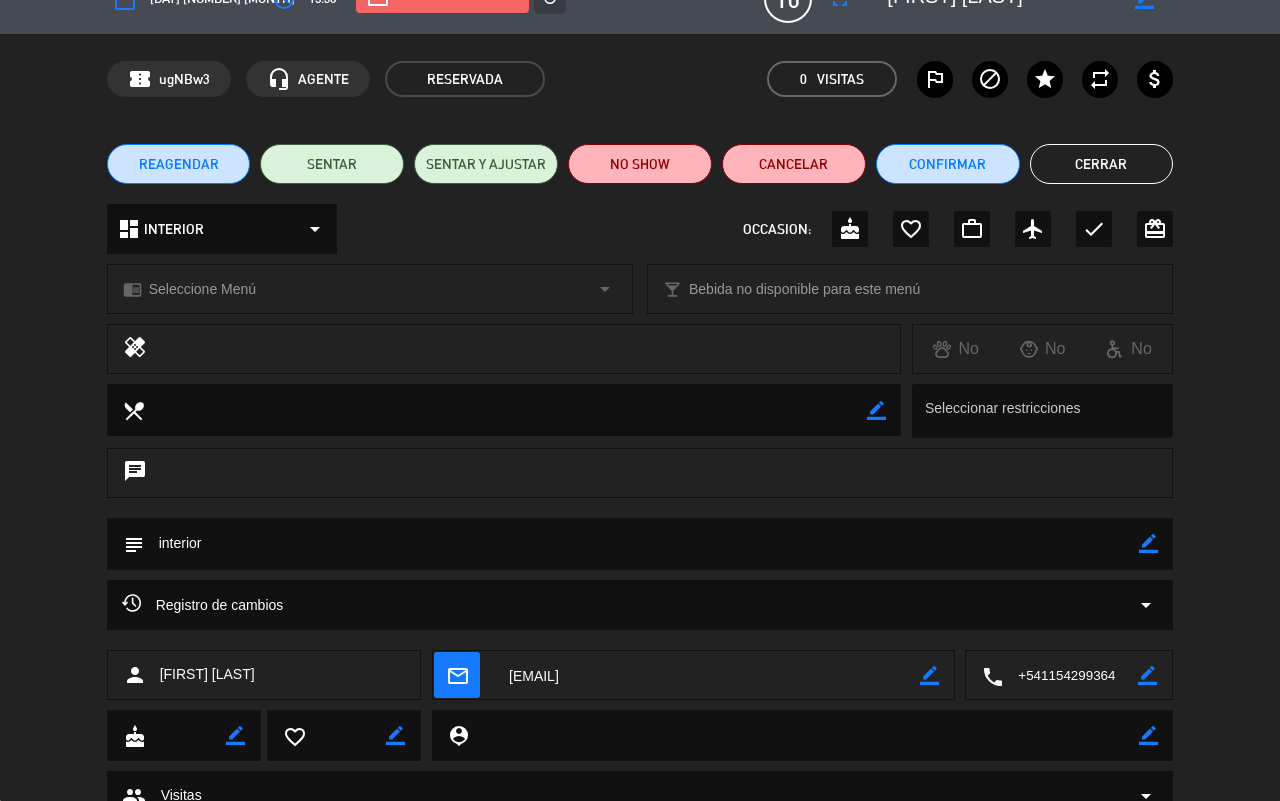 scroll, scrollTop: 0, scrollLeft: 0, axis: both 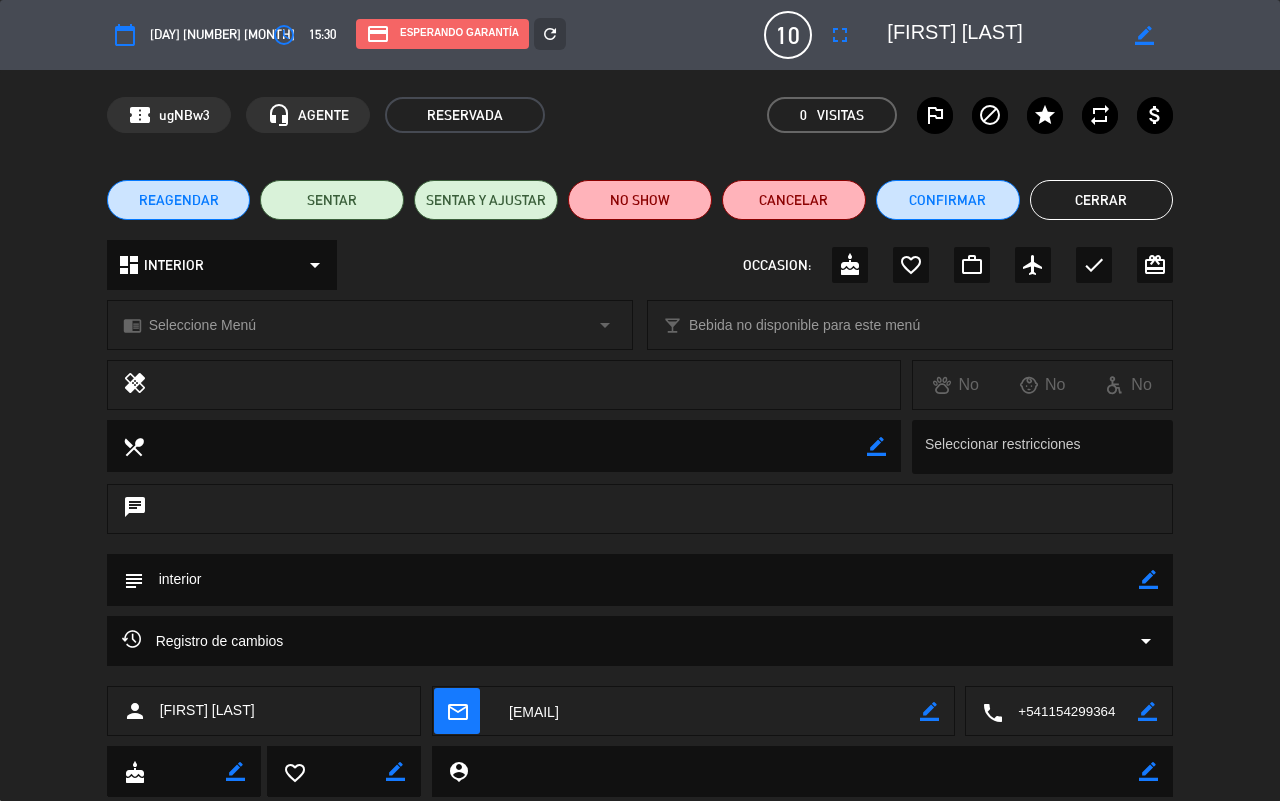 click on "chat" 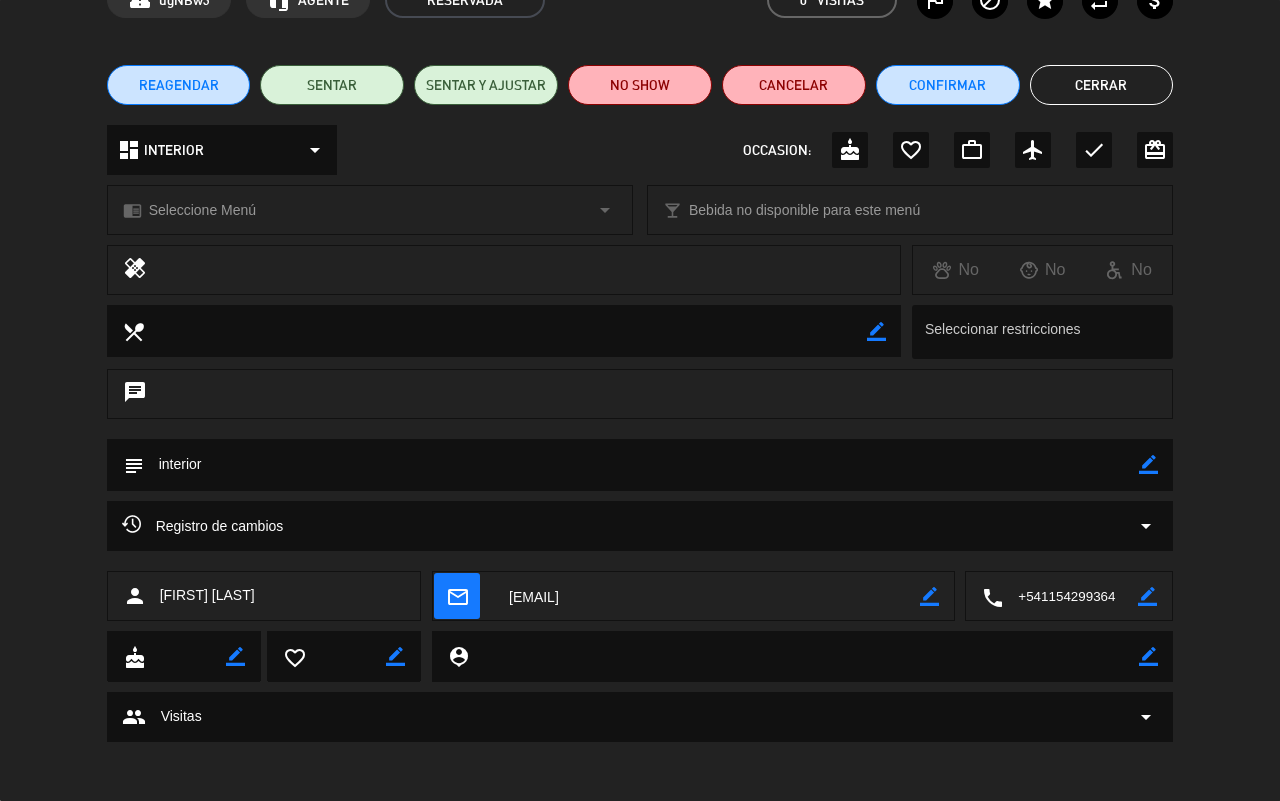 scroll, scrollTop: 0, scrollLeft: 0, axis: both 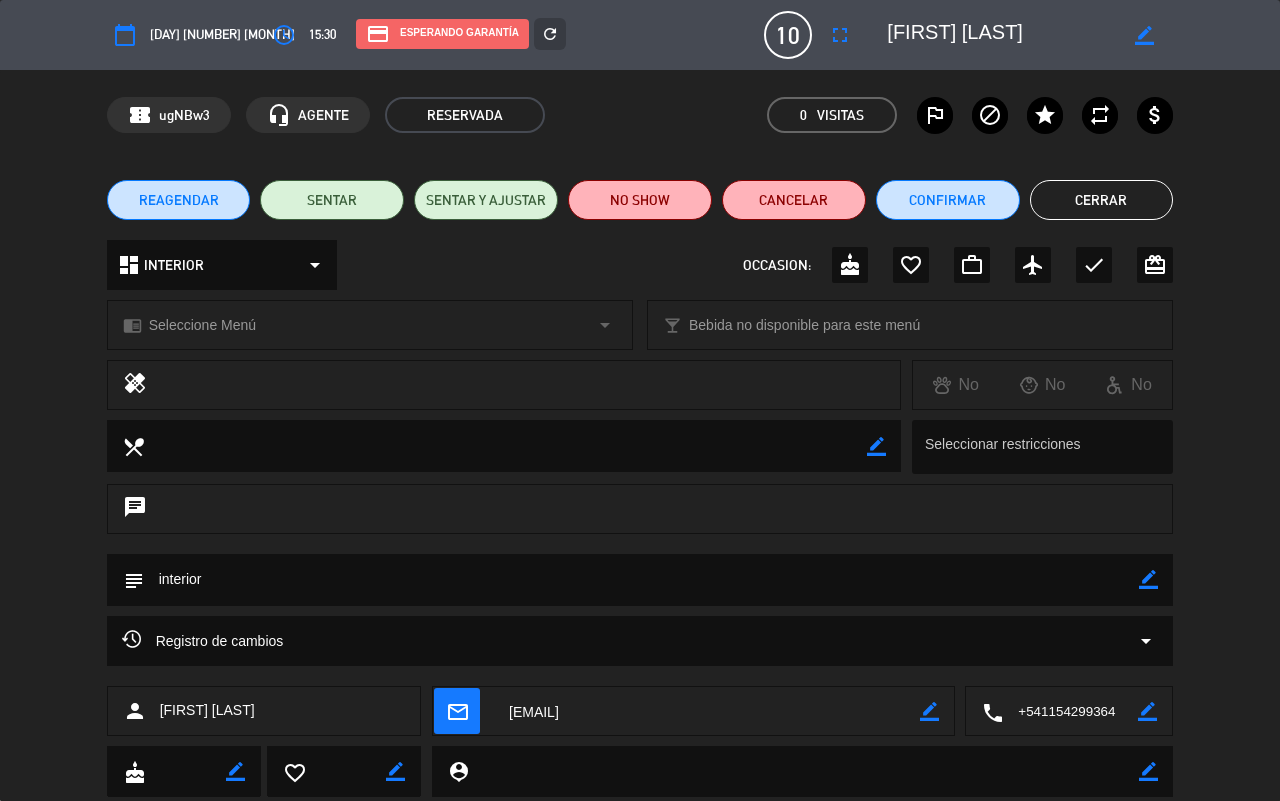 click on "border_color" 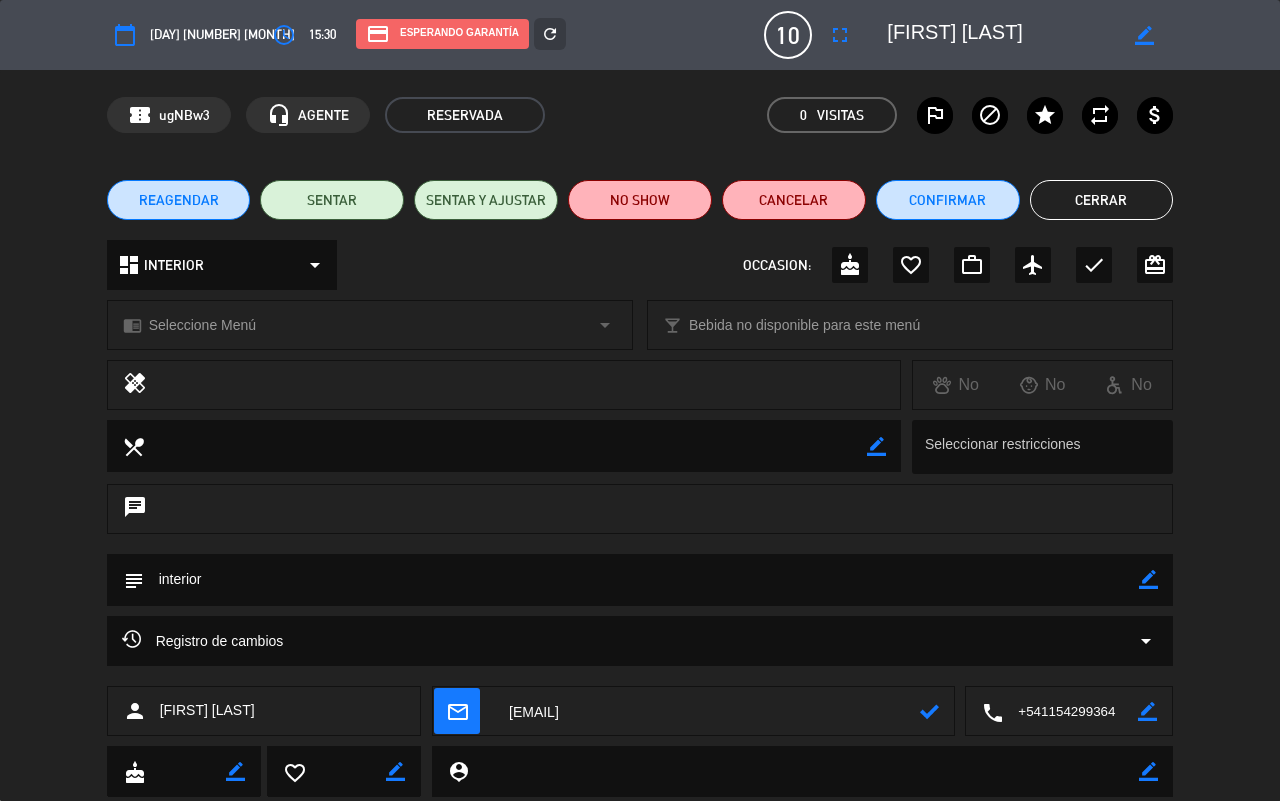 click 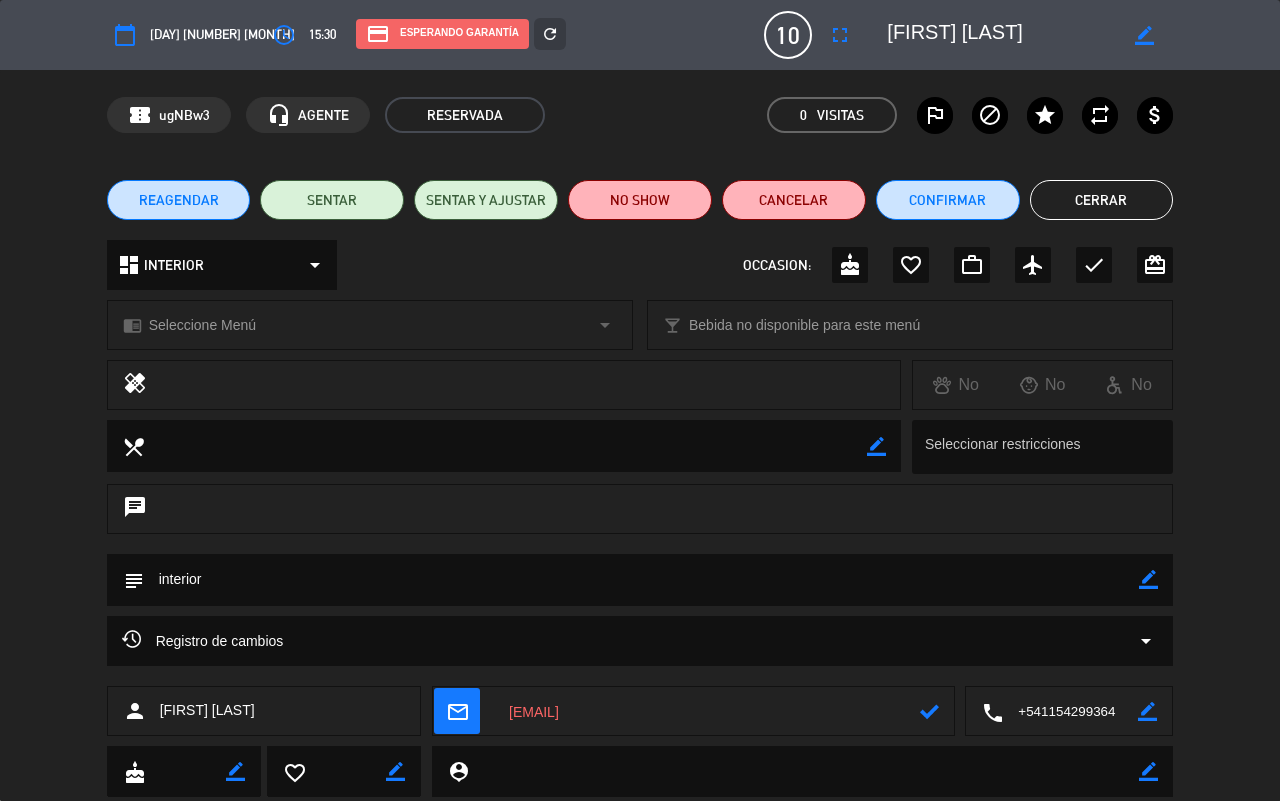 type on "[EMAIL]" 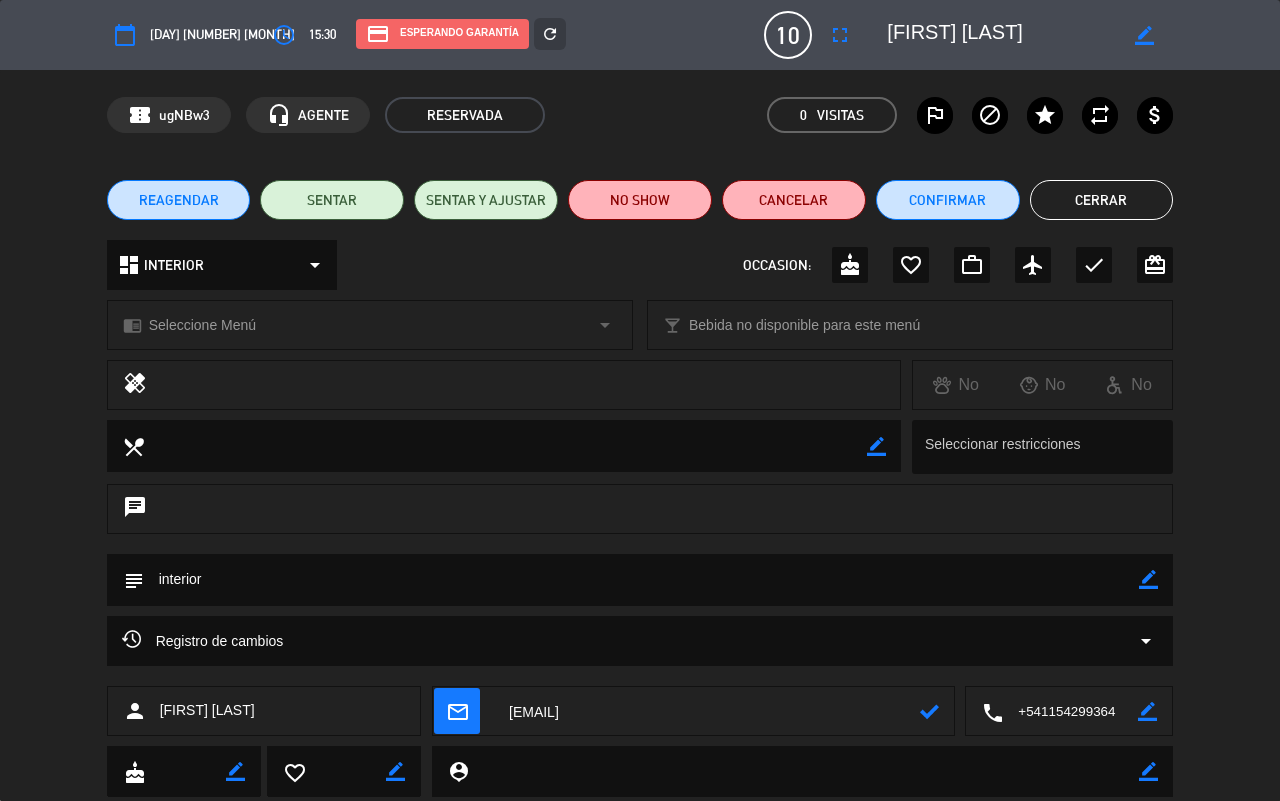 click 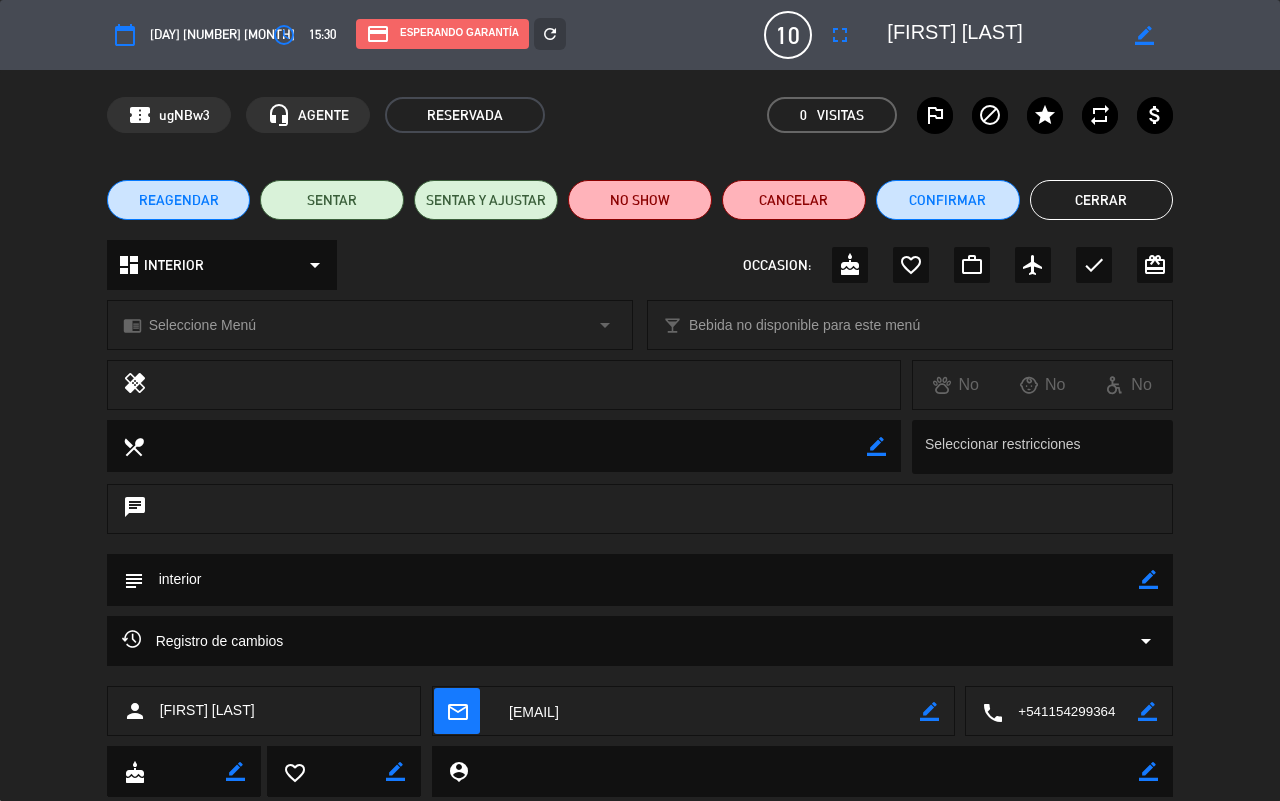 click on "border_color" 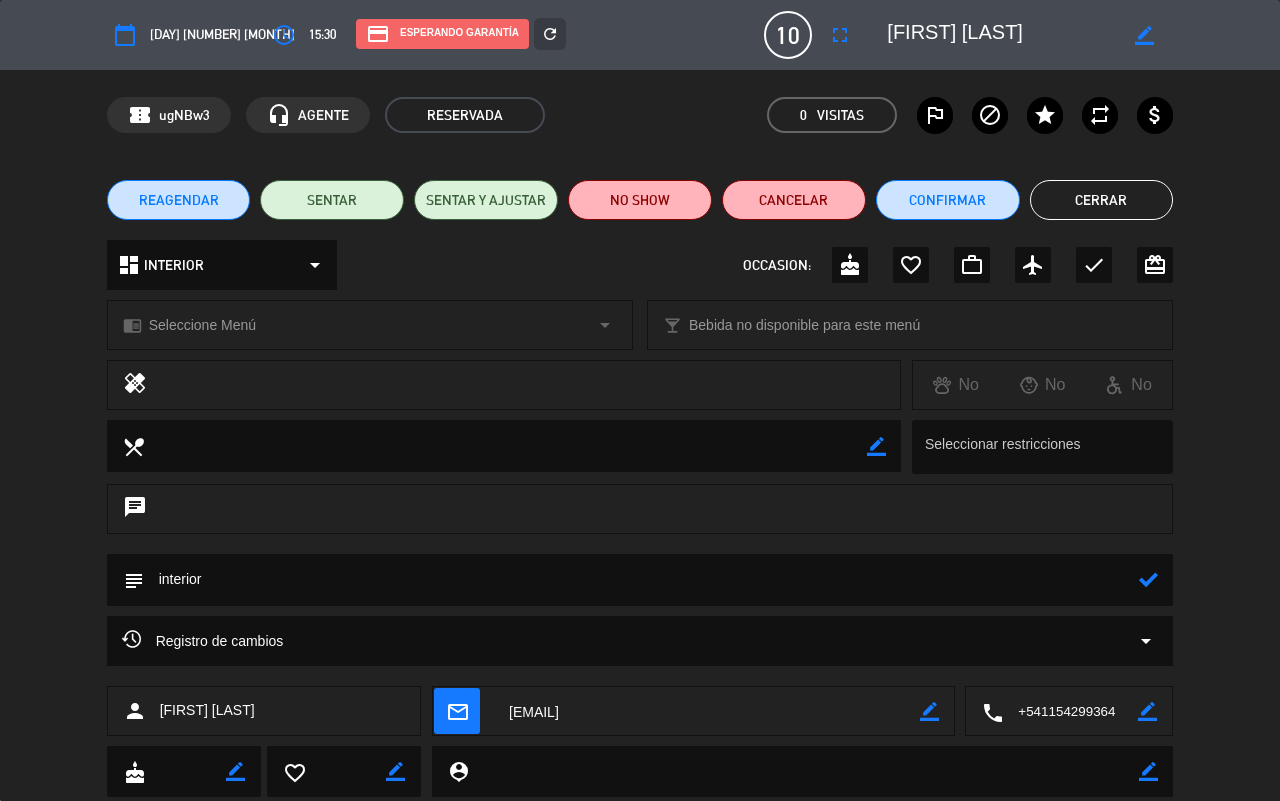 click 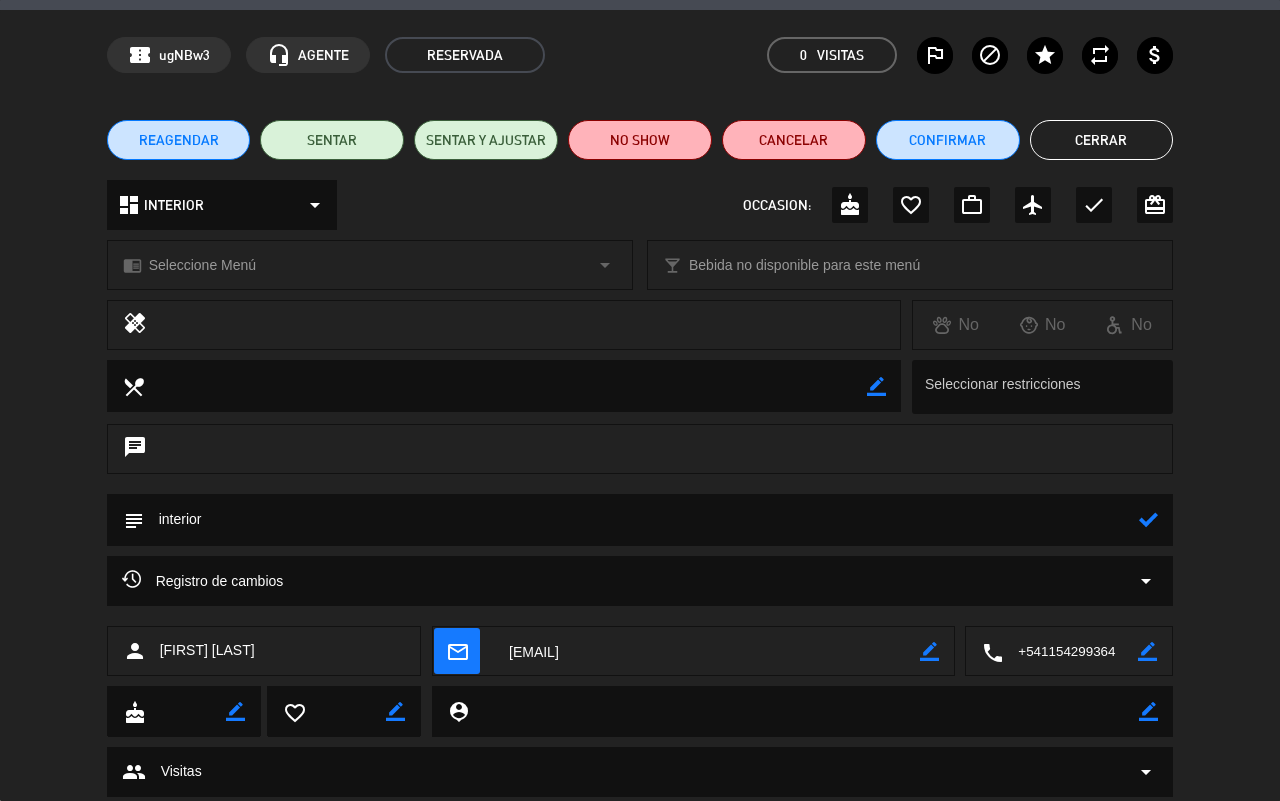 scroll, scrollTop: 115, scrollLeft: 0, axis: vertical 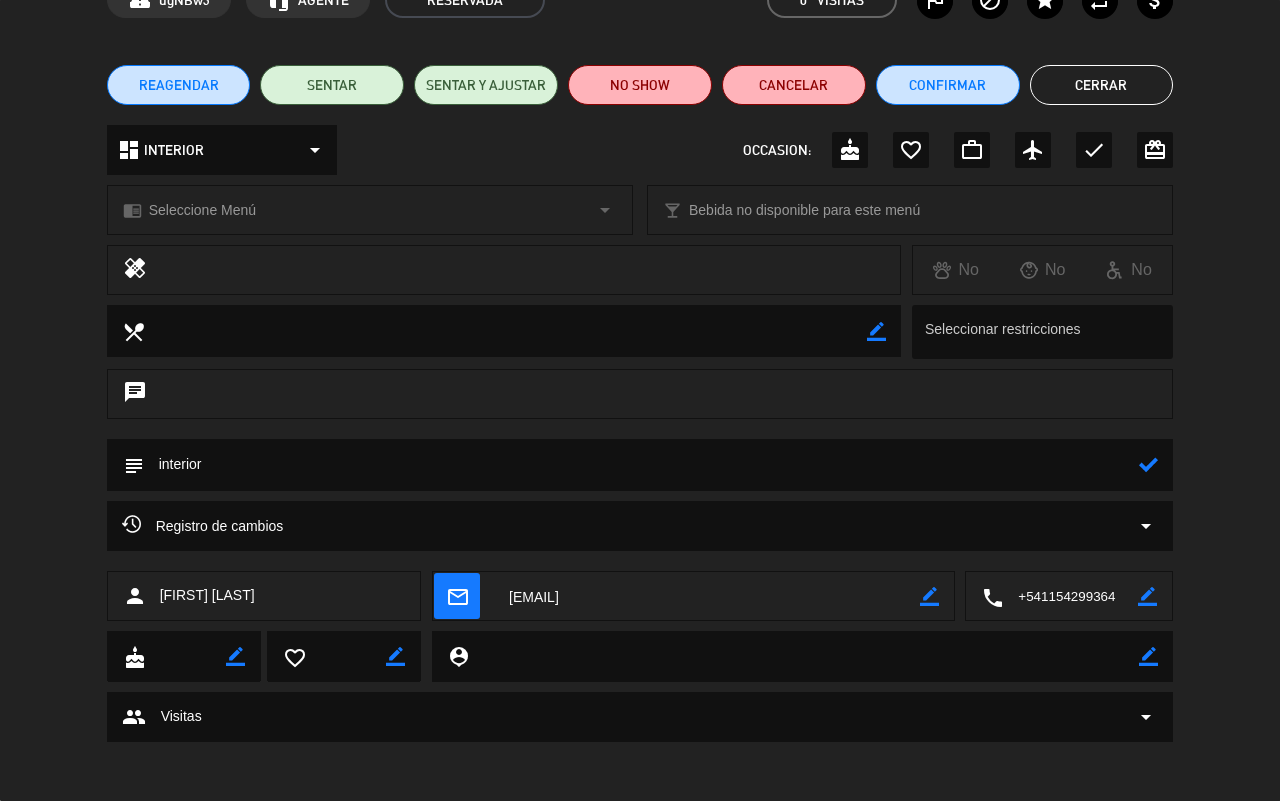 click 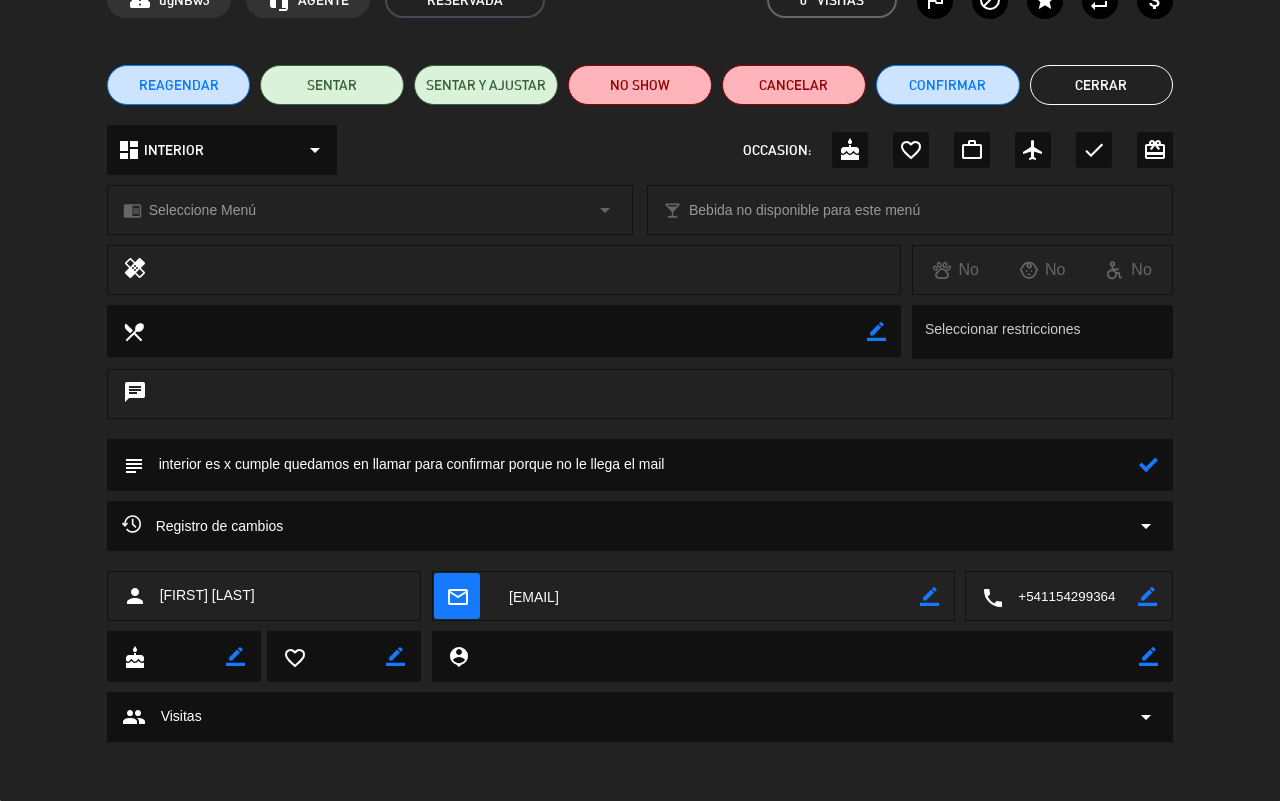 type on "interior es x cumple quedamos en llamar para confirmar porque no le llega el mail" 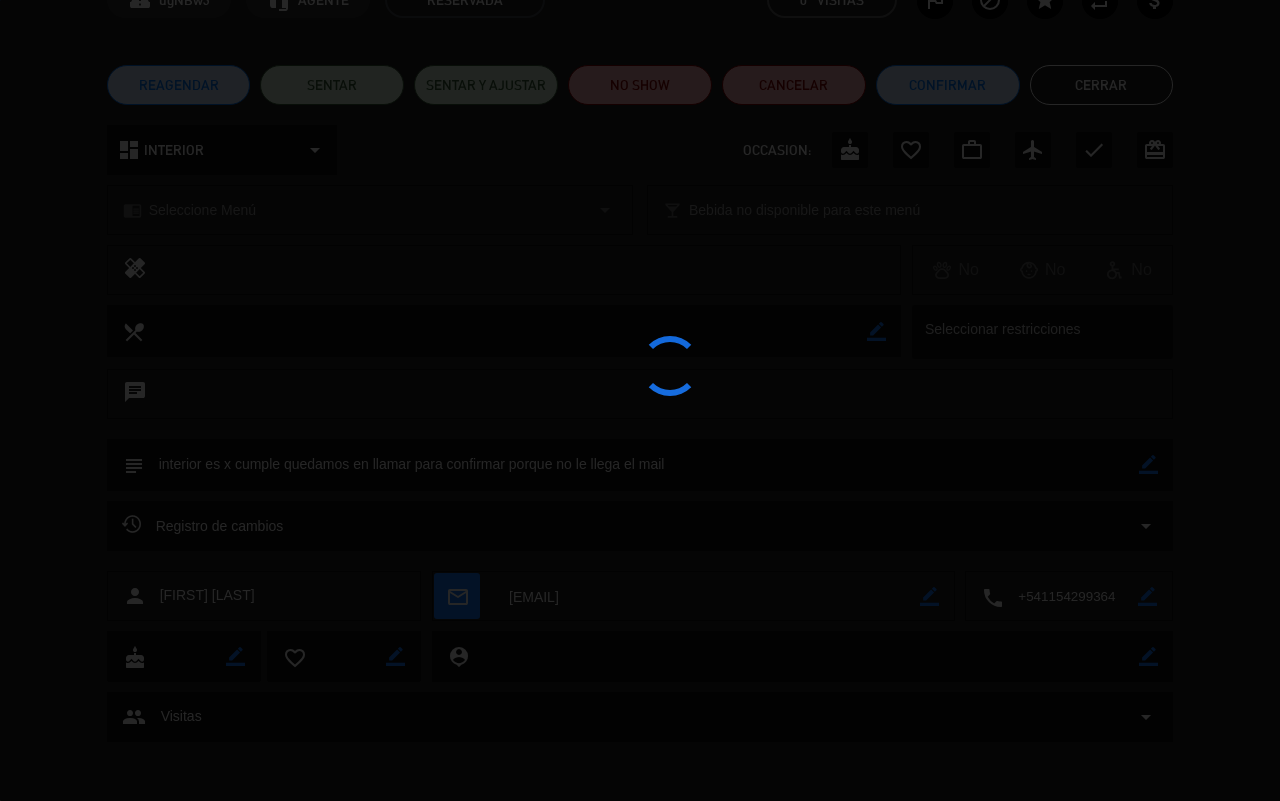 type on "interior es x cumple quedamos en llamar para confirmar porque no le llega el mail" 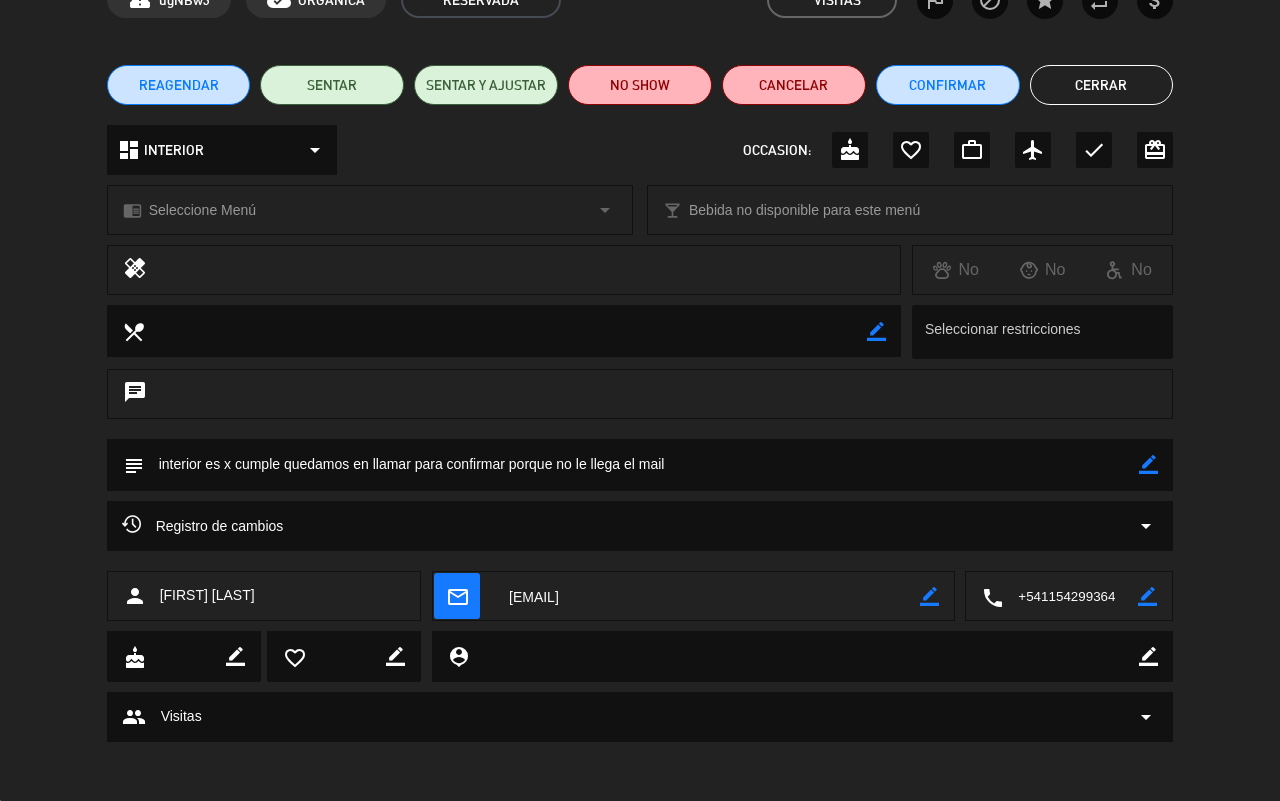 click on "Cerrar" 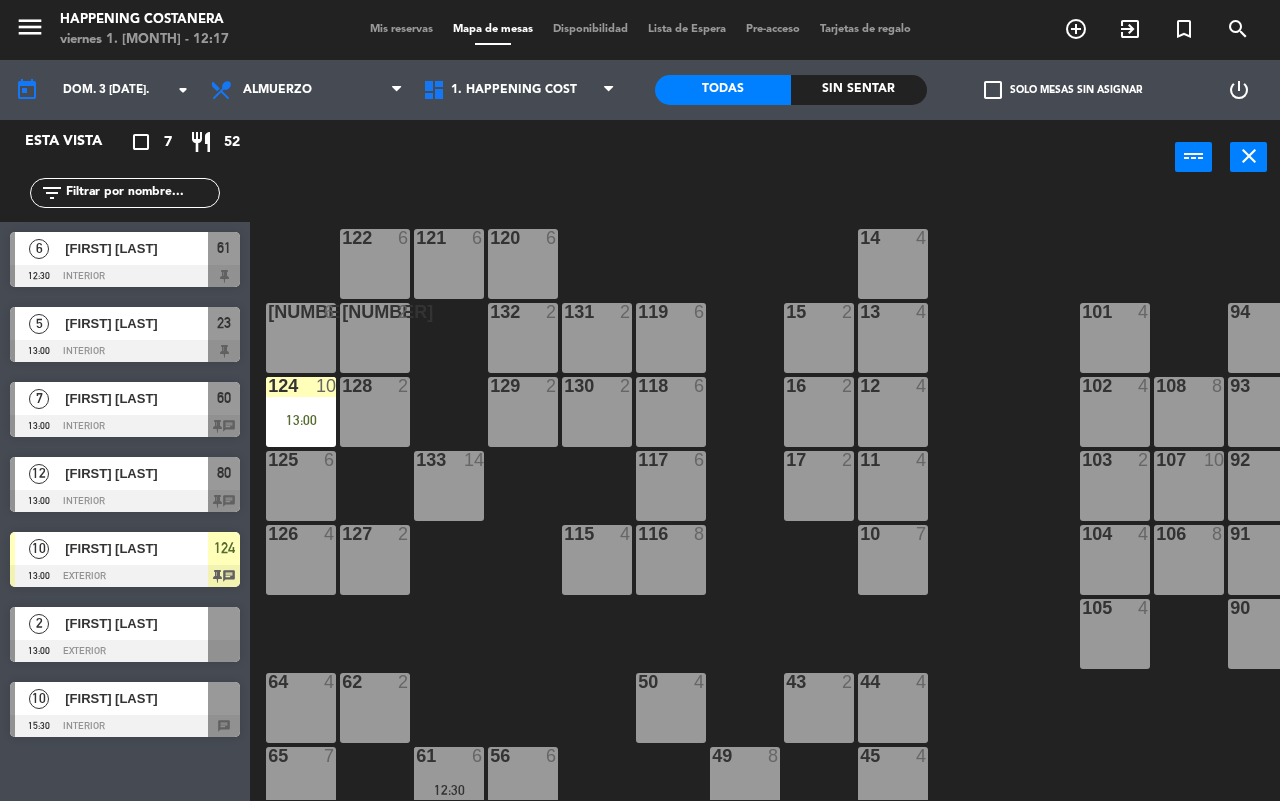 click on "69  2  122  6  121  6  120  6  14  4  CAVA  22  101  4  94  2  70  2  123  6  131  2  134  2  132  2  13  4  119  6  15  2  102  4  80  12   13:00  93  4  108  8  71  4  130  2  124  10   13:00  129  2  12  4  118  6  16  2  128  2  103  2  107  10  82  12   13:00  72  2  92  4  133  14  125  6  11  4  117  6  17  2  104  4  91  4  84  6  106  8  73  2  126  4  127  2  115  4  10  7  116  8  86  6  90  4  74  2  105  4  50  4  62  2  64  4  43  2  75  4  44  4  65  7  56  6  45  4  61  6   12:30  76  2  49  8  66  4  60  7   13:00  46  4  48  4  55  6  47  4  22  4  34  4  3  2  1  2  23  5   13:00  2  4  24  4  33  4  21  4  6  2  5  4  4  2  32  4  9  2  7  2  20  4  8  4  25  5  26  4  31  4  27  7  28  4  30  4" 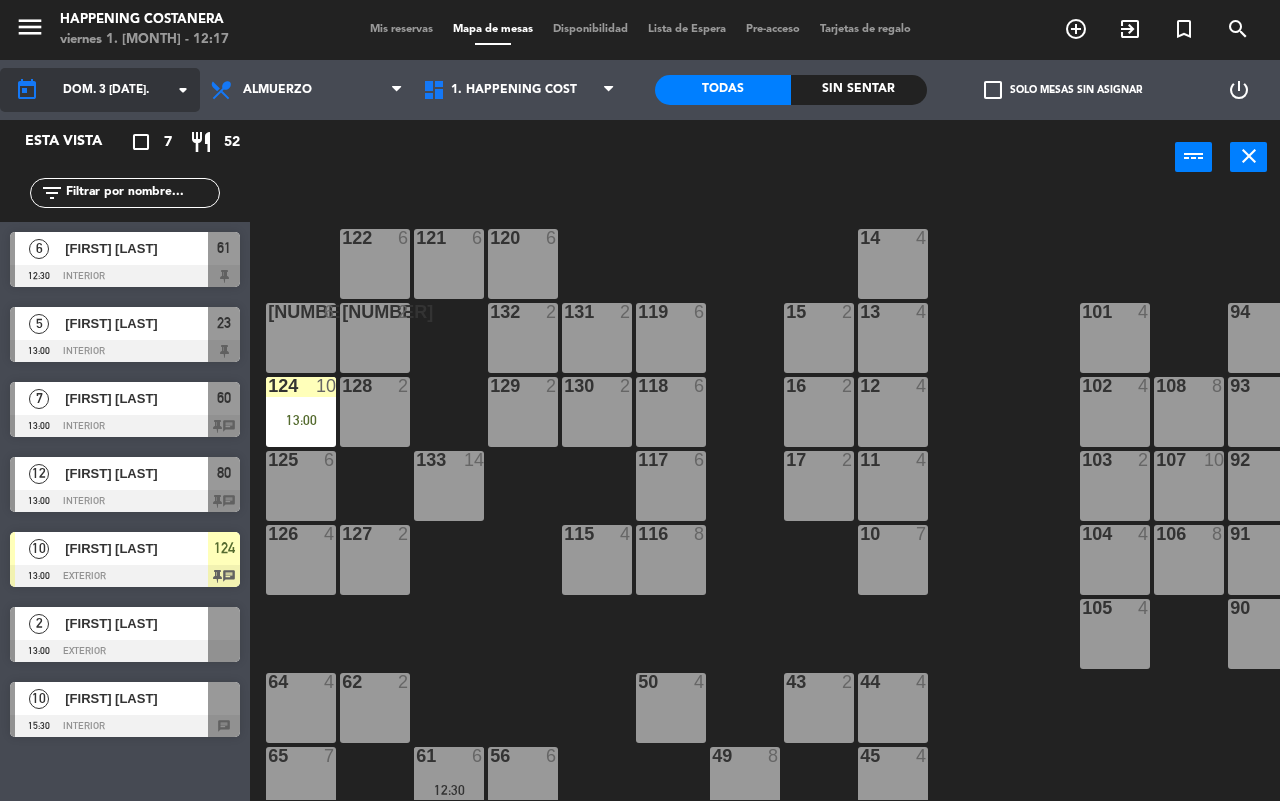 click on "dom. 3 [DATE]." 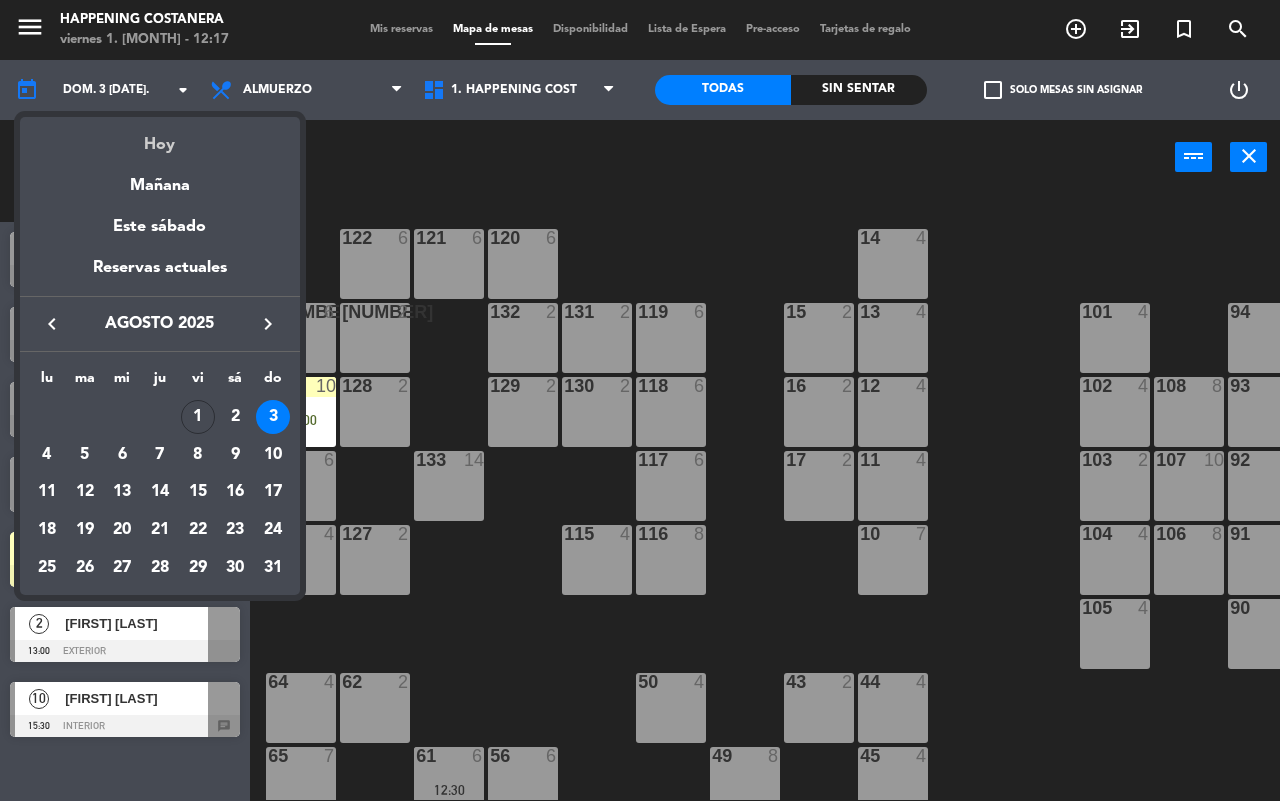 click on "Hoy" at bounding box center [160, 137] 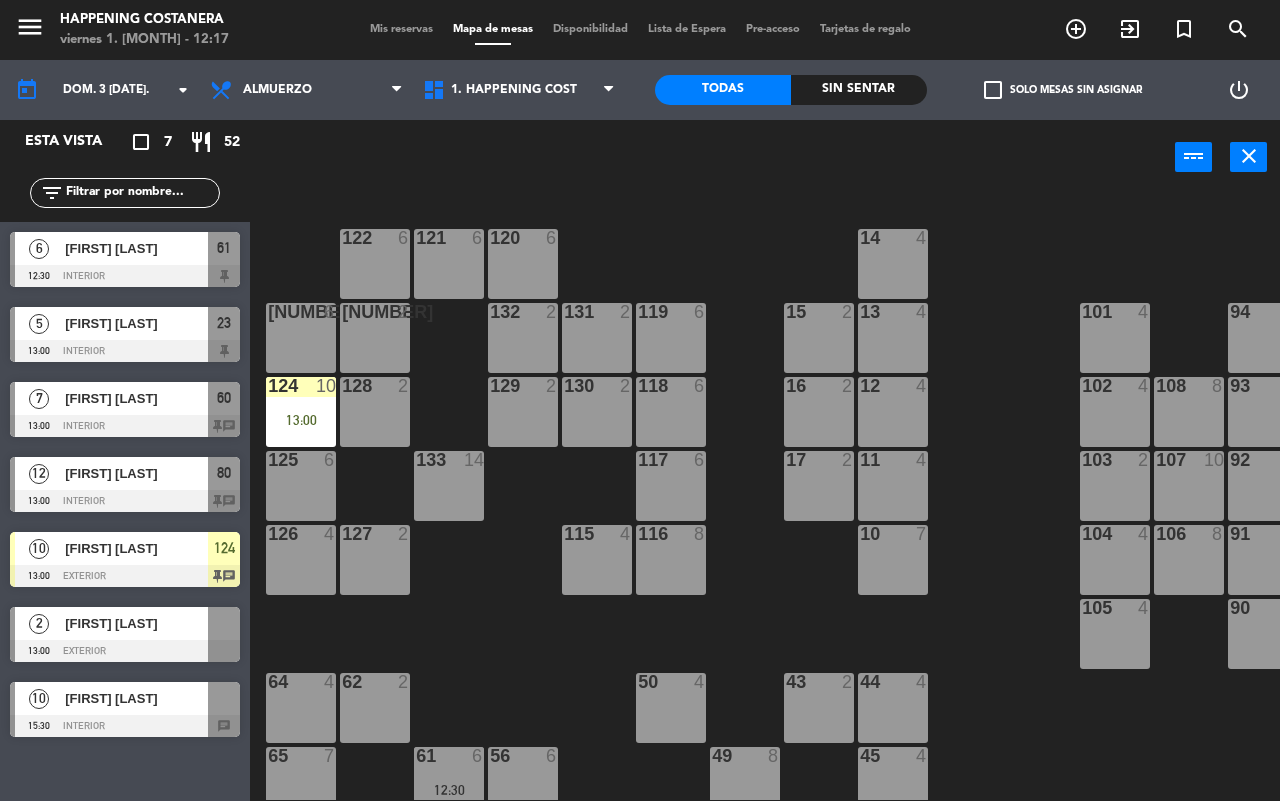 type on "vie. 1 ago." 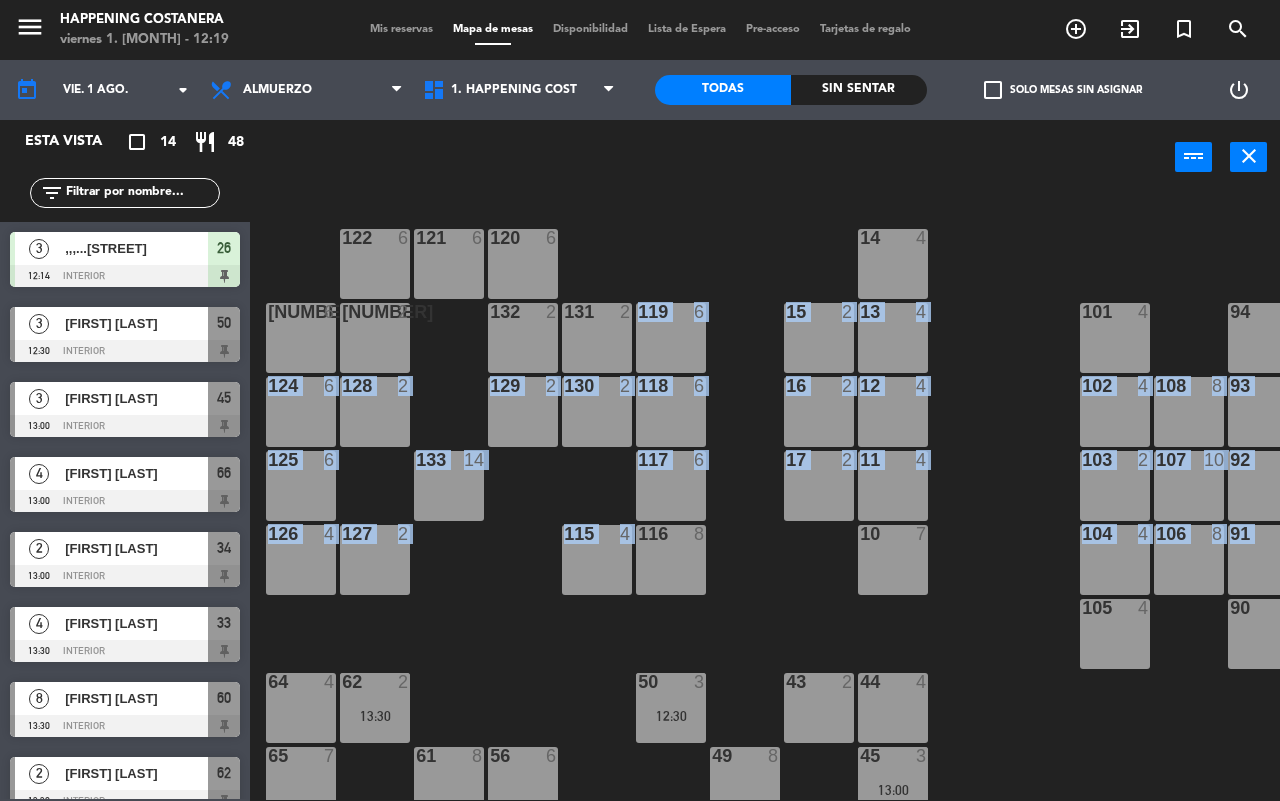 drag, startPoint x: 500, startPoint y: 631, endPoint x: 551, endPoint y: 335, distance: 300.36145 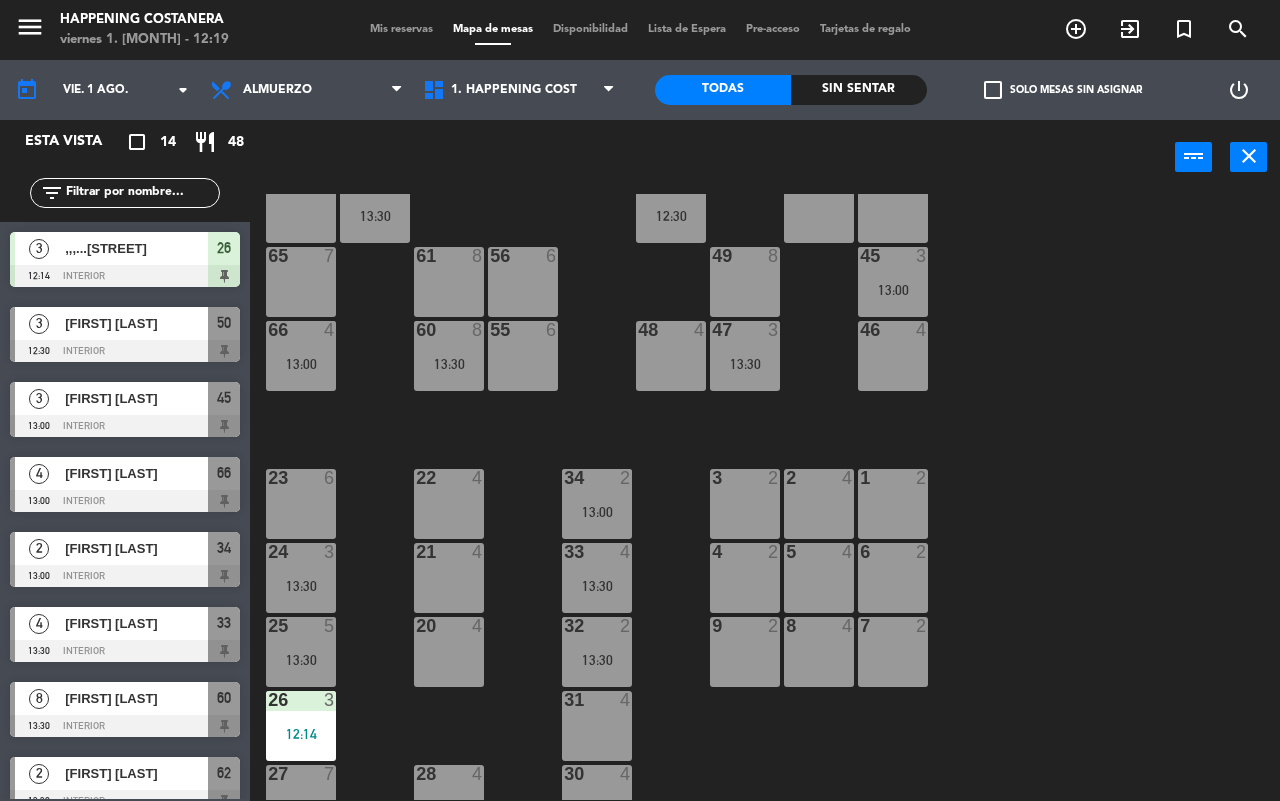 scroll, scrollTop: 546, scrollLeft: 0, axis: vertical 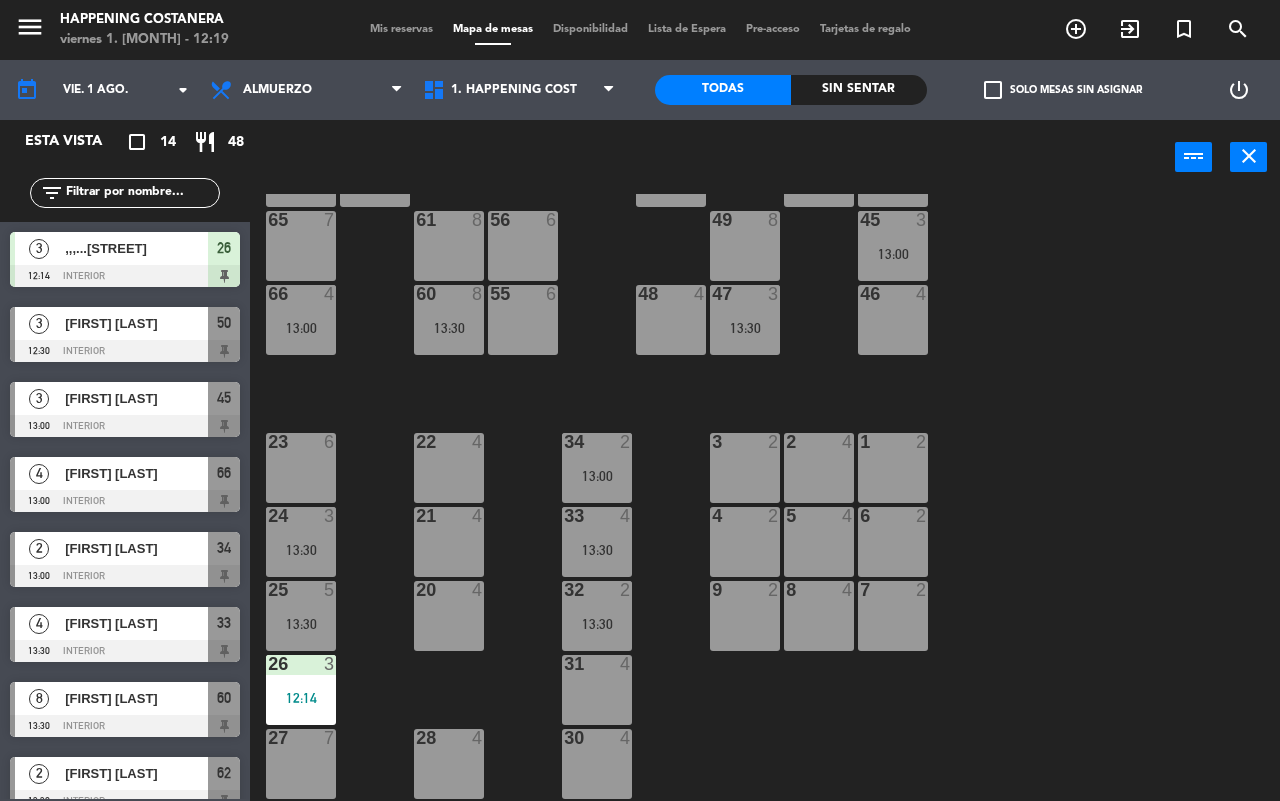 click on "69  2  122  6  121  6  120  6  14  4  CAVA  22  101  4  94  2  70  2  123  6  131  2  134  2  132  2  13  4  119  6  15  2  102  4  80  6  93  4  108  8  71  4  130  2  124  6  129  2  12  4  118  6  16  2  128  2  103  2  107  10  82  6  72  2  92  4  133  14  125  6  11  4  117  6  17  2  104  4  91  4  84  6  106  8  73  2  126  4  127  2  115  4  10  7  116  8  86  6  90  4  74  2  105  4  50  3   12:30  62  2   13:30  64  4  43  2  75  4  44  4  65  7  56  6  45  3   13:00  61  8  76  2  49  8  66  4   13:00  60  8   13:30  46  4  48  4  55  6  47  3   13:30  22  4  34  2   13:00  3  2  1  2  23  6  2  4  24  3   13:30  33  4   13:30  21  4  6  2  5  4  4  2  32  2   13:30  9  2  7  2  20  4  8  4  25  5   13:30  26  3   12:14  31  4  27  7  28  4  30  4" 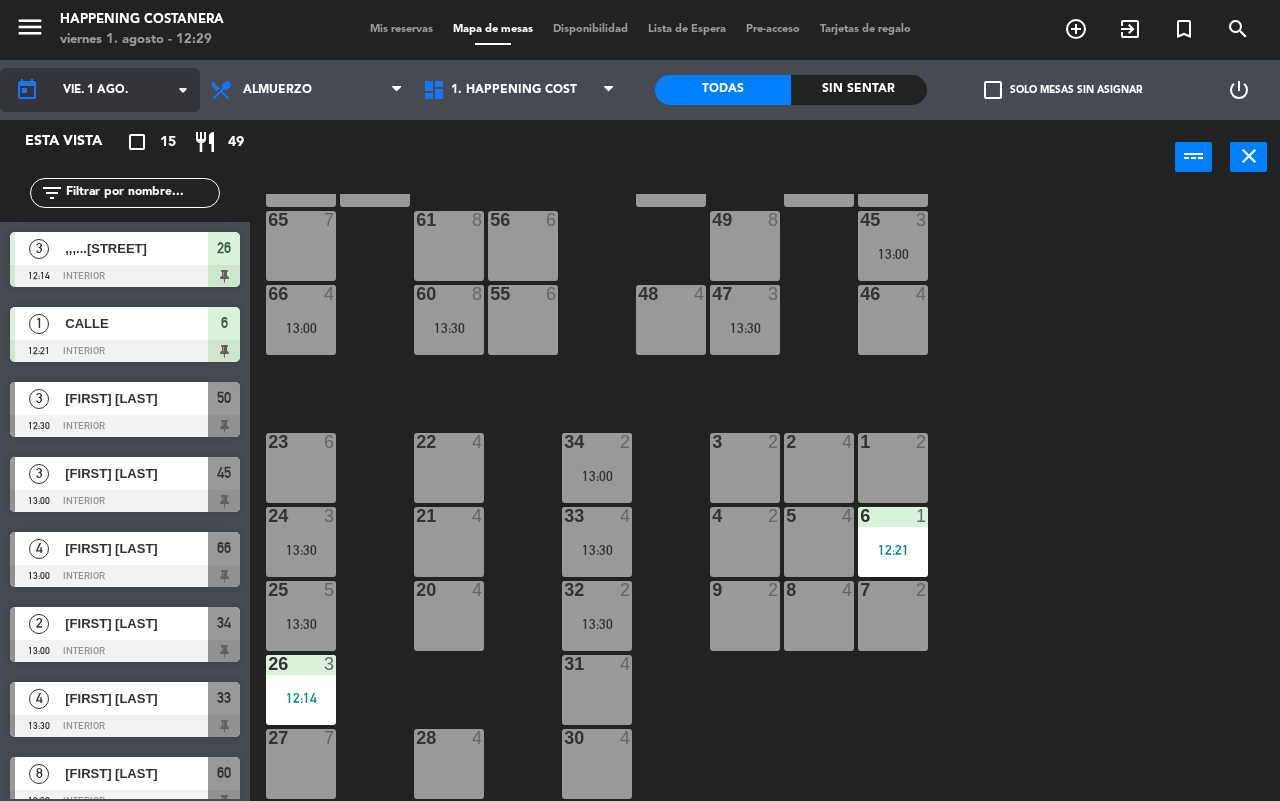 click on "vie. 1 ago." 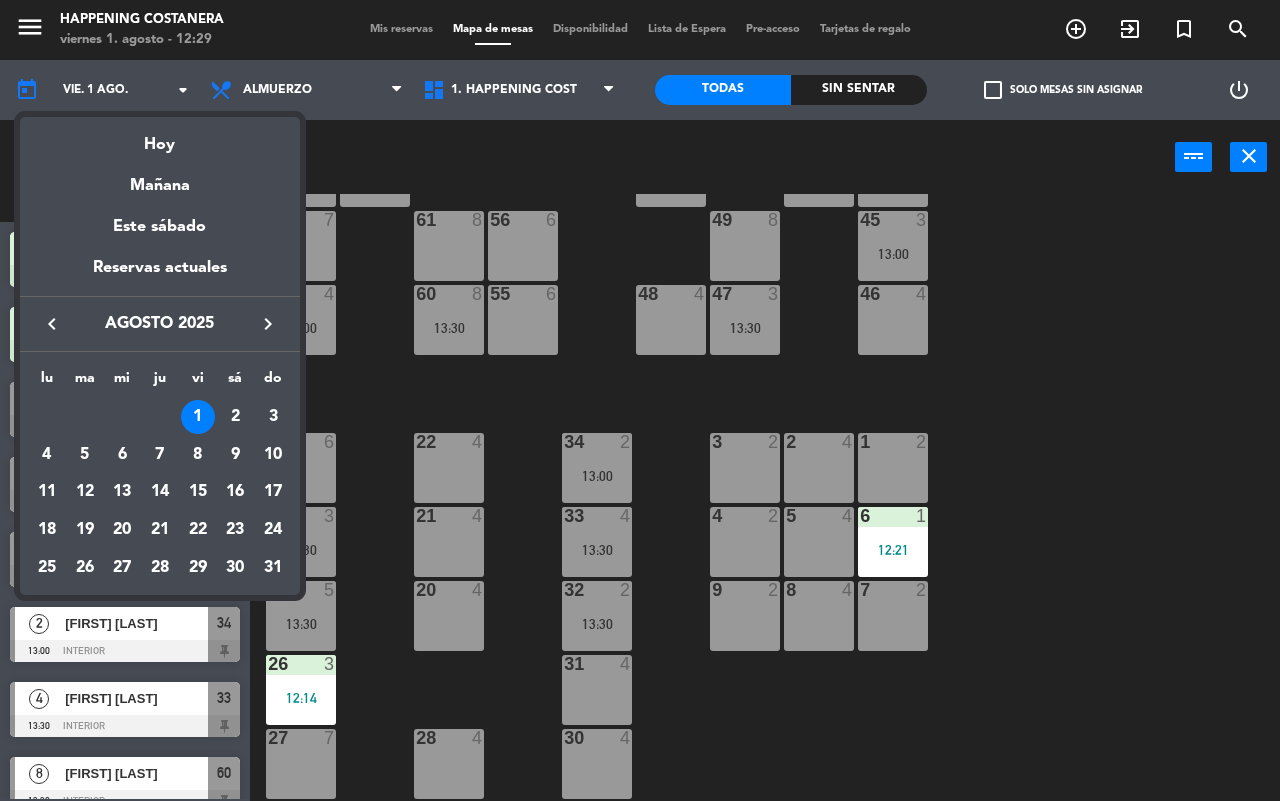 click at bounding box center [640, 400] 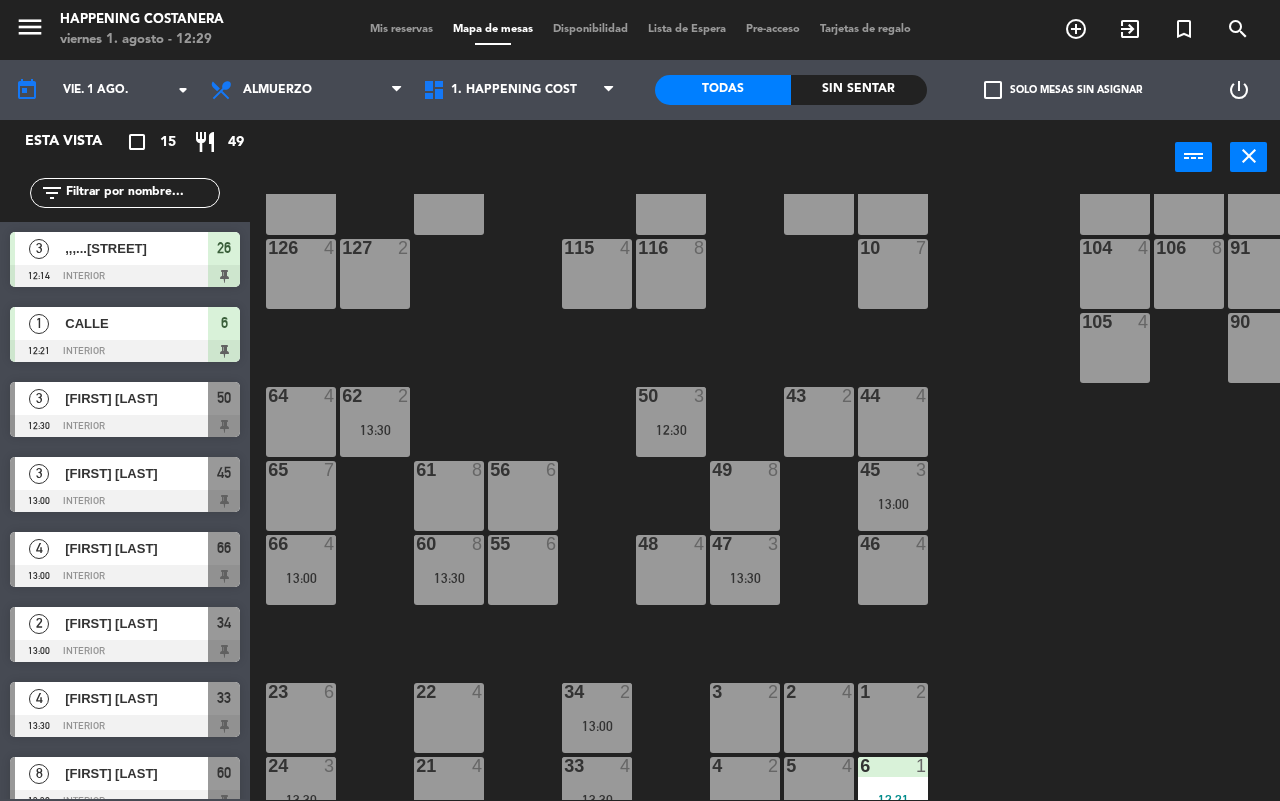 scroll, scrollTop: 375, scrollLeft: 0, axis: vertical 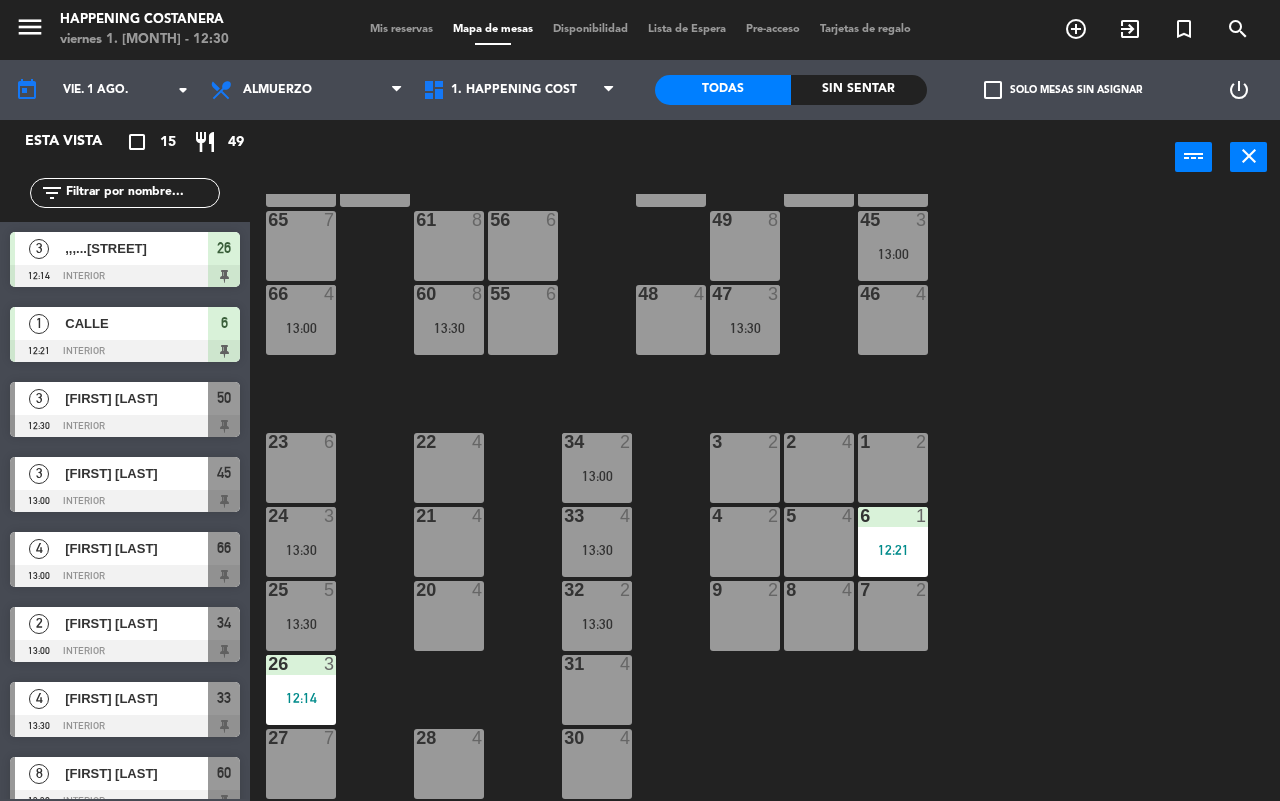 click on "69  2  122  6  121  6  120  6  14  4  CAVA  22  101  4  94  2  70  2  123  6  131  2  134  2  132  2  13  4  119  6  15  2  102  4  80  6  93  4  108  8  71  4  130  2  124  6  129  2  12  4  118  6  16  2  128  2  103  2  107  10  82  6  72  2  92  4  133  14  125  6  11  4  117  6  17  2  104  4  91  4  84  6  106  8  73  2  126  4  127  2  115  4  10  7  116  8  86  6  90  4  74  2  105  4  50  3   12:30  62  2   13:30  64  4  43  2  75  4  44  4  65  7  56  6  45  3   13:00  61  8  76  2  49  8  66  4   13:00  60  8   13:30  46  4  48  4  55  6  47  3   13:30  22  4  34  2   13:00  3  2  1  2  23  6  2  4  24  3   13:30  33  4   13:30  21  4  6  1   12:21  5  4  4  2  32  2   13:30  9  2  7  2  20  4  8  4  25  5   13:30  26  3   12:14  31  4  27  7  28  4  30  4" 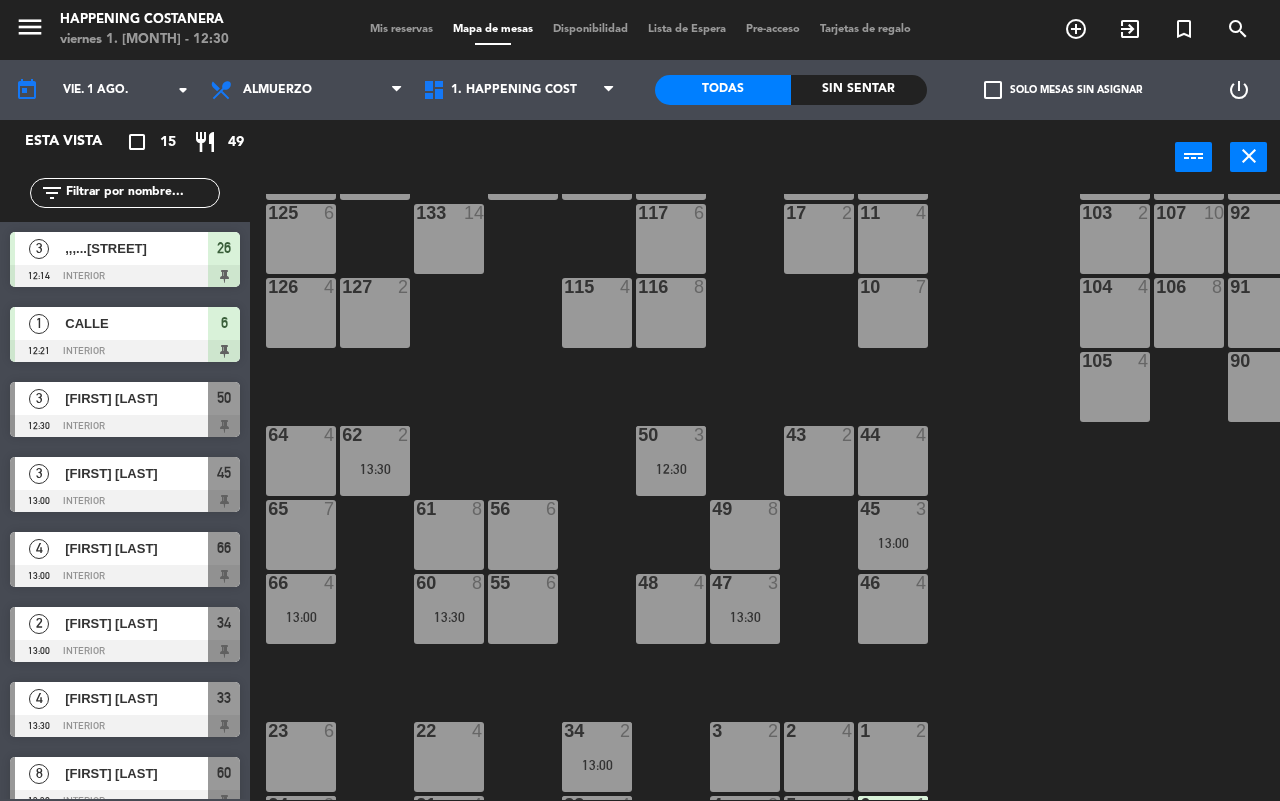 scroll, scrollTop: 250, scrollLeft: 0, axis: vertical 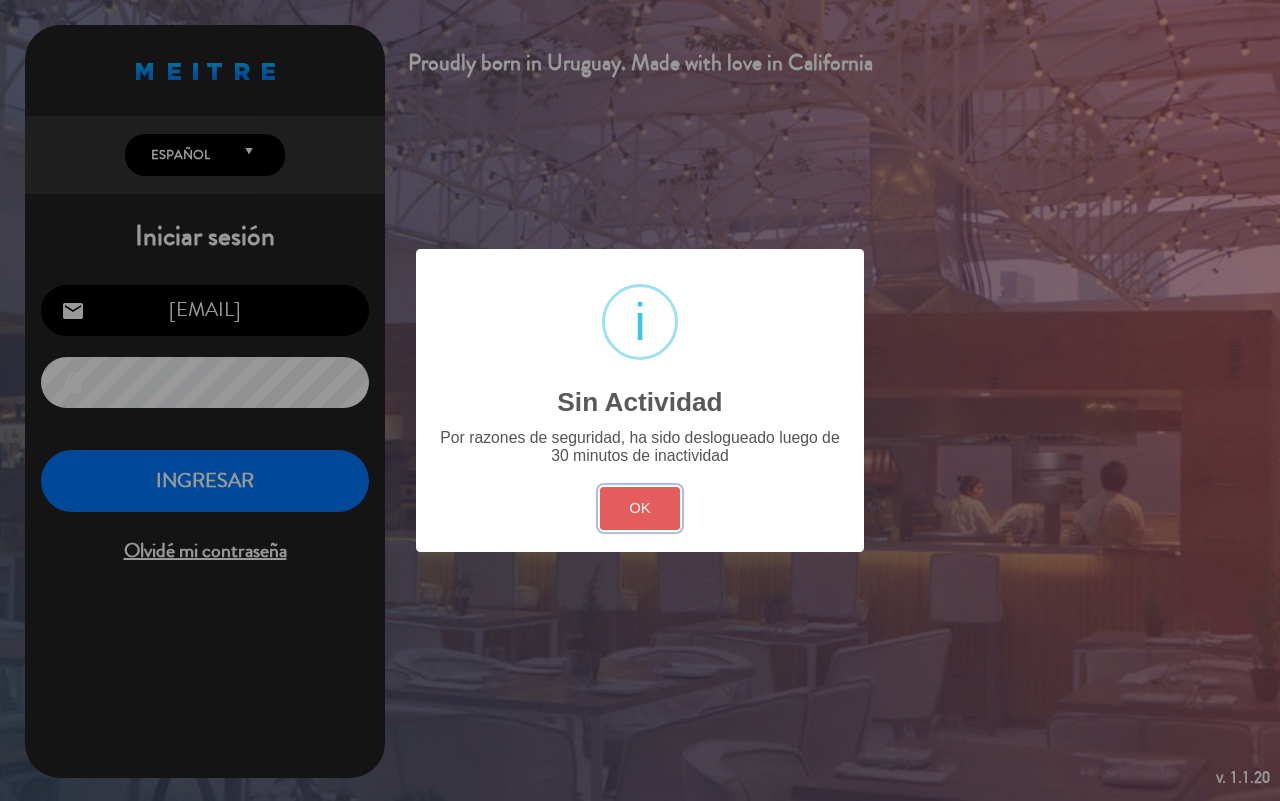 click on "OK" at bounding box center (640, 508) 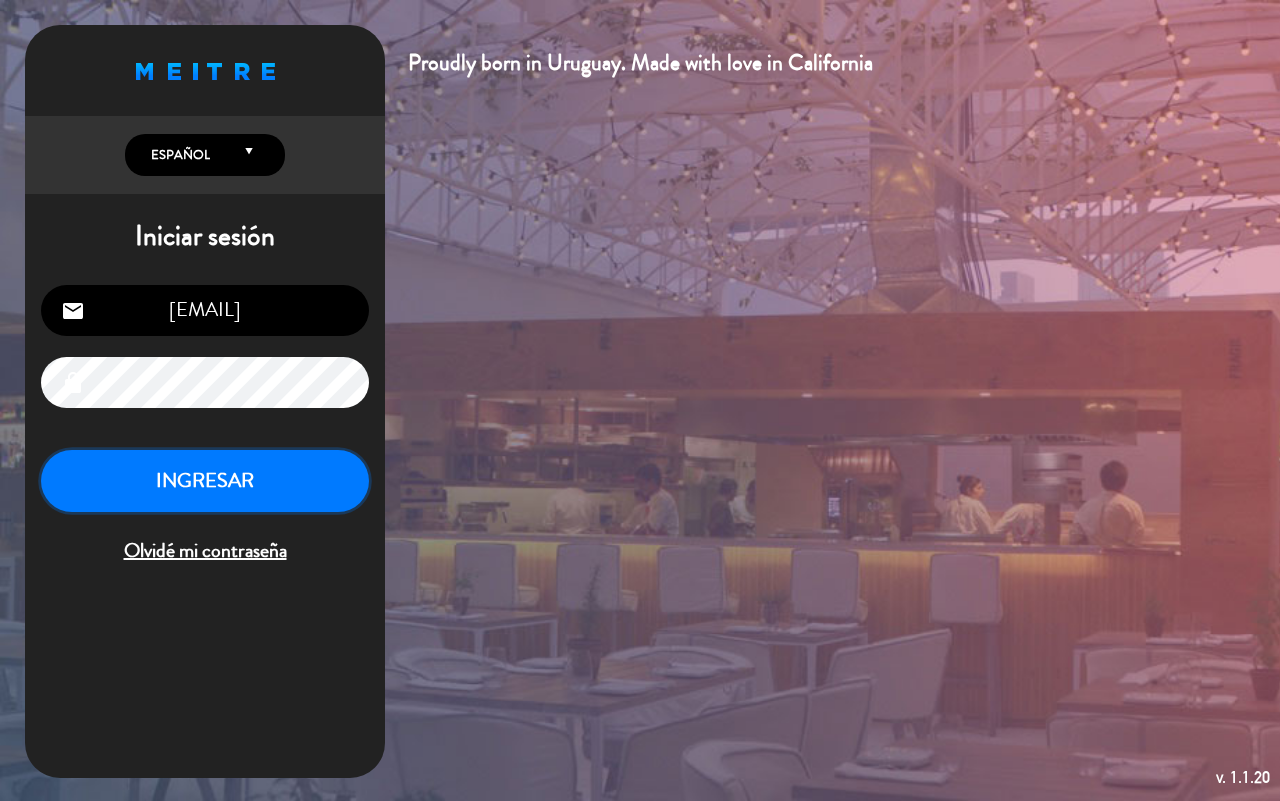 drag, startPoint x: 343, startPoint y: 491, endPoint x: 310, endPoint y: 471, distance: 38.587563 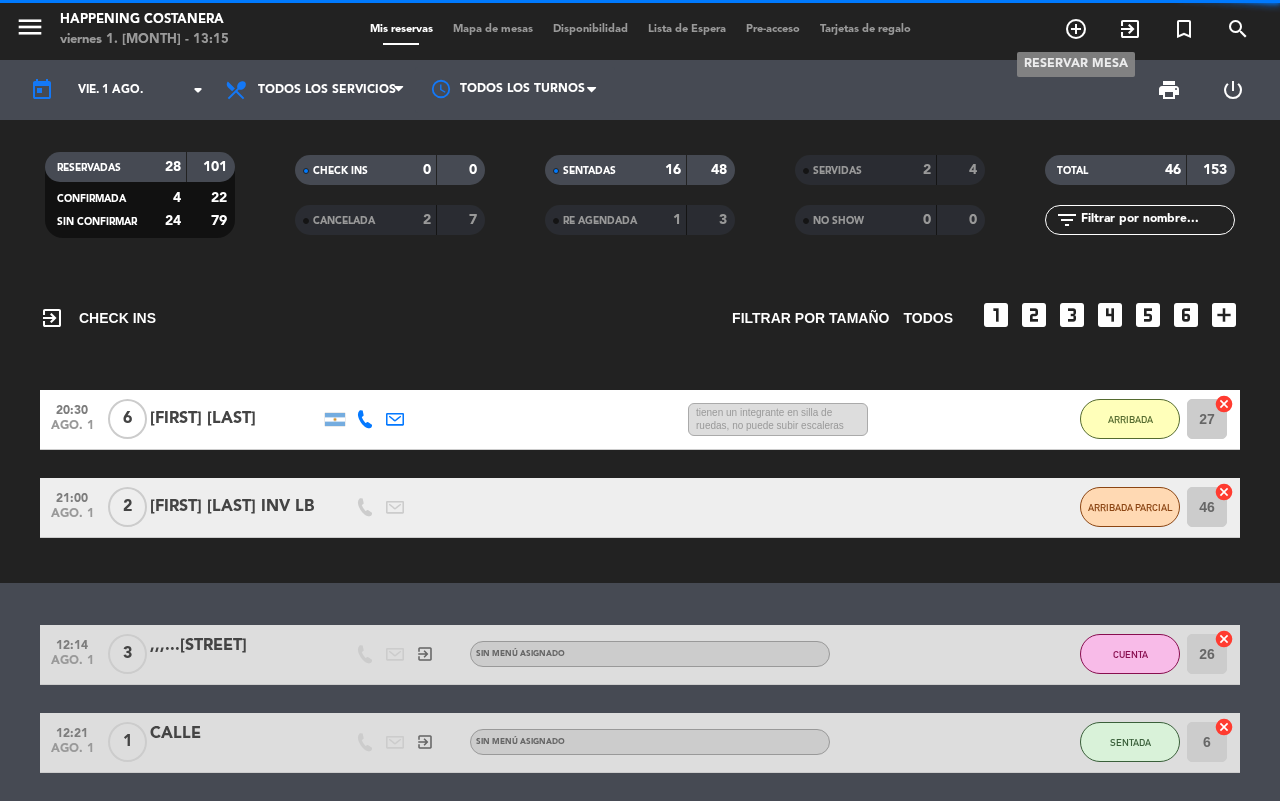 click on "add_circle_outline" at bounding box center [1076, 29] 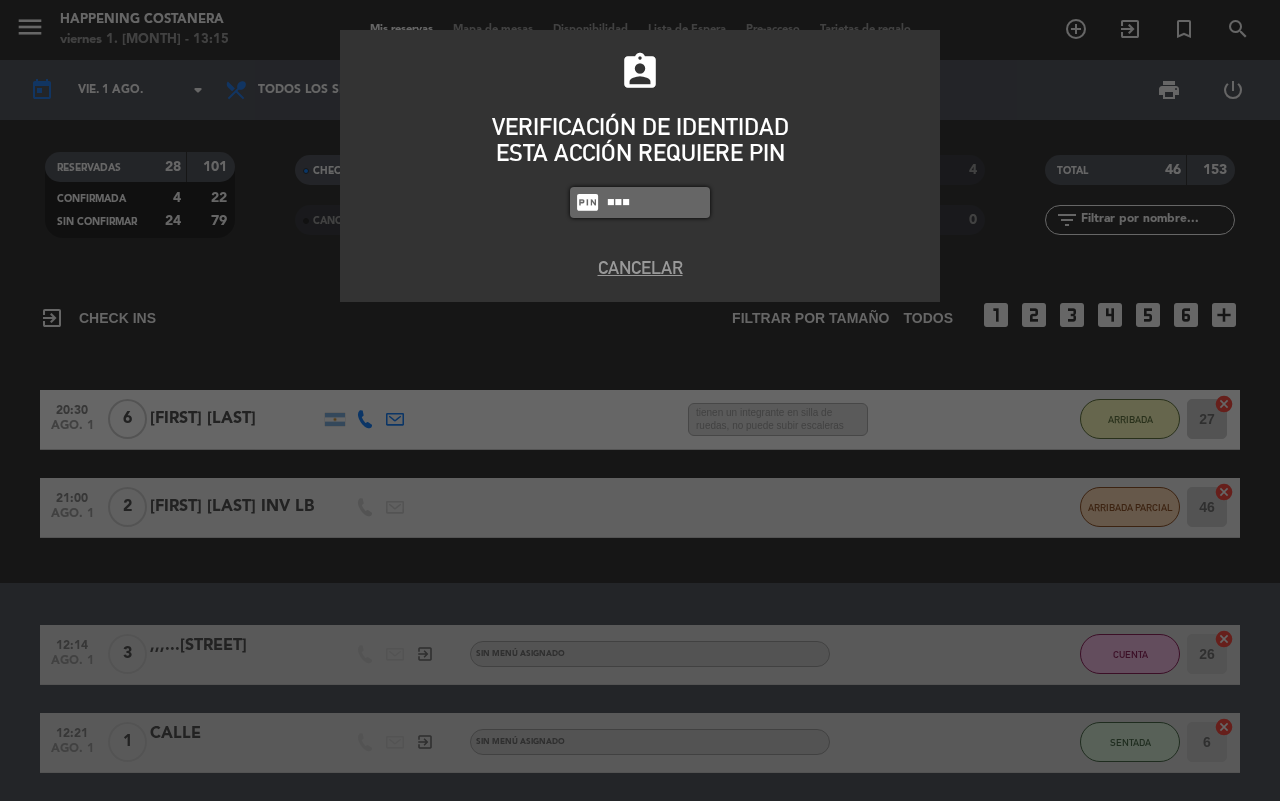type on "9660" 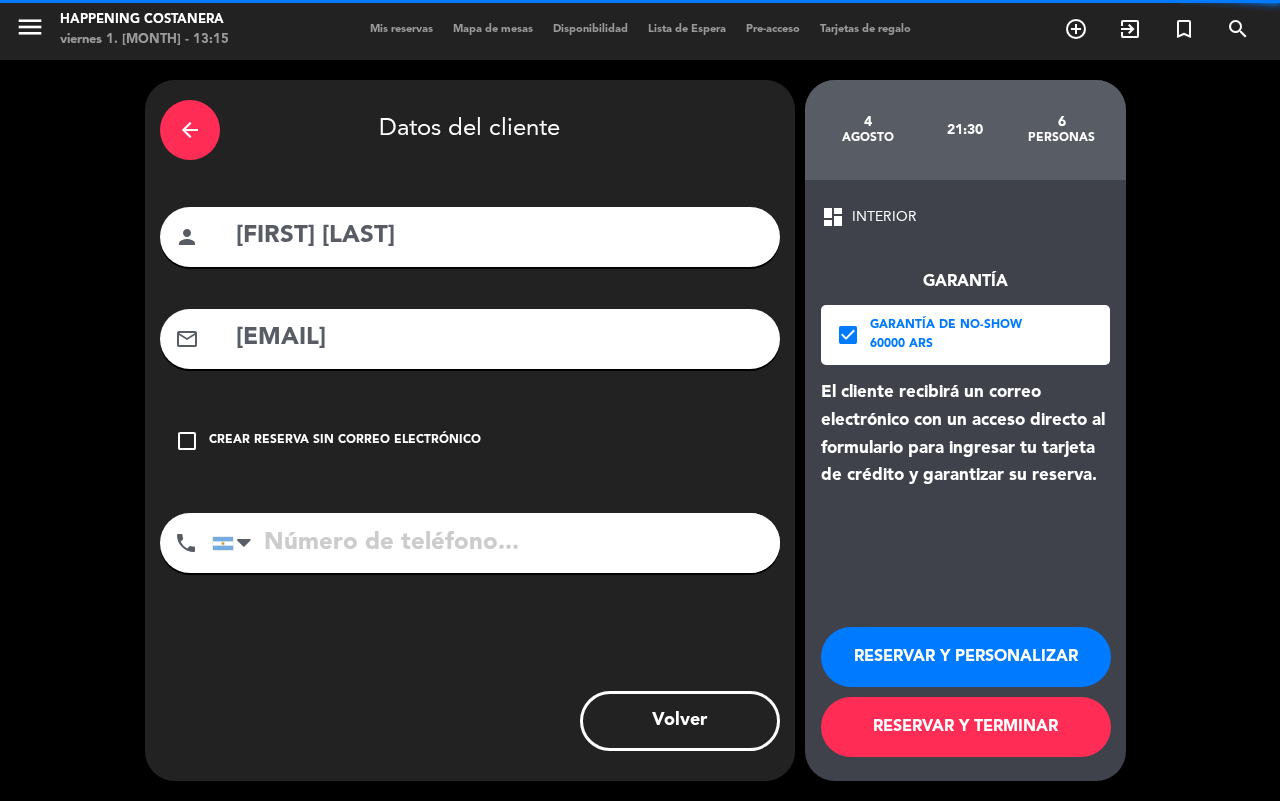 click on "arrow_back" at bounding box center [190, 130] 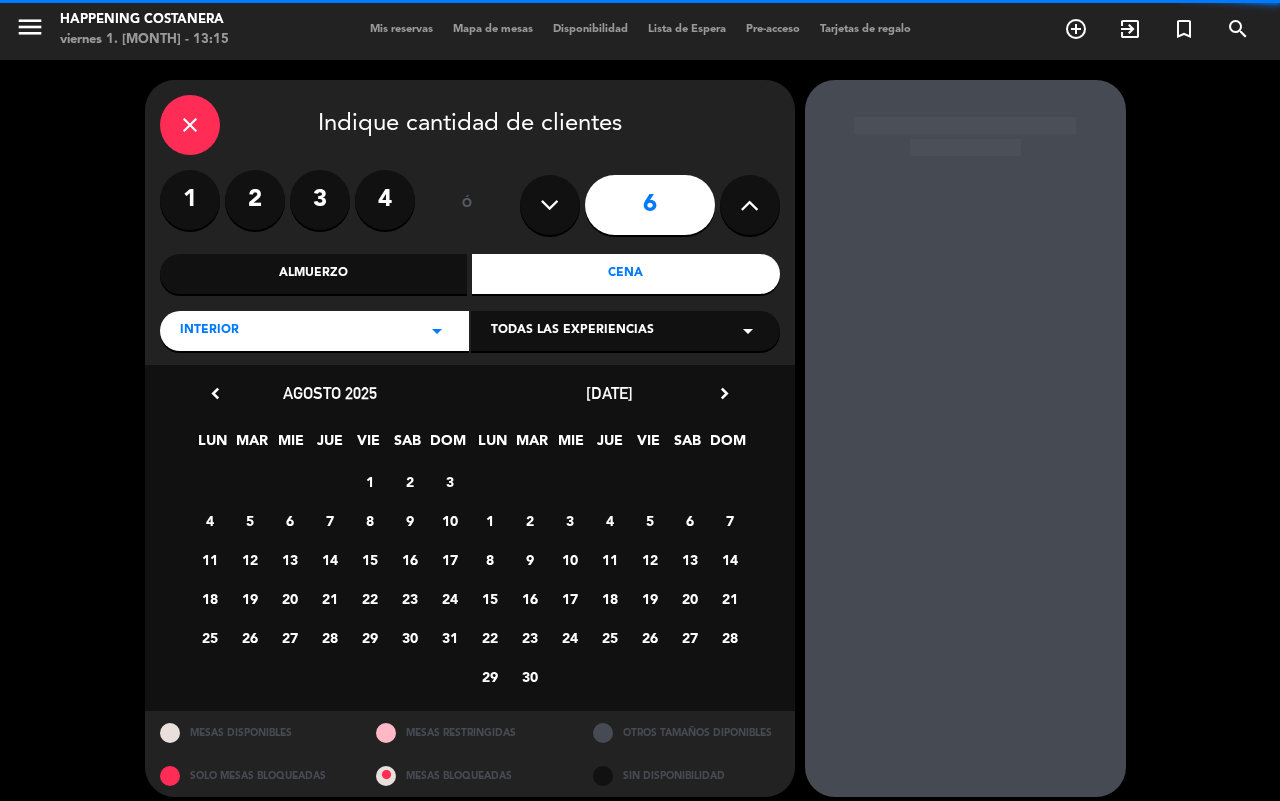click on "1   2   3   4" at bounding box center [287, 200] 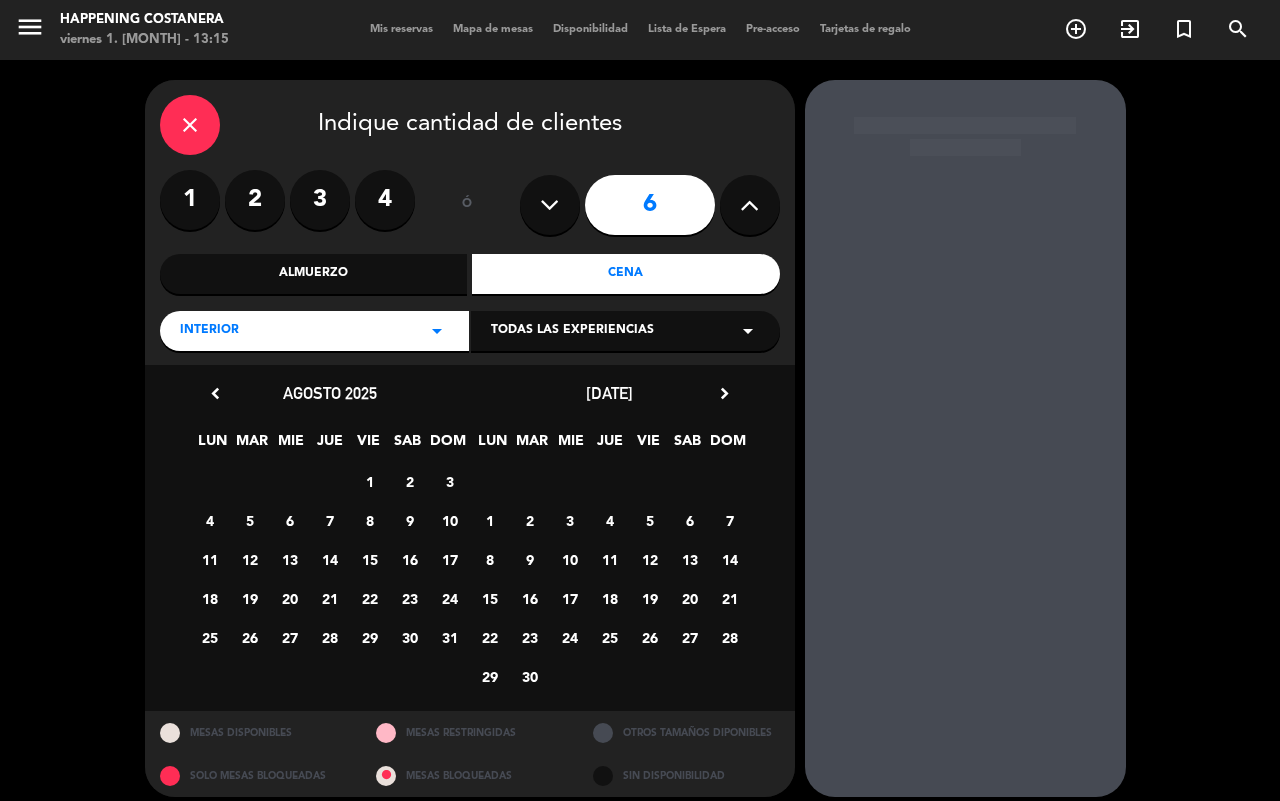 click on "3" at bounding box center [320, 200] 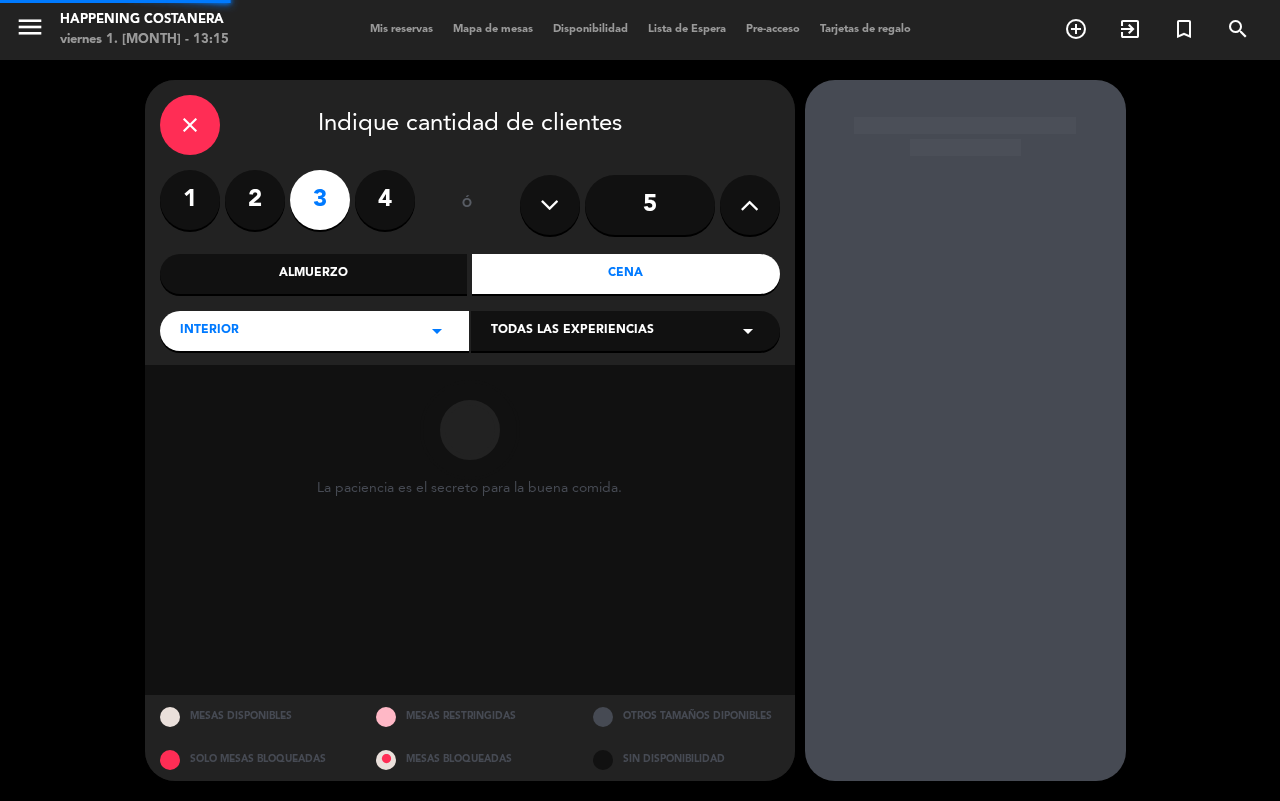 click on "Almuerzo" at bounding box center (314, 274) 